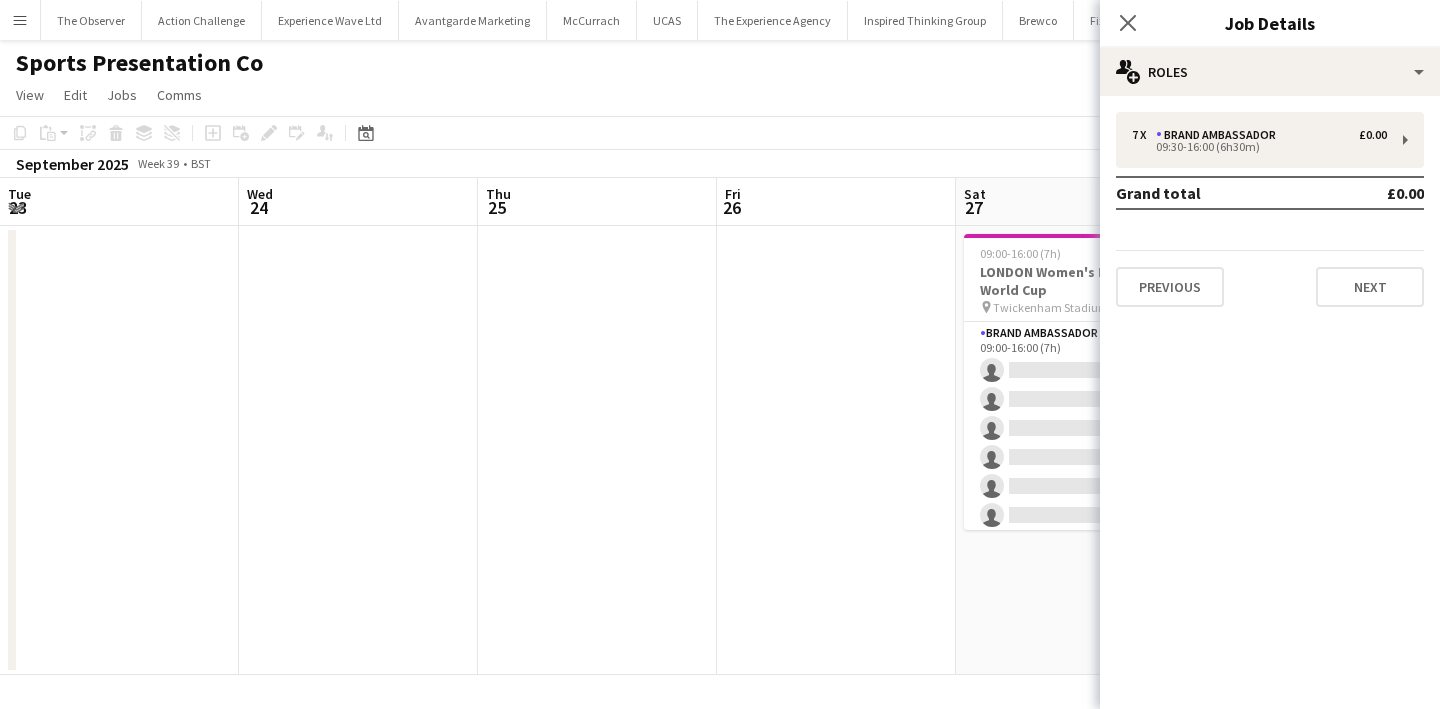scroll, scrollTop: 0, scrollLeft: 0, axis: both 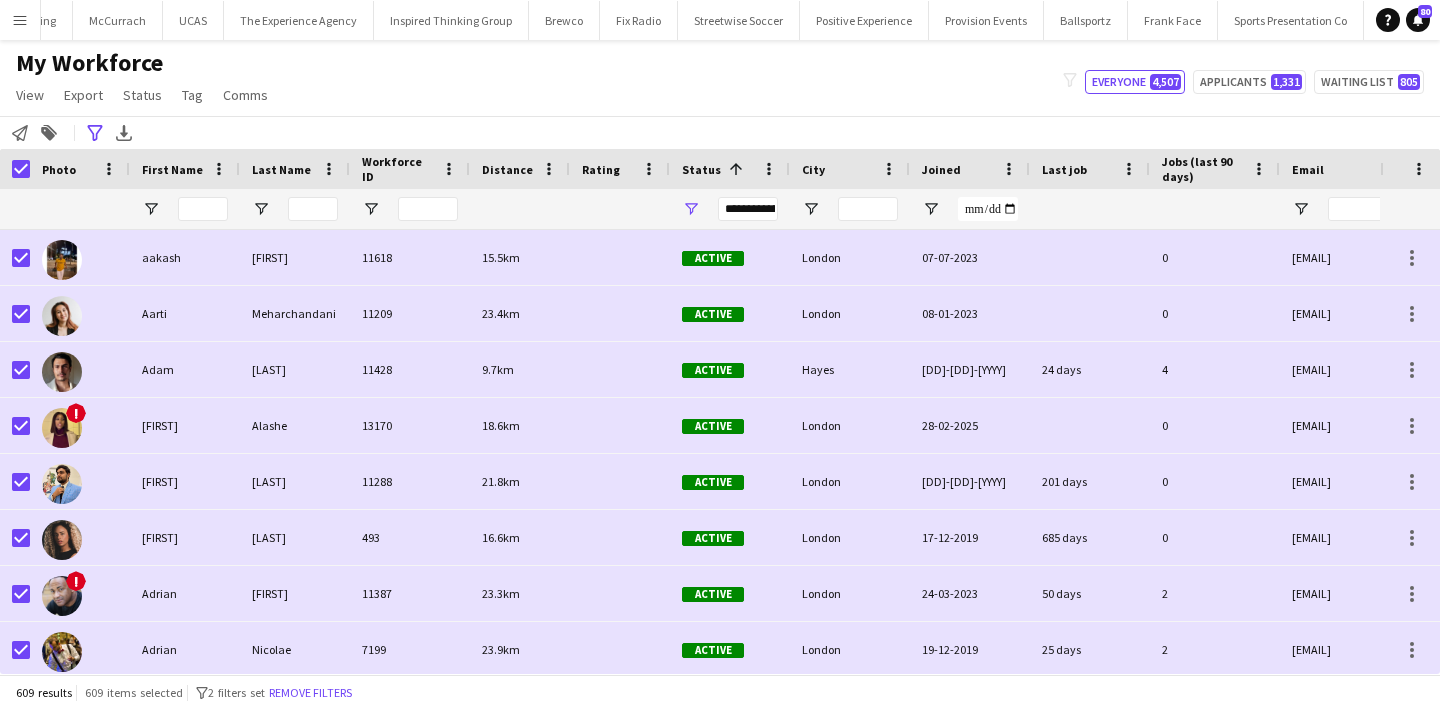 click on "Add" at bounding box center (1376, 20) 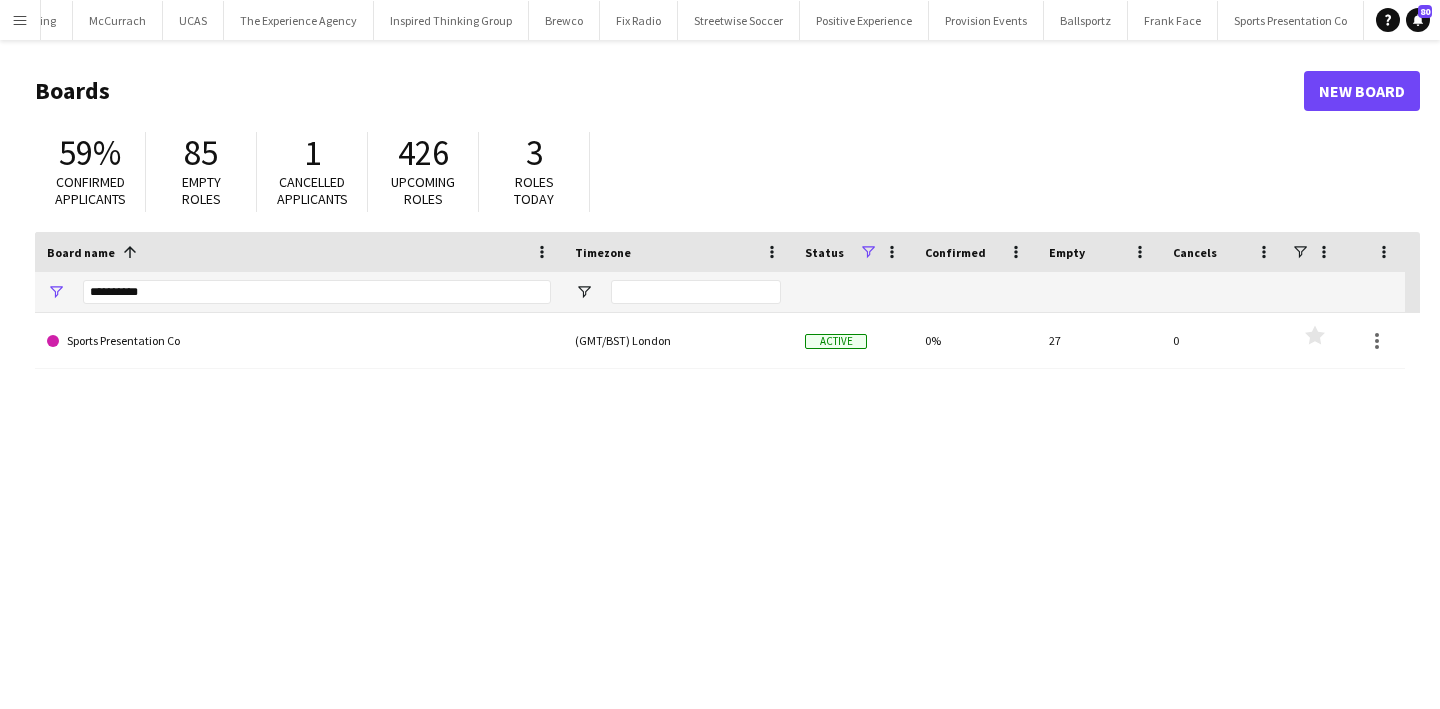 click on "**********" 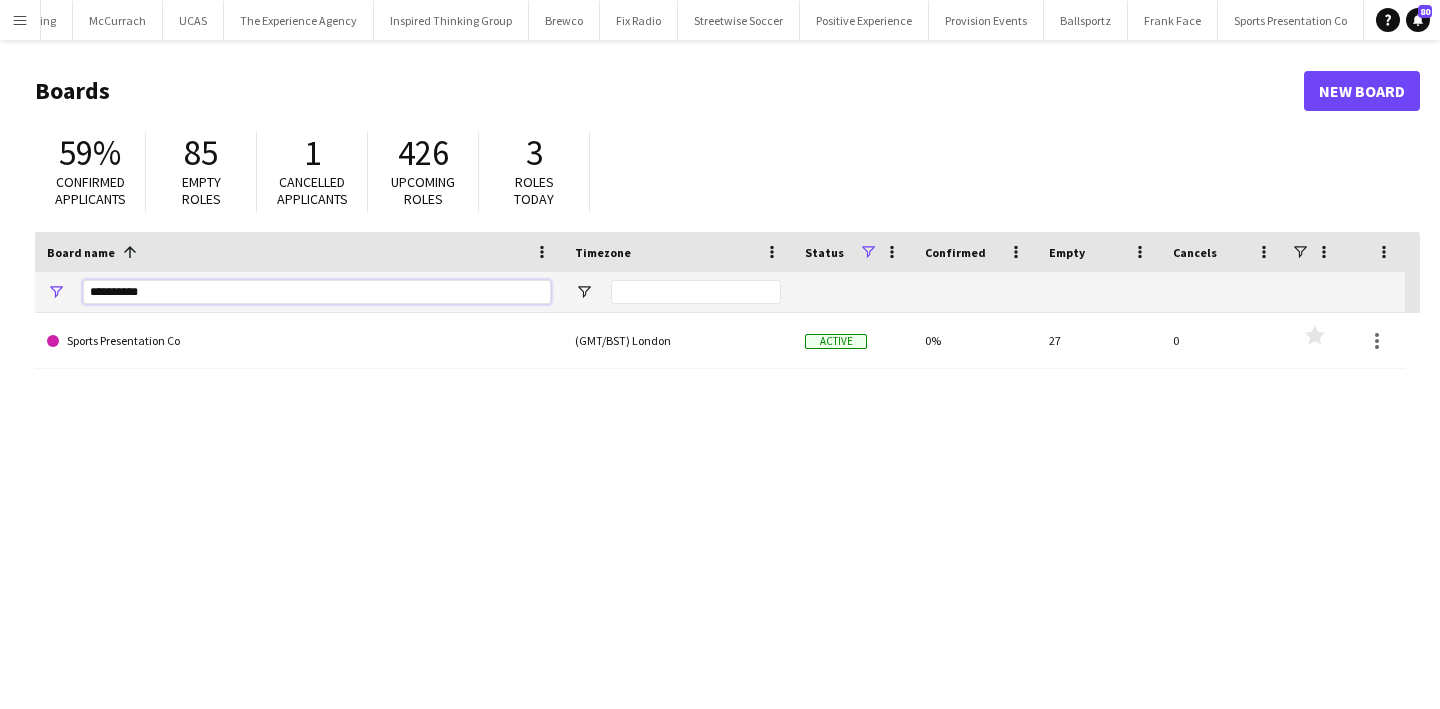 click on "**********" at bounding box center (317, 292) 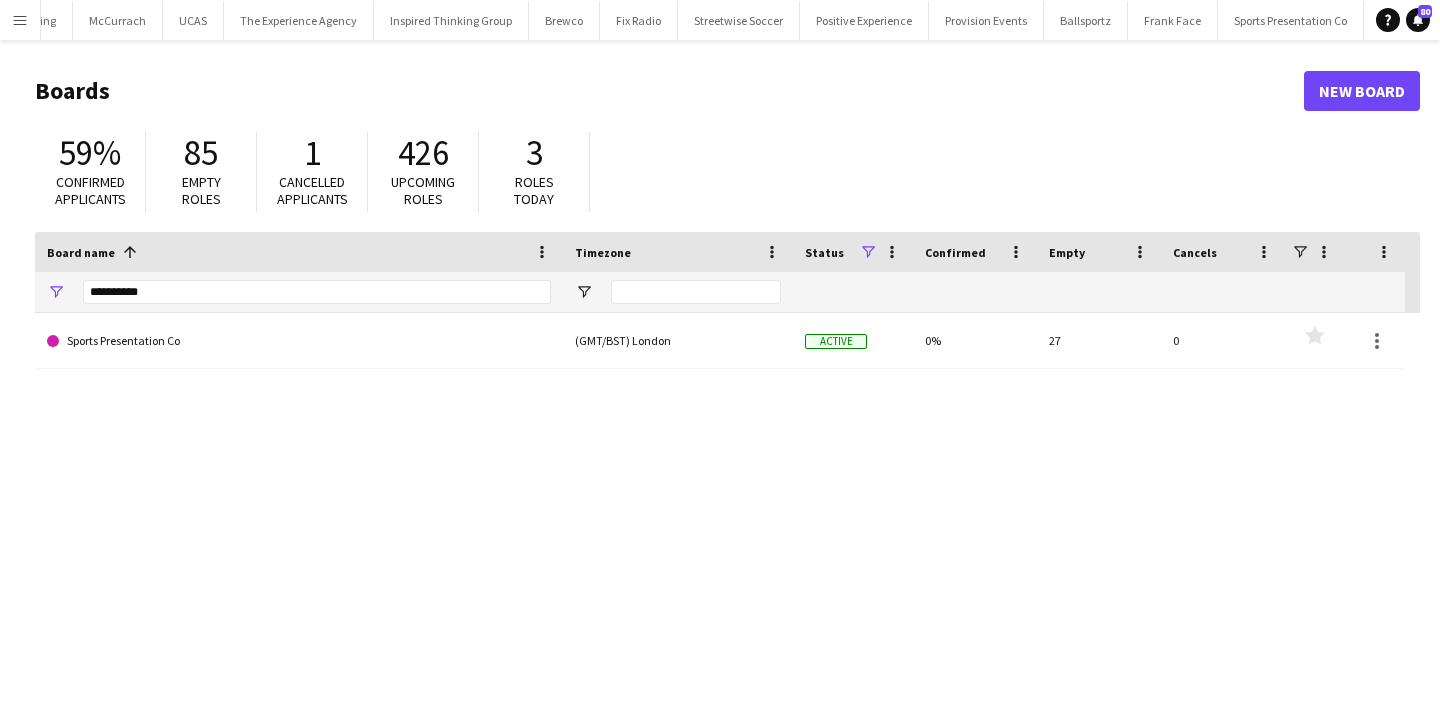 click on "Add" at bounding box center (1376, 20) 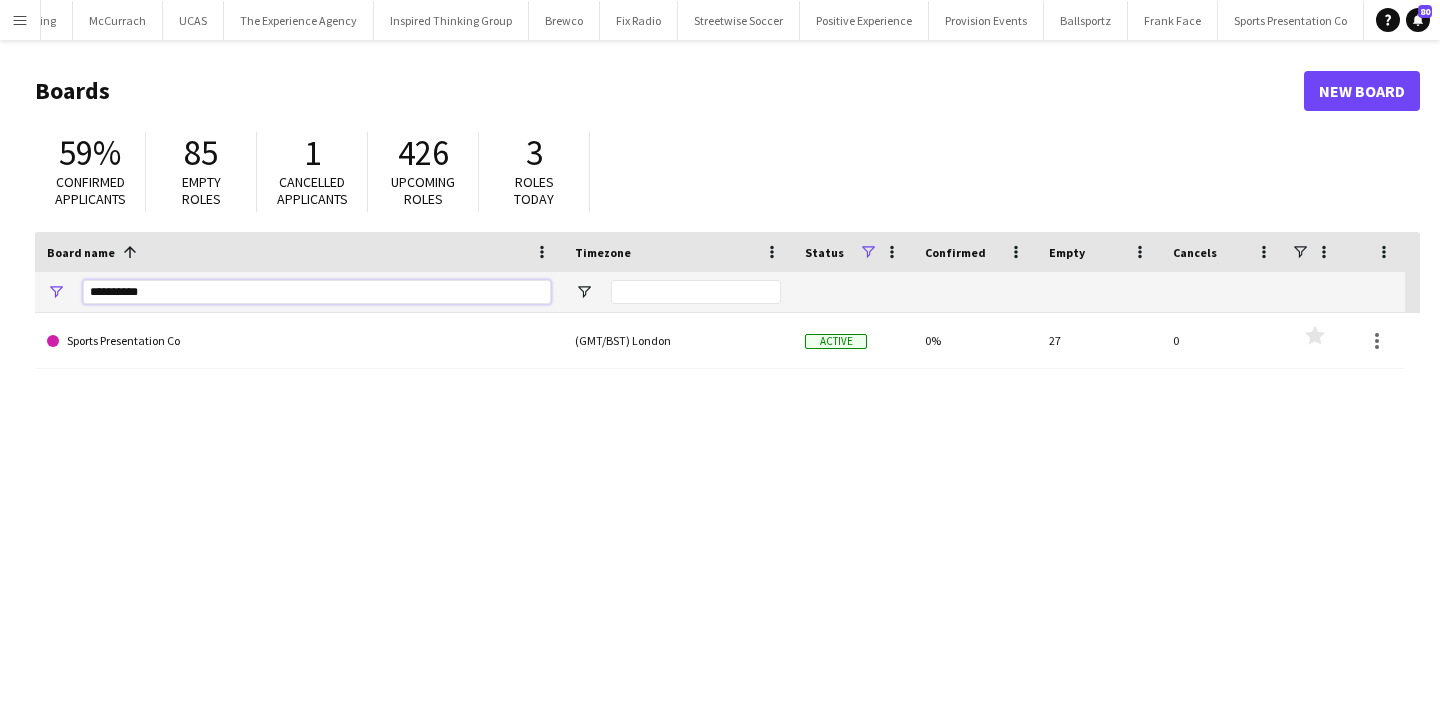 click on "**********" at bounding box center [317, 292] 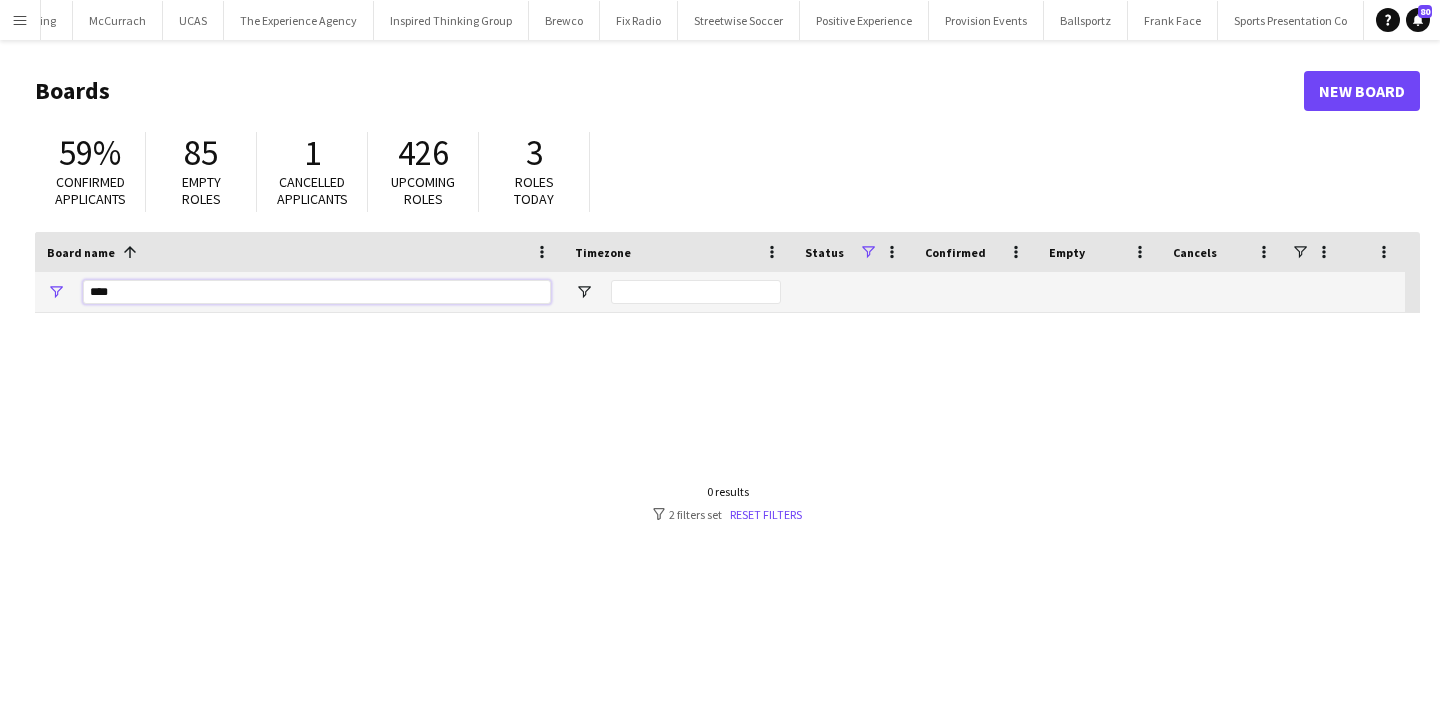 click on "****" at bounding box center [317, 292] 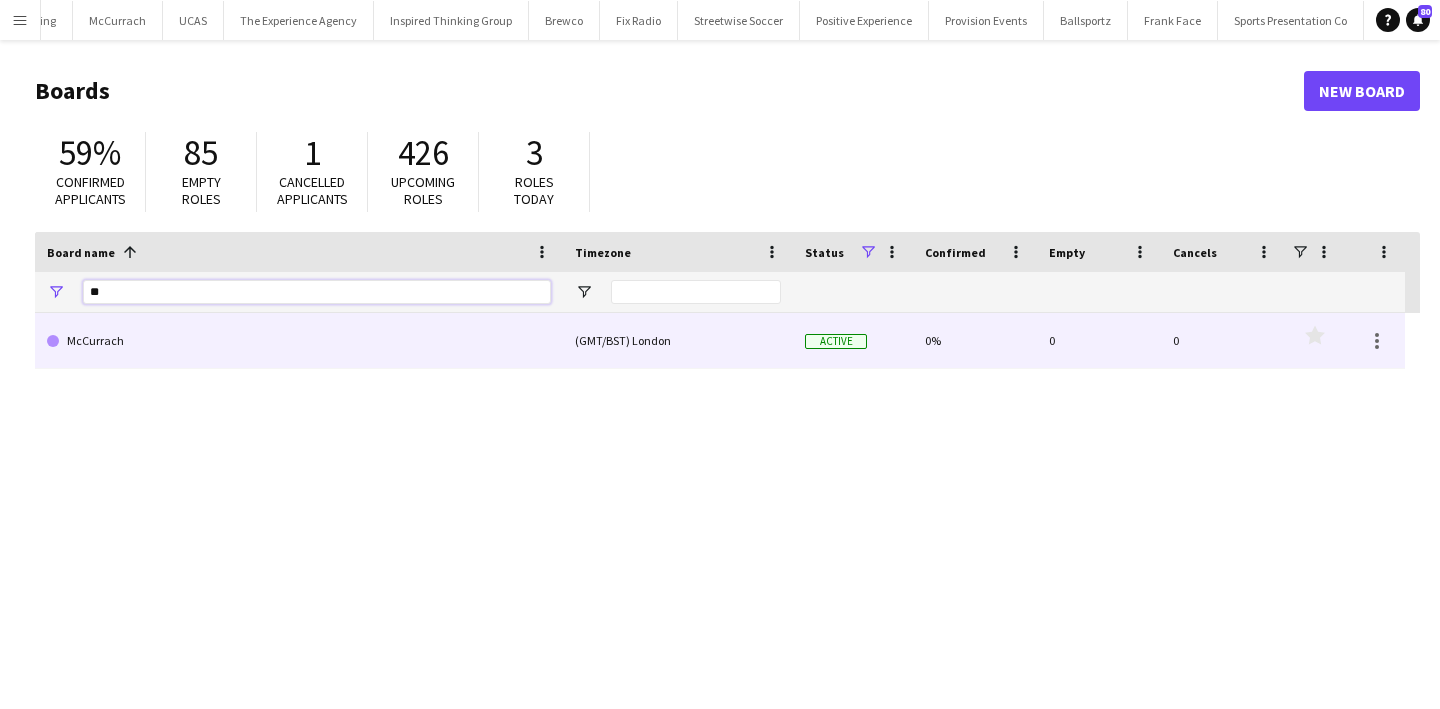 type on "**" 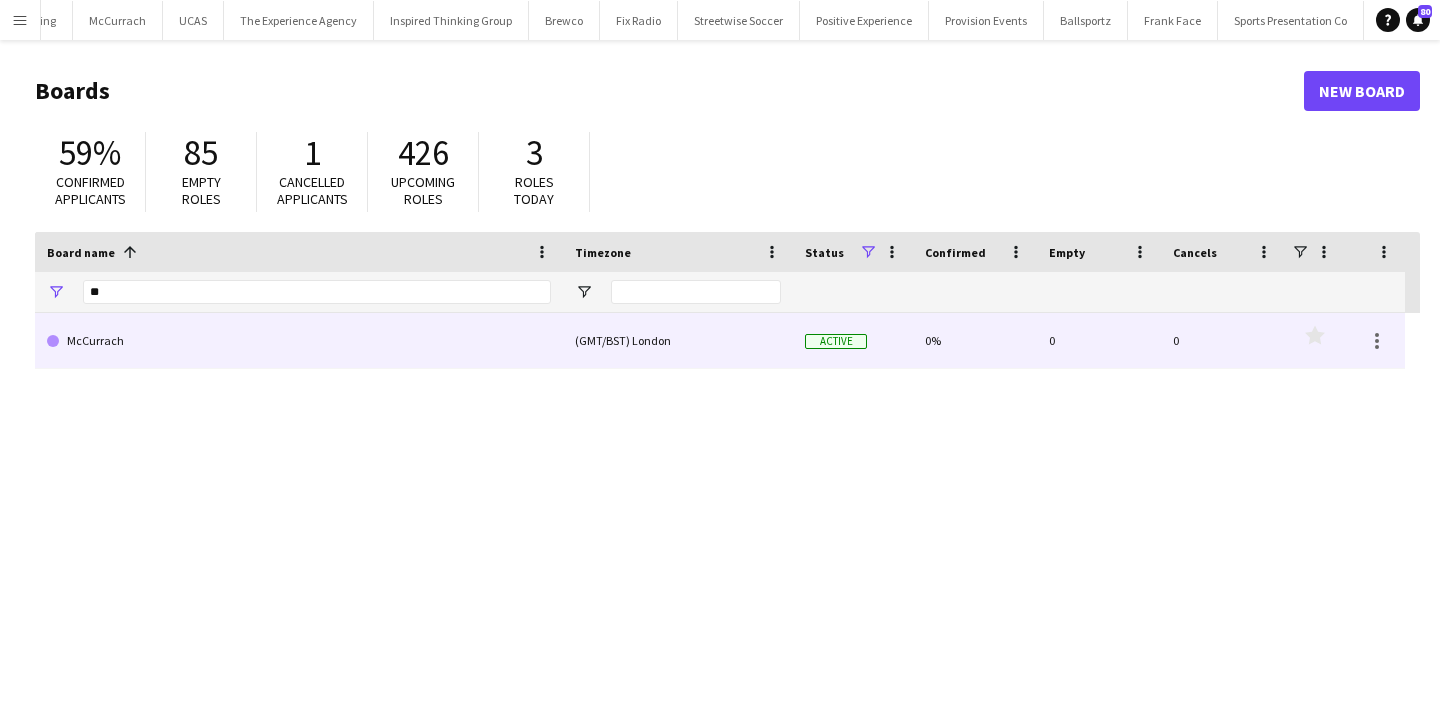 click on "McCurrach" 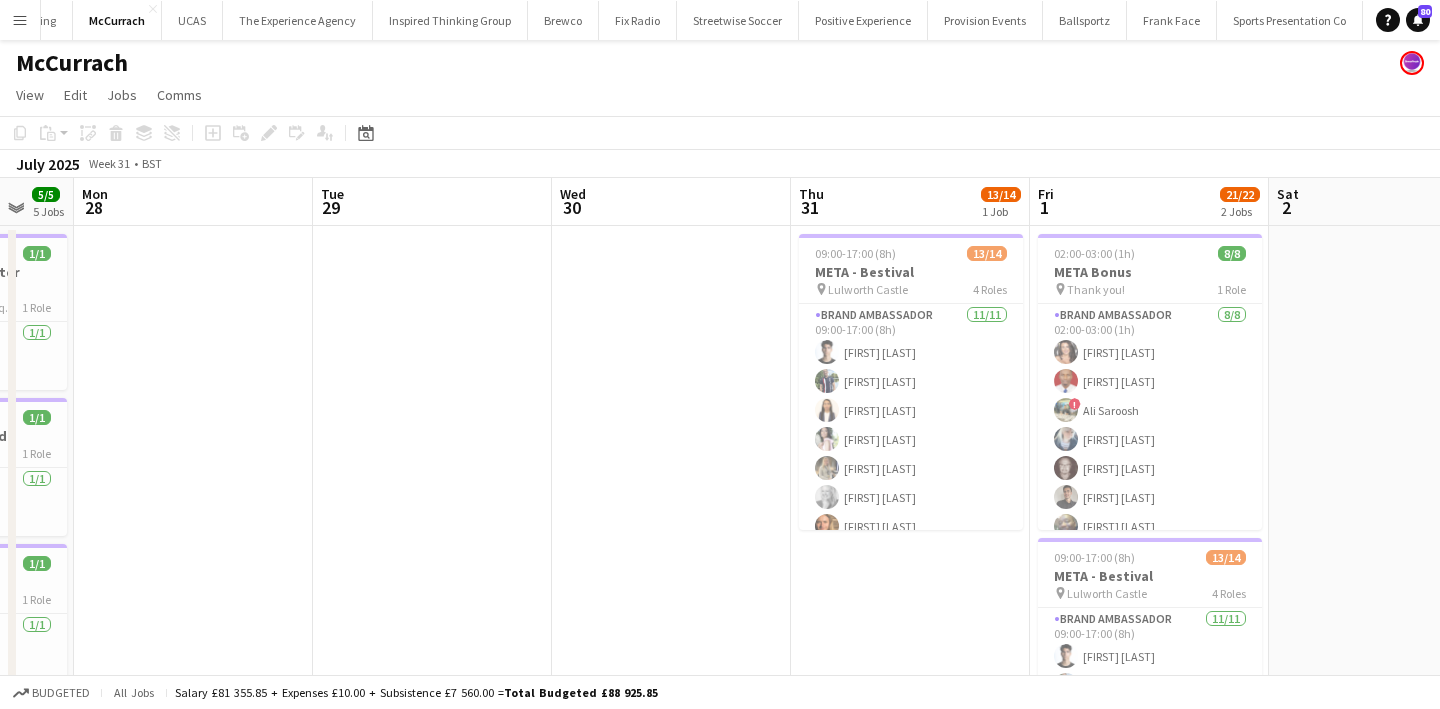 scroll, scrollTop: 0, scrollLeft: 621, axis: horizontal 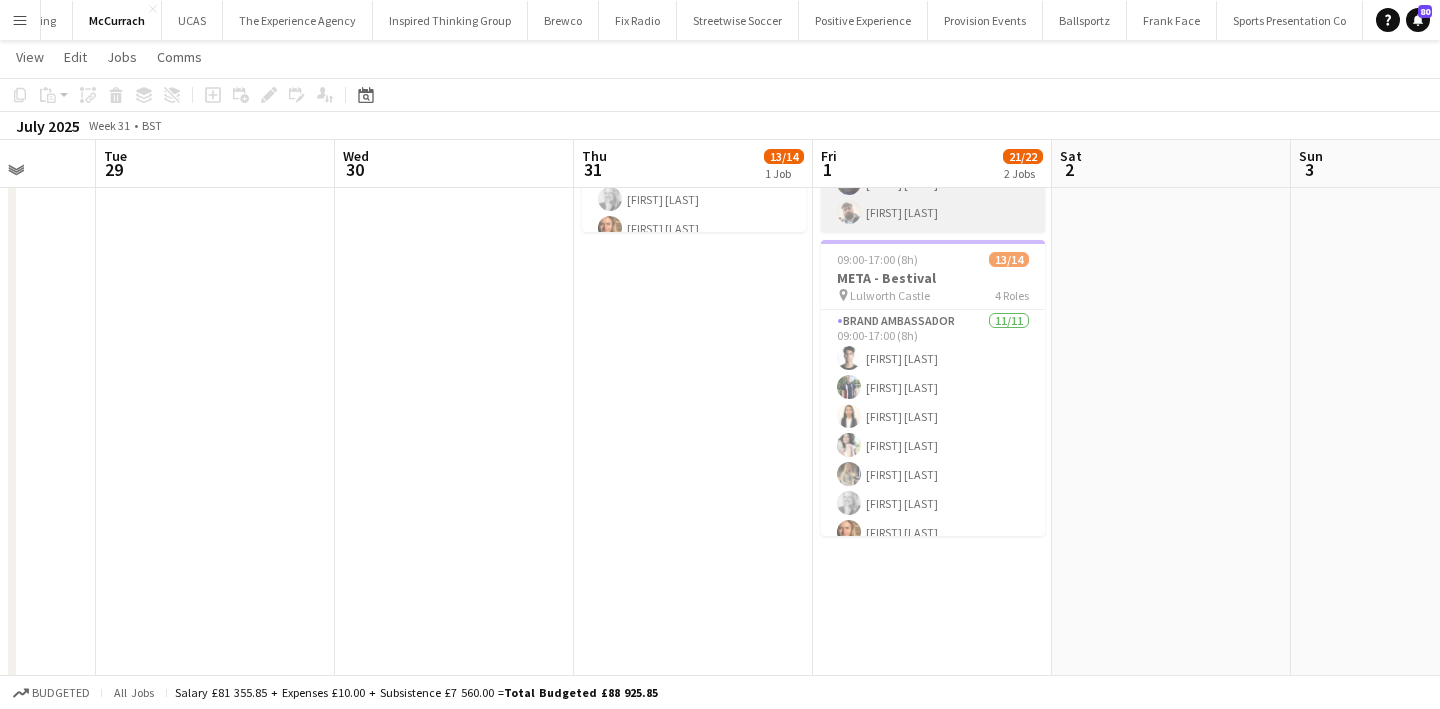 click on "Brand Ambassador   11/11   09:00-17:00 (8h)
Adrian De la Rosa Sanchez Angel Gervacio Bido Astrid Ventura Anny Bidó Bautista Natalie Sanders Elizabeth Norton Lauren Hyams Lily Stansbury Leighton Haberfield Amelia Antell Raiyan Rahman" at bounding box center [933, 489] 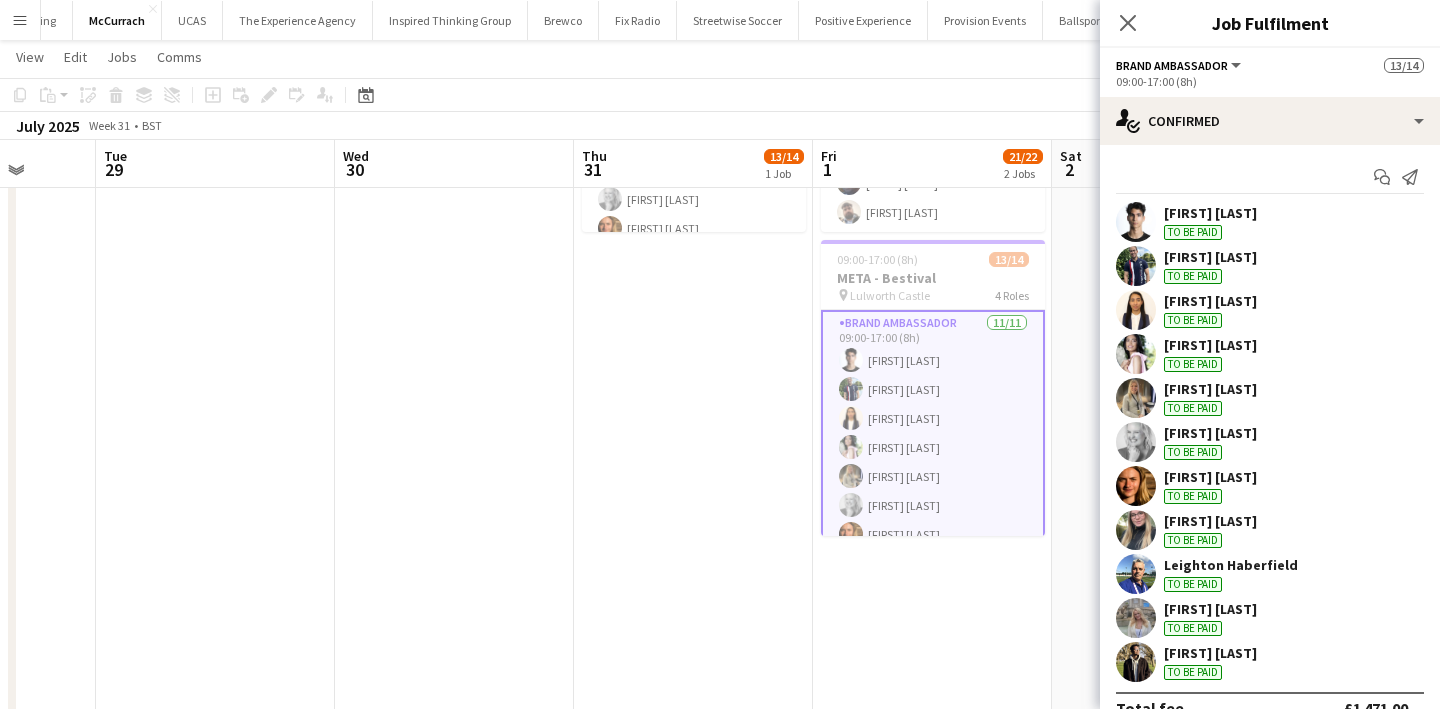 click on "09:00-17:00 (8h)    13/14   META - Bestival
pin
Lulworth Castle   4 Roles   Brand Ambassador   11/11   09:00-17:00 (8h)
Adrian De la Rosa Sanchez Angel Gervacio Bido Astrid Ventura Anny Bidó Bautista Natalie Sanders Elizabeth Norton Lauren Hyams Lily Stansbury Leighton Haberfield Amelia Antell Chantelle Rose  Events (Event Manager)   1/1   09:00-17:00 (8h)
Lucy Carpenter  Promotional Staffing (Promotional Staff)   1/1   09:00-17:00 (8h)
Eugene E Okafor  Promotional Staffing (Promotional Staff)   7A   0/1   09:00-17:00 (8h)
single-neutral-actions" at bounding box center [693, 344] 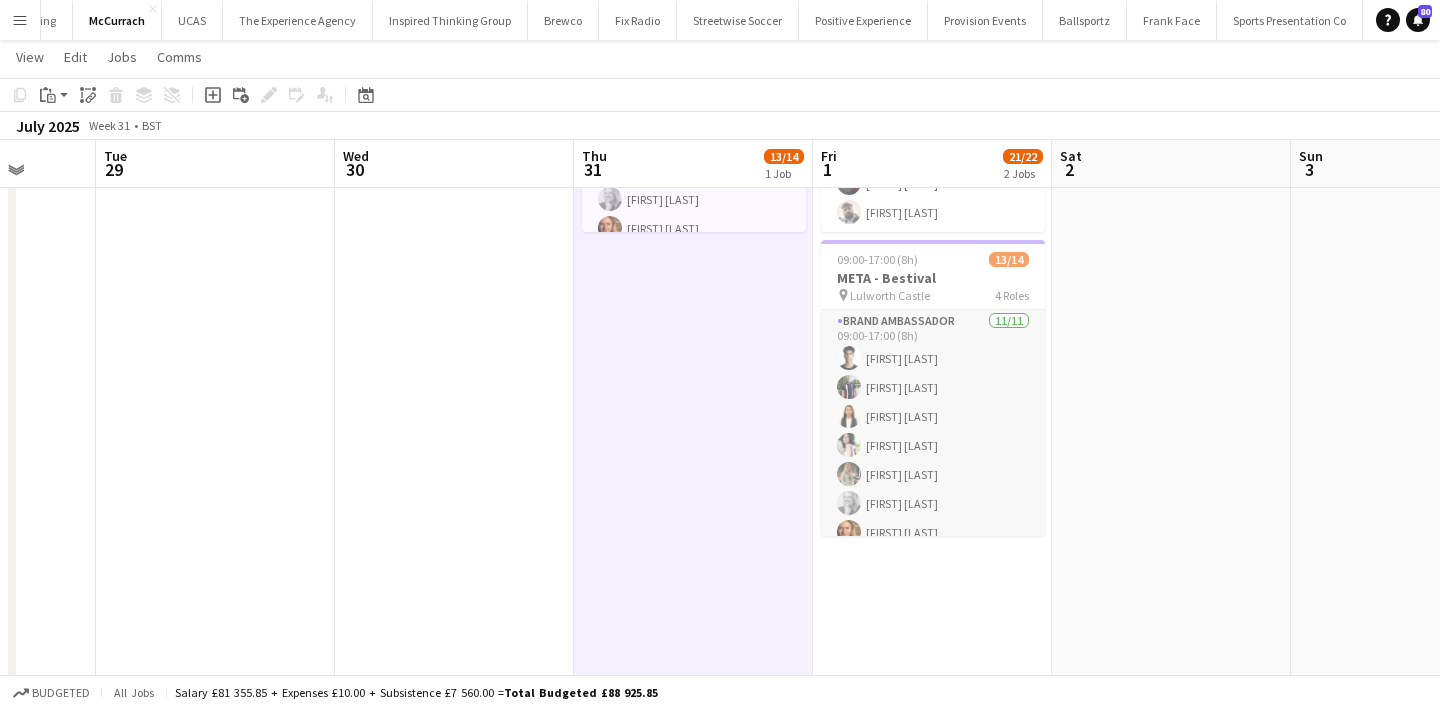 click on "Brand Ambassador   11/11   09:00-17:00 (8h)
Adrian De la Rosa Sanchez Angel Gervacio Bido Astrid Ventura Anny Bidó Bautista Natalie Sanders Elizabeth Norton Lauren Hyams Lily Stansbury Leighton Haberfield Amelia Antell Raiyan Rahman" at bounding box center (933, 489) 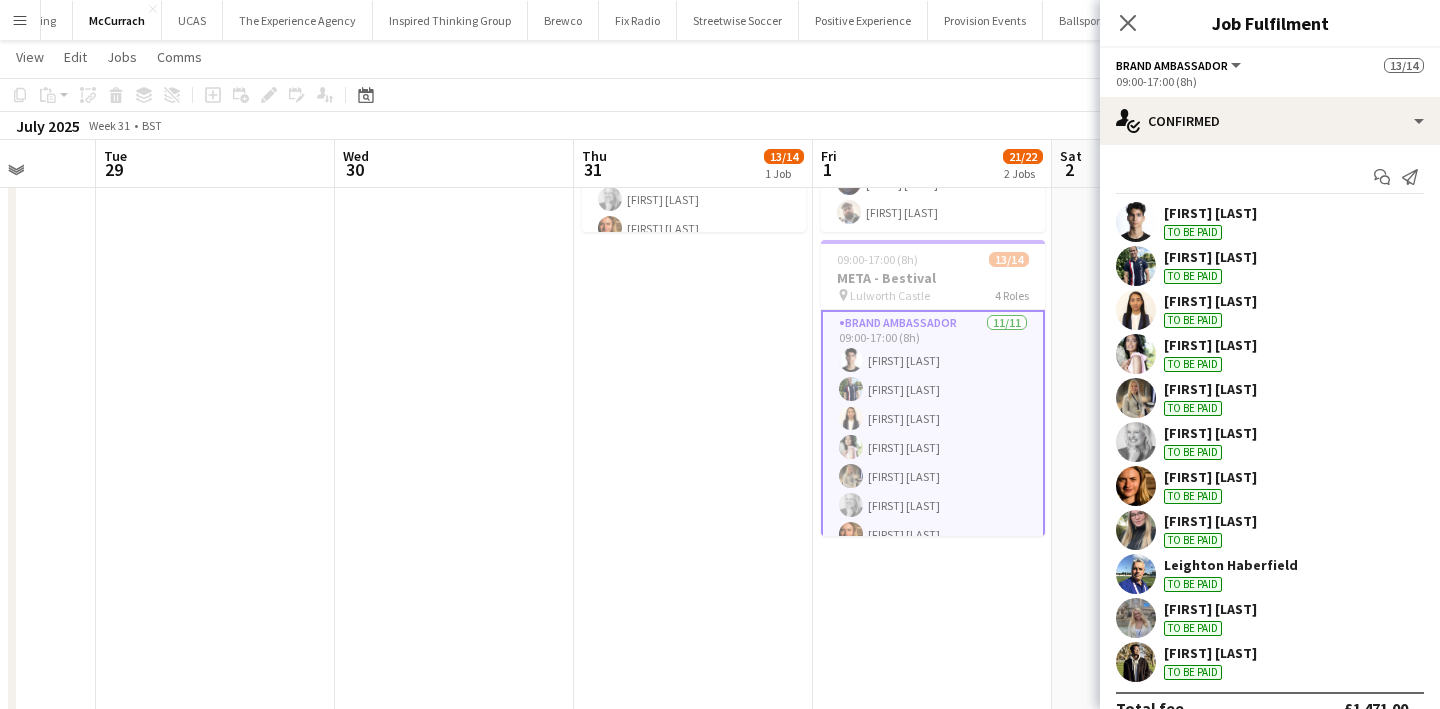 click at bounding box center (1136, 222) 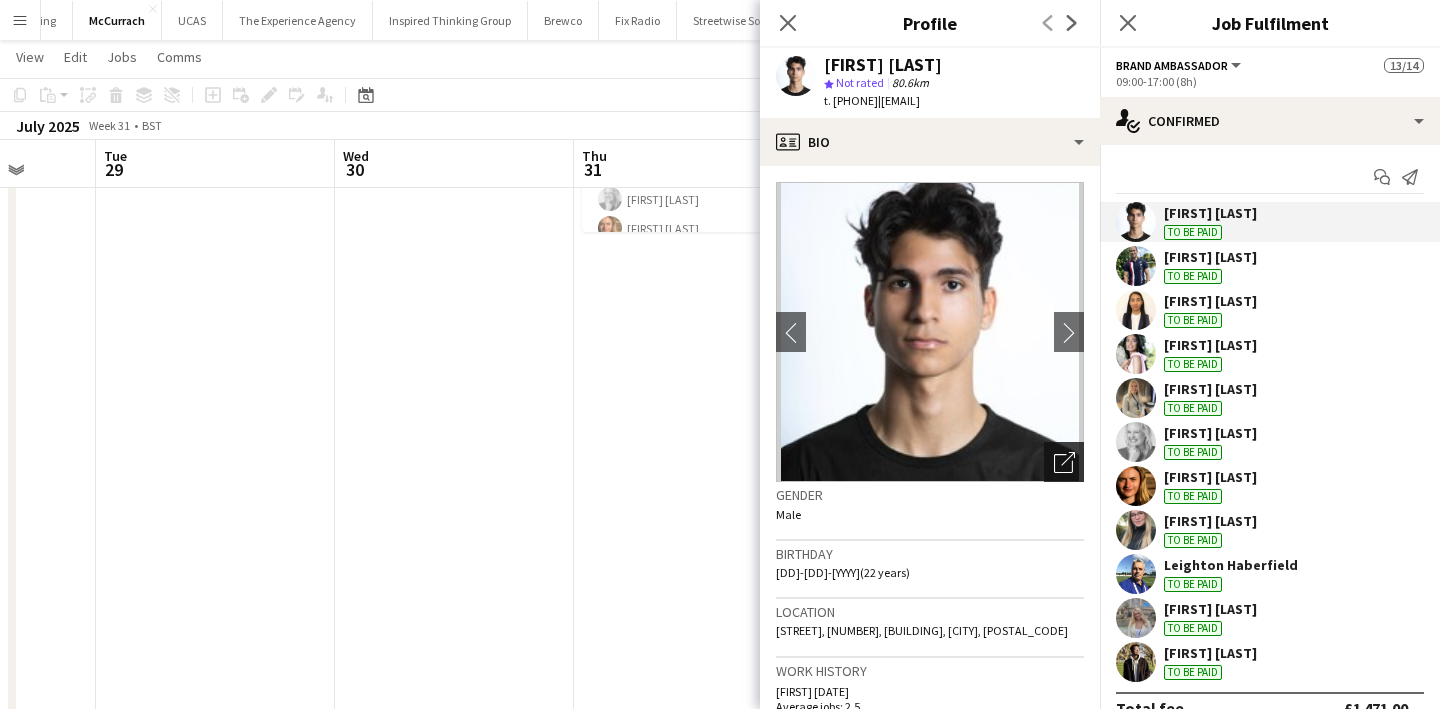 click 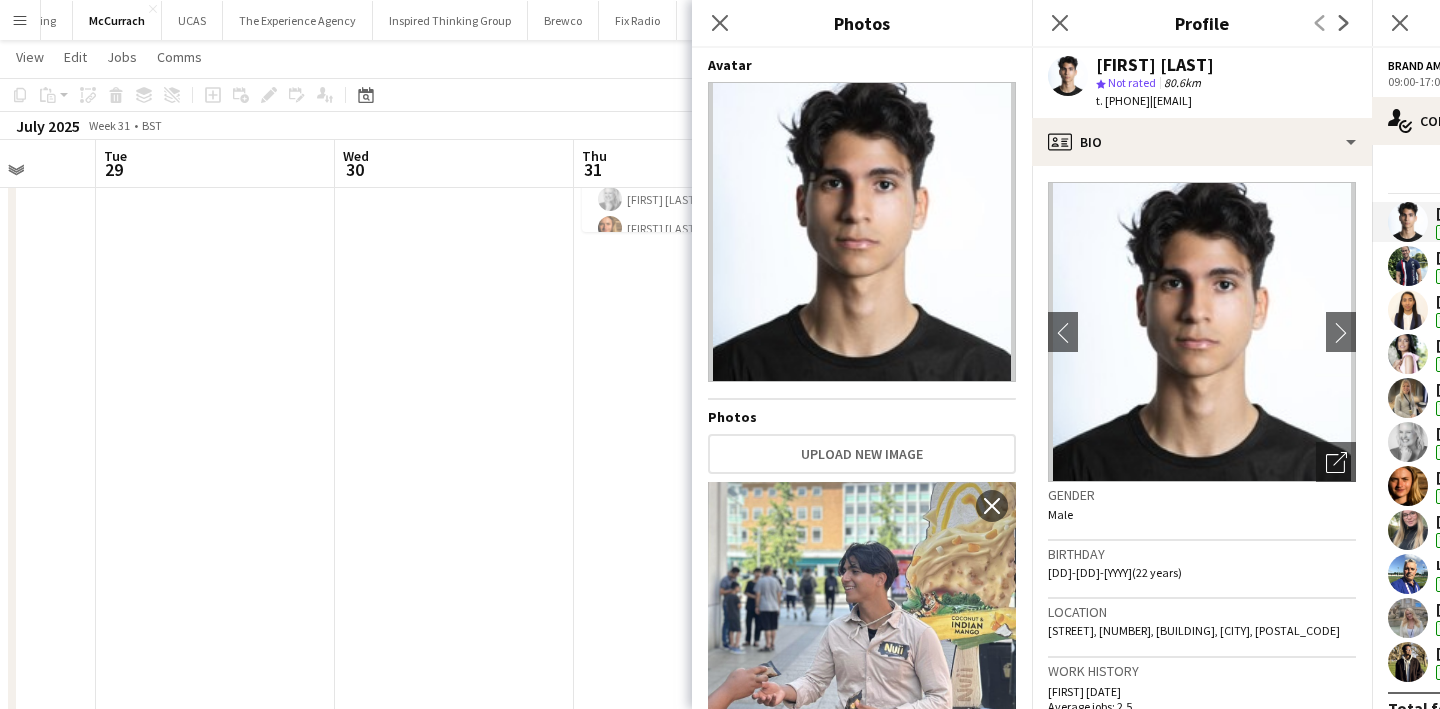 click on "09:00-17:00 (8h)    13/14   META - Bestival
pin
Lulworth Castle   4 Roles   Brand Ambassador   11/11   09:00-17:00 (8h)
Adrian De la Rosa Sanchez Angel Gervacio Bido Astrid Ventura Anny Bidó Bautista Natalie Sanders Elizabeth Norton Lauren Hyams Lily Stansbury Leighton Haberfield Amelia Antell Chantelle Rose  Events (Event Manager)   1/1   09:00-17:00 (8h)
Lucy Carpenter  Promotional Staffing (Promotional Staff)   1/1   09:00-17:00 (8h)
Eugene E Okafor  Promotional Staffing (Promotional Staff)   7A   0/1   09:00-17:00 (8h)
single-neutral-actions" at bounding box center (693, 344) 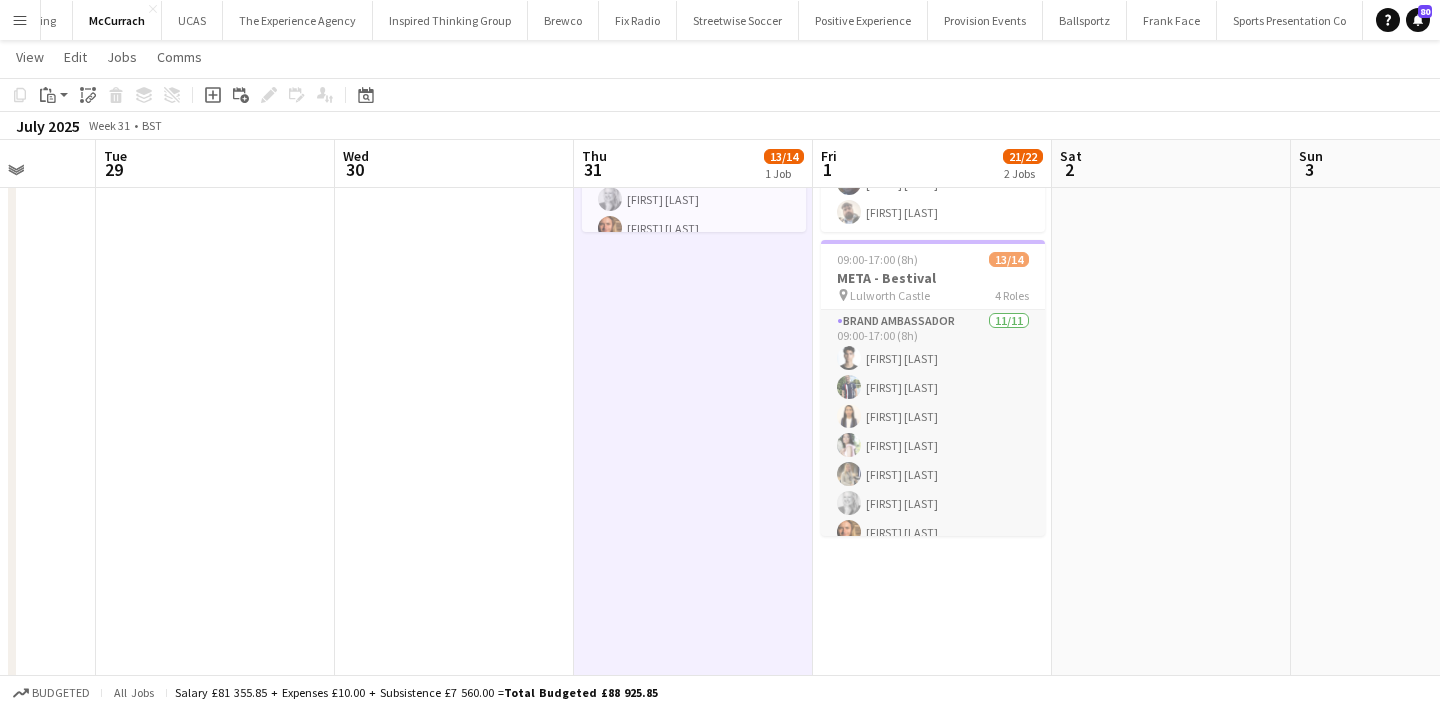 click on "Brand Ambassador   11/11   09:00-17:00 (8h)
Adrian De la Rosa Sanchez Angel Gervacio Bido Astrid Ventura Anny Bidó Bautista Natalie Sanders Elizabeth Norton Lauren Hyams Lily Stansbury Leighton Haberfield Amelia Antell Raiyan Rahman" at bounding box center (933, 489) 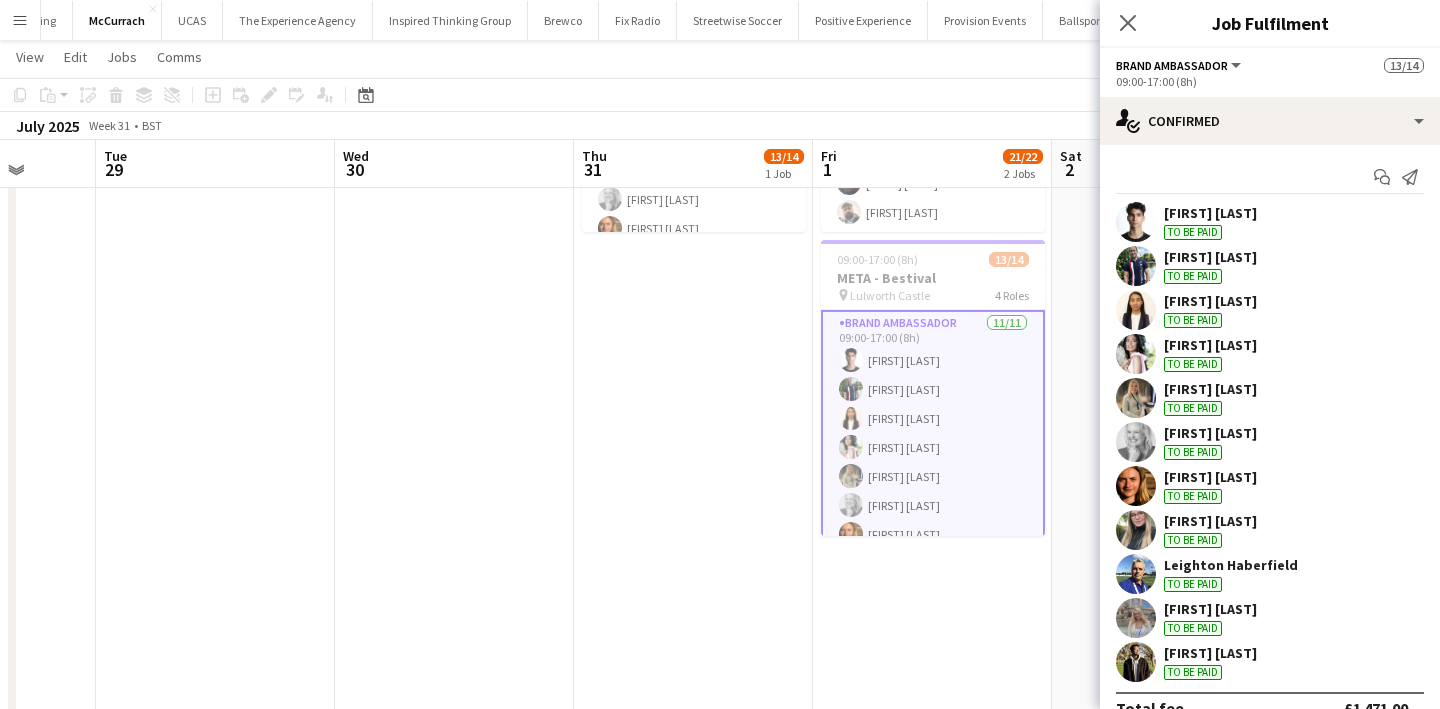 click on "Adrian De la Rosa Sanchez   To be paid" at bounding box center [1270, 222] 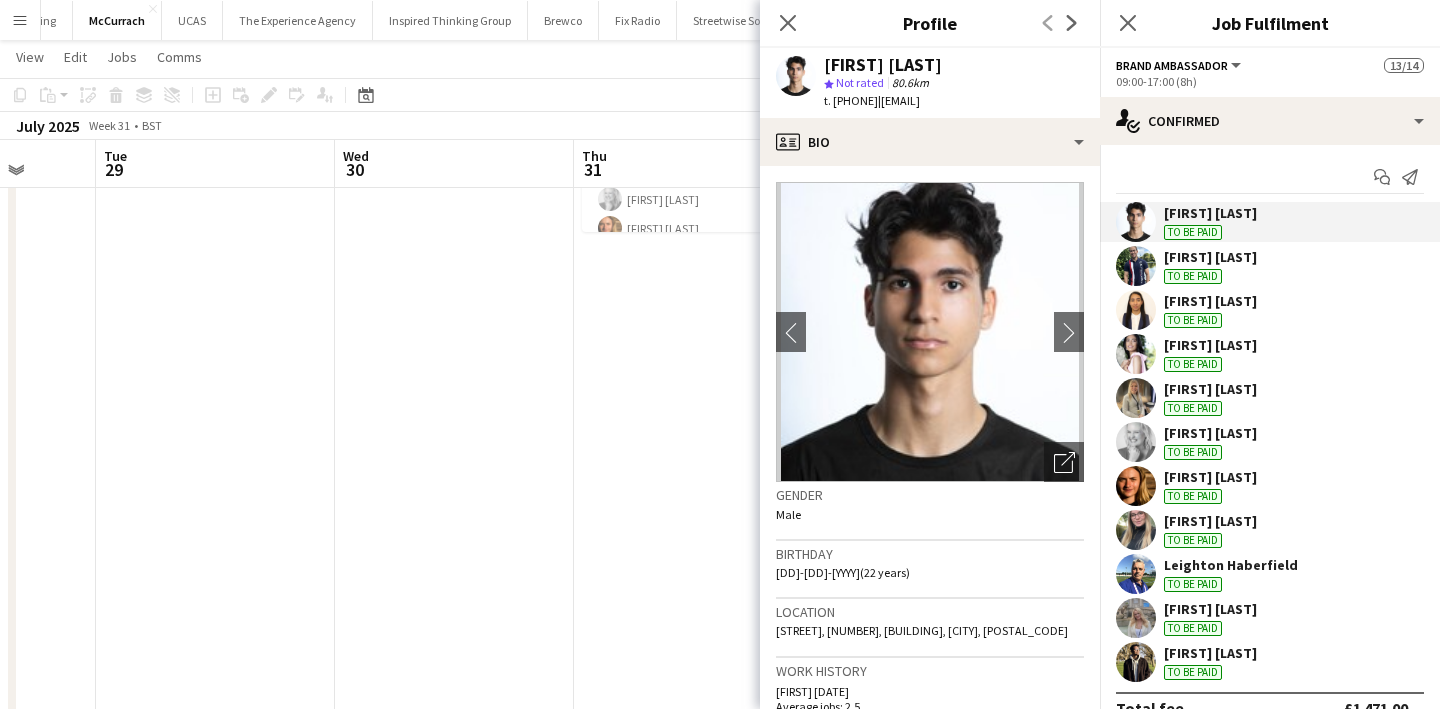 scroll, scrollTop: 31, scrollLeft: 0, axis: vertical 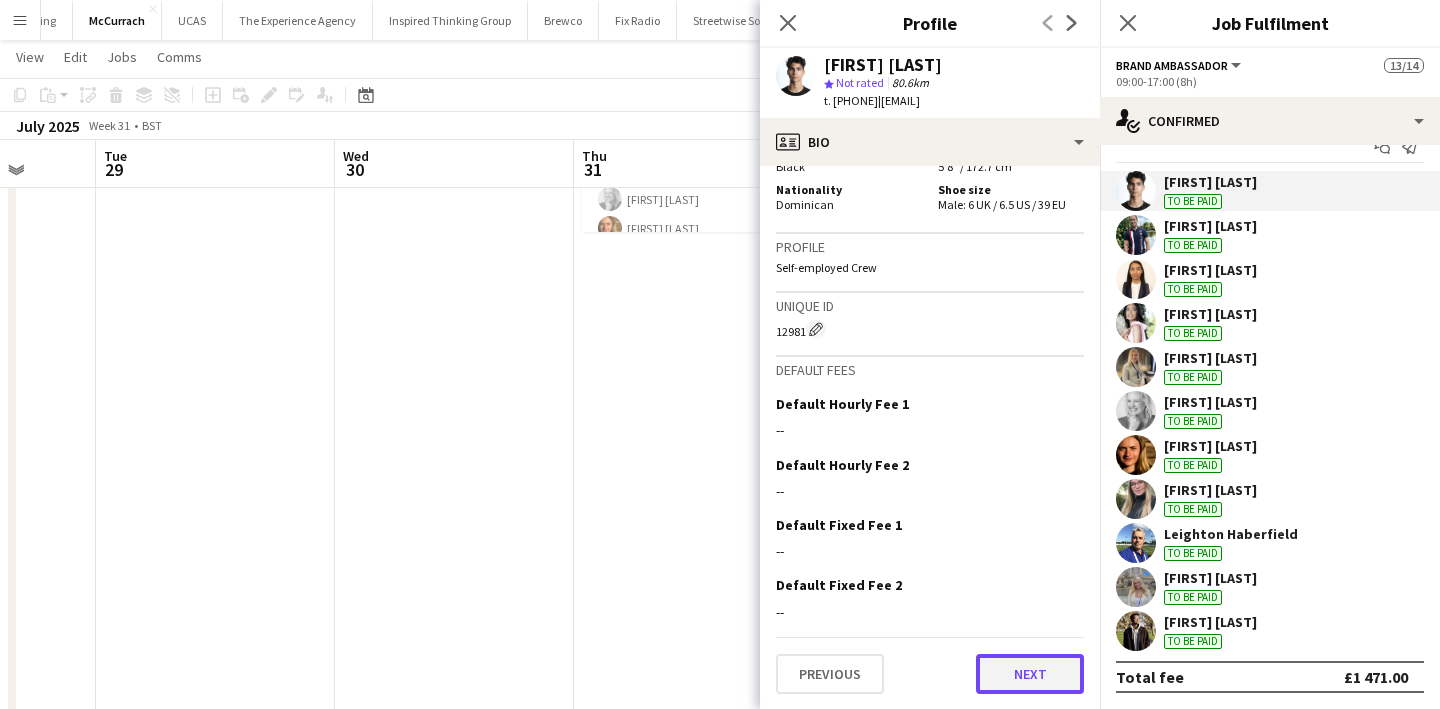 click on "Next" 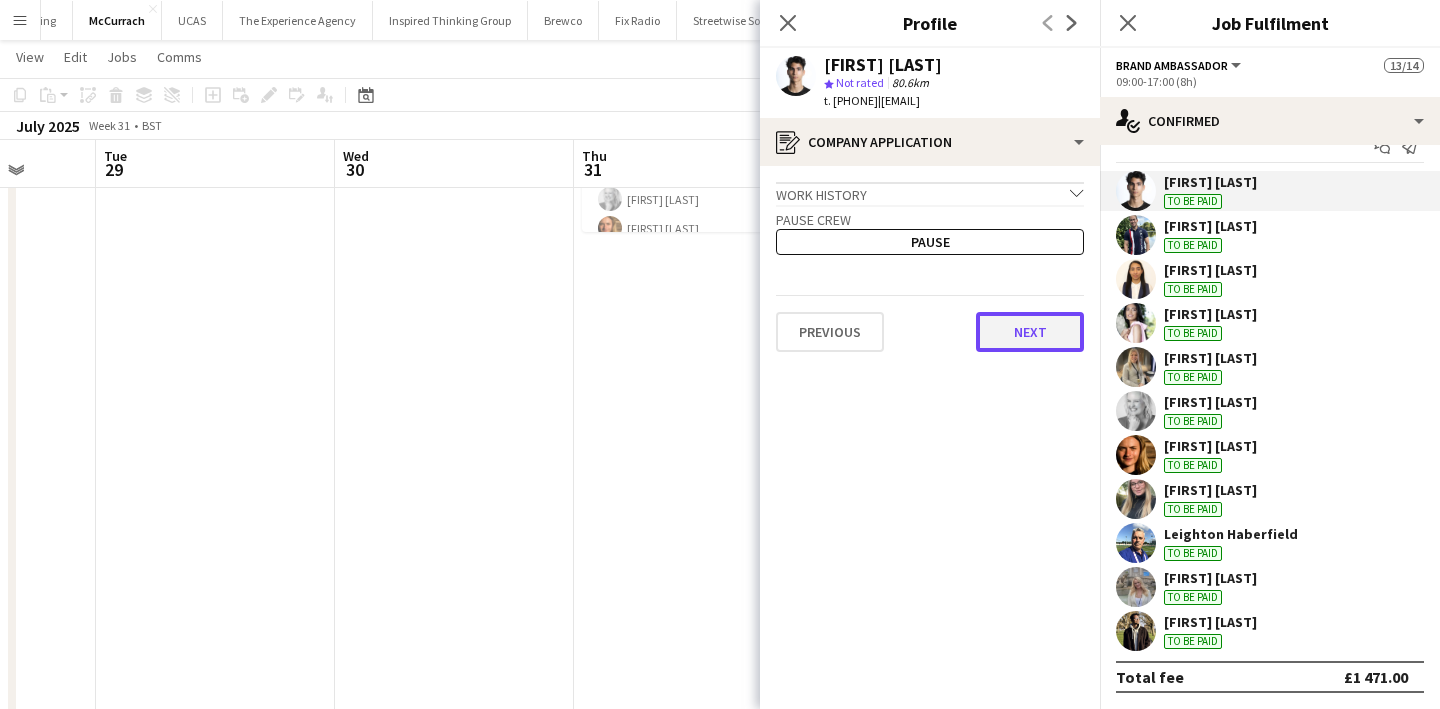 click on "Next" 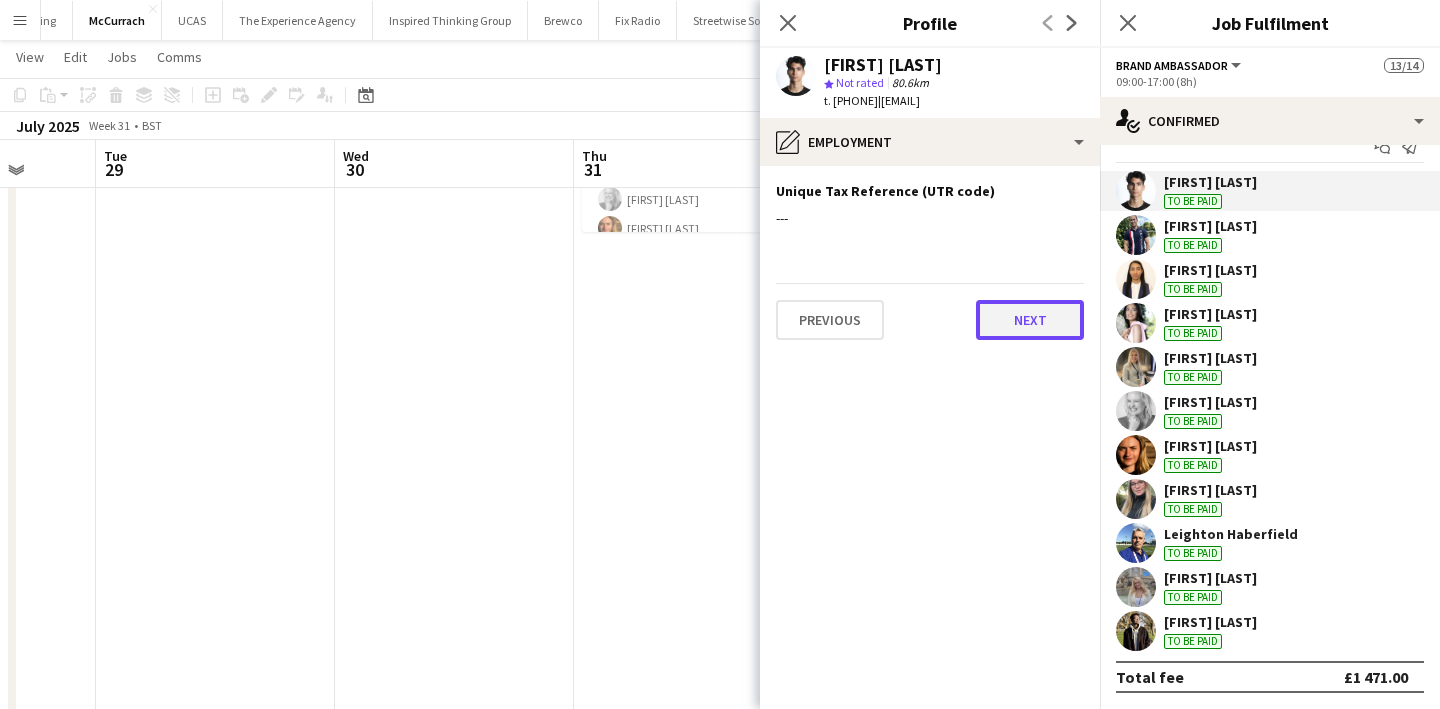 click on "Next" 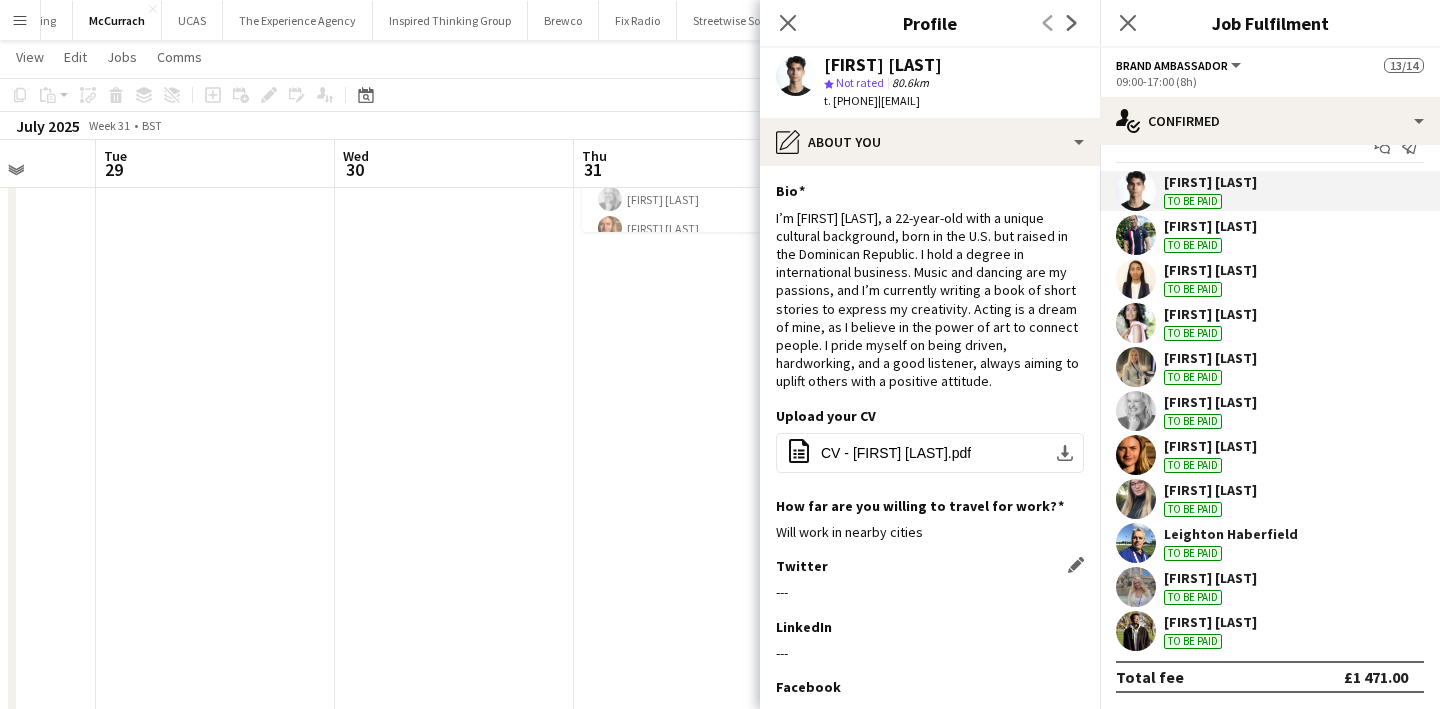 scroll, scrollTop: 221, scrollLeft: 0, axis: vertical 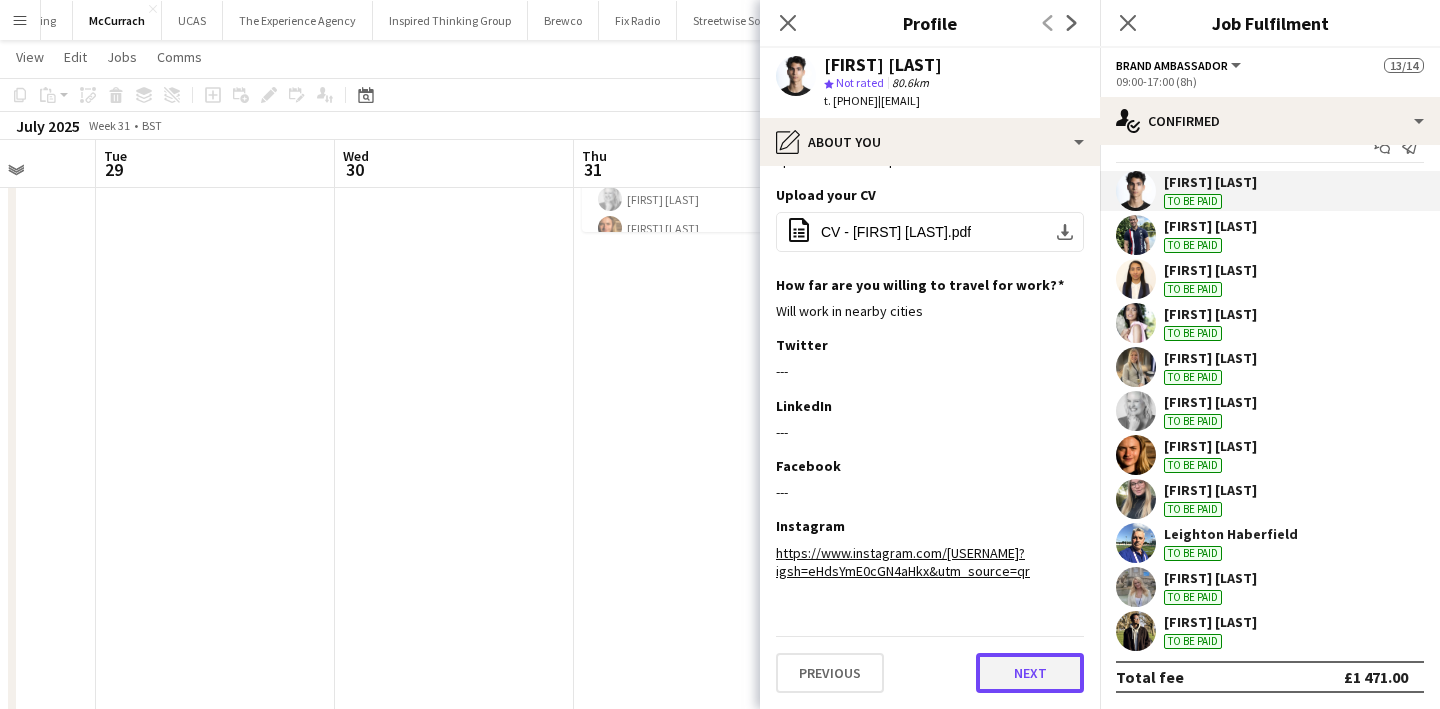 click on "Next" 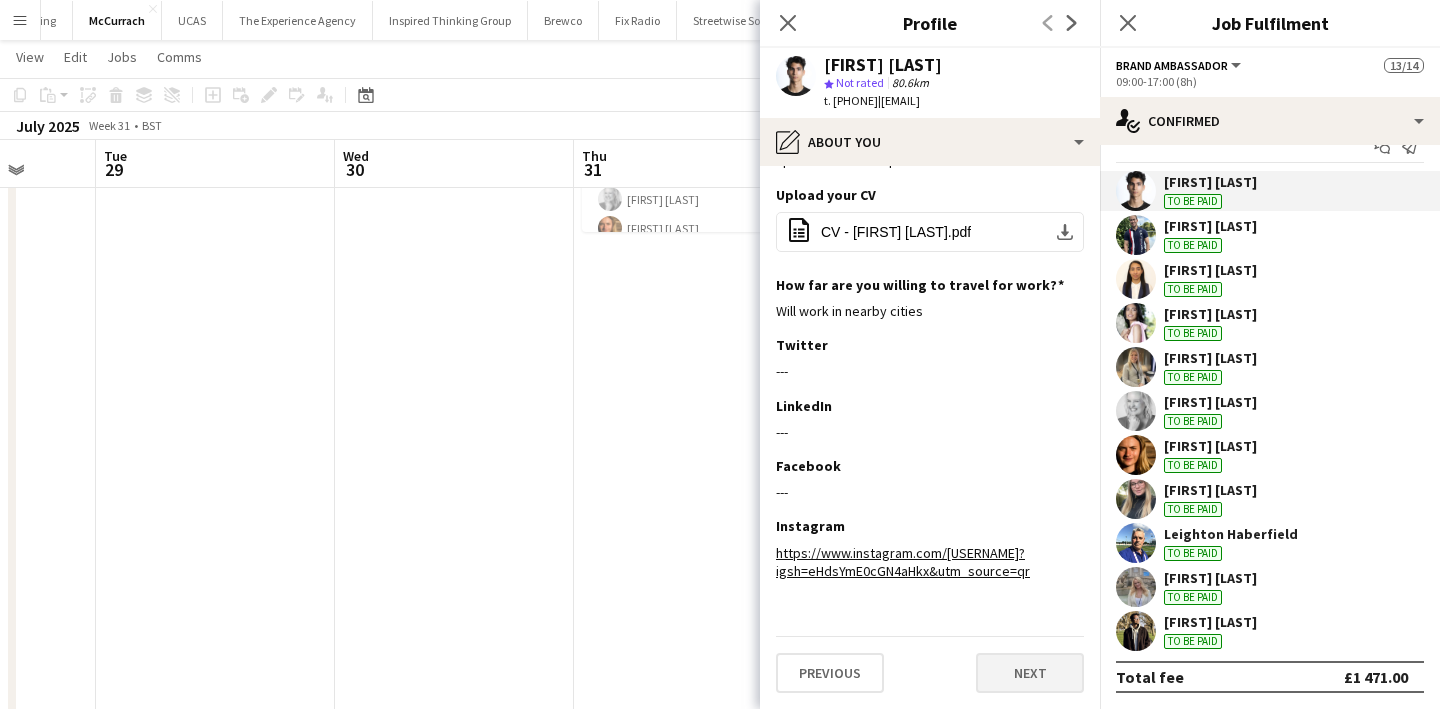 scroll, scrollTop: 0, scrollLeft: 0, axis: both 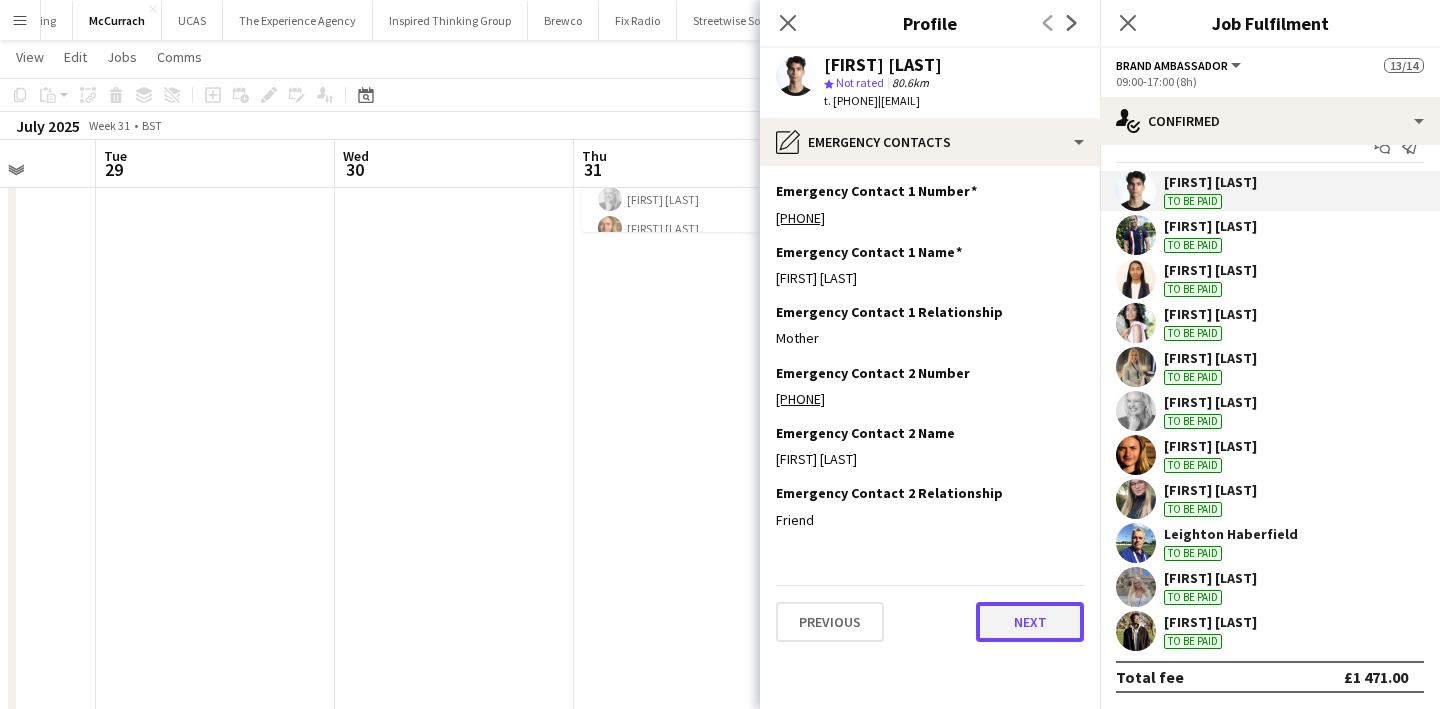 click on "Next" 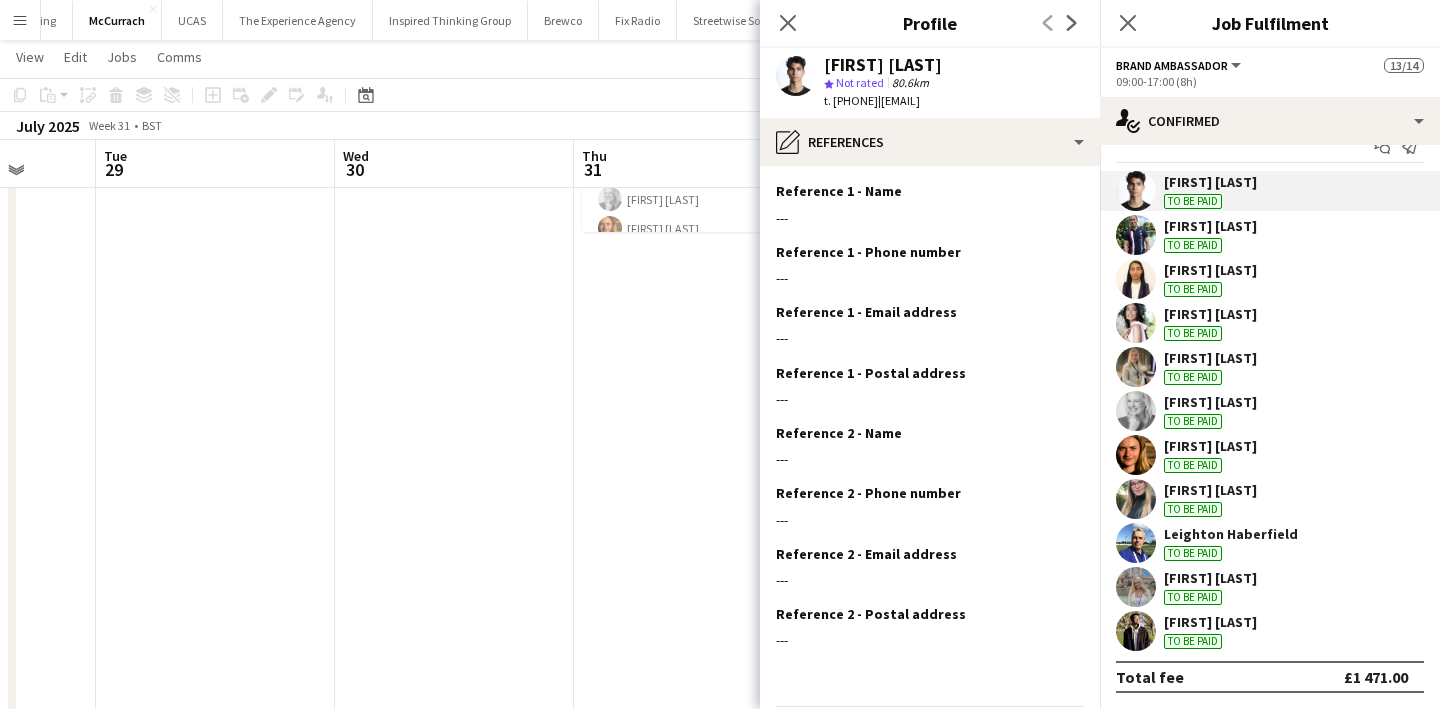 scroll, scrollTop: 69, scrollLeft: 0, axis: vertical 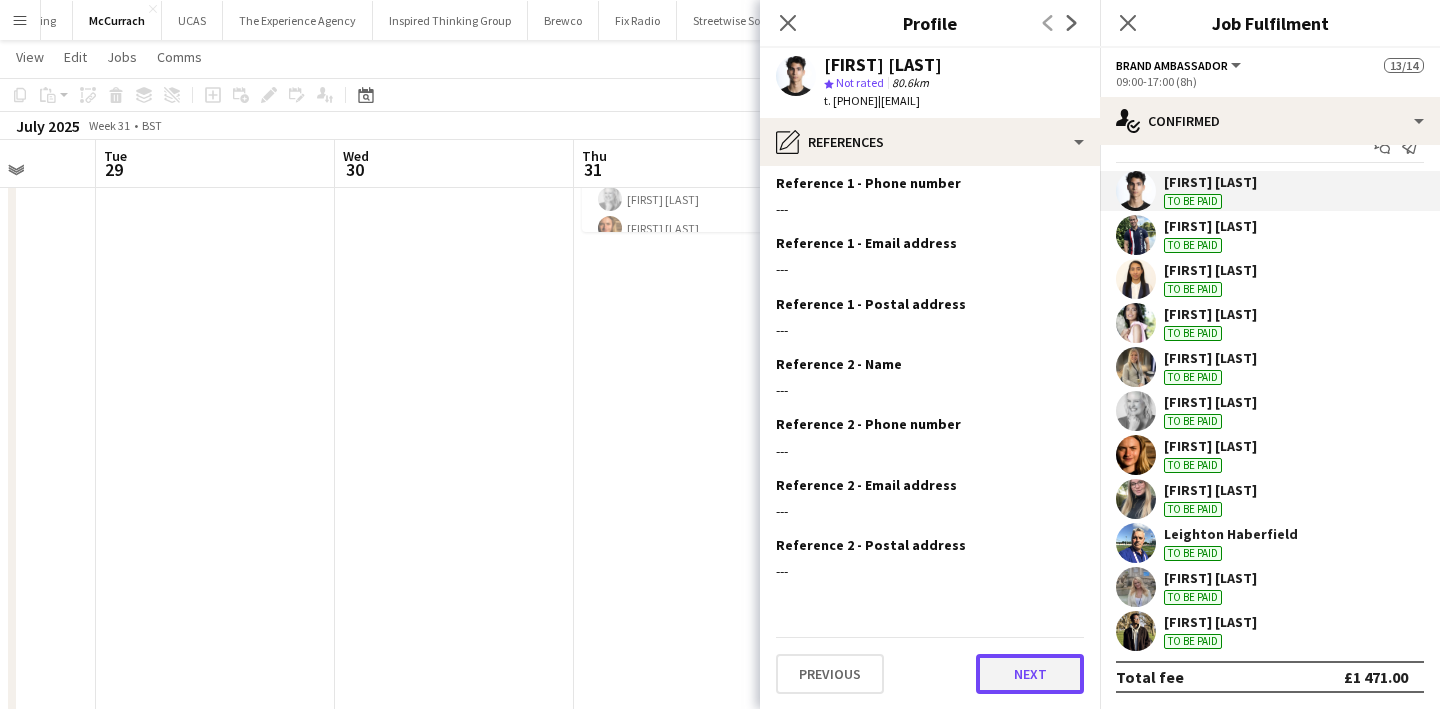 click on "Next" 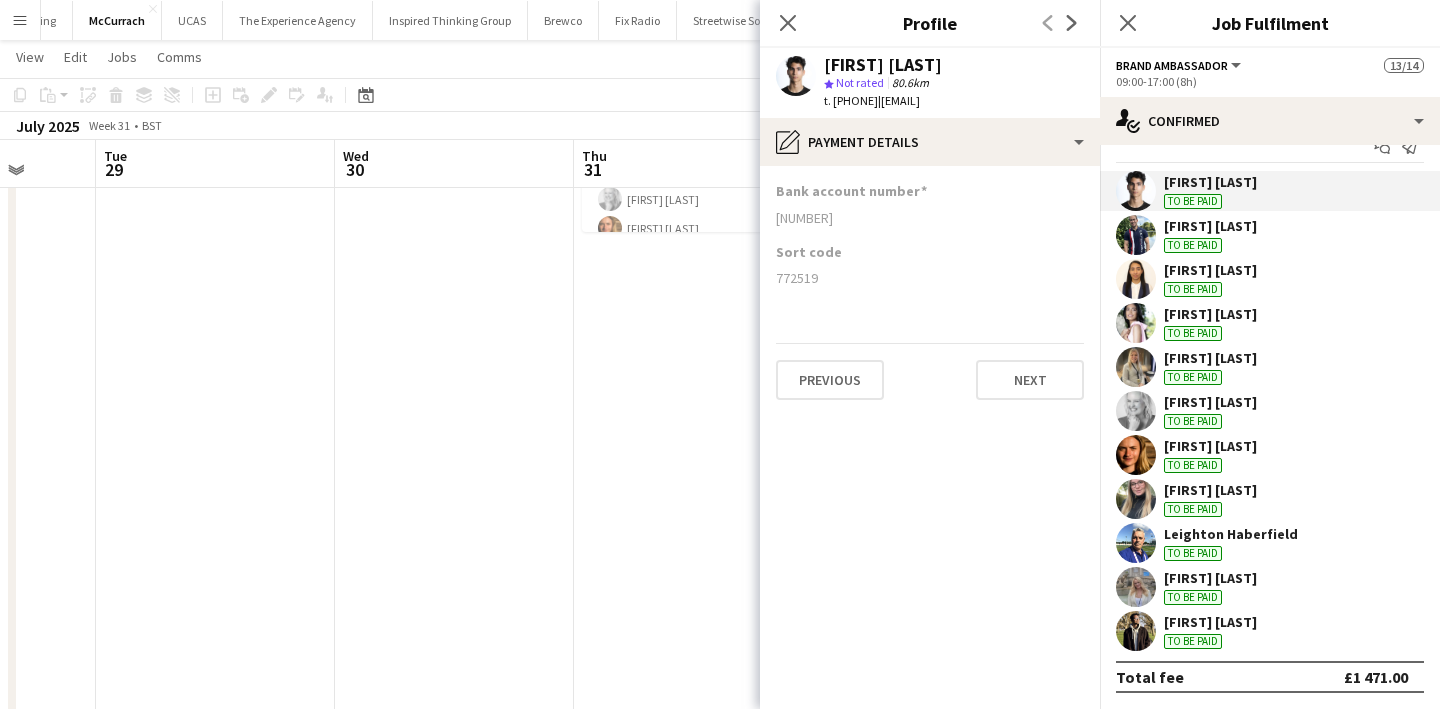 scroll, scrollTop: 0, scrollLeft: 0, axis: both 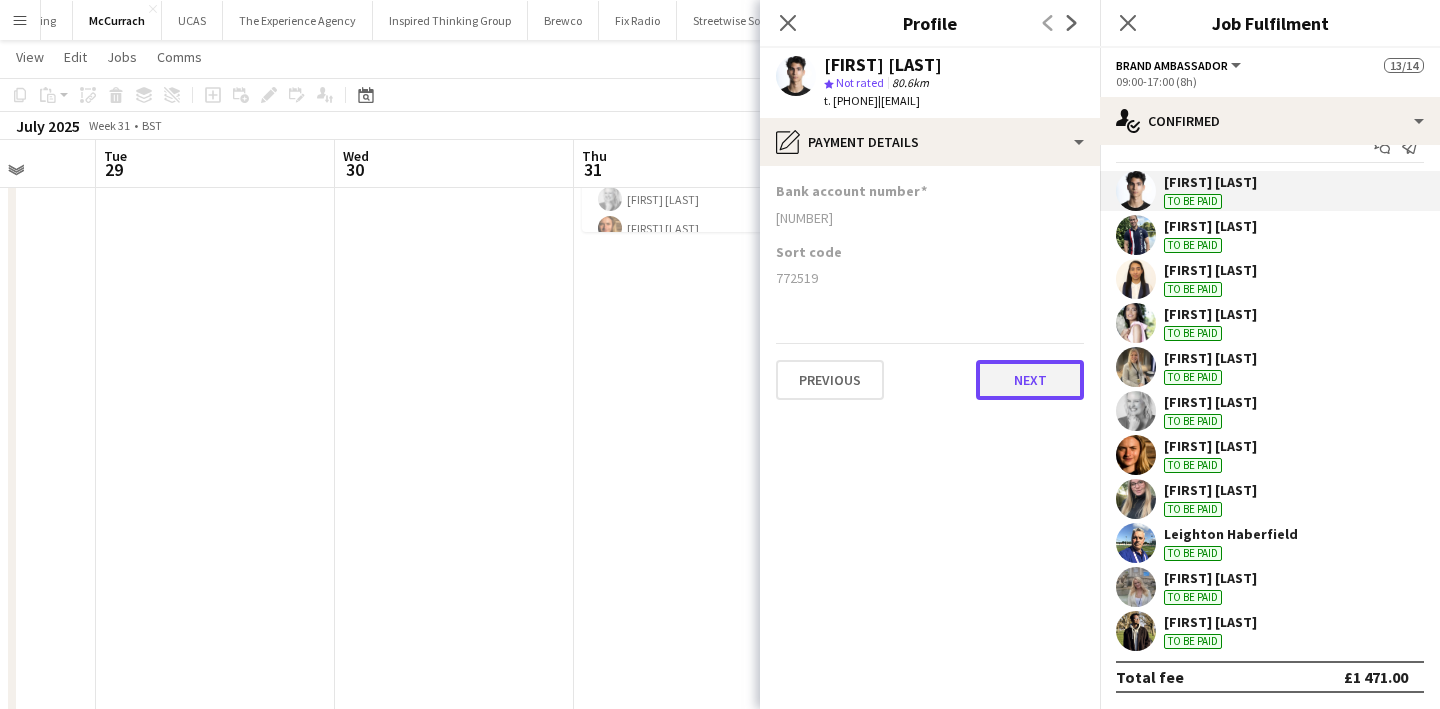 click on "Next" 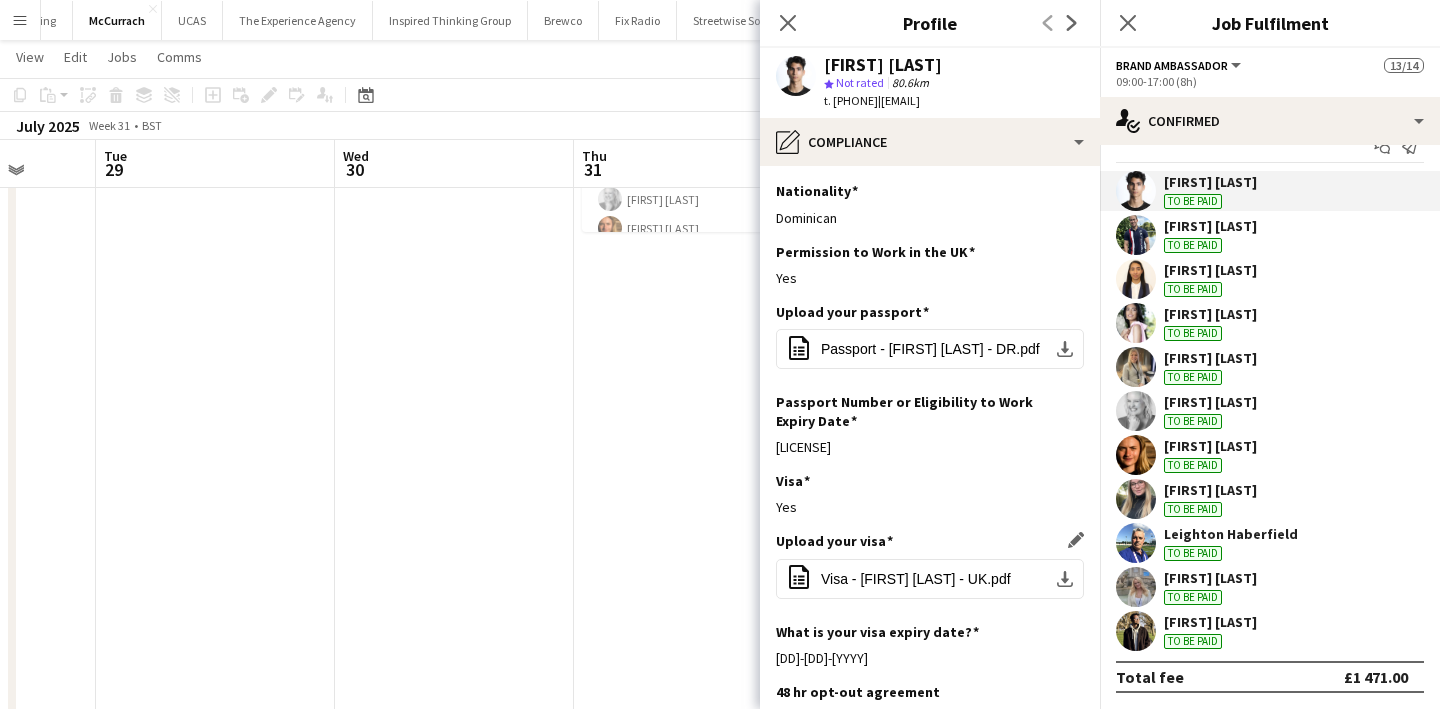 scroll, scrollTop: 208, scrollLeft: 0, axis: vertical 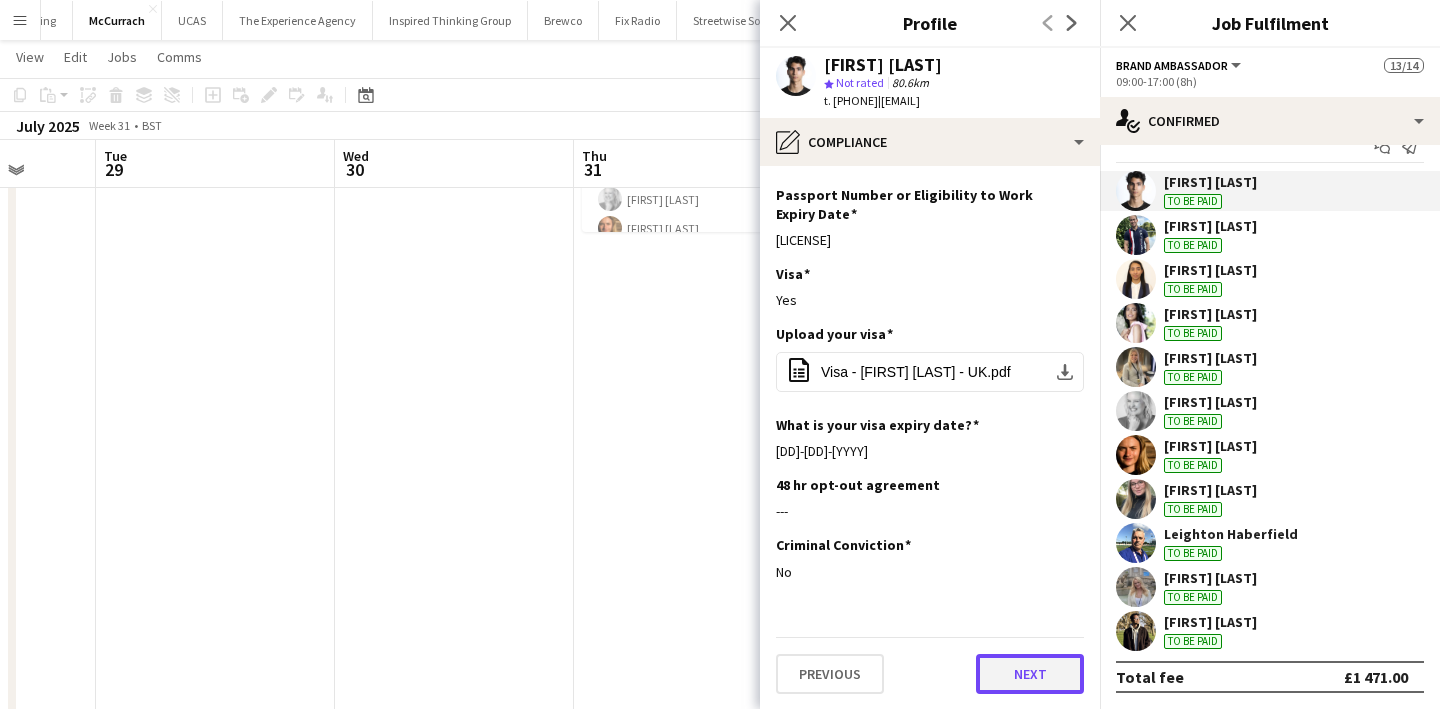 click on "Next" 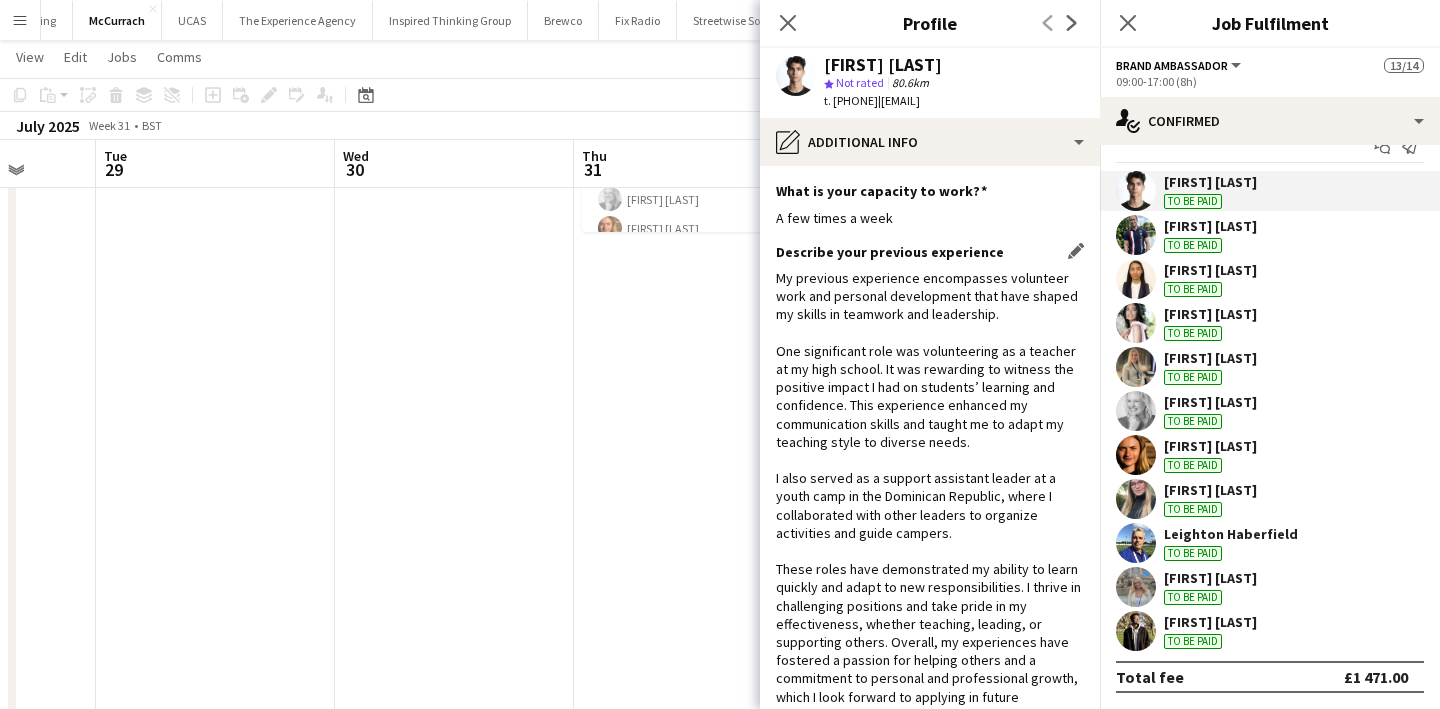 scroll, scrollTop: 246, scrollLeft: 0, axis: vertical 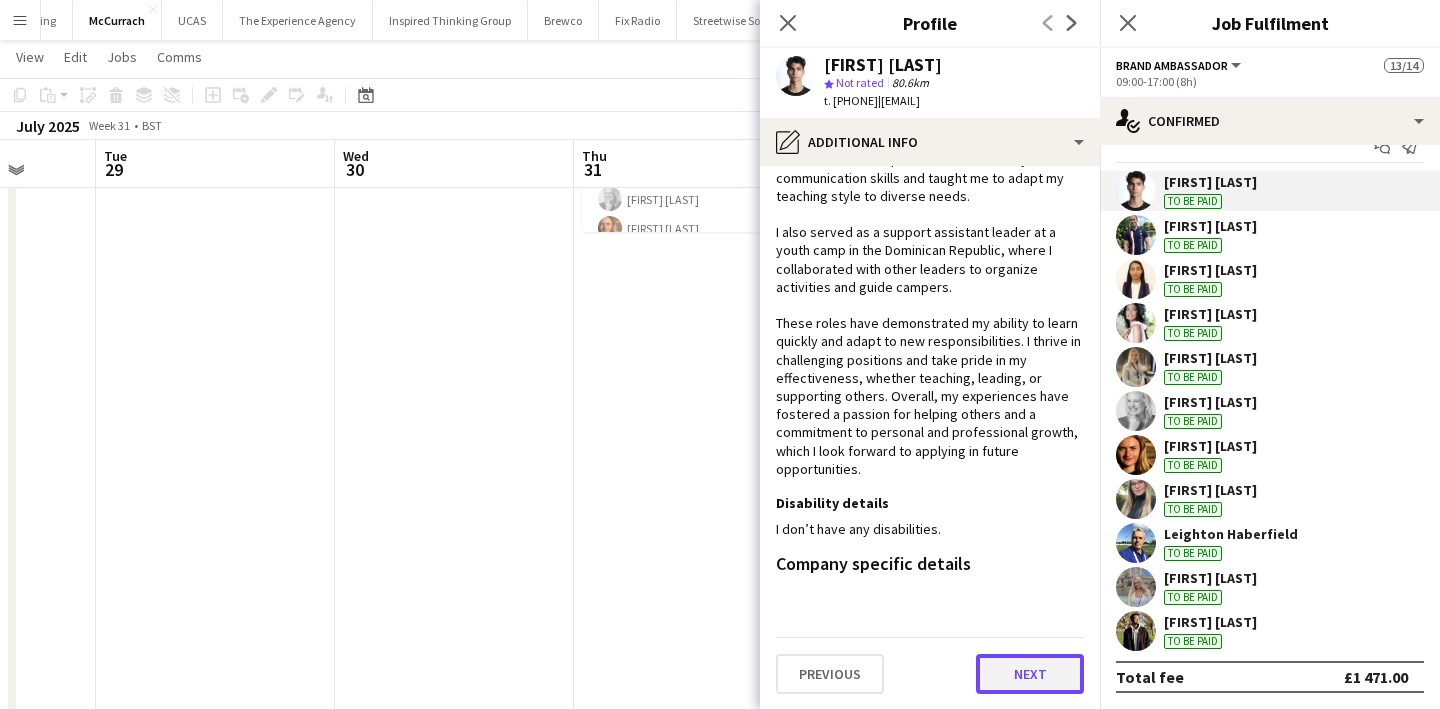 click on "Next" 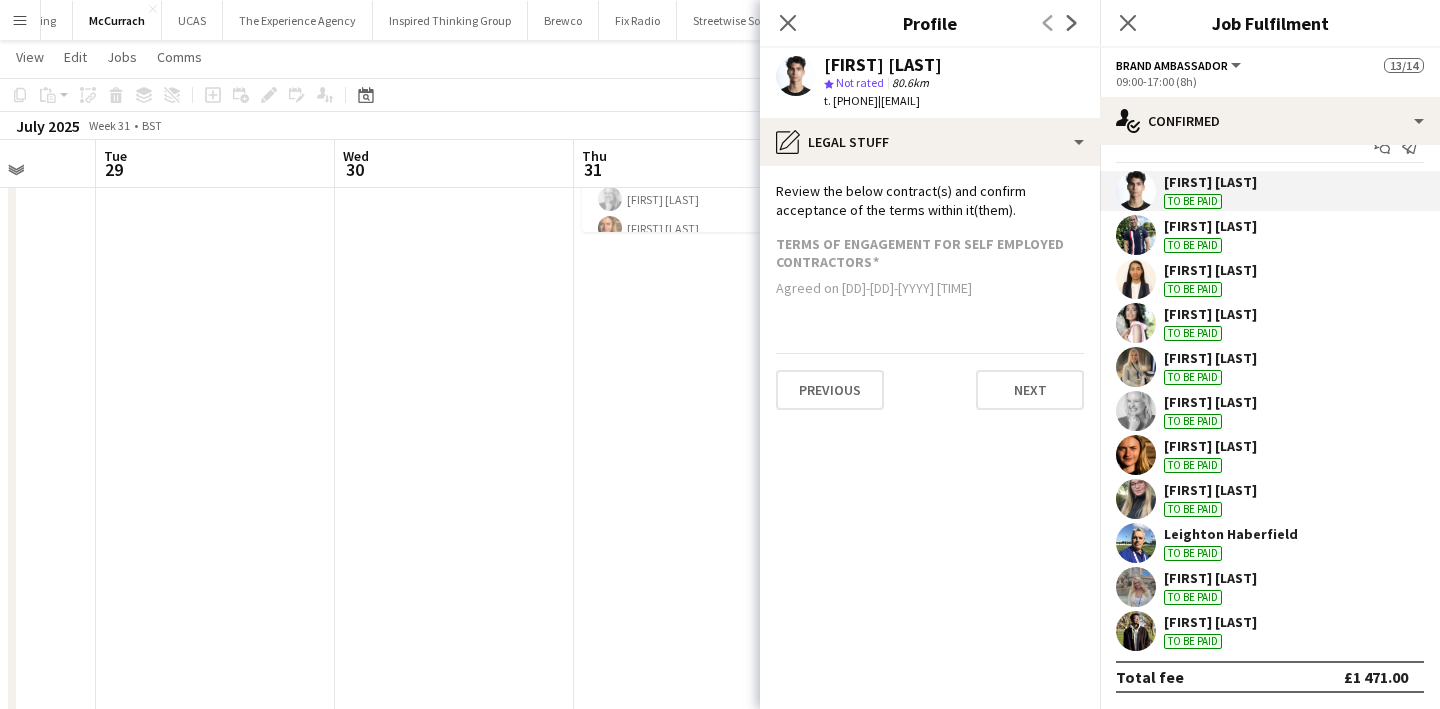 scroll, scrollTop: 0, scrollLeft: 0, axis: both 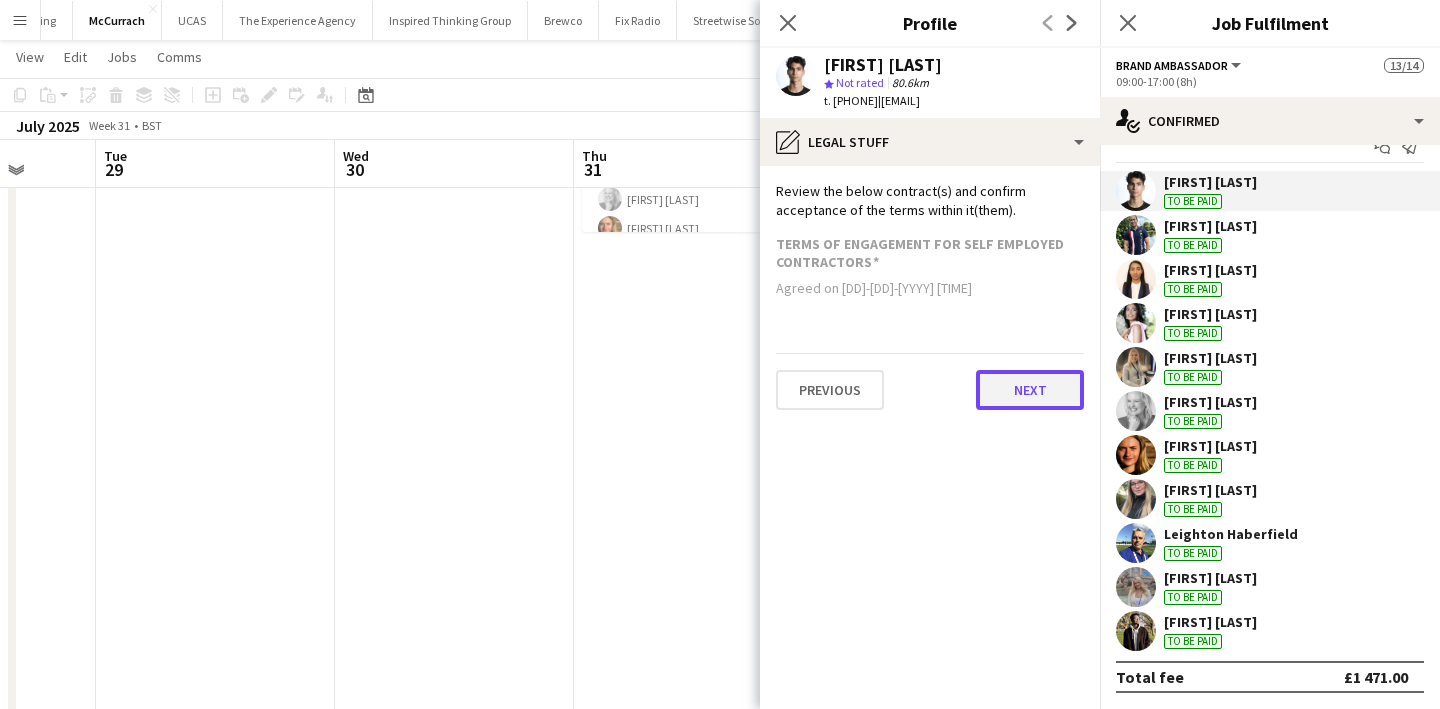 click on "Next" 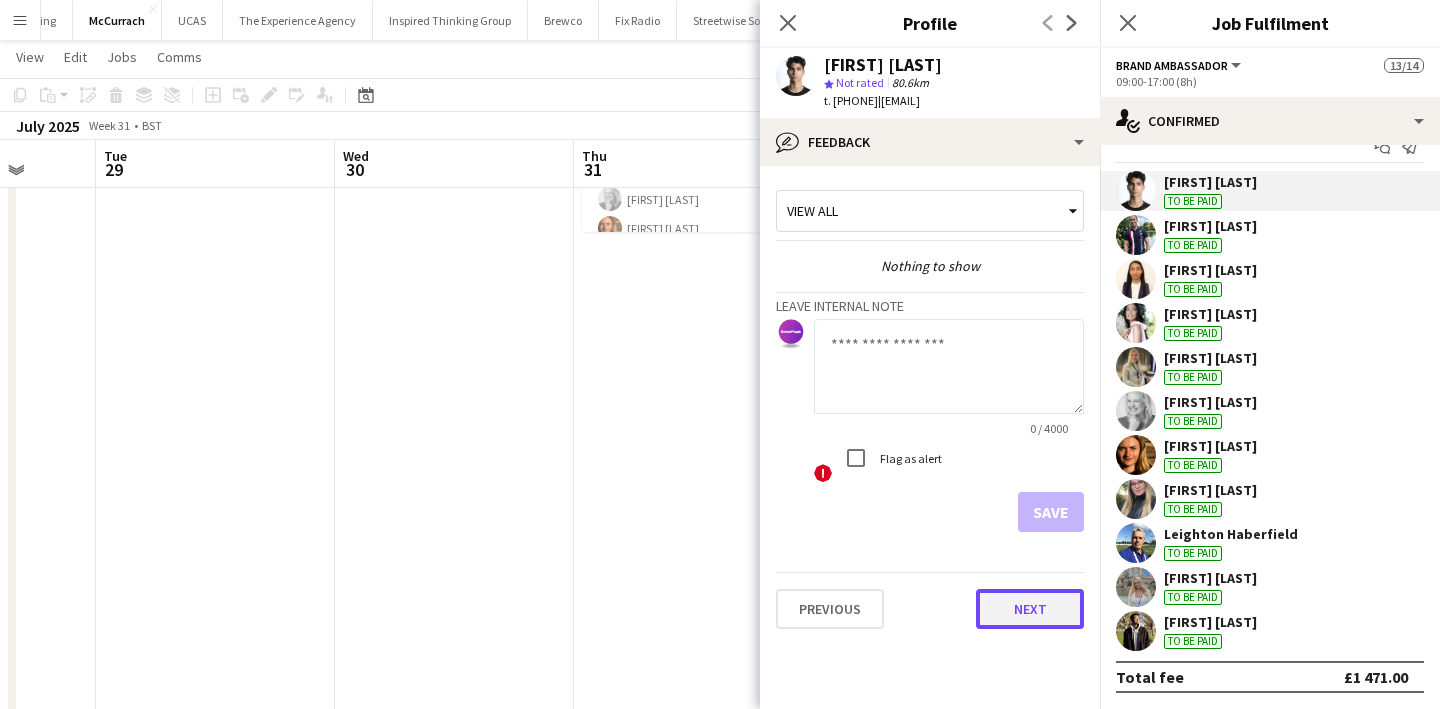 click on "Next" 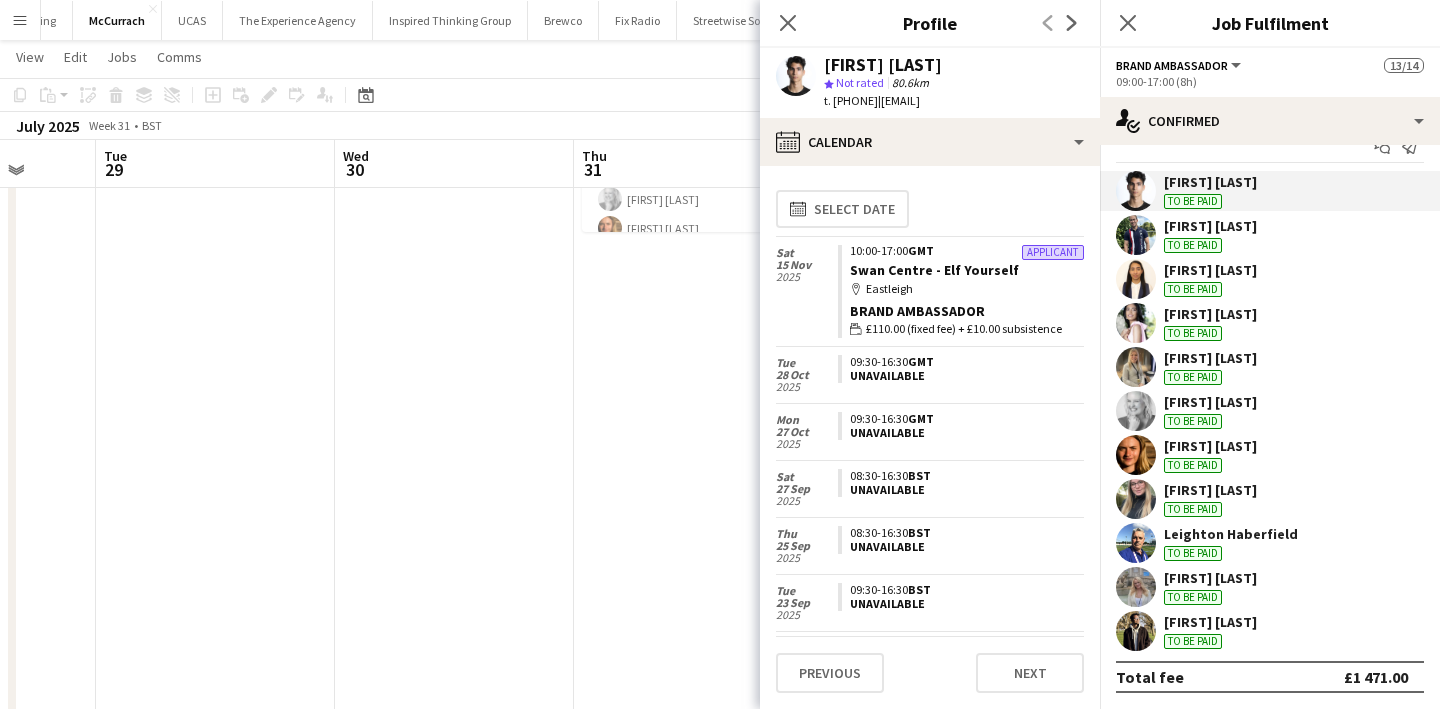 click at bounding box center [1136, 235] 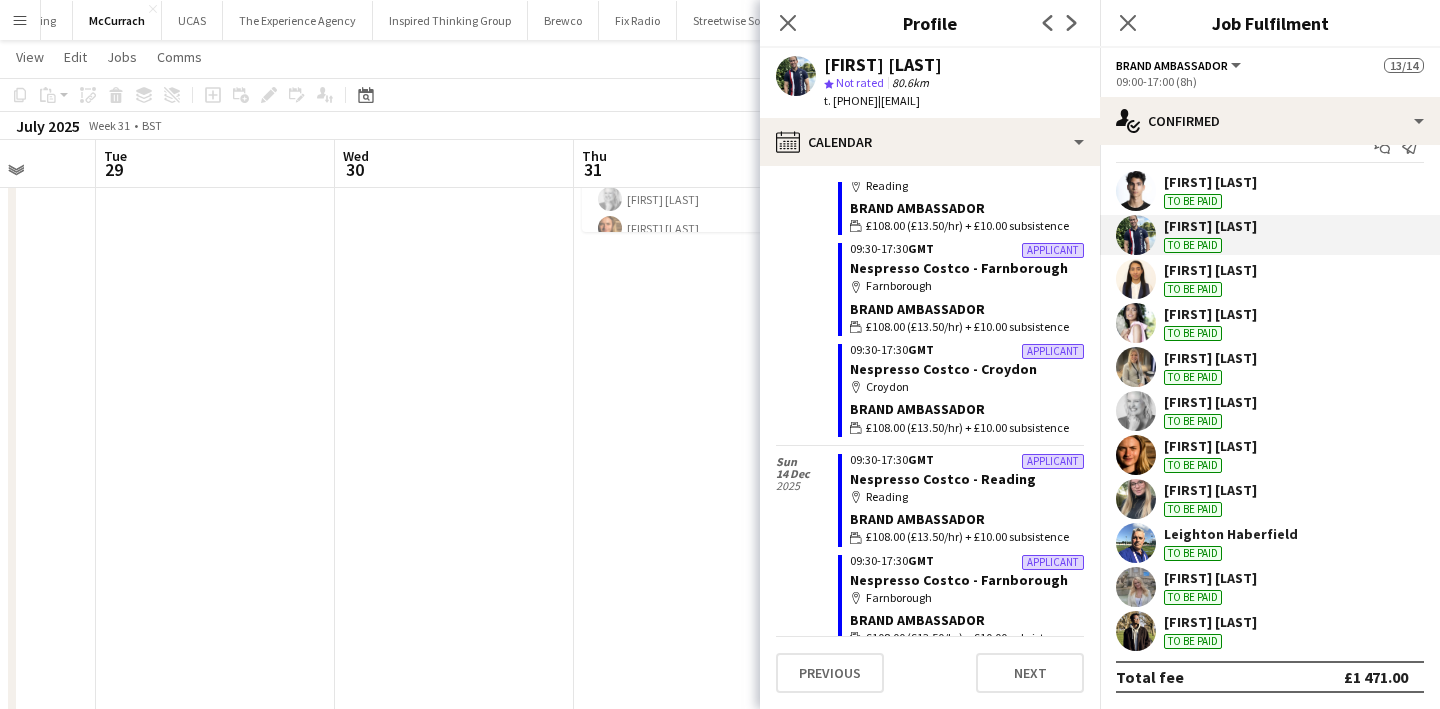scroll, scrollTop: 0, scrollLeft: 0, axis: both 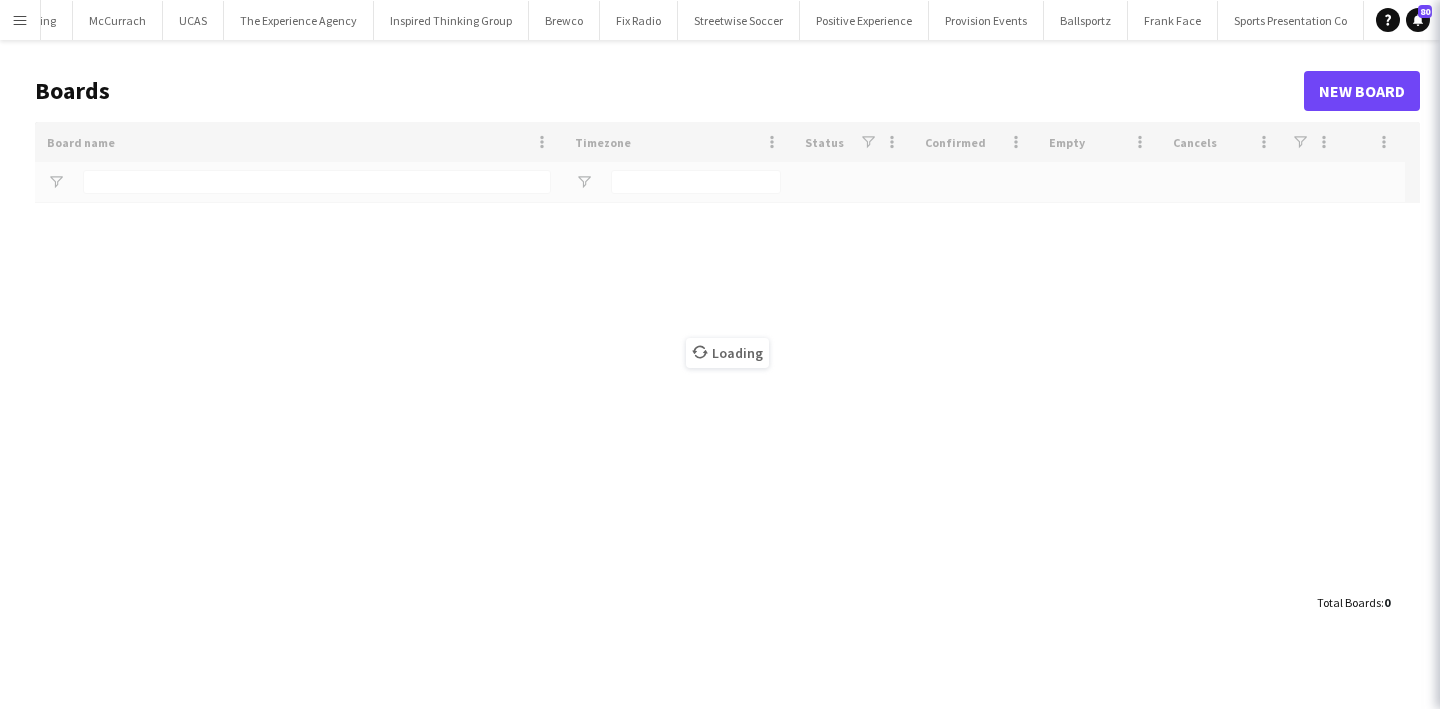 type on "**" 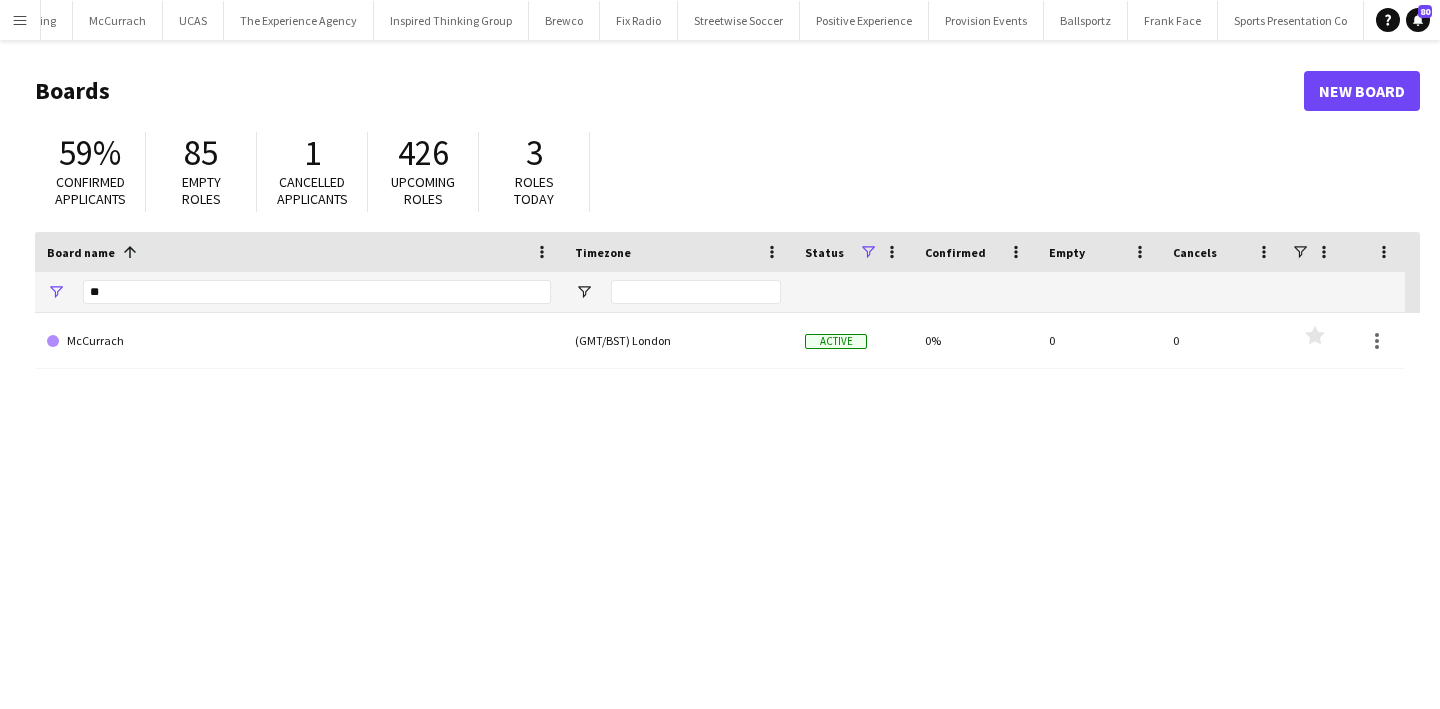 click on "**" 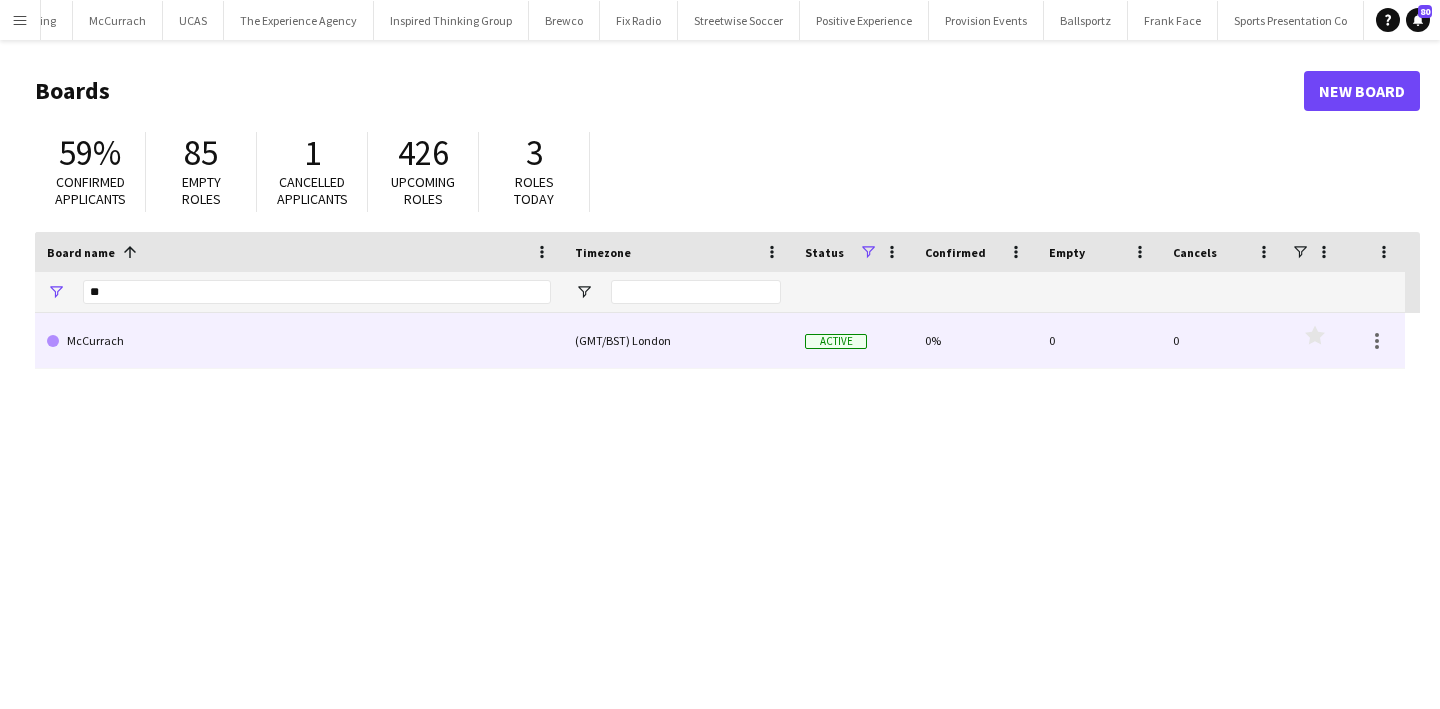 click on "McCurrach" 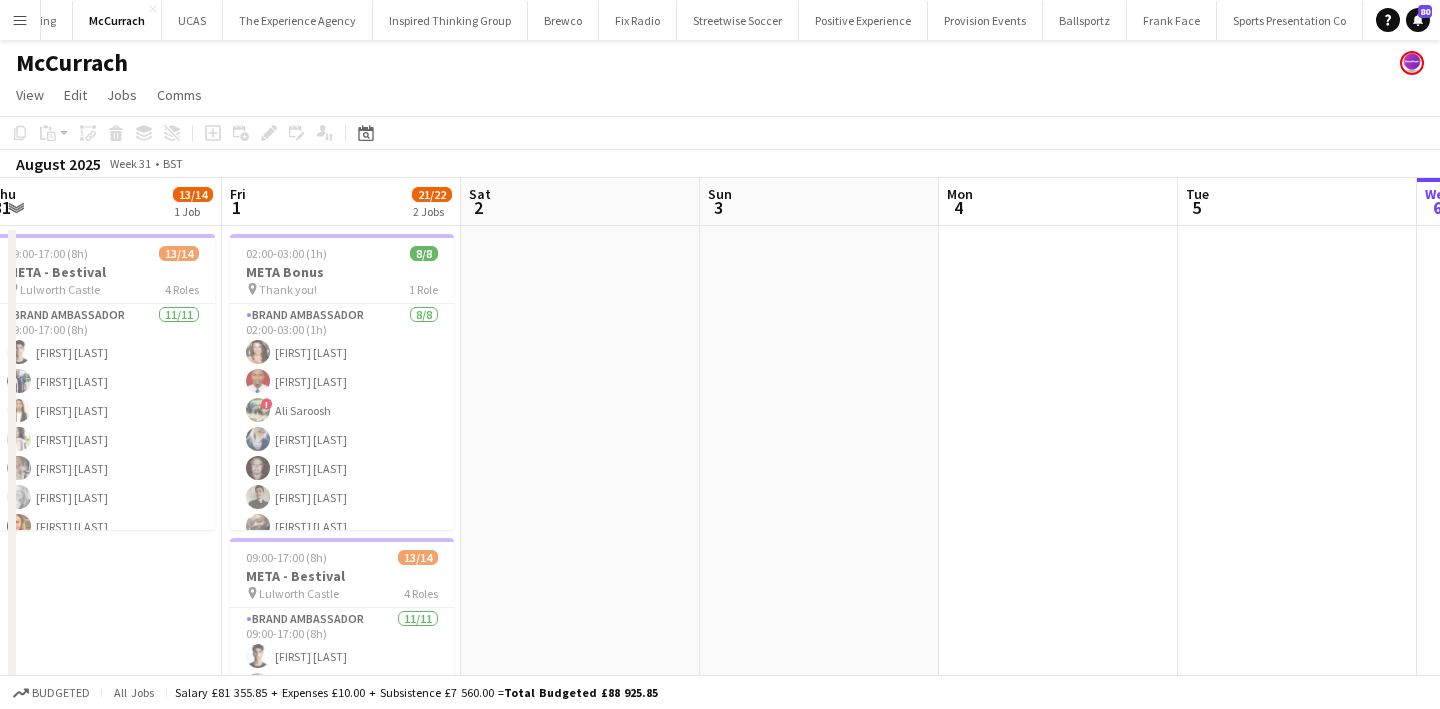 scroll, scrollTop: 0, scrollLeft: 473, axis: horizontal 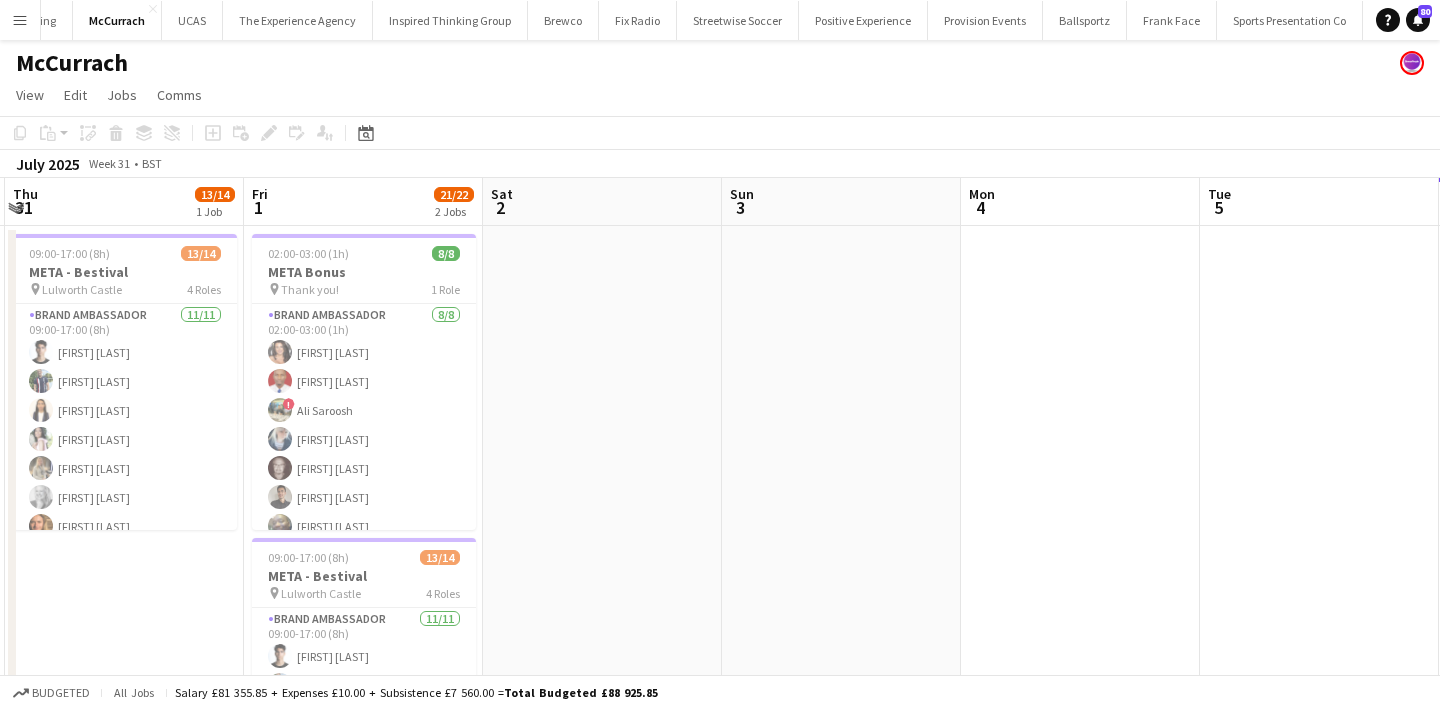 click at bounding box center (602, 550) 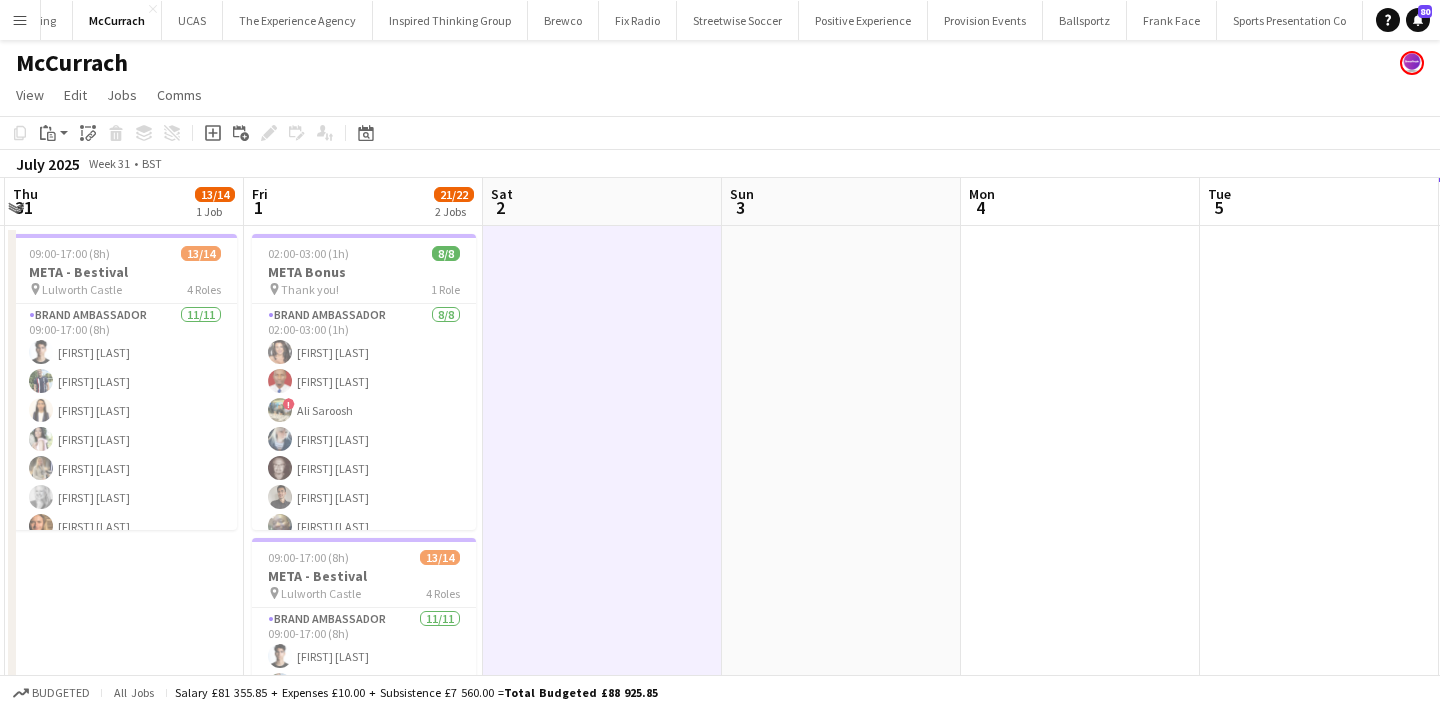 click at bounding box center (602, 550) 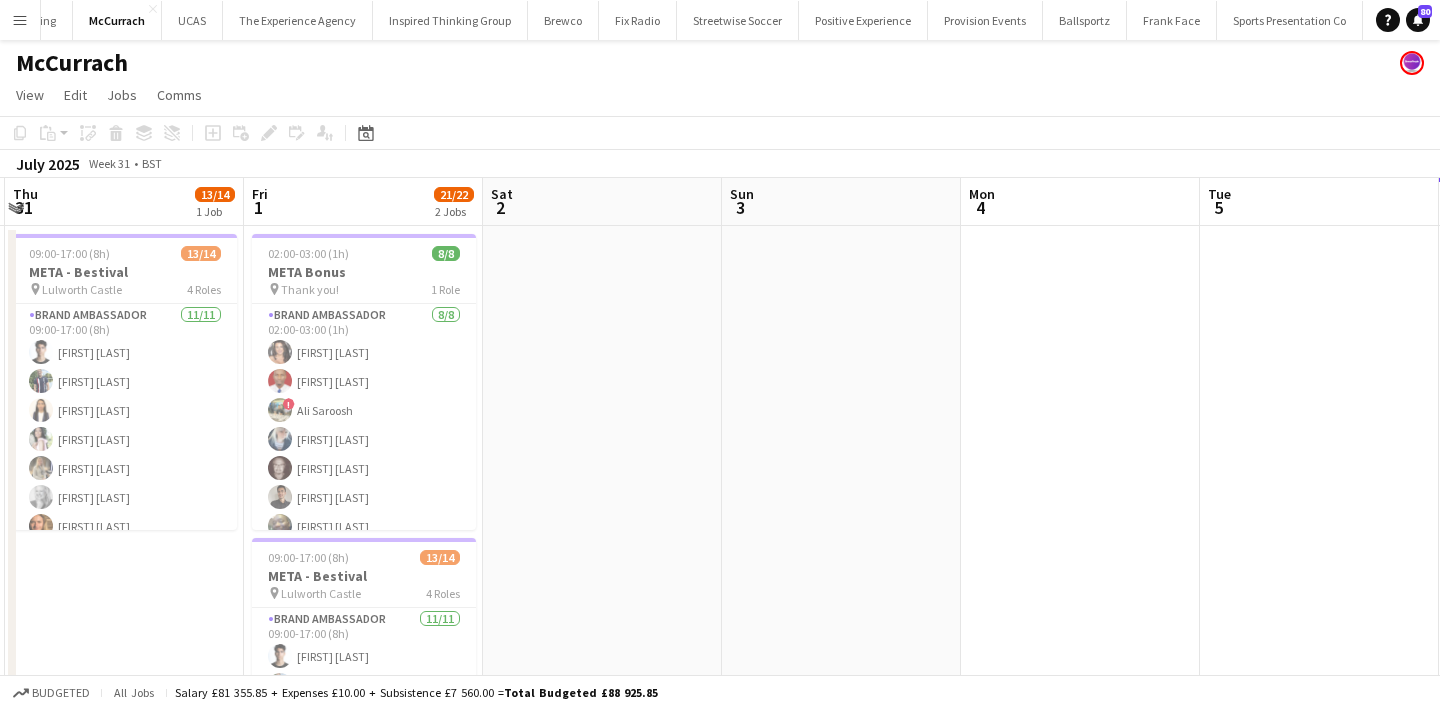 click at bounding box center (602, 550) 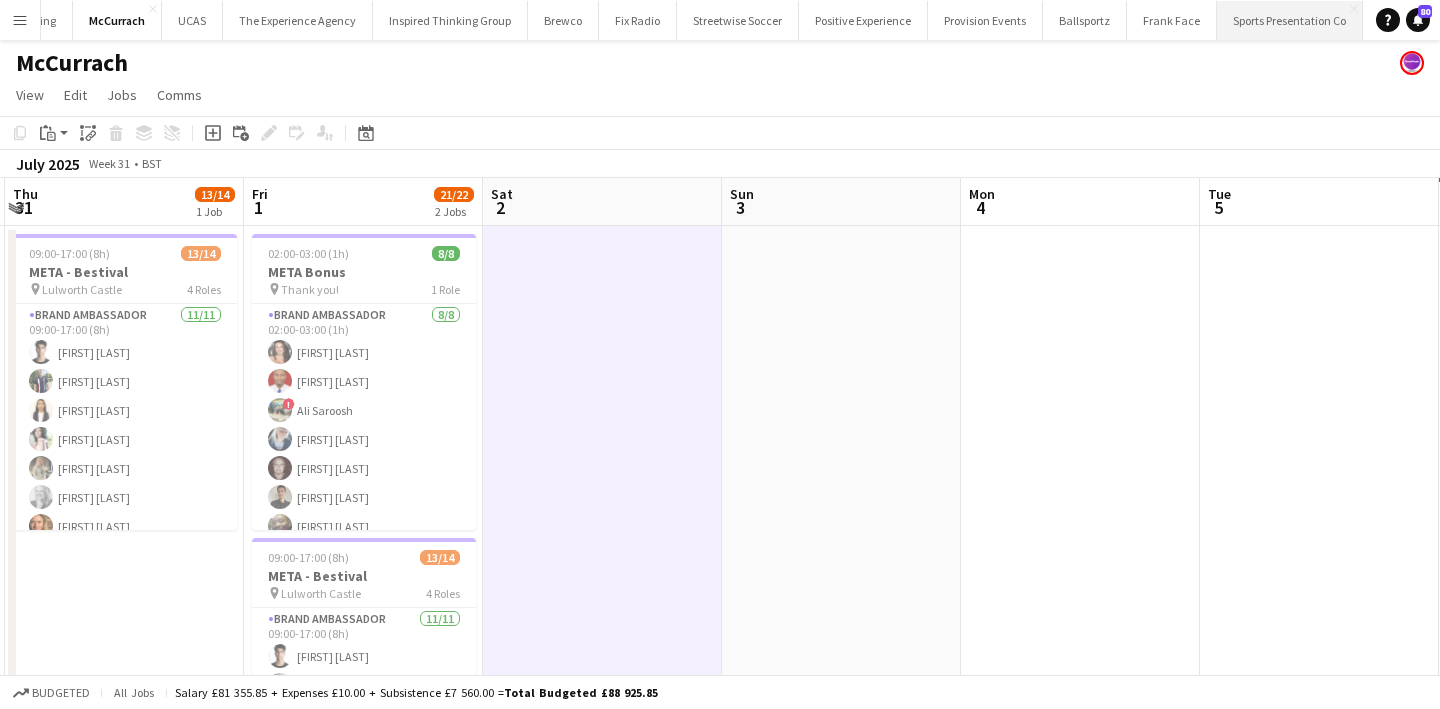 click on "Sports Presentation Co
Close" at bounding box center (1290, 20) 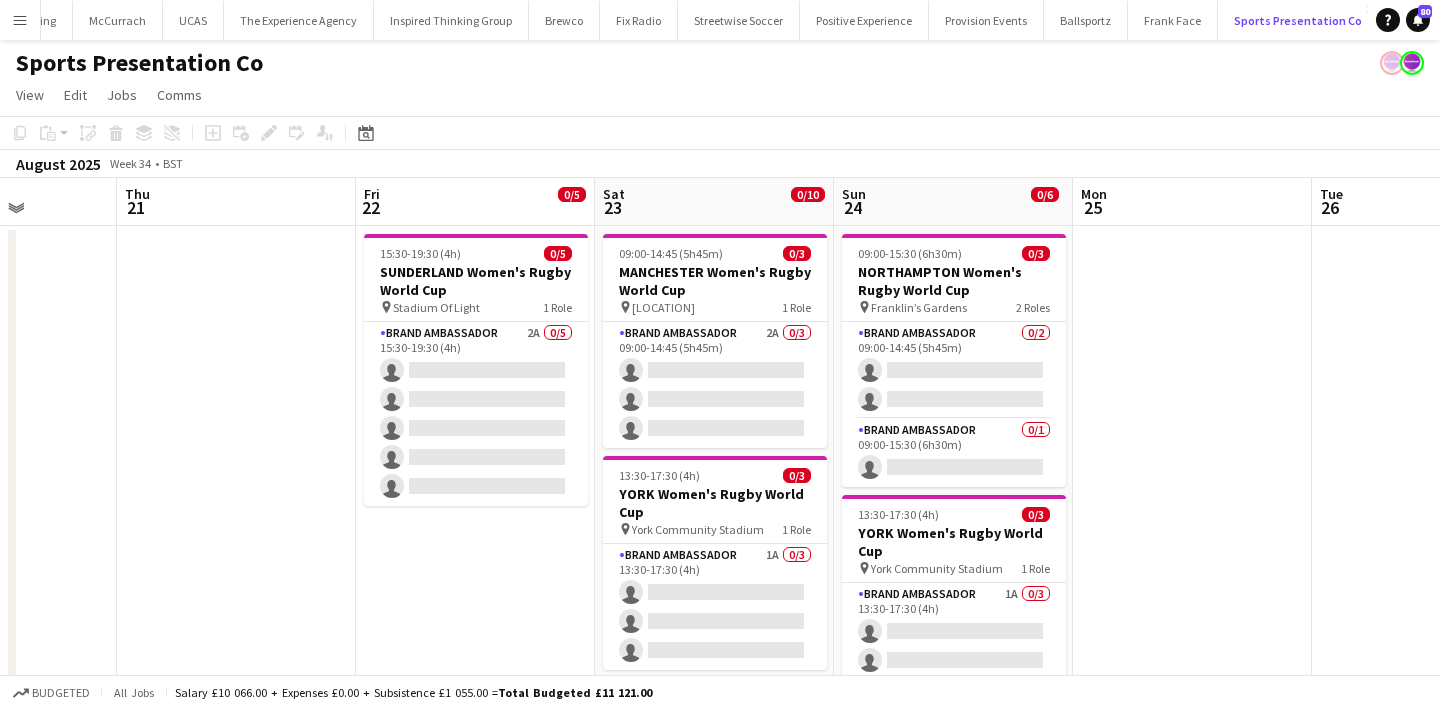 scroll, scrollTop: 0, scrollLeft: 848, axis: horizontal 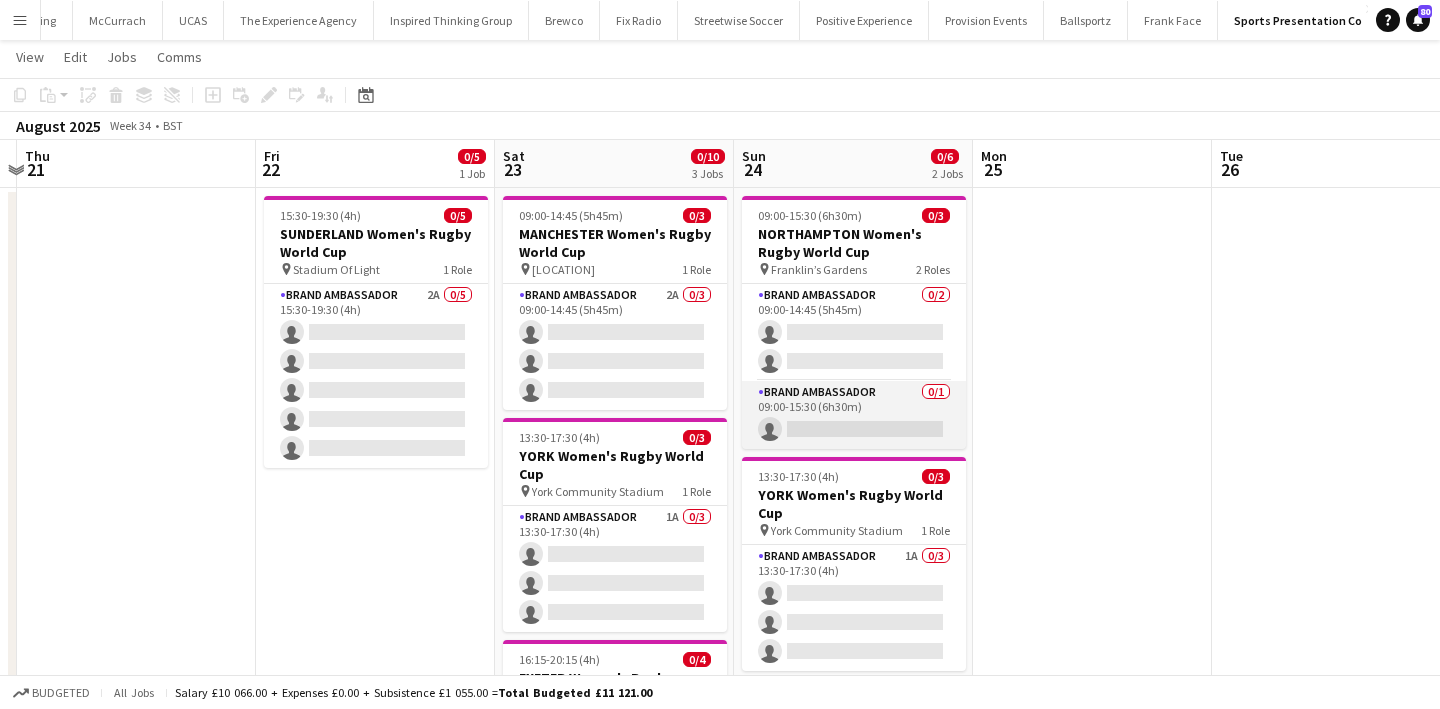 click on "Brand Ambassador   0/1   09:00-15:30 (6h30m)
single-neutral-actions" at bounding box center (854, 415) 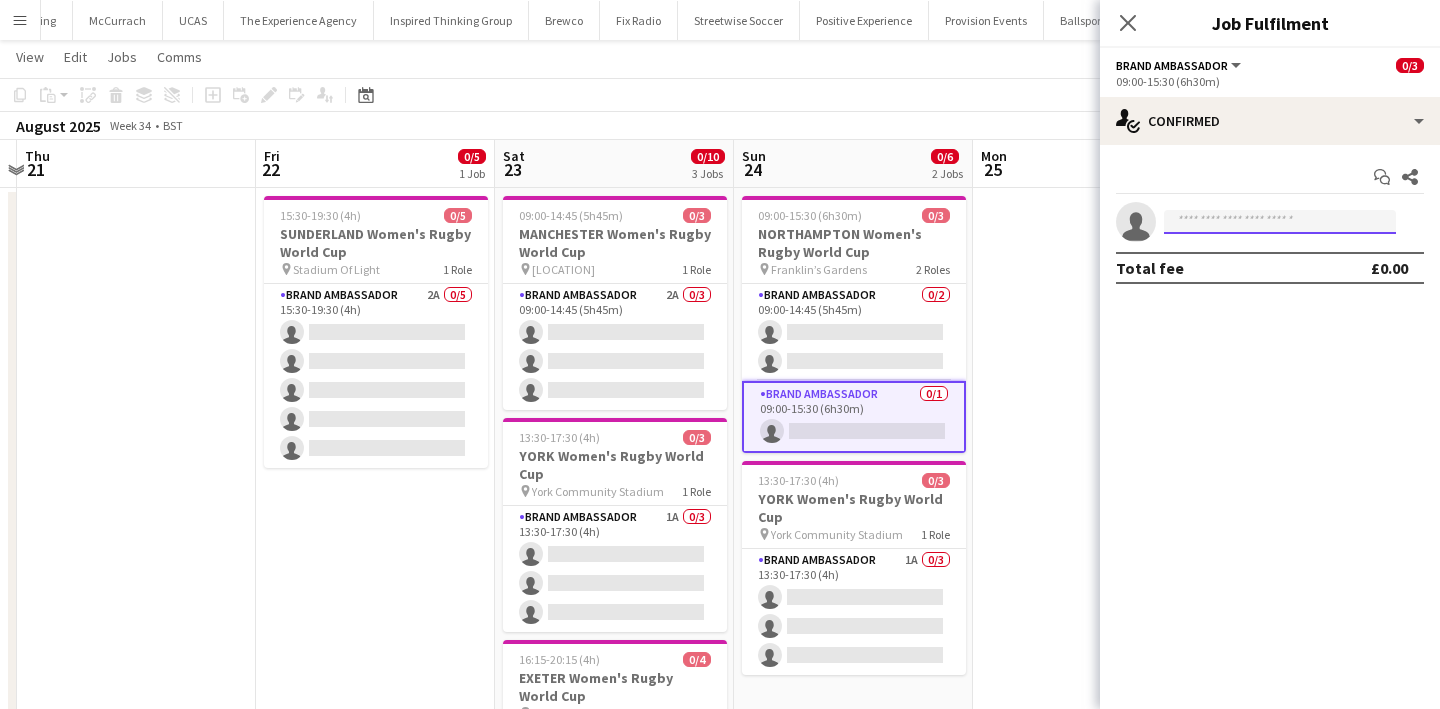 click at bounding box center (1280, 222) 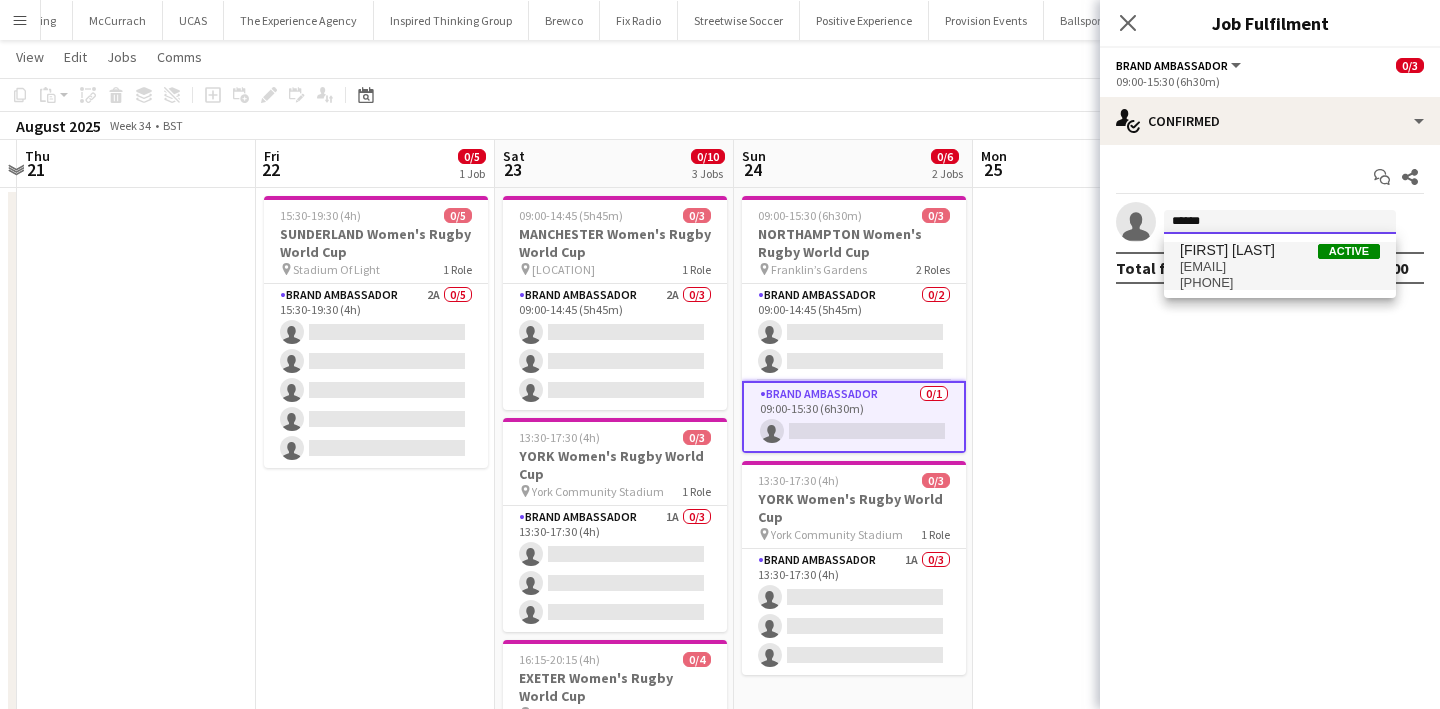 type on "******" 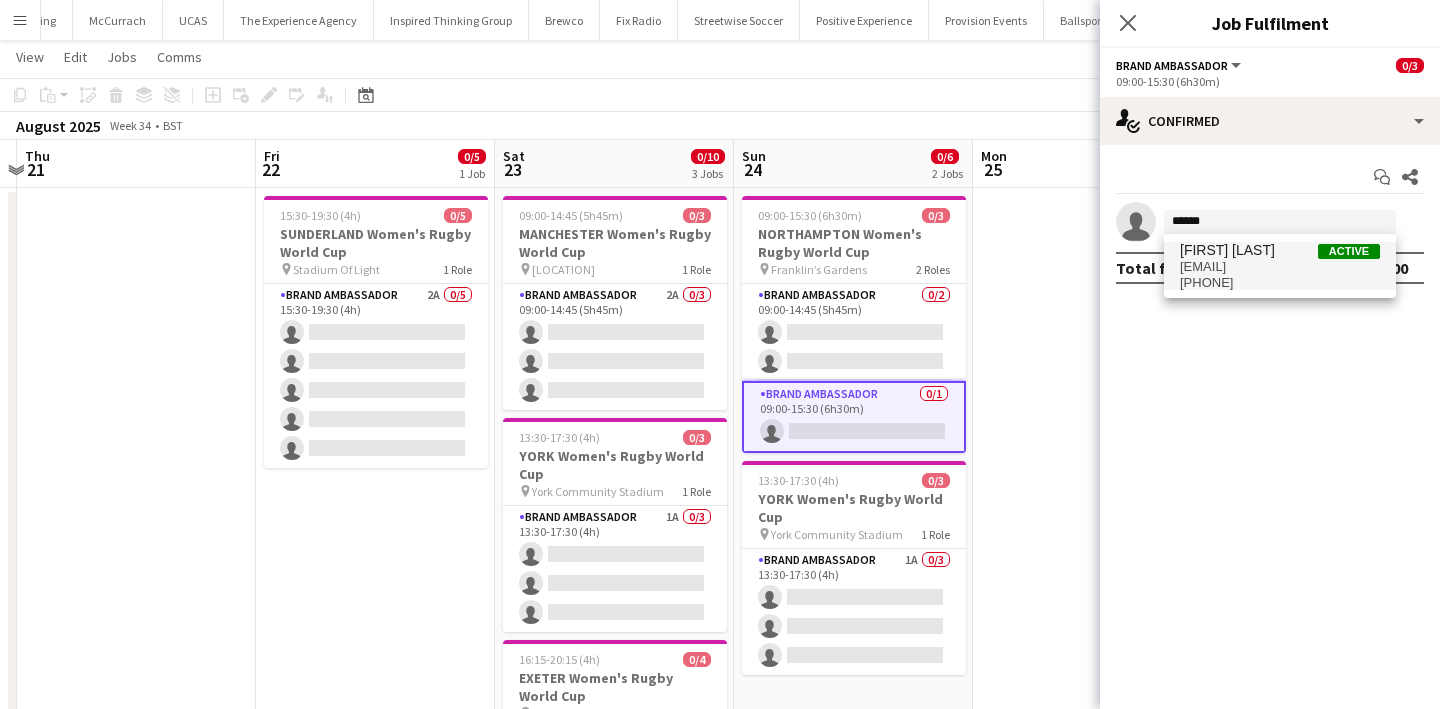 click on "Anna Geary" at bounding box center [1227, 250] 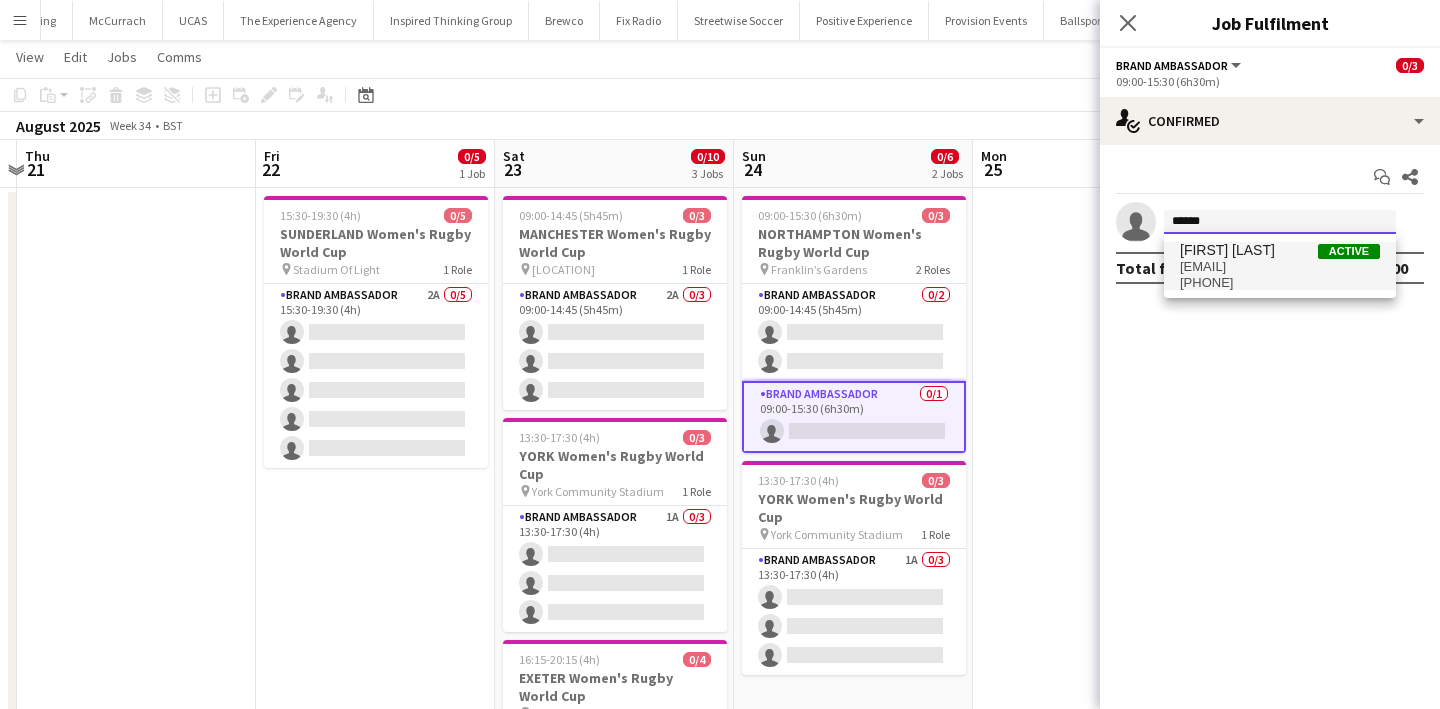 type 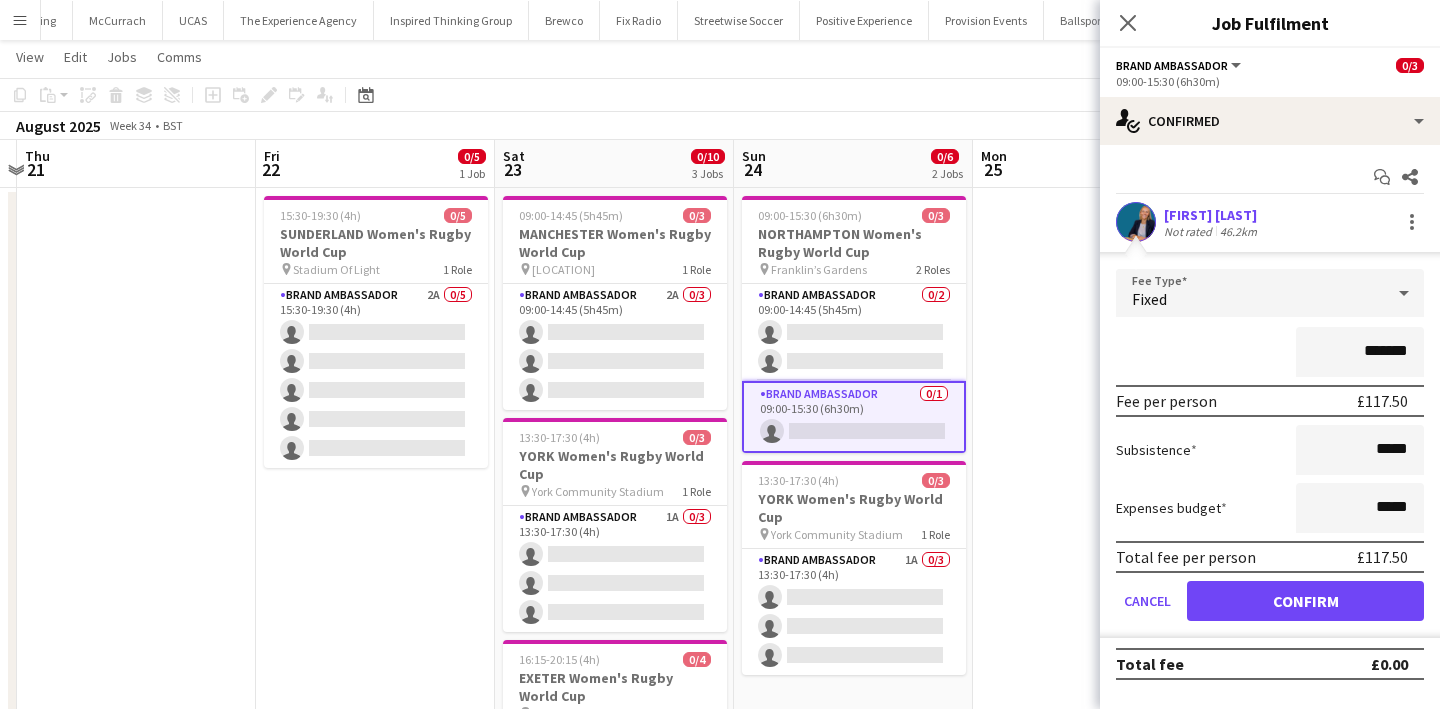 scroll, scrollTop: 49, scrollLeft: 0, axis: vertical 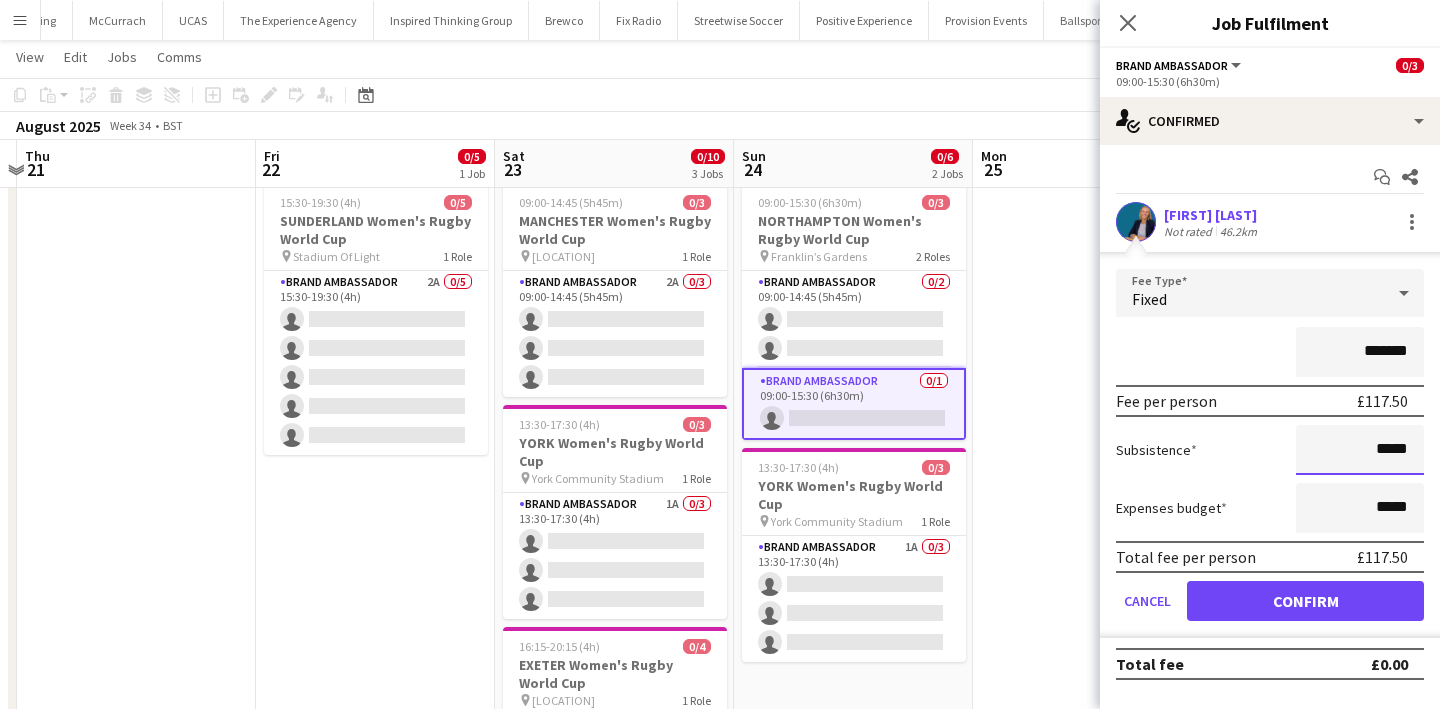 click on "*****" at bounding box center (1360, 450) 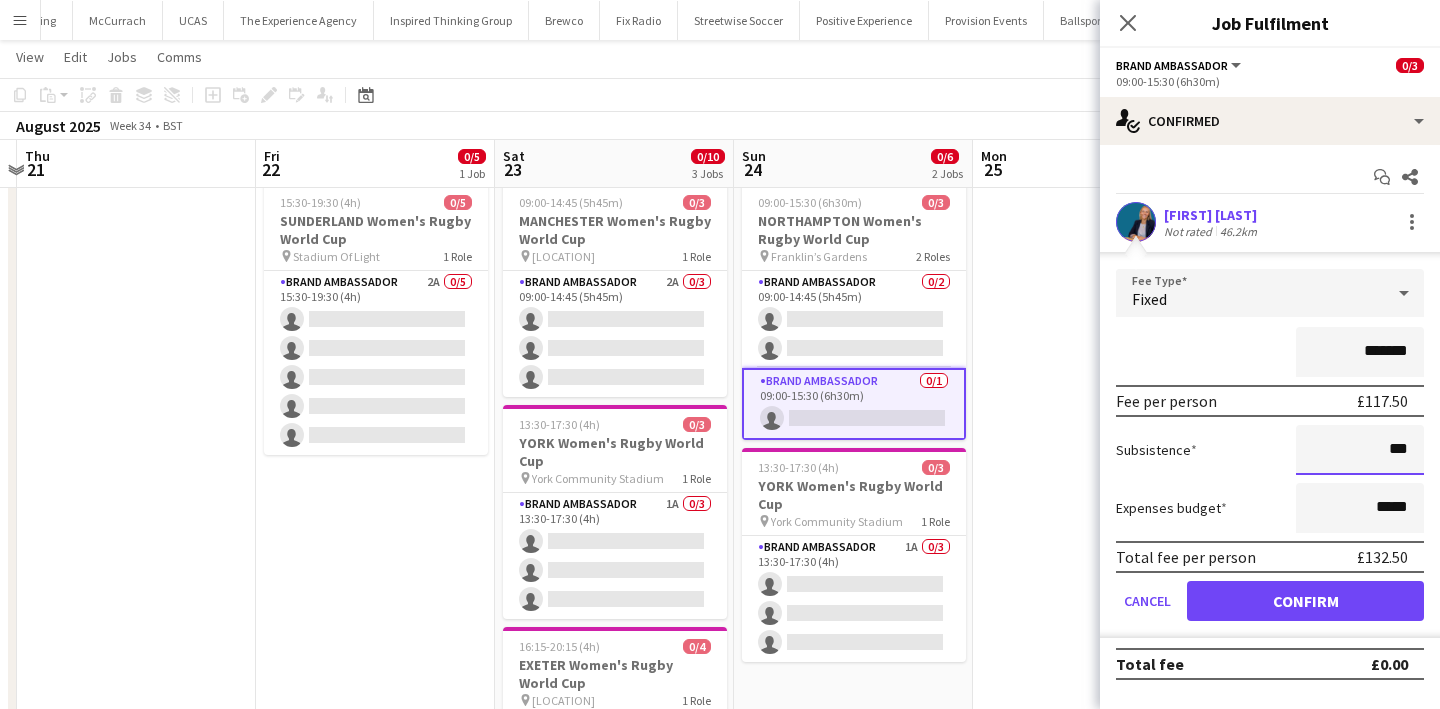 type on "**" 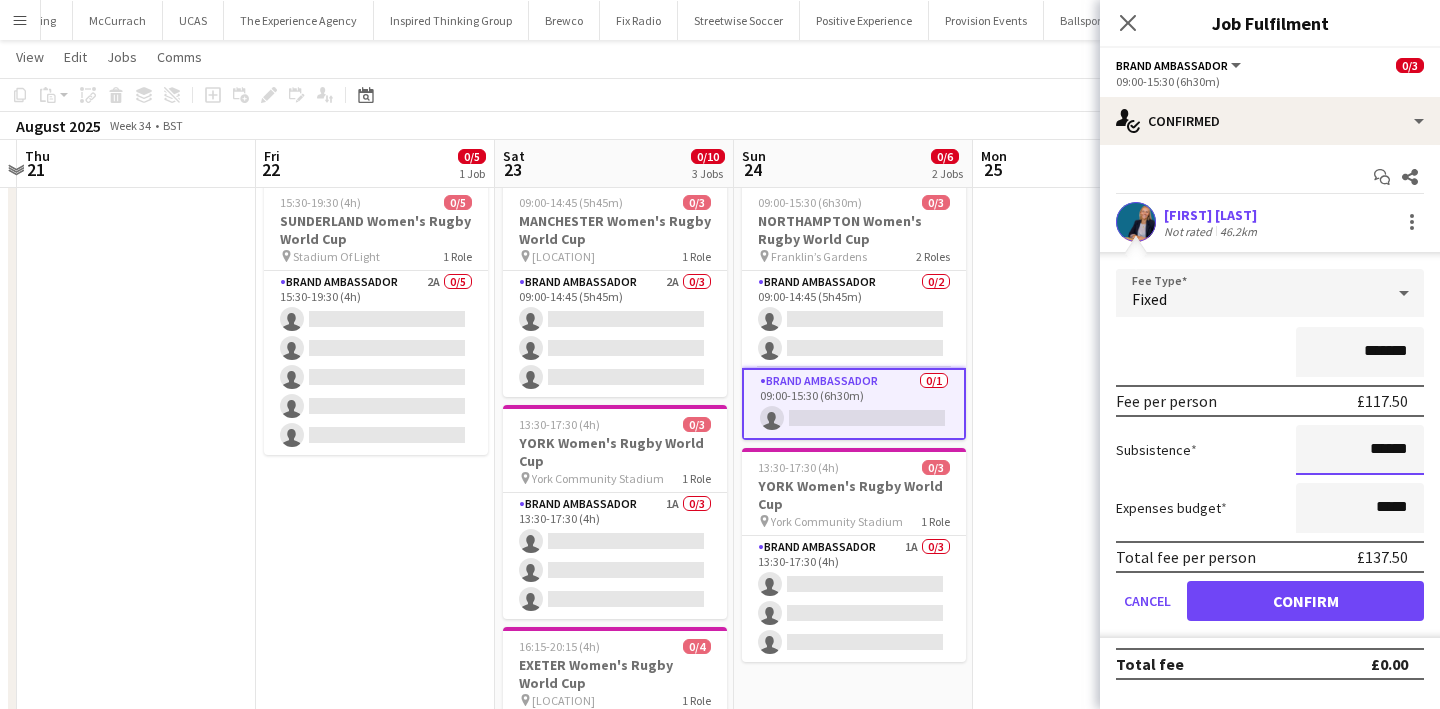 type on "******" 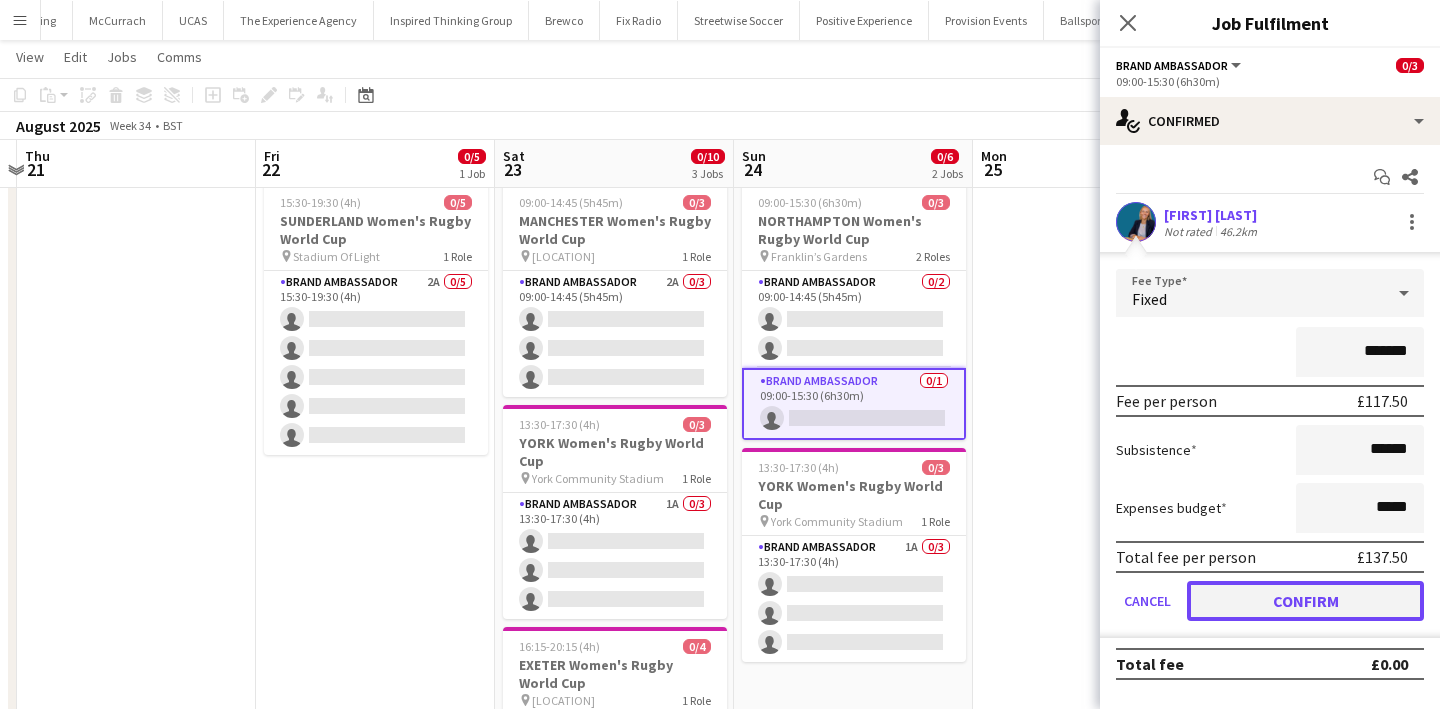 click on "Confirm" at bounding box center [1305, 601] 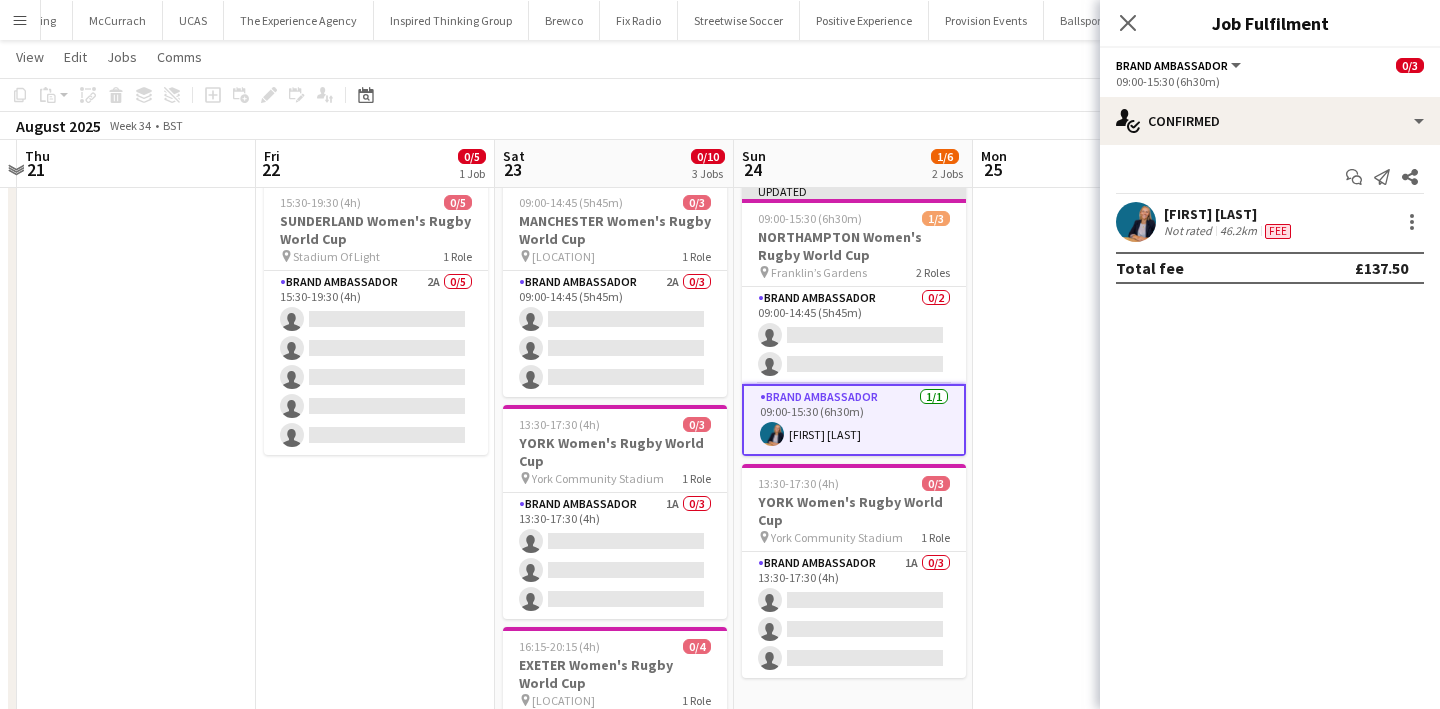 click at bounding box center (1092, 656) 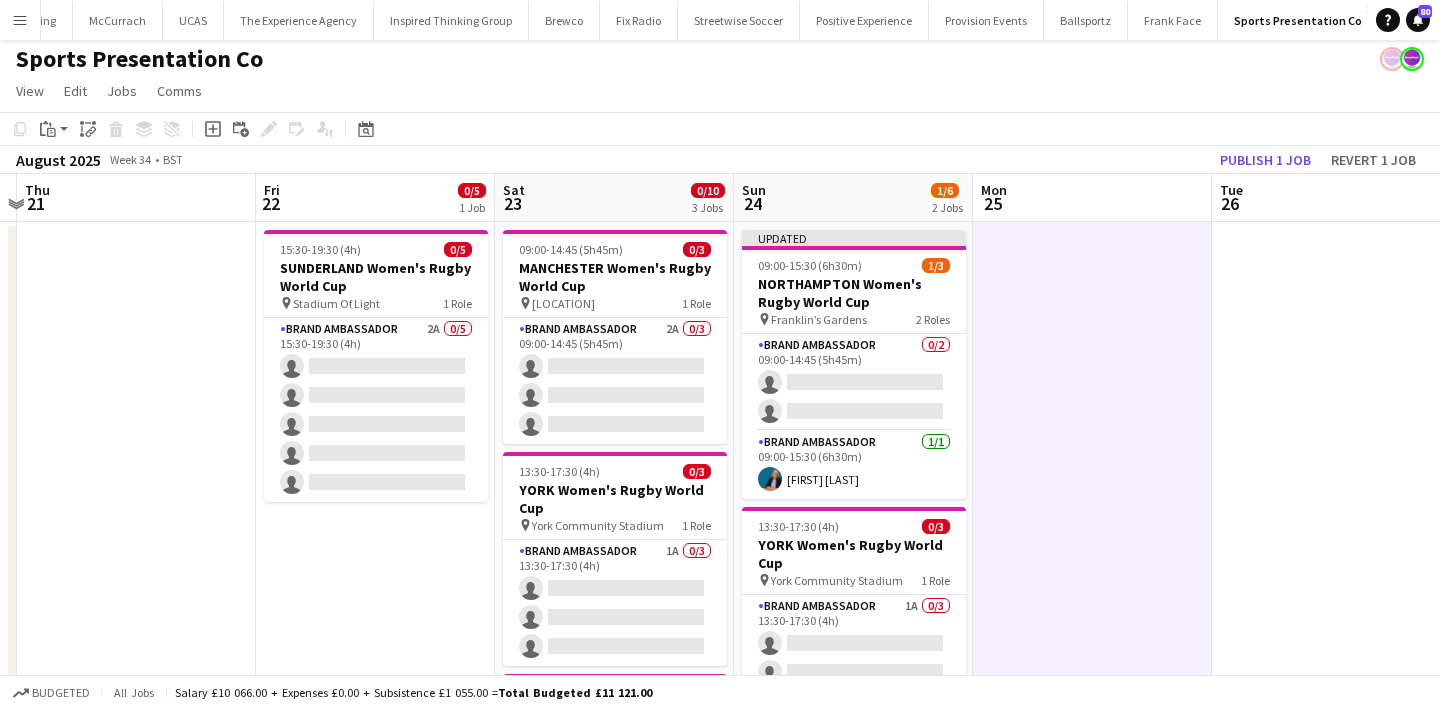 scroll, scrollTop: 5, scrollLeft: 0, axis: vertical 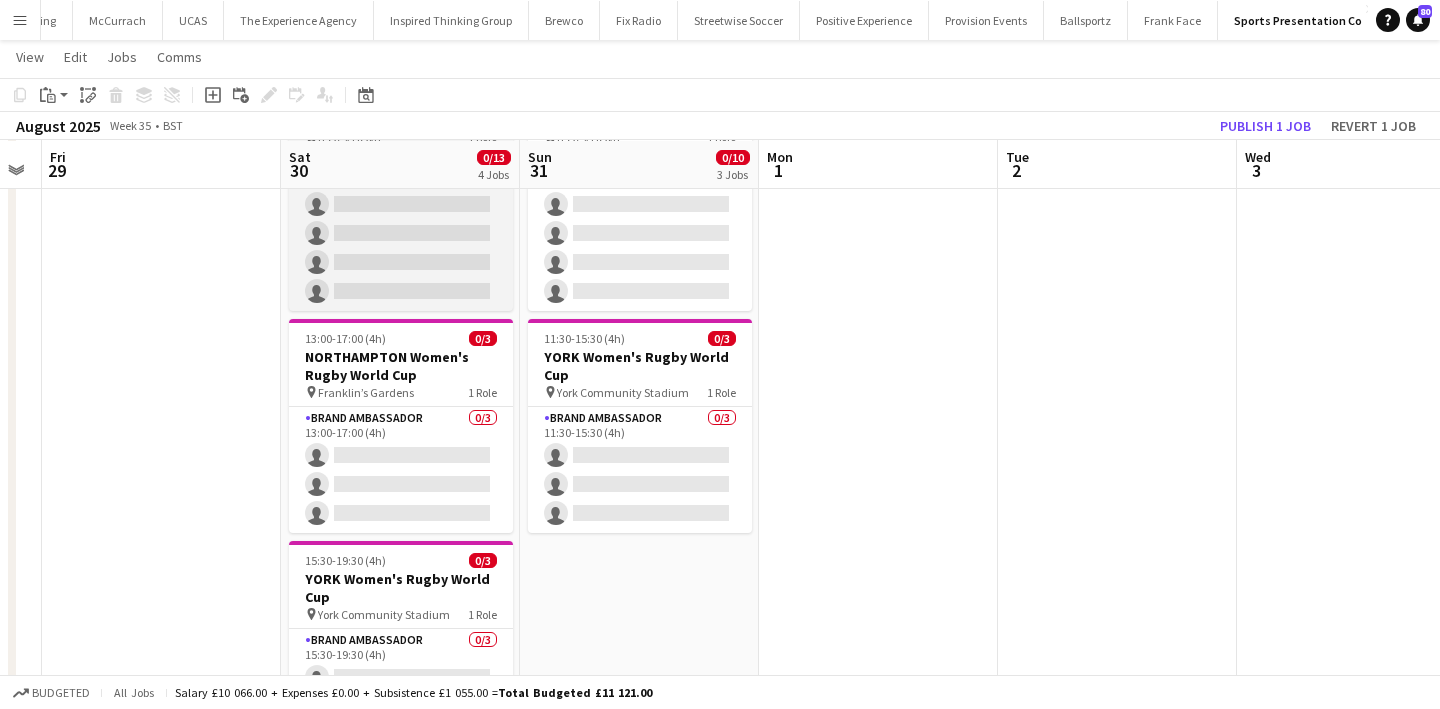 click on "Brand Ambassador   0/3   13:00-17:00 (4h)
single-neutral-actions
single-neutral-actions
single-neutral-actions" at bounding box center [401, 470] 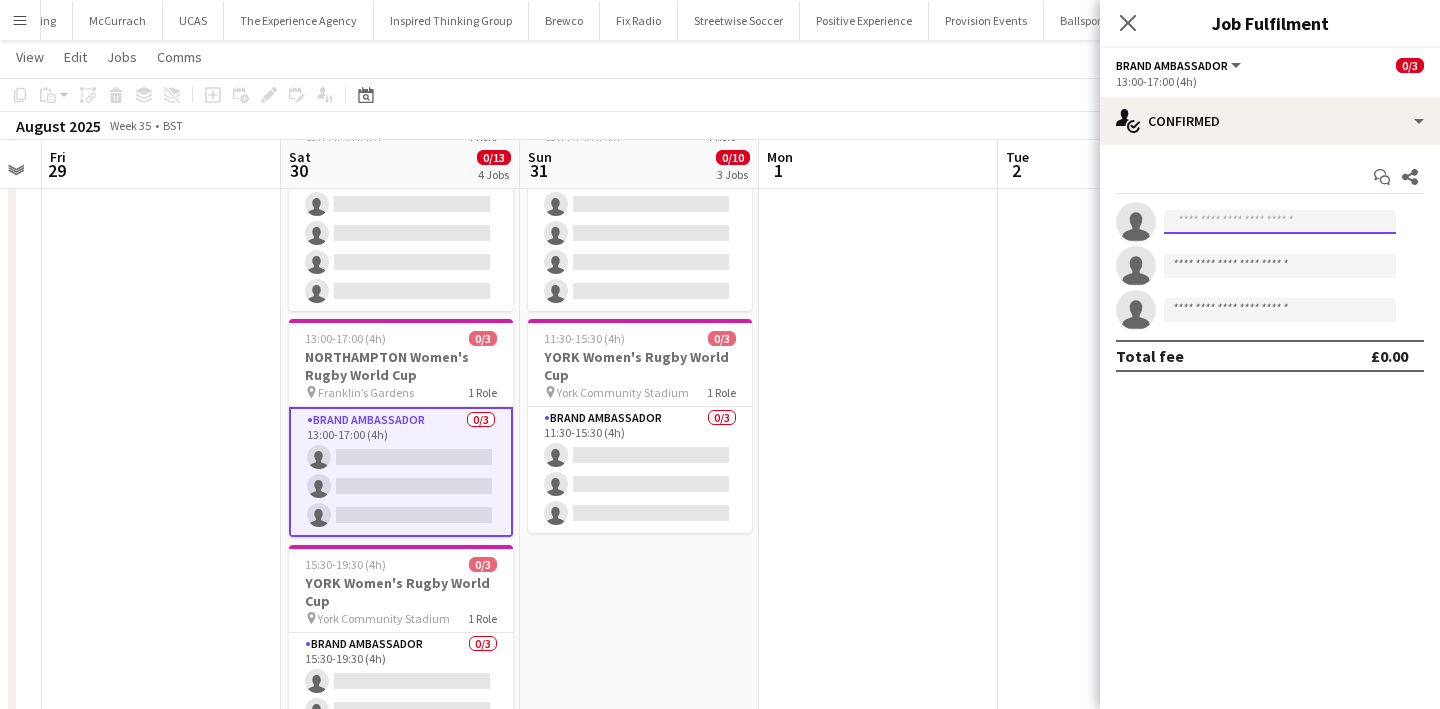 click at bounding box center (1280, 222) 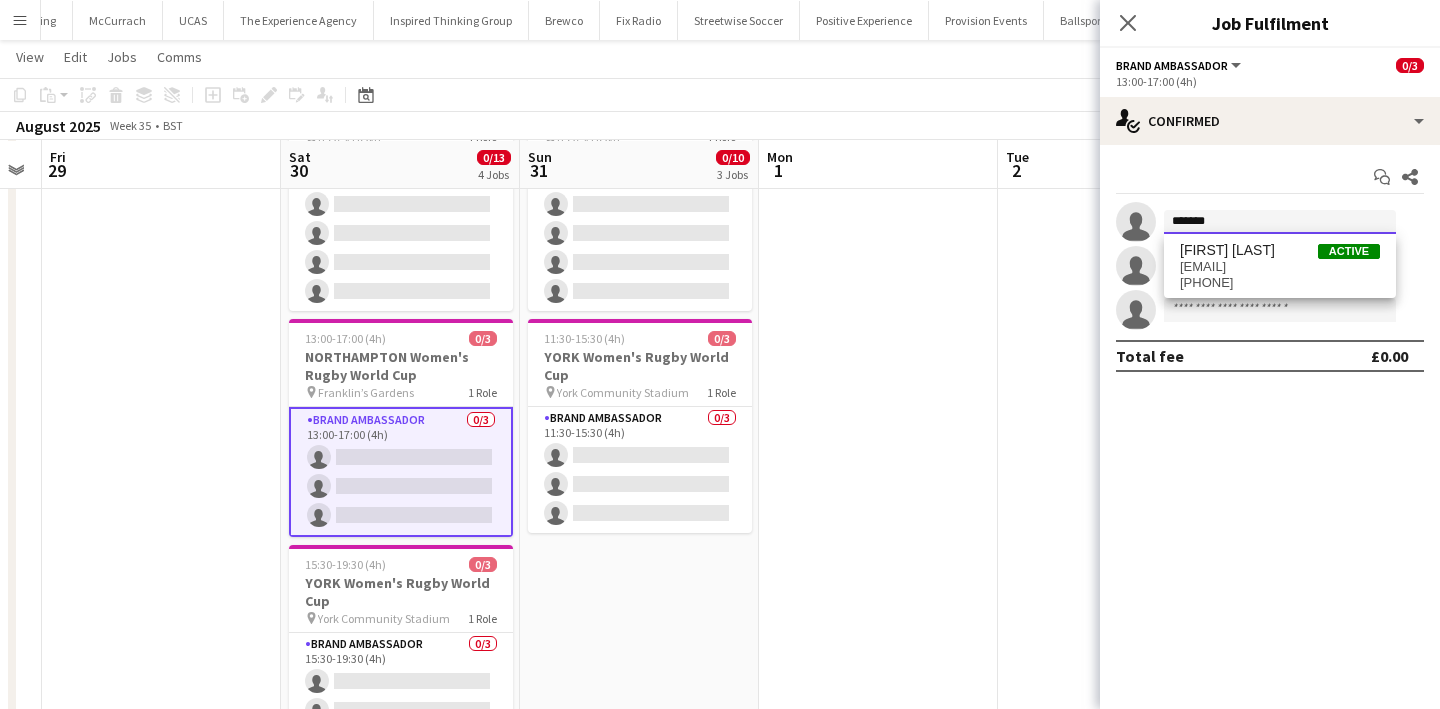 scroll, scrollTop: 379, scrollLeft: 0, axis: vertical 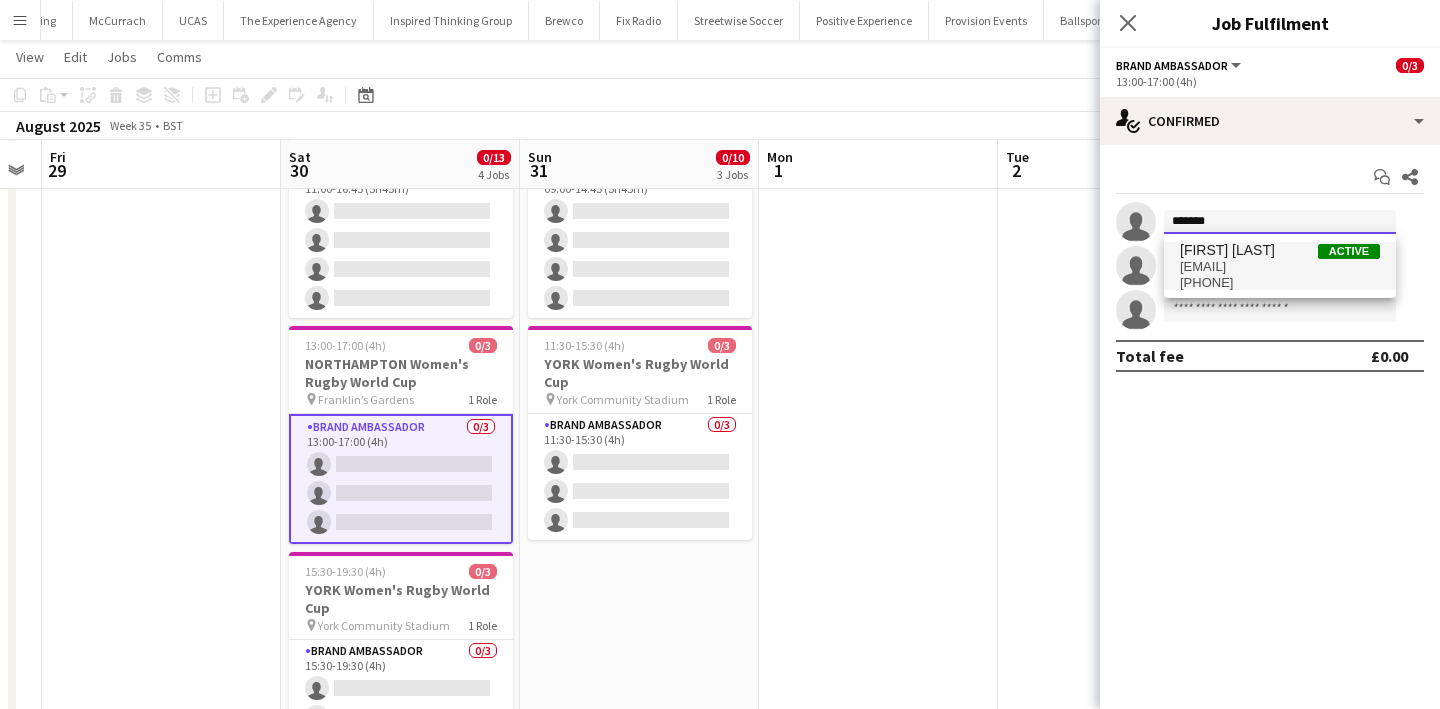 type on "*******" 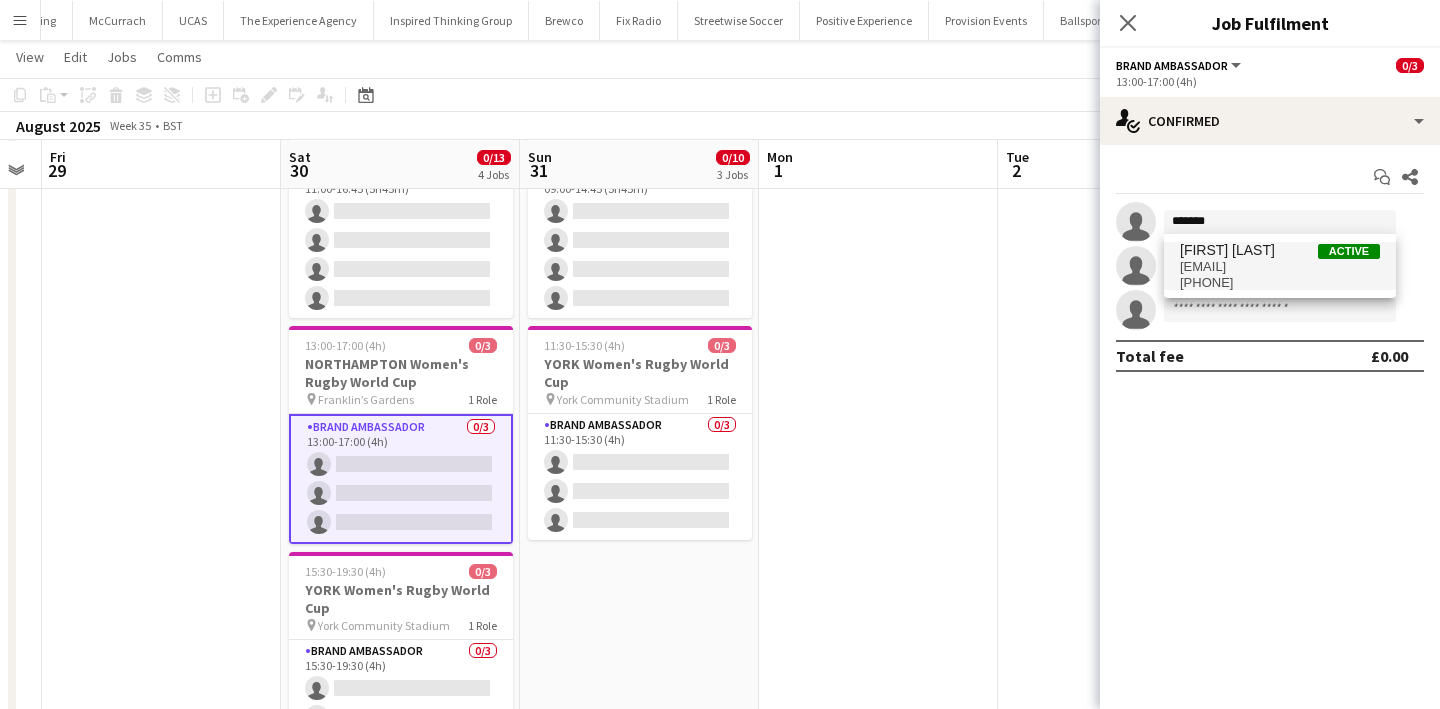 click on "anna.geary37@gmail.com" at bounding box center (1280, 267) 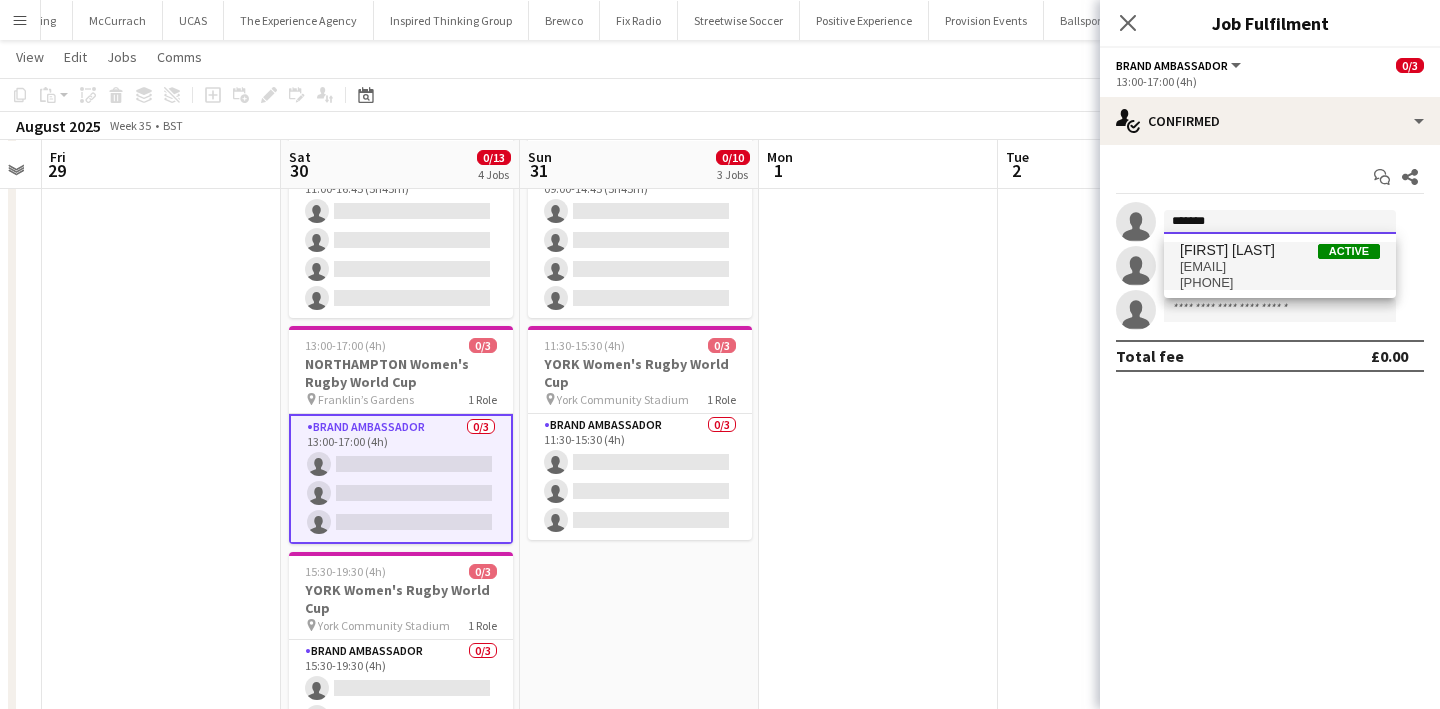 type 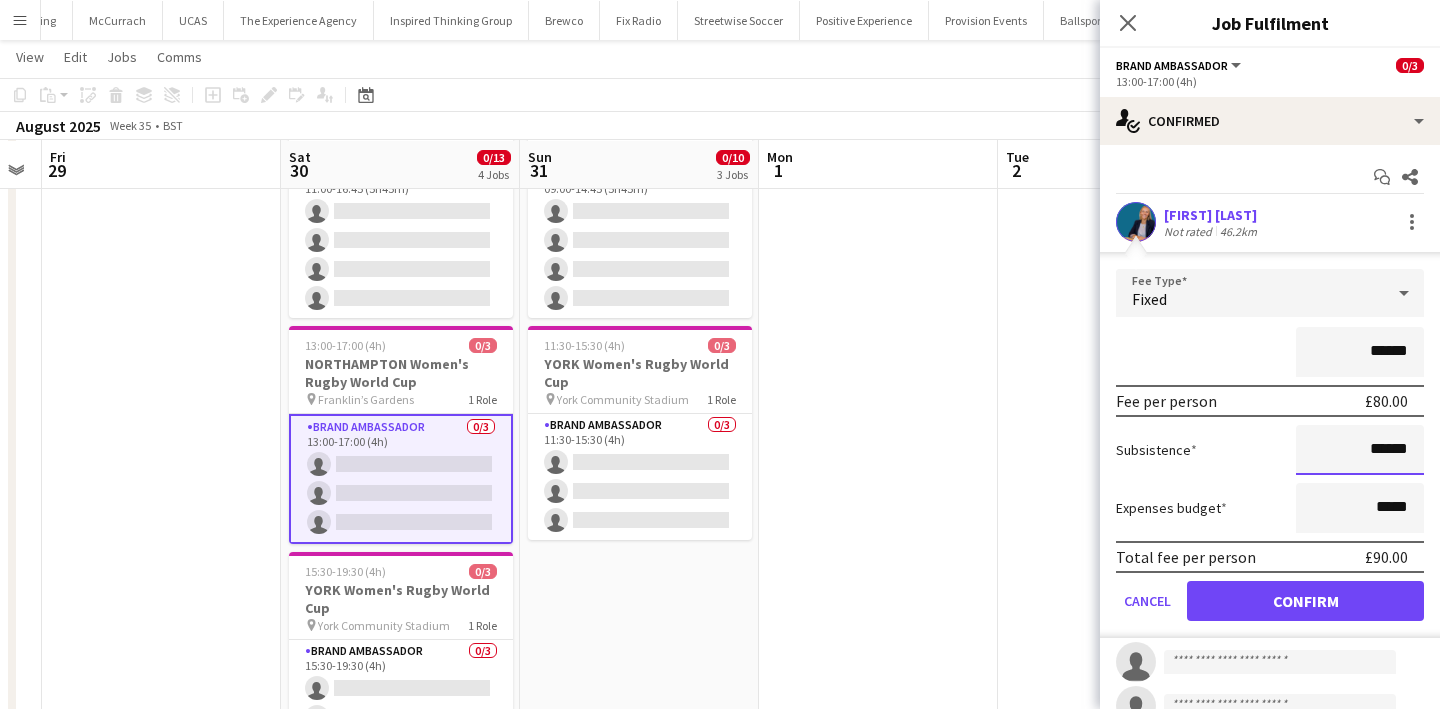click on "******" at bounding box center (1360, 450) 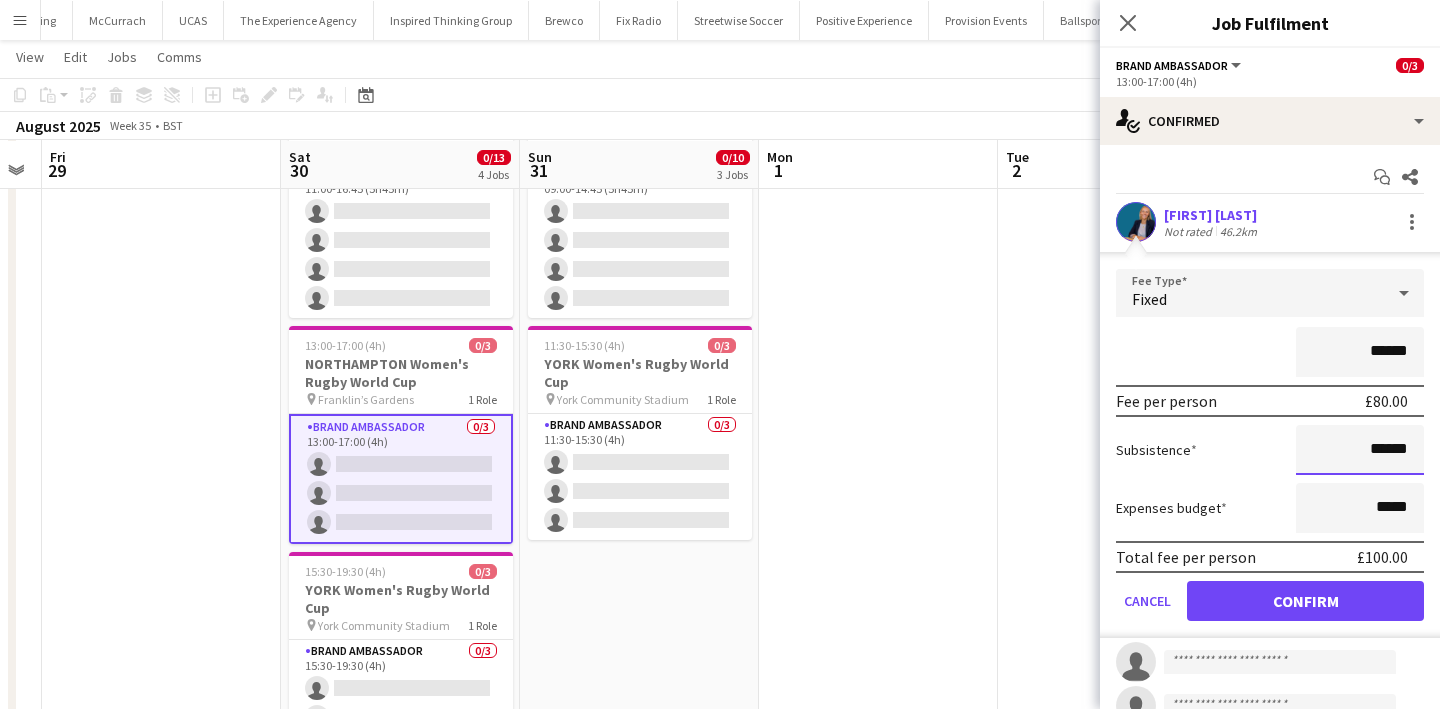 type on "******" 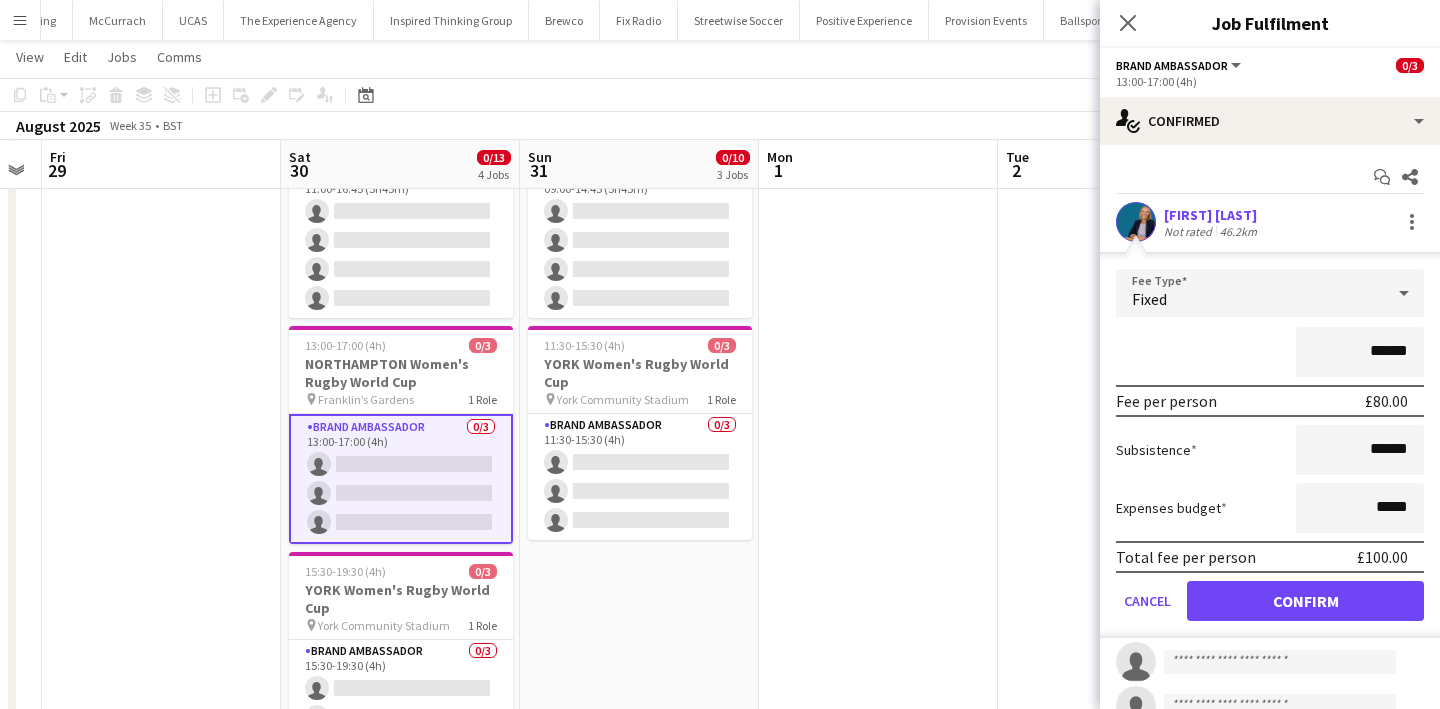click on "Fee Type  Fixed ******  Fee per person   £80.00   Subsistence  ******  Expenses budget  *****  Total fee per person   £100.00   Cancel   Confirm" at bounding box center [1270, 453] 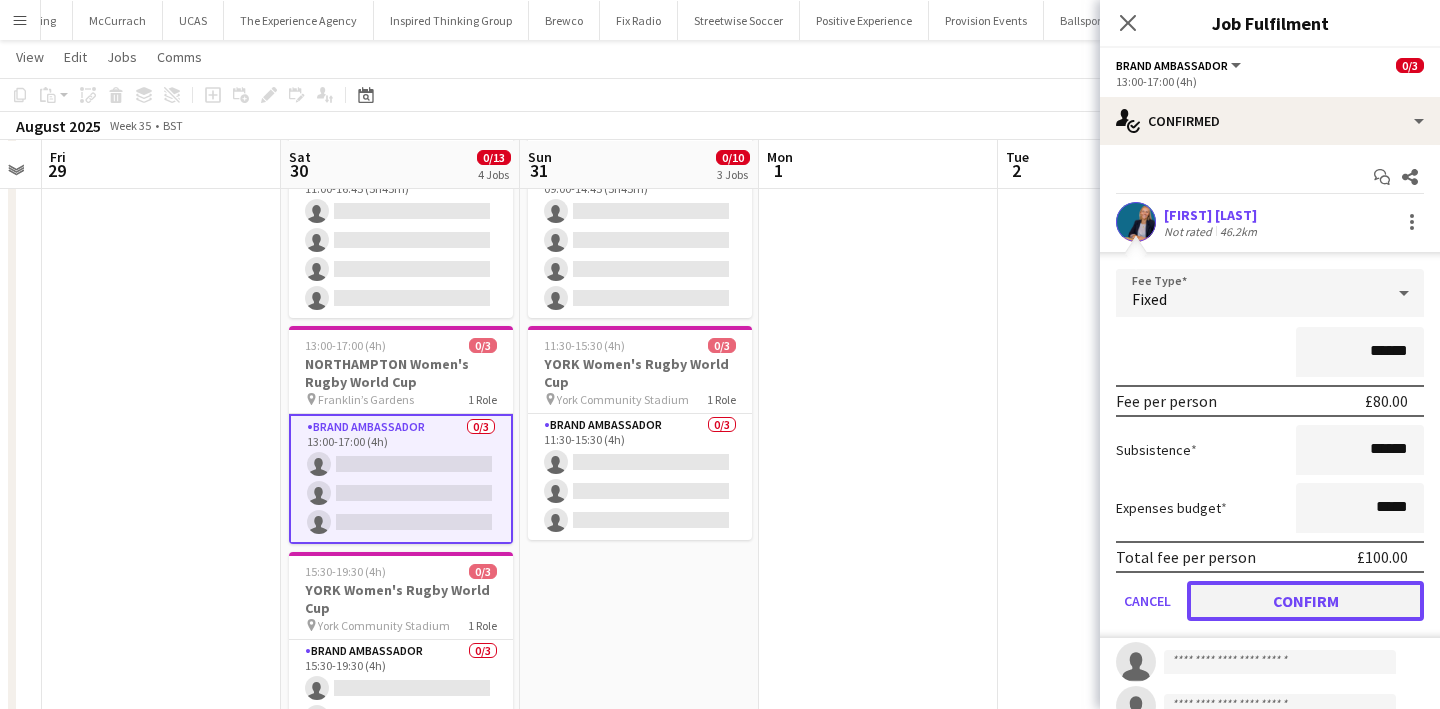 click on "Confirm" at bounding box center (1305, 601) 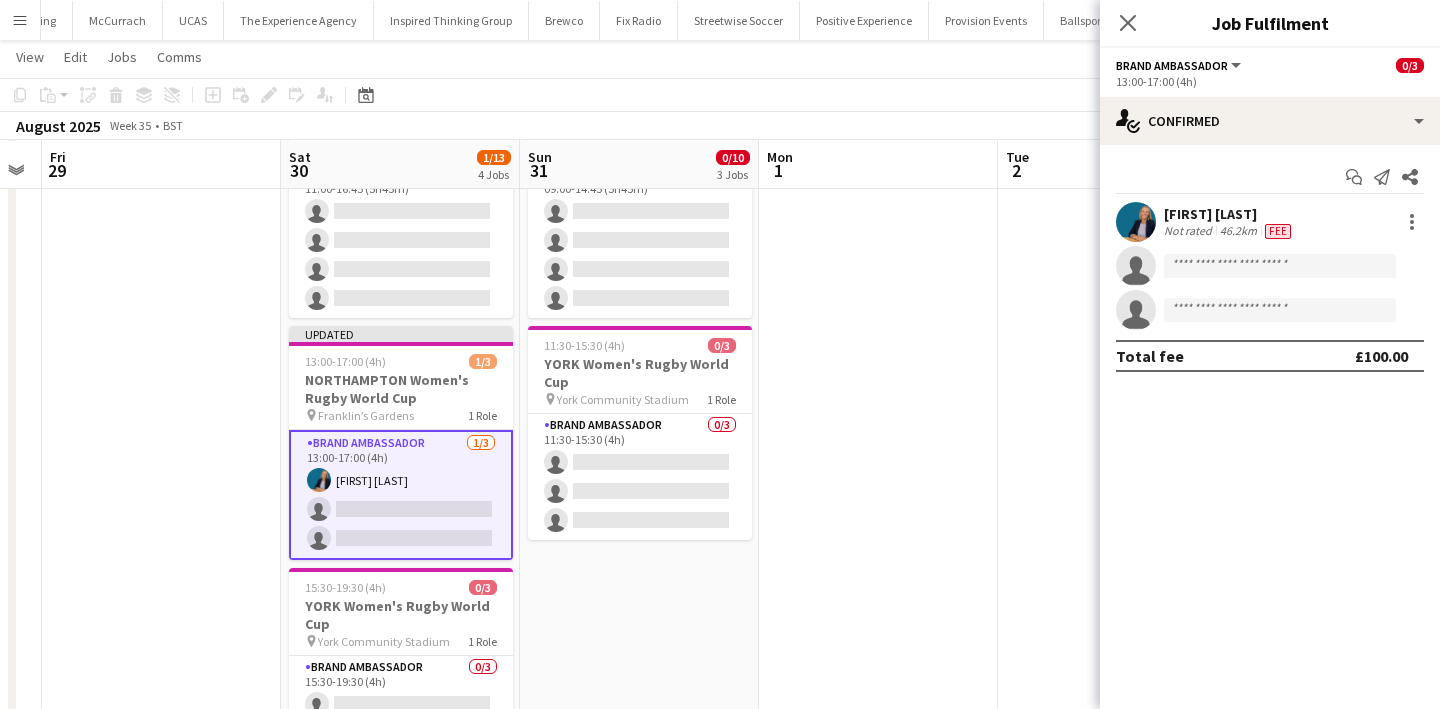 click at bounding box center (878, 326) 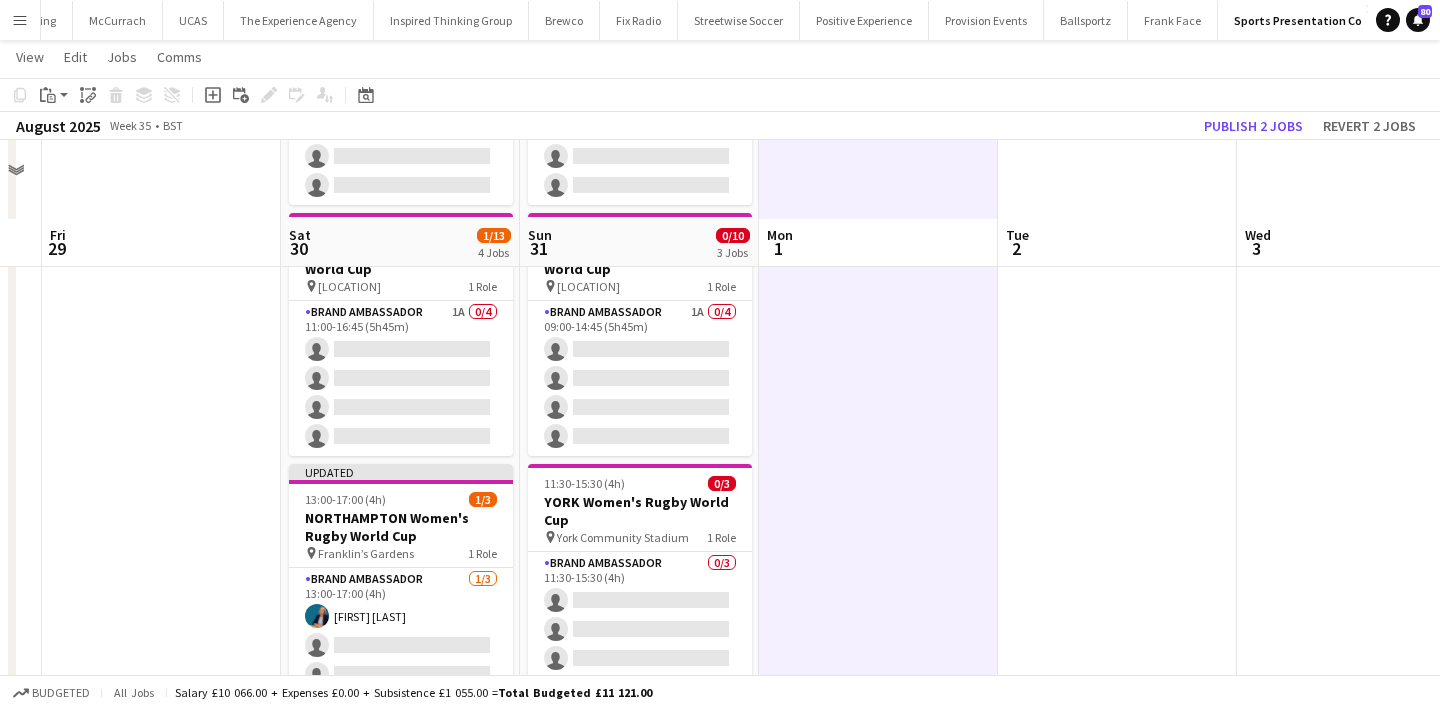scroll, scrollTop: 36, scrollLeft: 0, axis: vertical 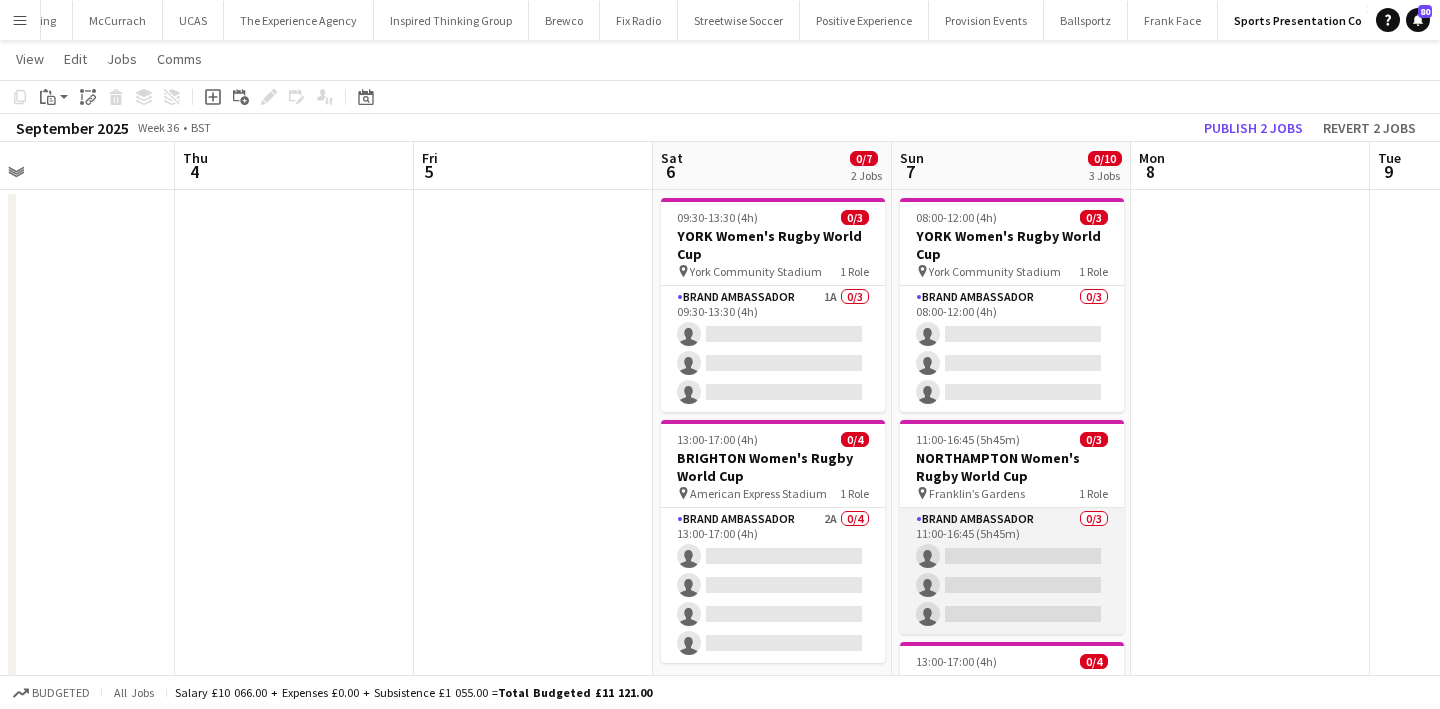 click on "Brand Ambassador   0/3   11:00-16:45 (5h45m)
single-neutral-actions
single-neutral-actions
single-neutral-actions" at bounding box center (1012, 571) 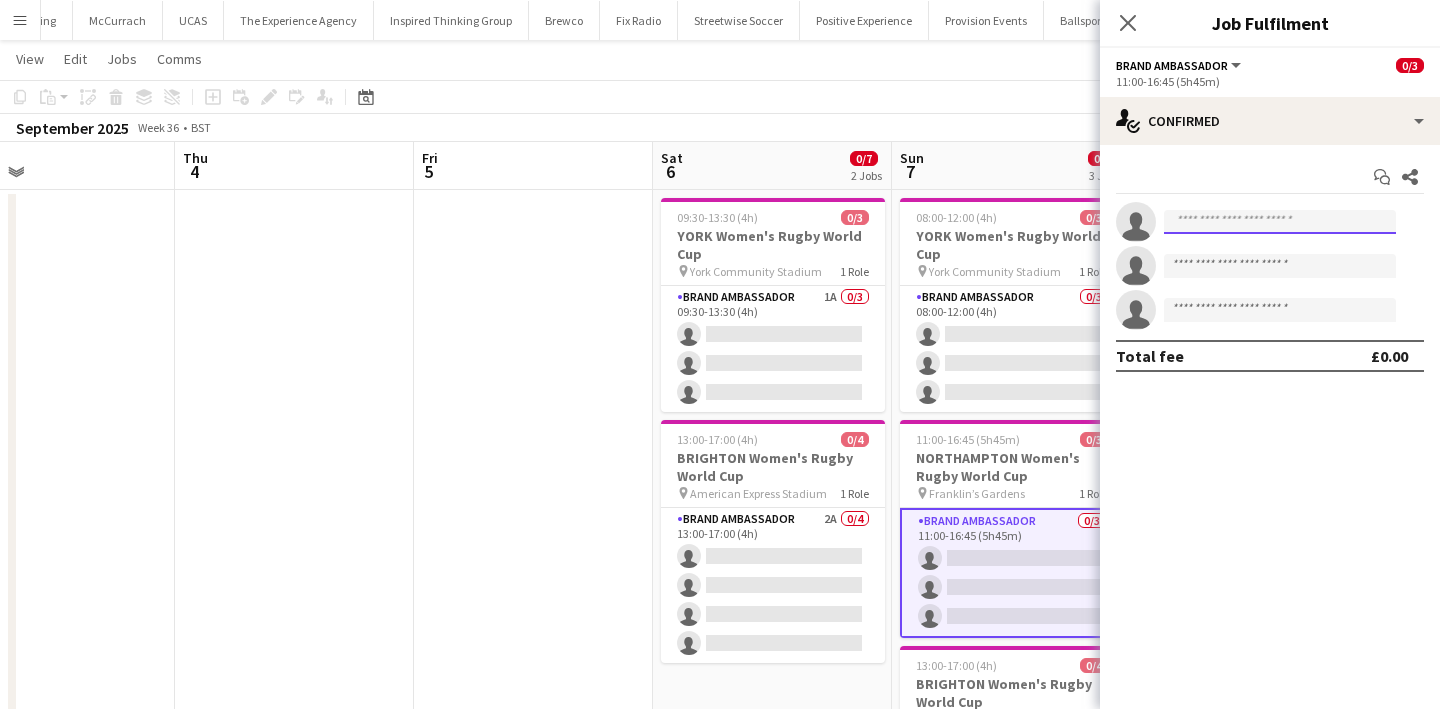click at bounding box center (1280, 222) 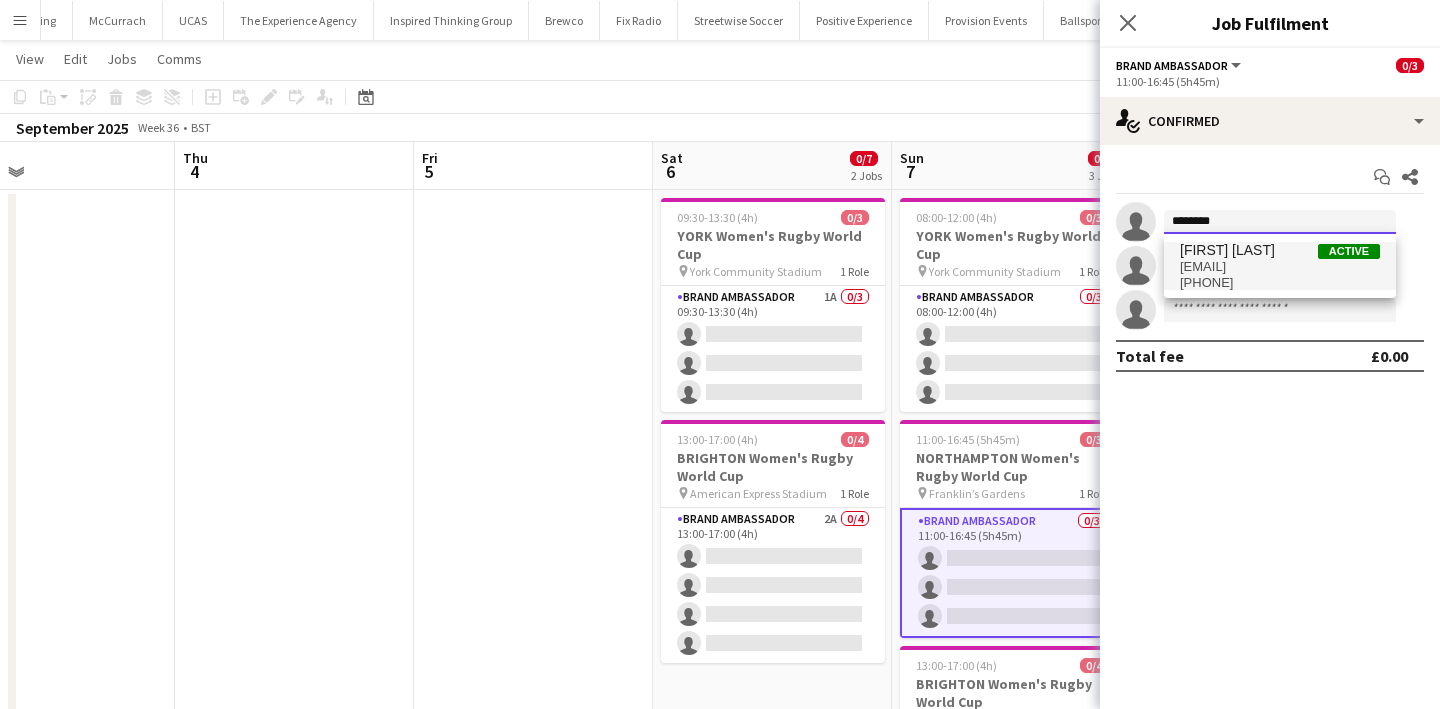 type on "********" 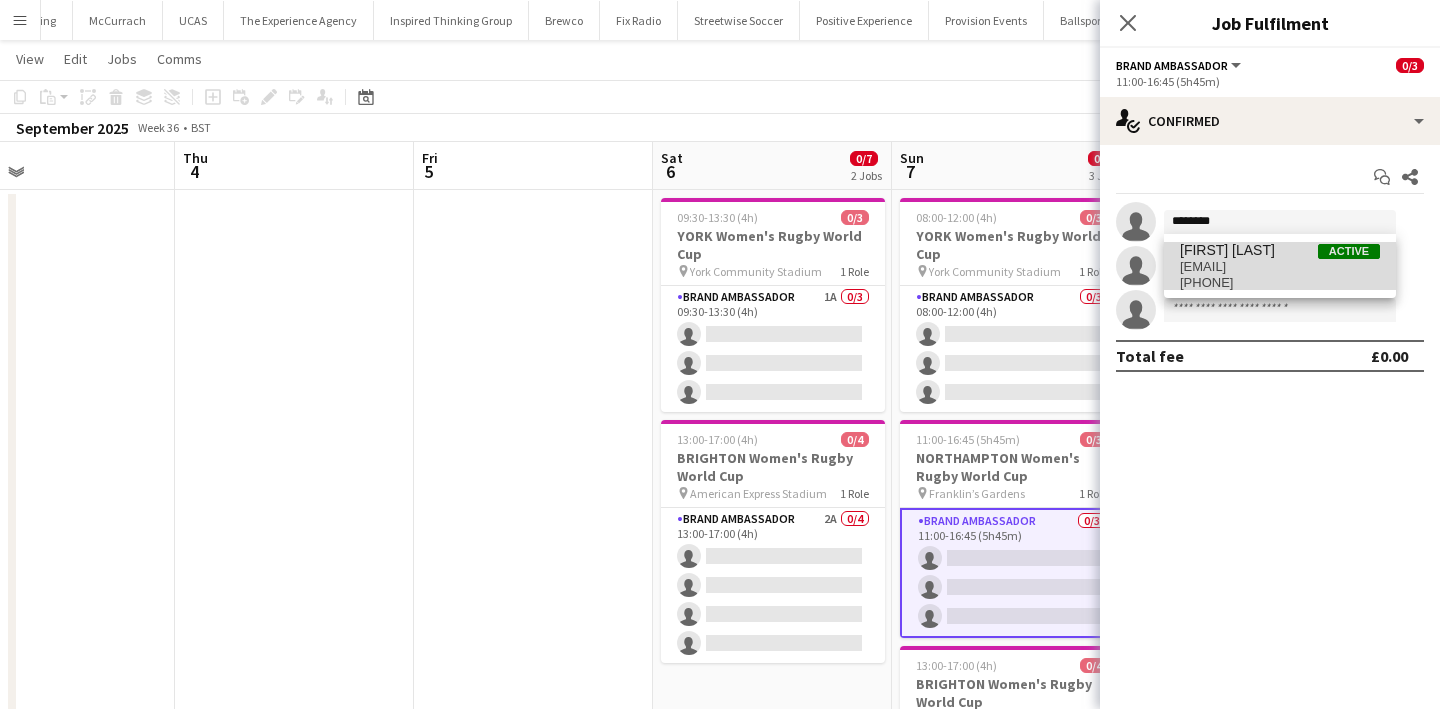 click on "Anna Geary" at bounding box center (1227, 250) 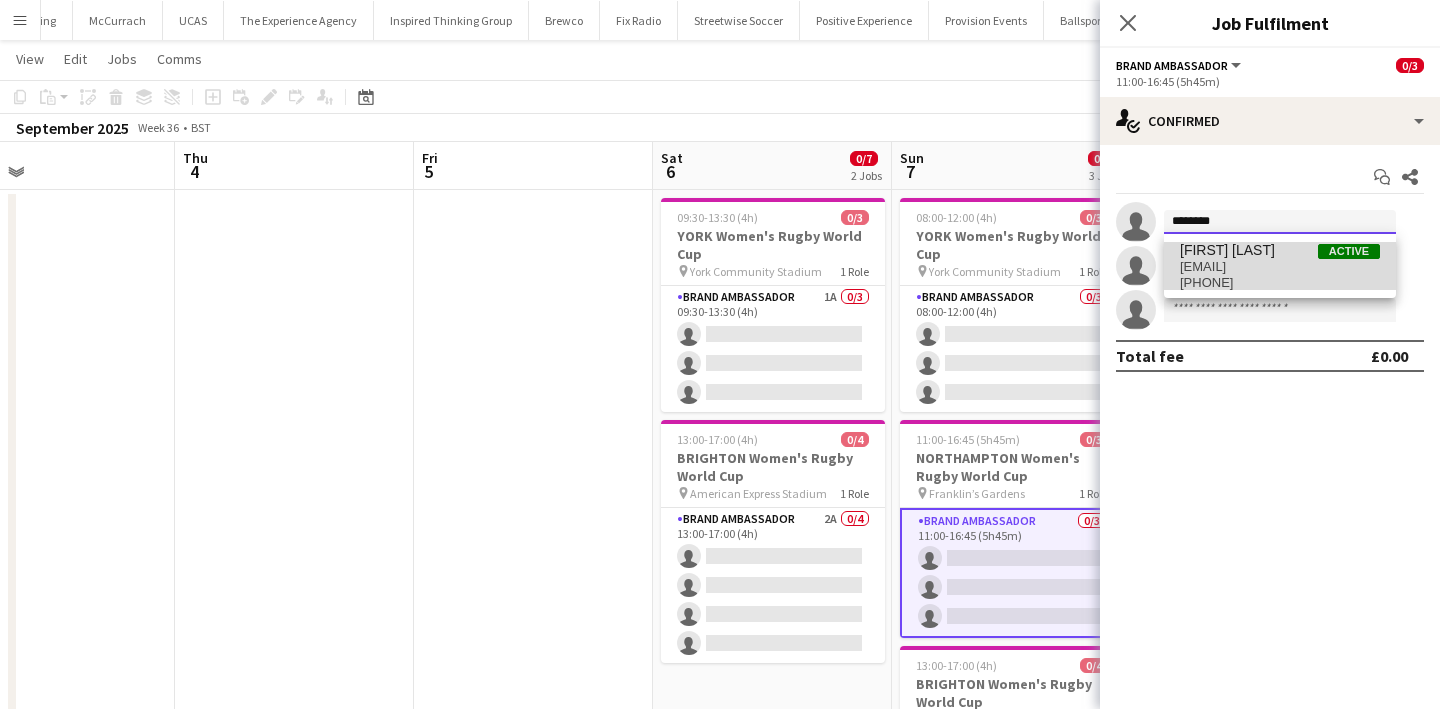 type 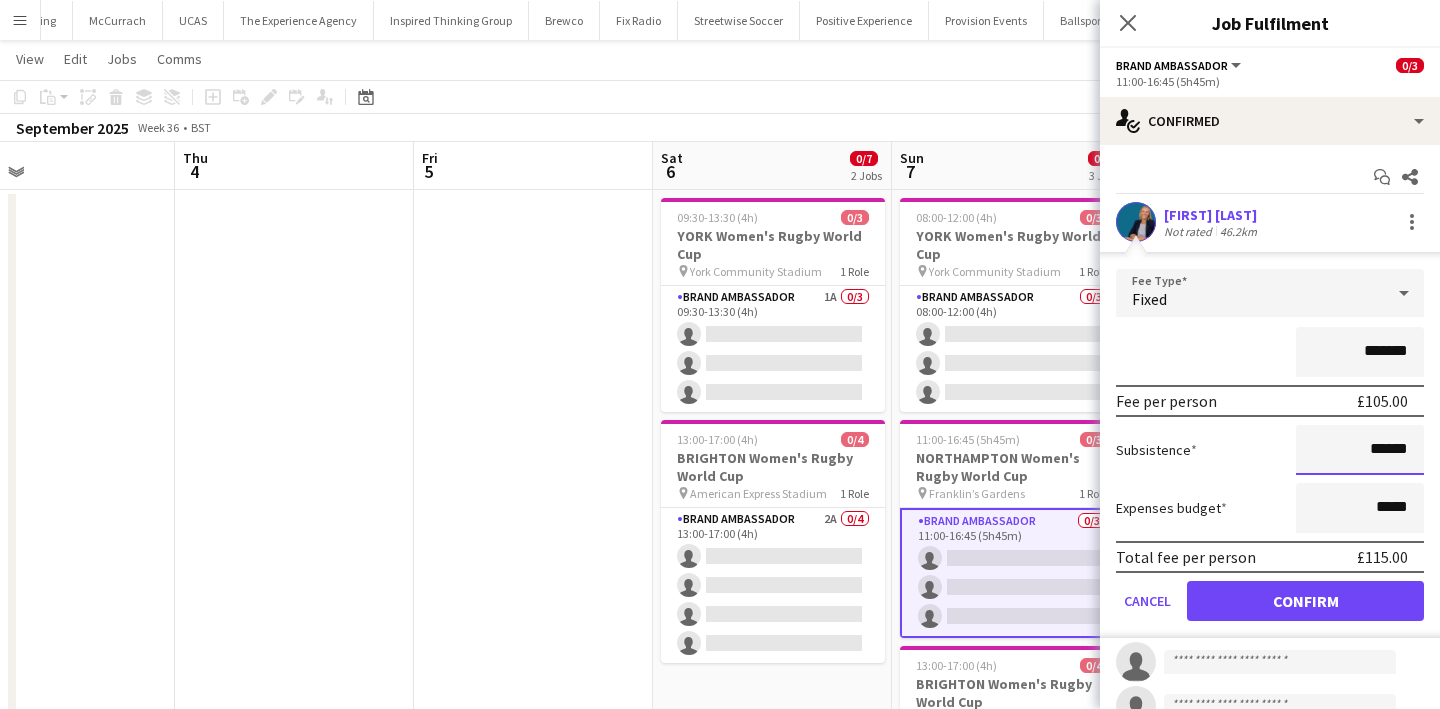 click on "******" at bounding box center [1360, 450] 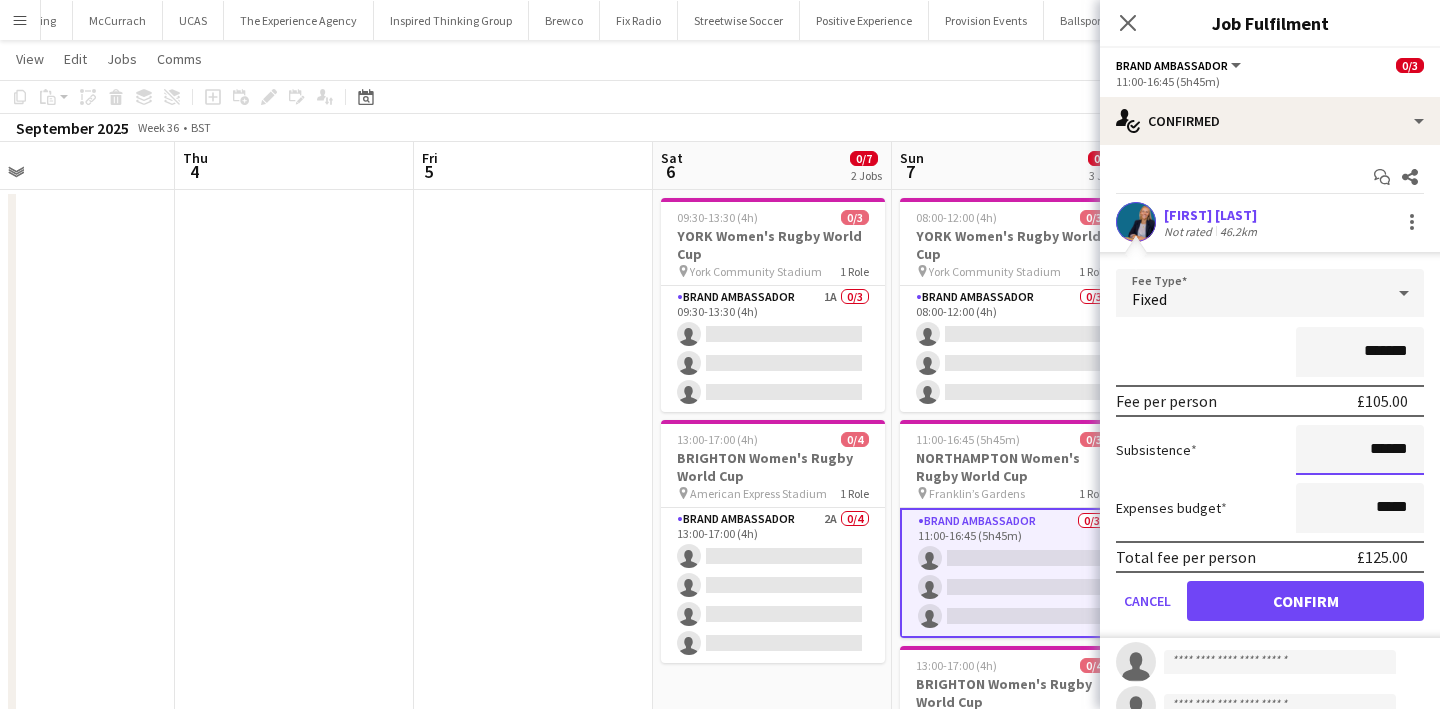 type on "******" 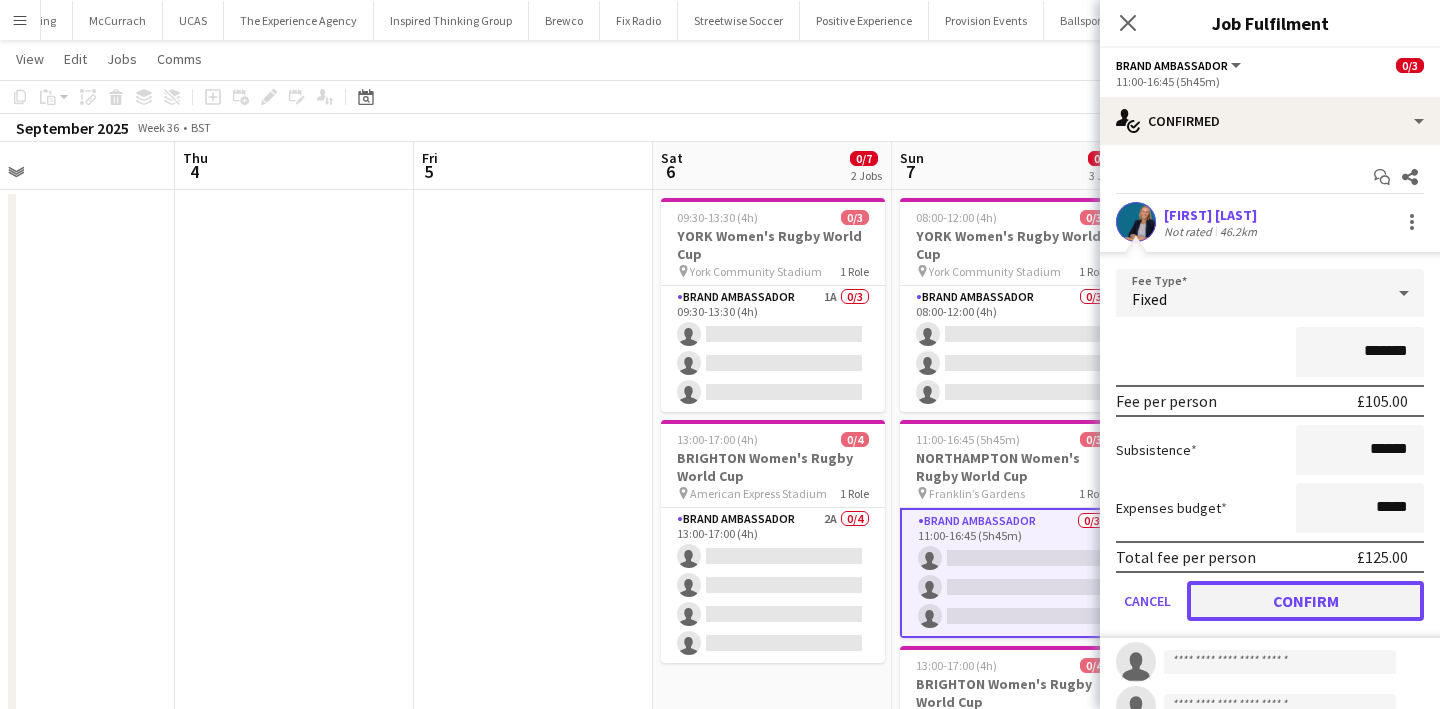 click on "Confirm" at bounding box center [1305, 601] 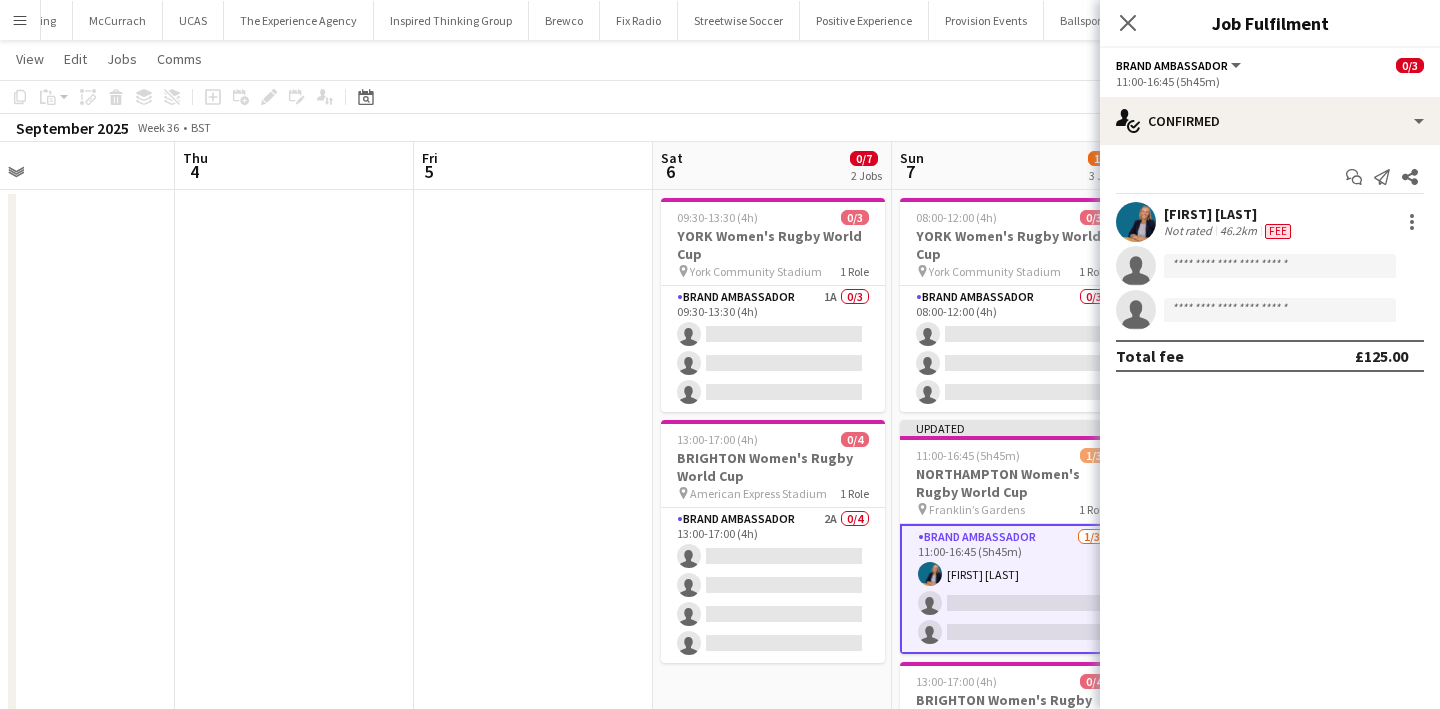 click at bounding box center (533, 671) 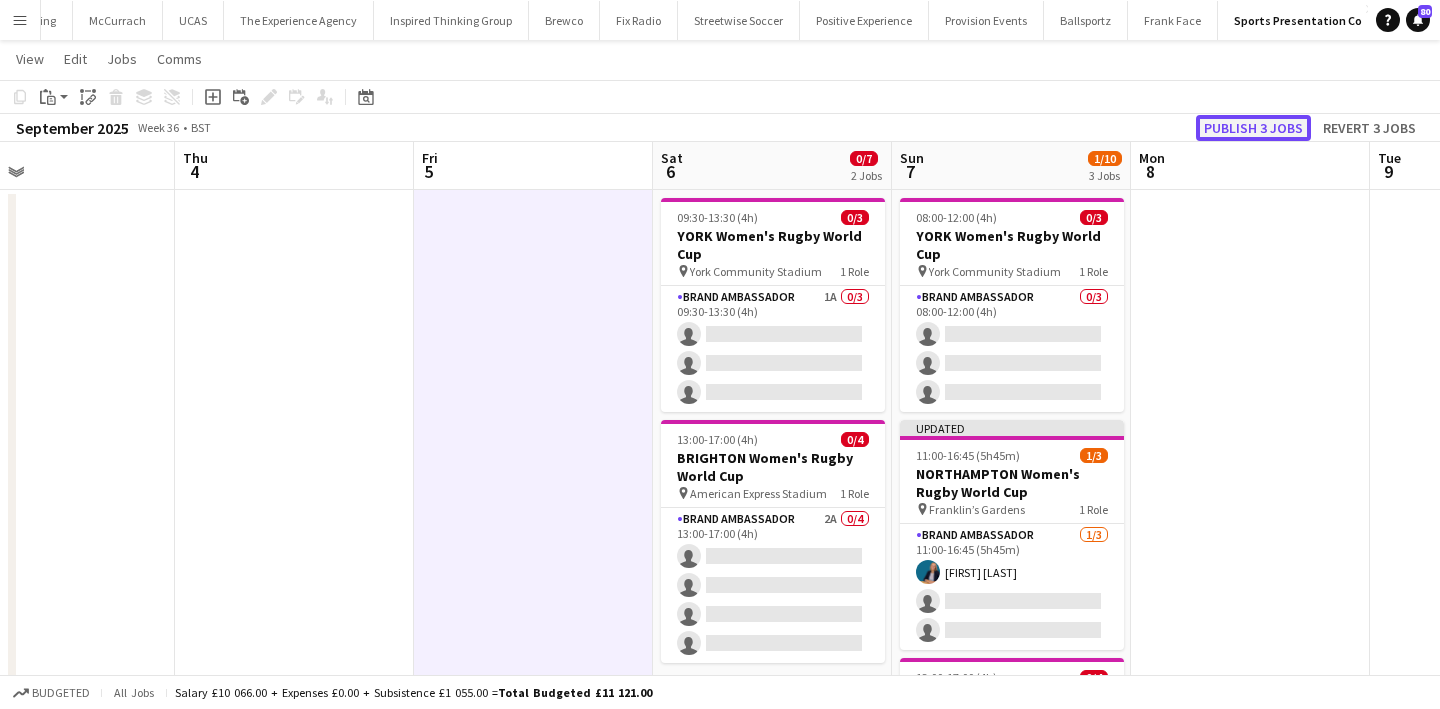 click on "Publish 3 jobs" 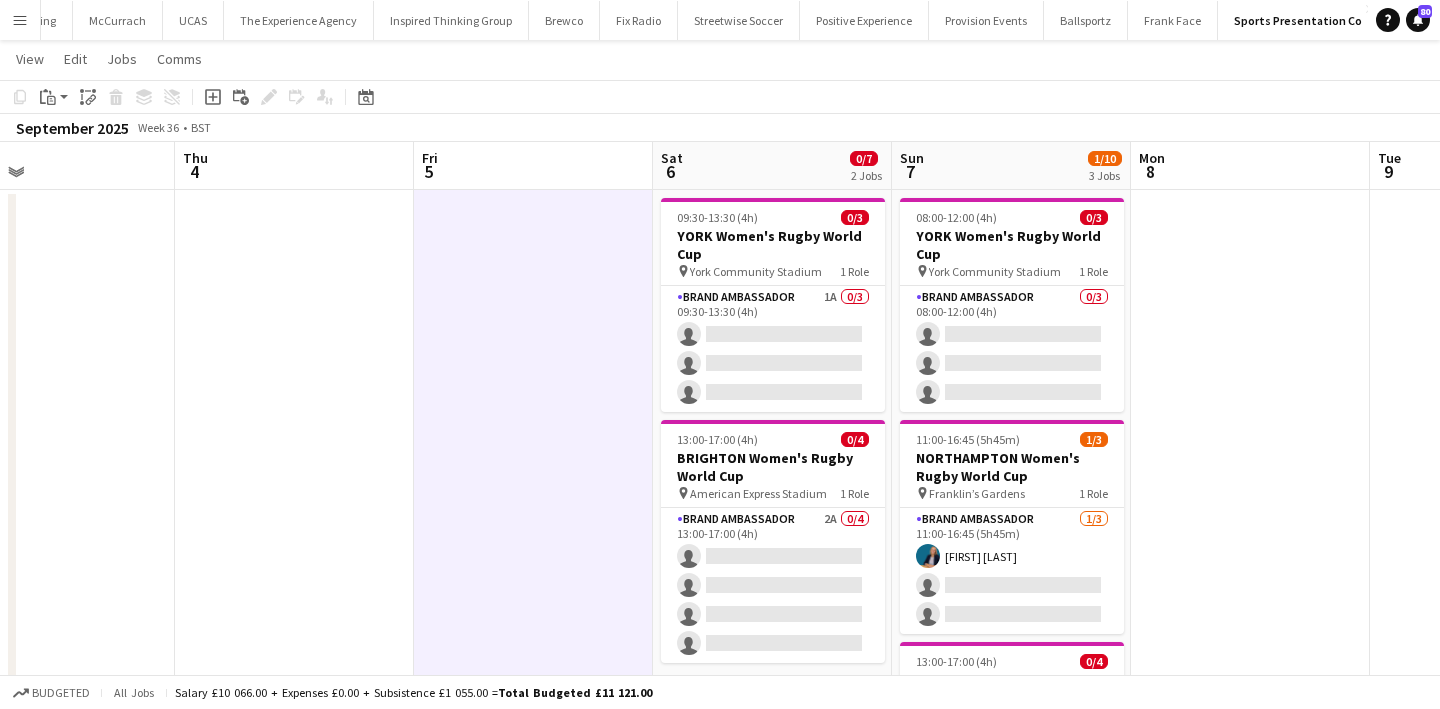 click on "Menu" at bounding box center (20, 20) 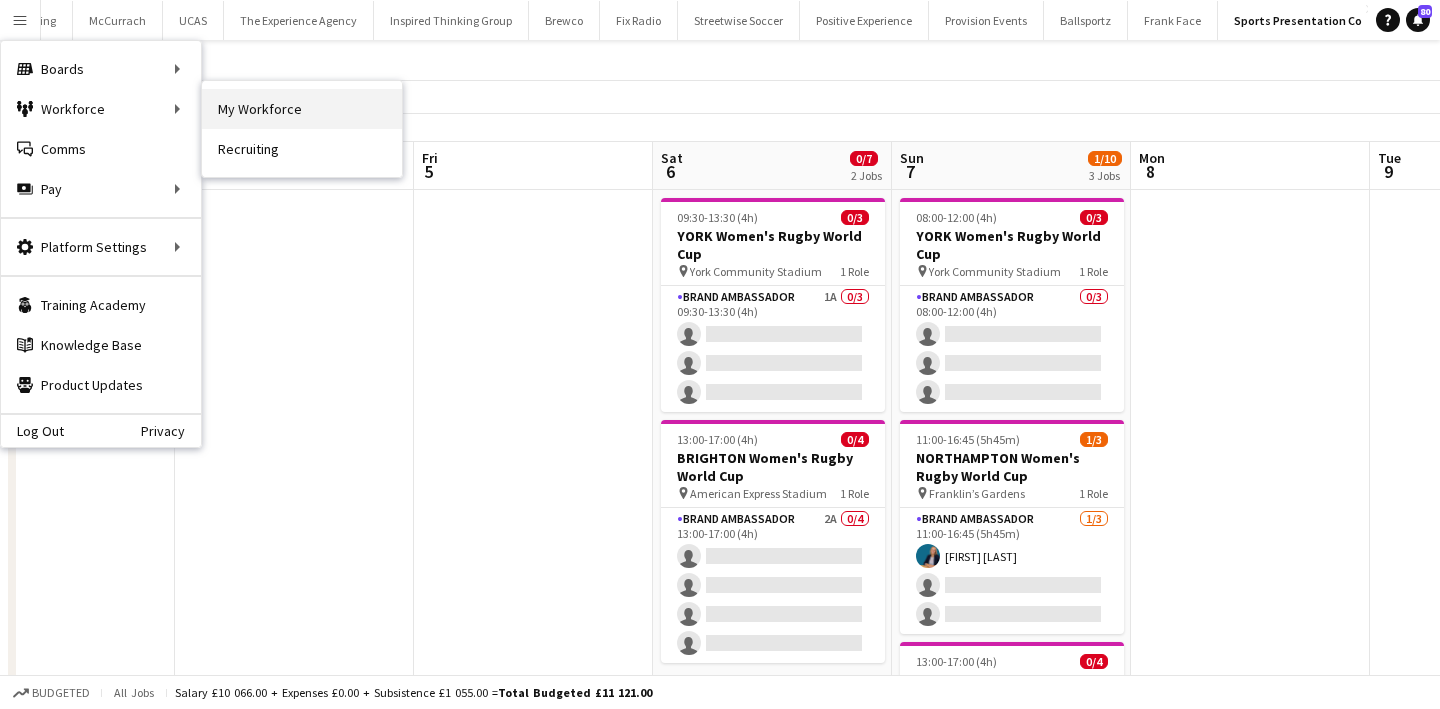 click on "My Workforce" at bounding box center (302, 109) 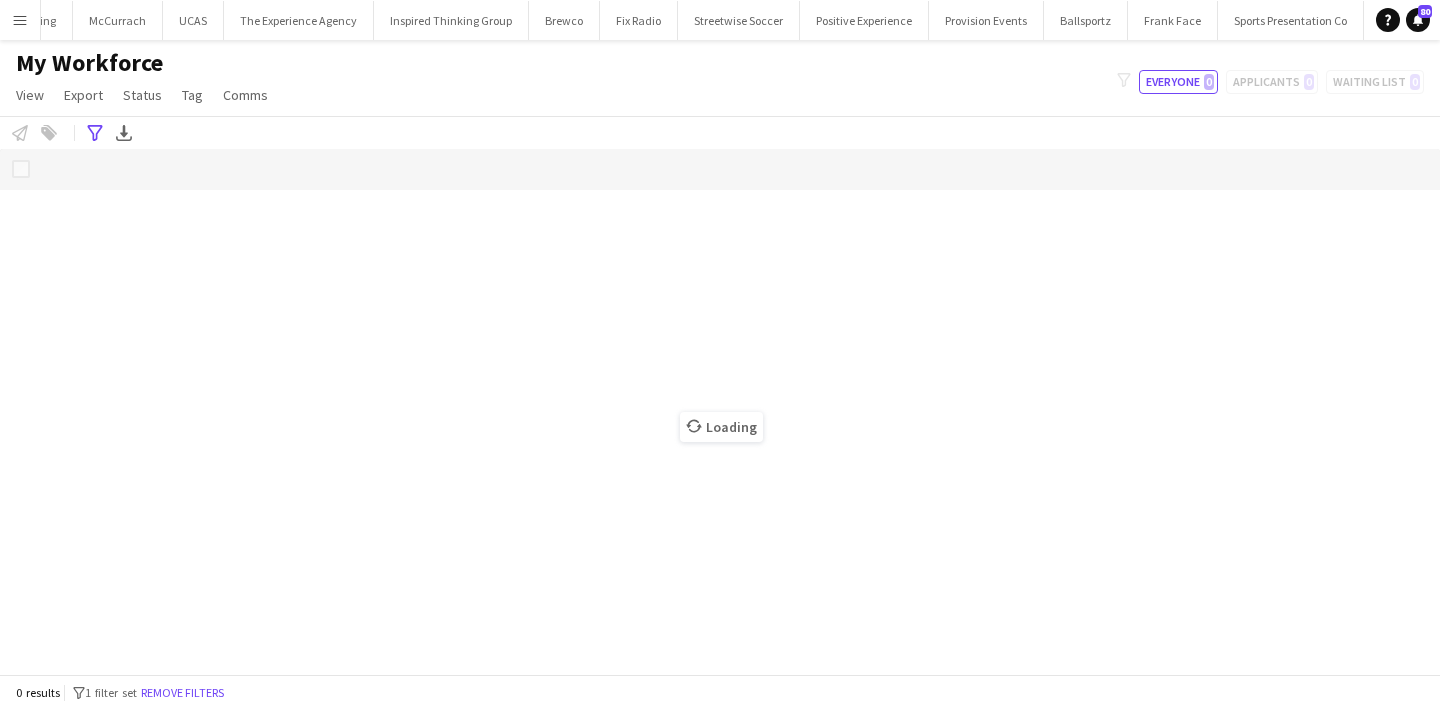 scroll, scrollTop: 0, scrollLeft: 0, axis: both 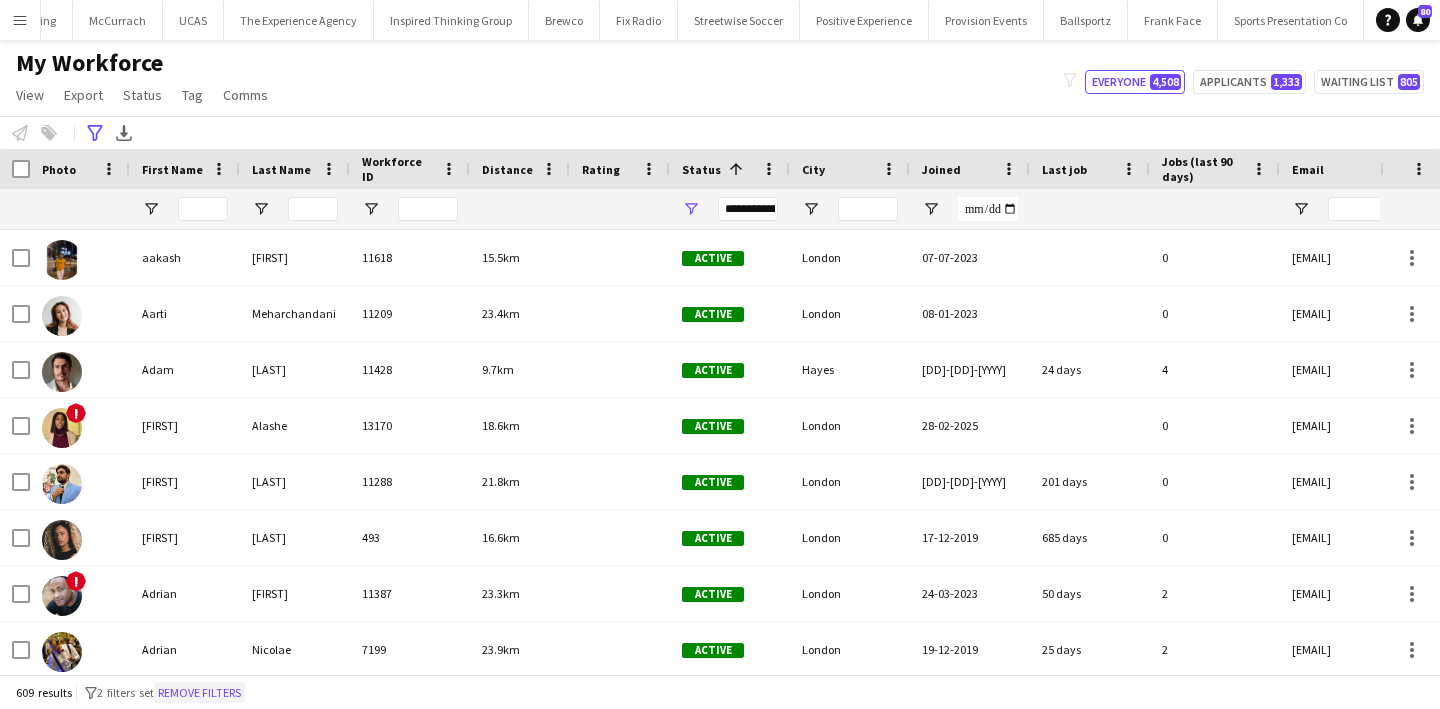 click on "Remove filters" 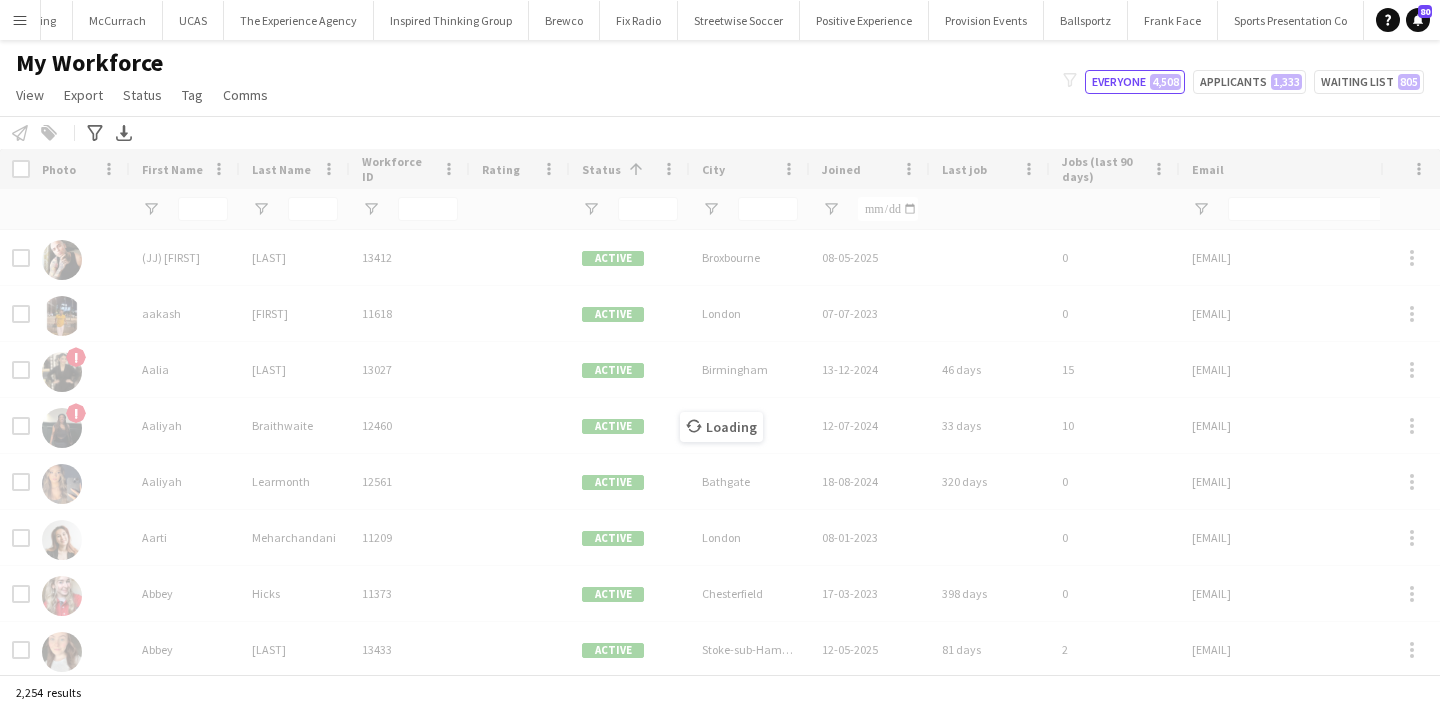 click on "Loading" at bounding box center [720, 411] 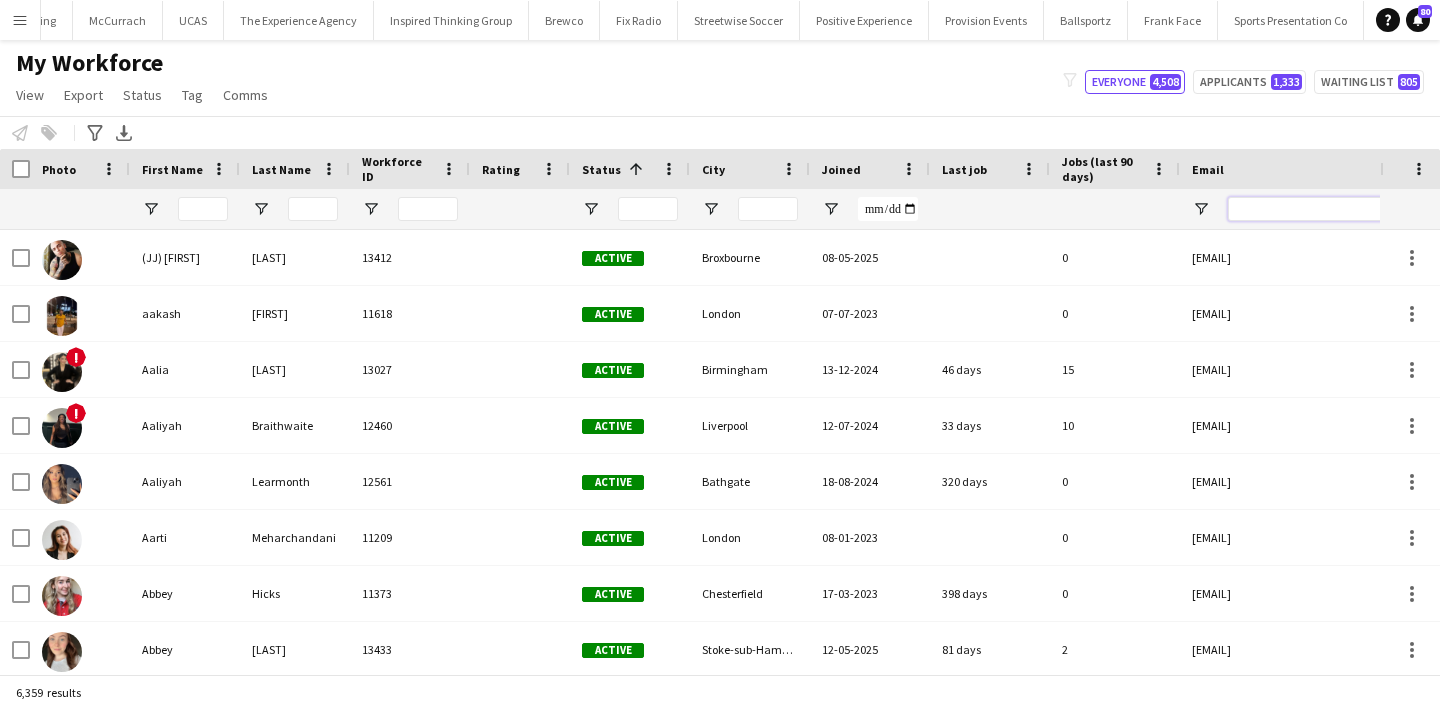 click at bounding box center [1398, 209] 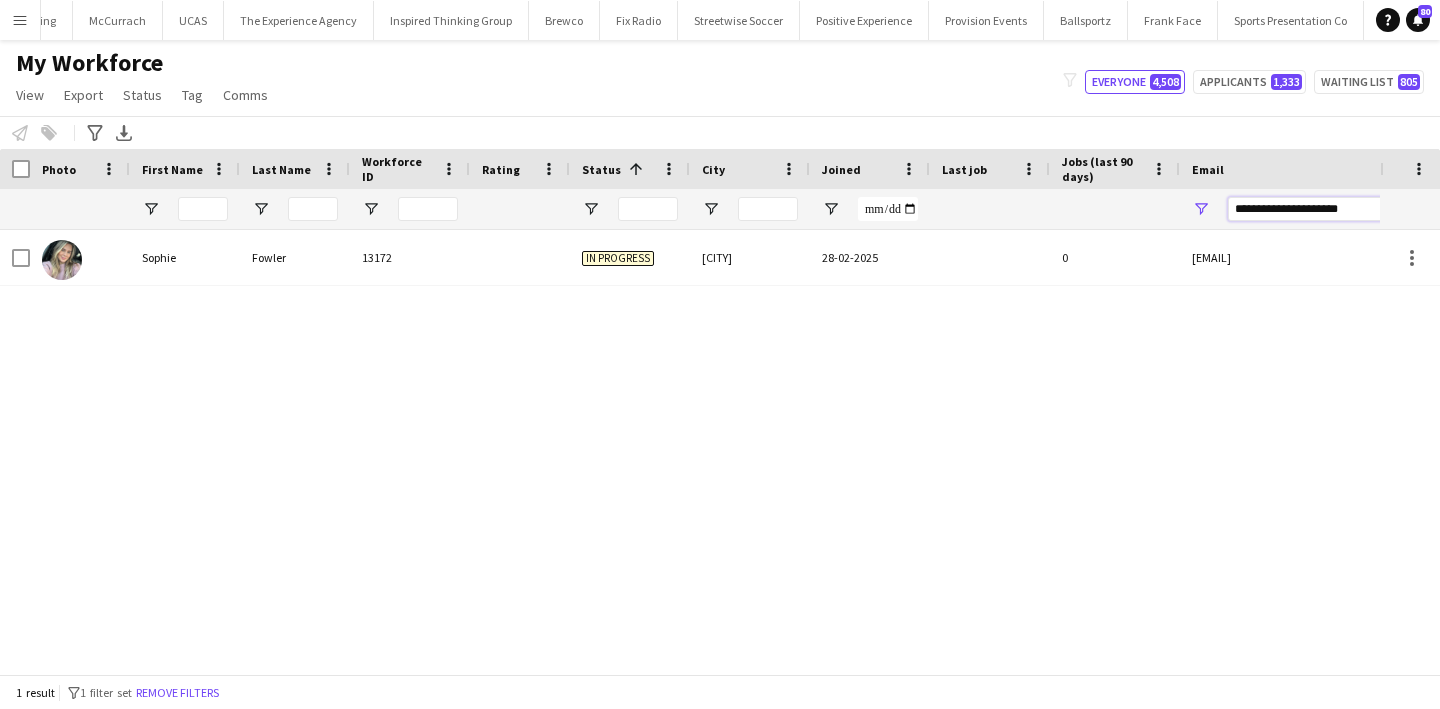 type on "**********" 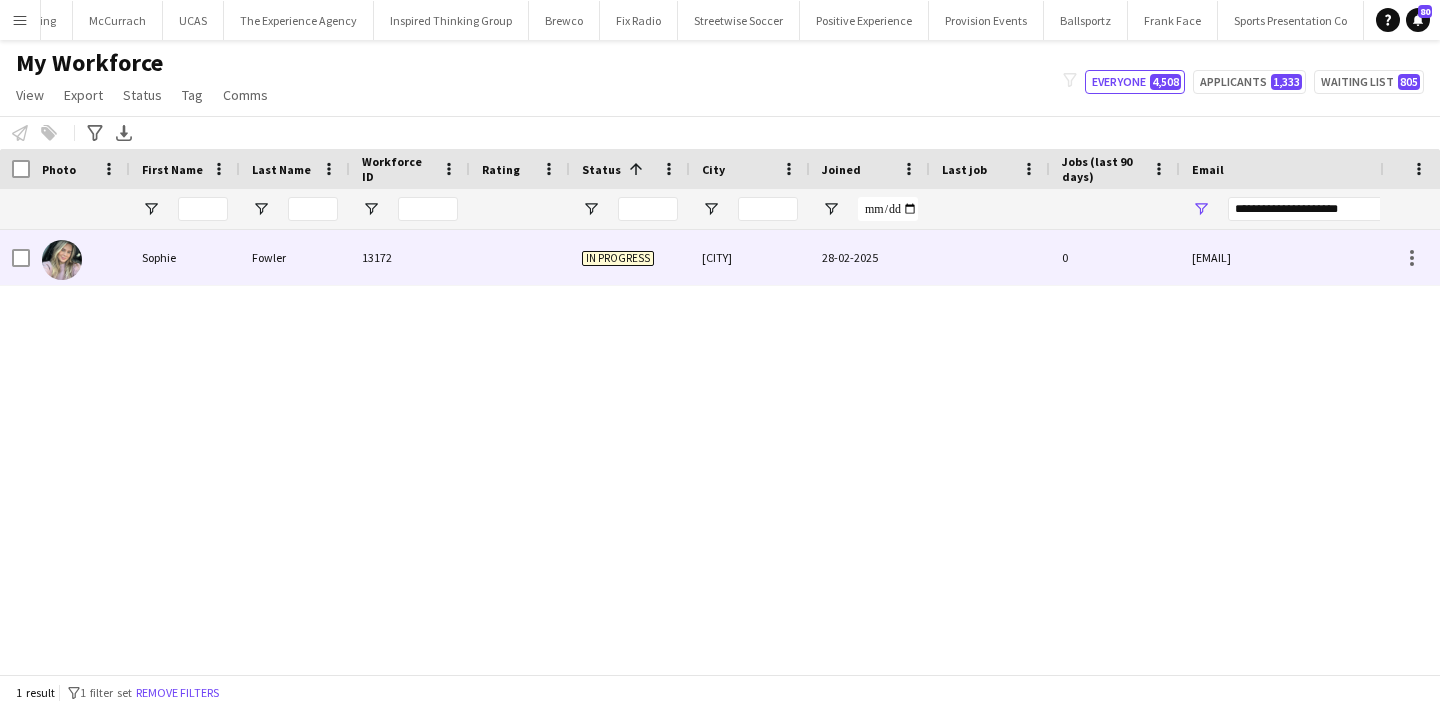 click on "[EMAIL]" at bounding box center (1380, 257) 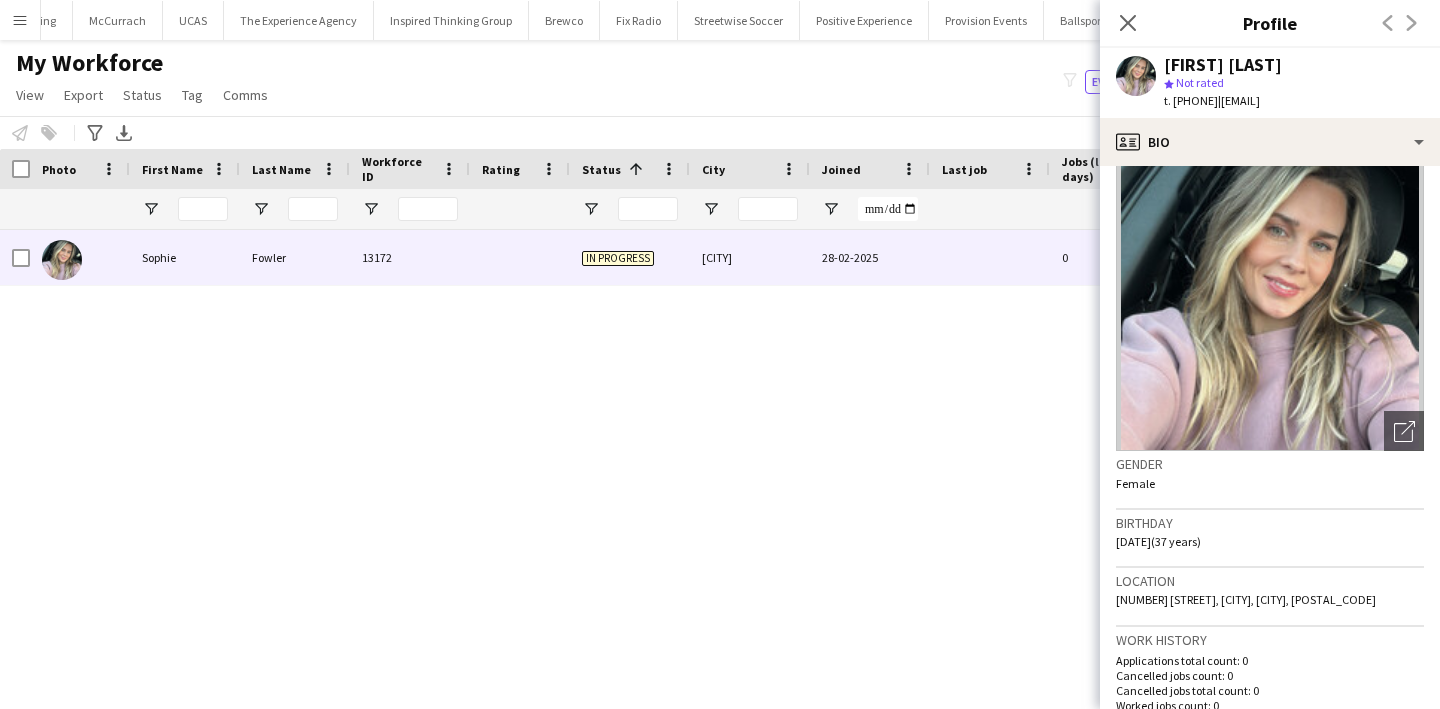 scroll, scrollTop: 0, scrollLeft: 0, axis: both 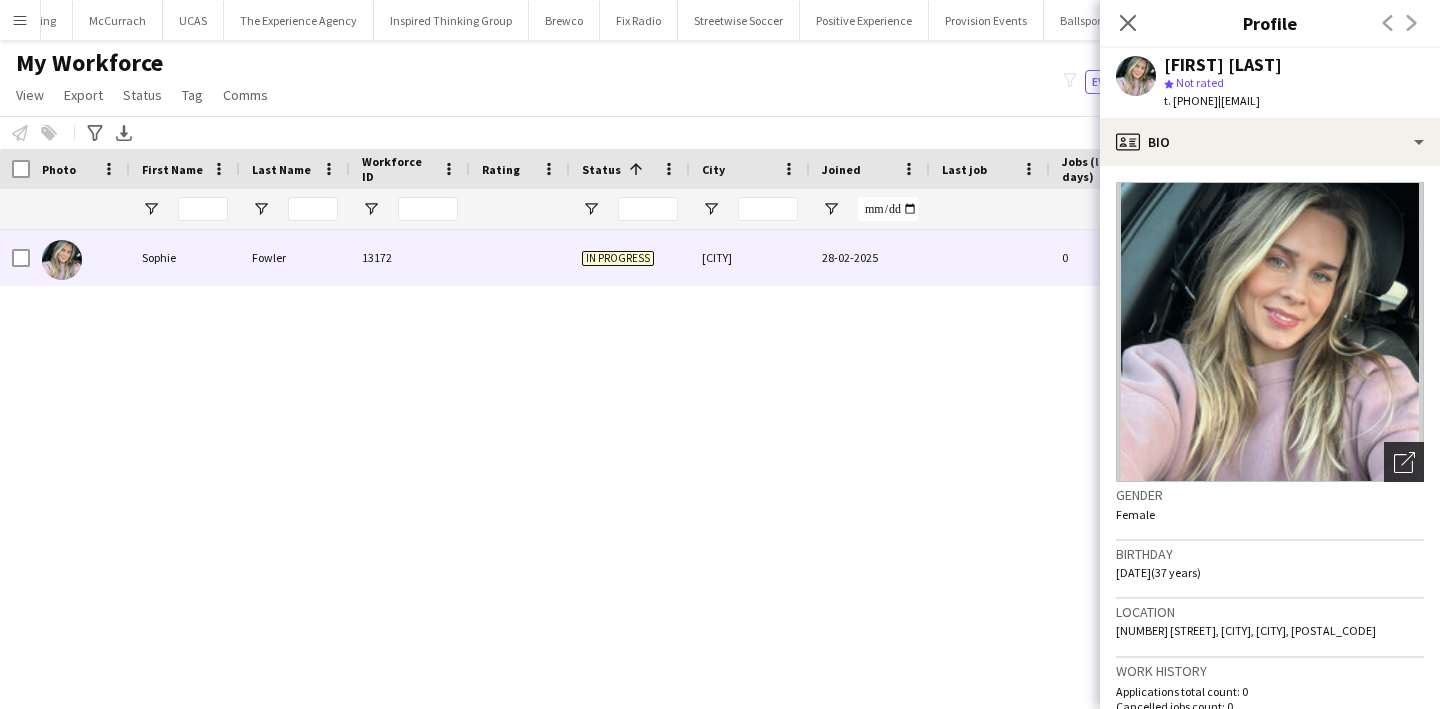 click on "Open photos pop-in" 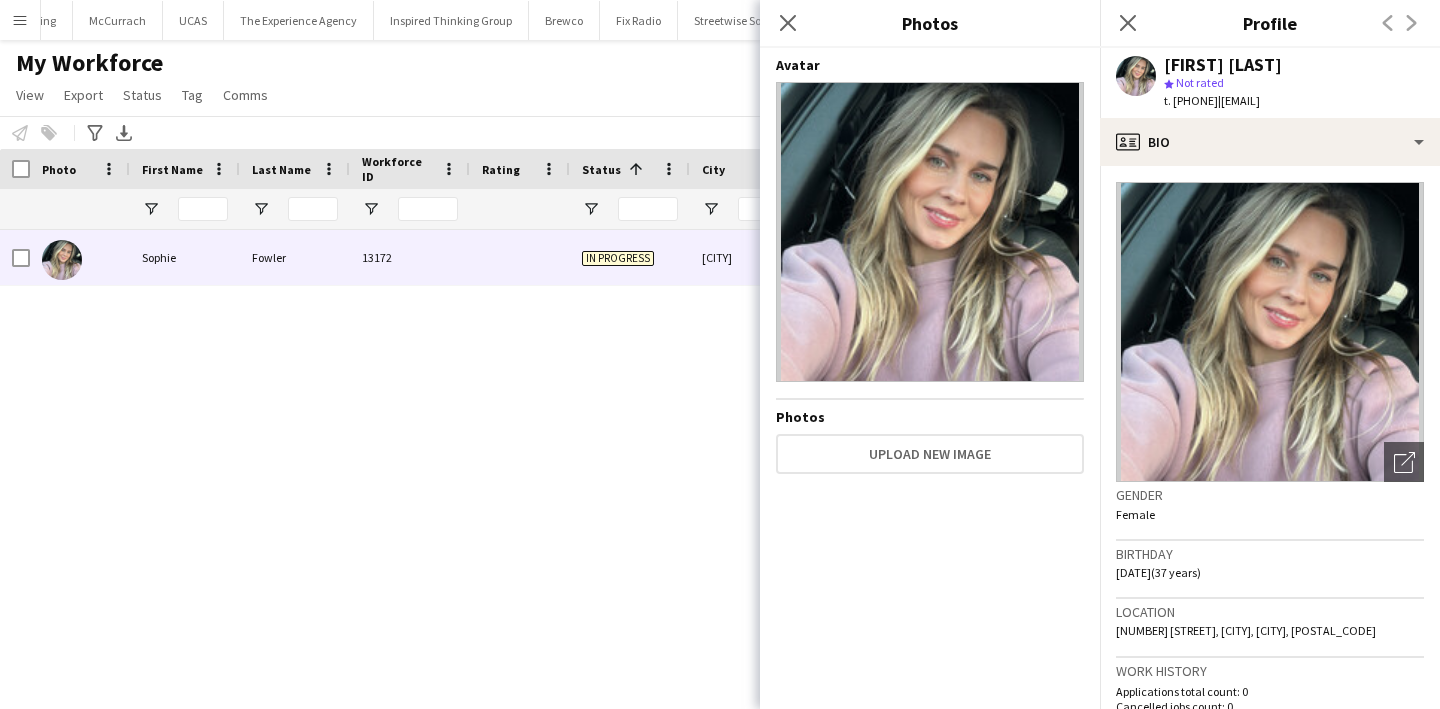 click on "Sophie Fowler  13172 In progress Alcester 28-02-2025 0 sophiek17@hotmail.com +447940062725" at bounding box center (690, 452) 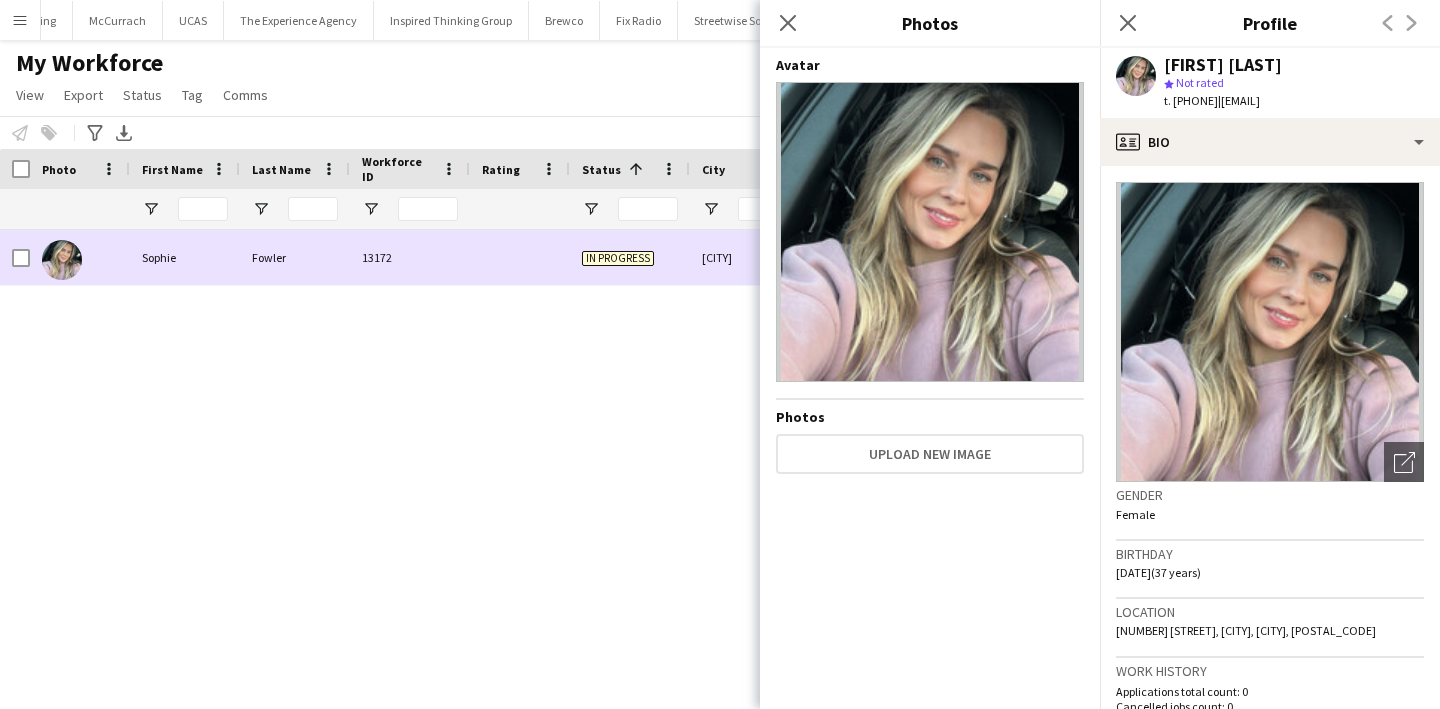 click on "[CITY]" at bounding box center (750, 257) 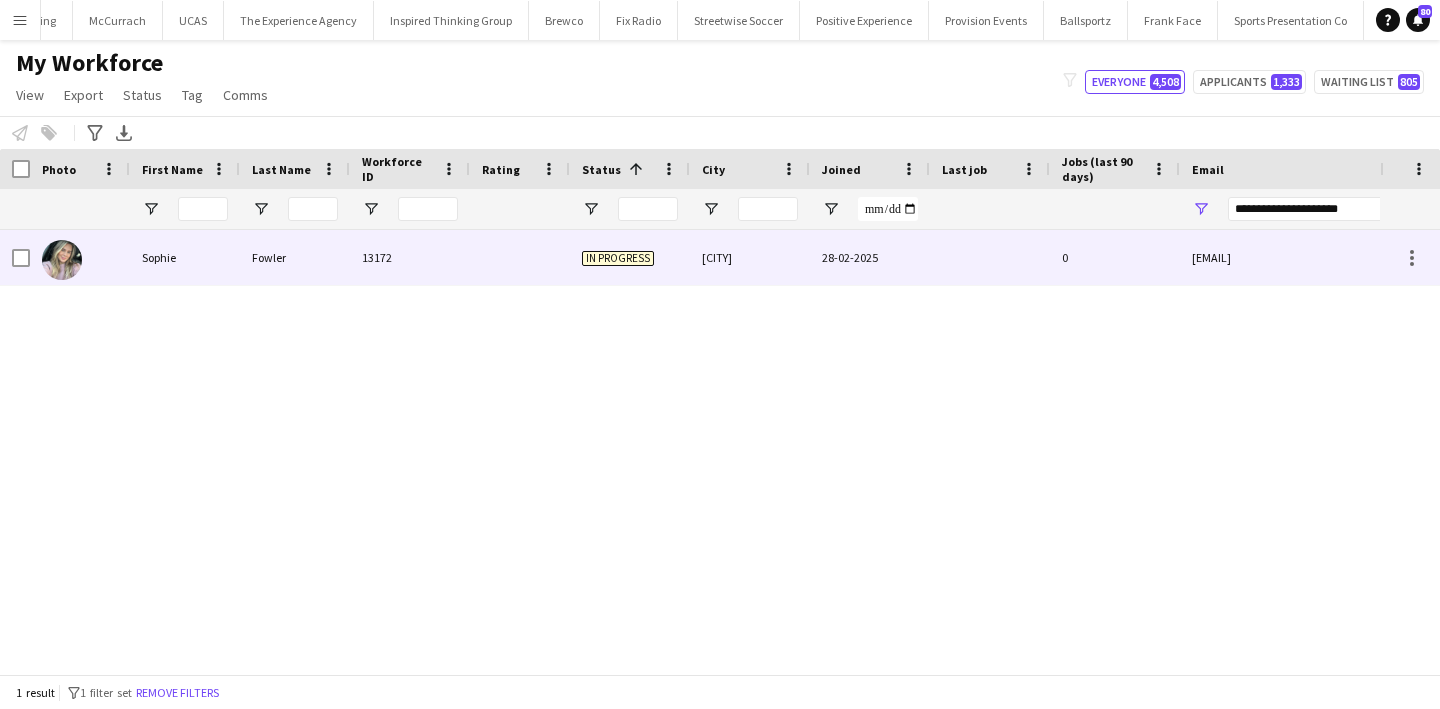 click on "[CITY]" at bounding box center [750, 257] 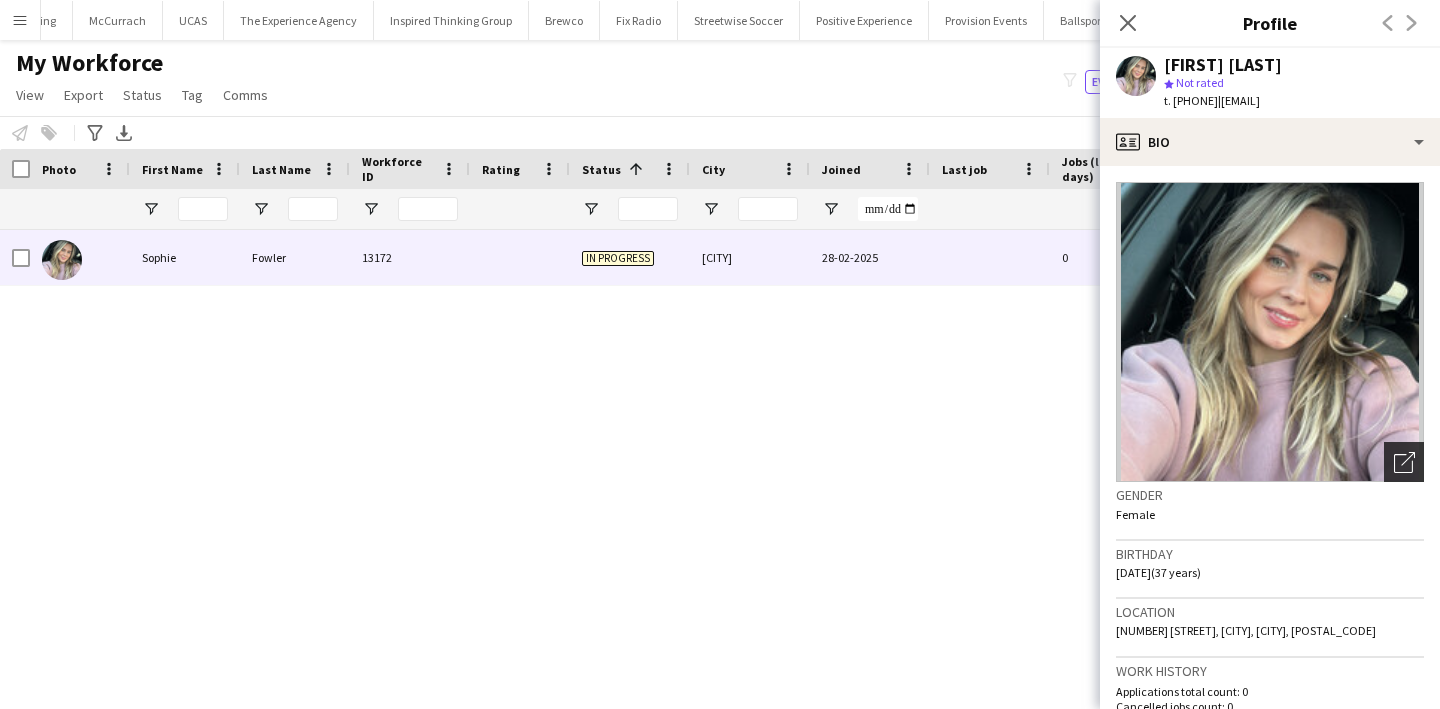 click on "Open photos pop-in" 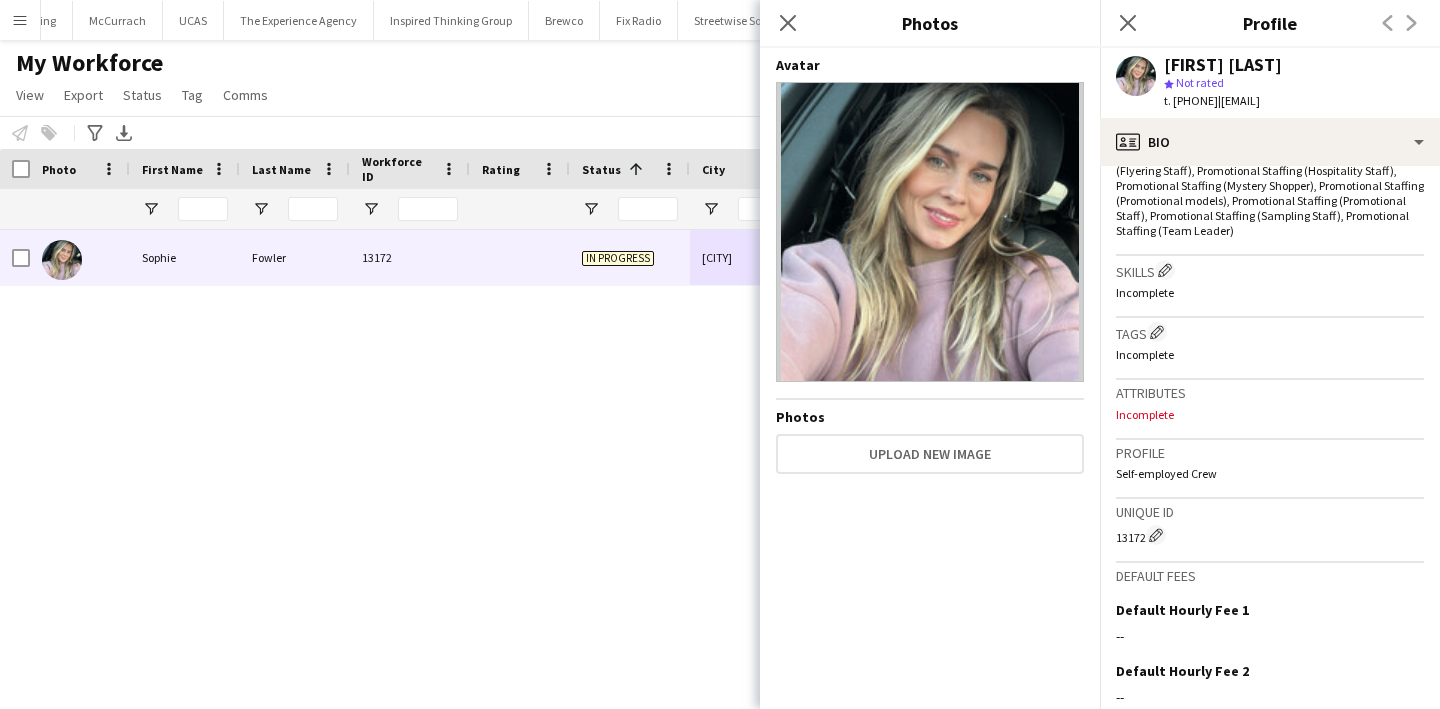 scroll, scrollTop: 910, scrollLeft: 0, axis: vertical 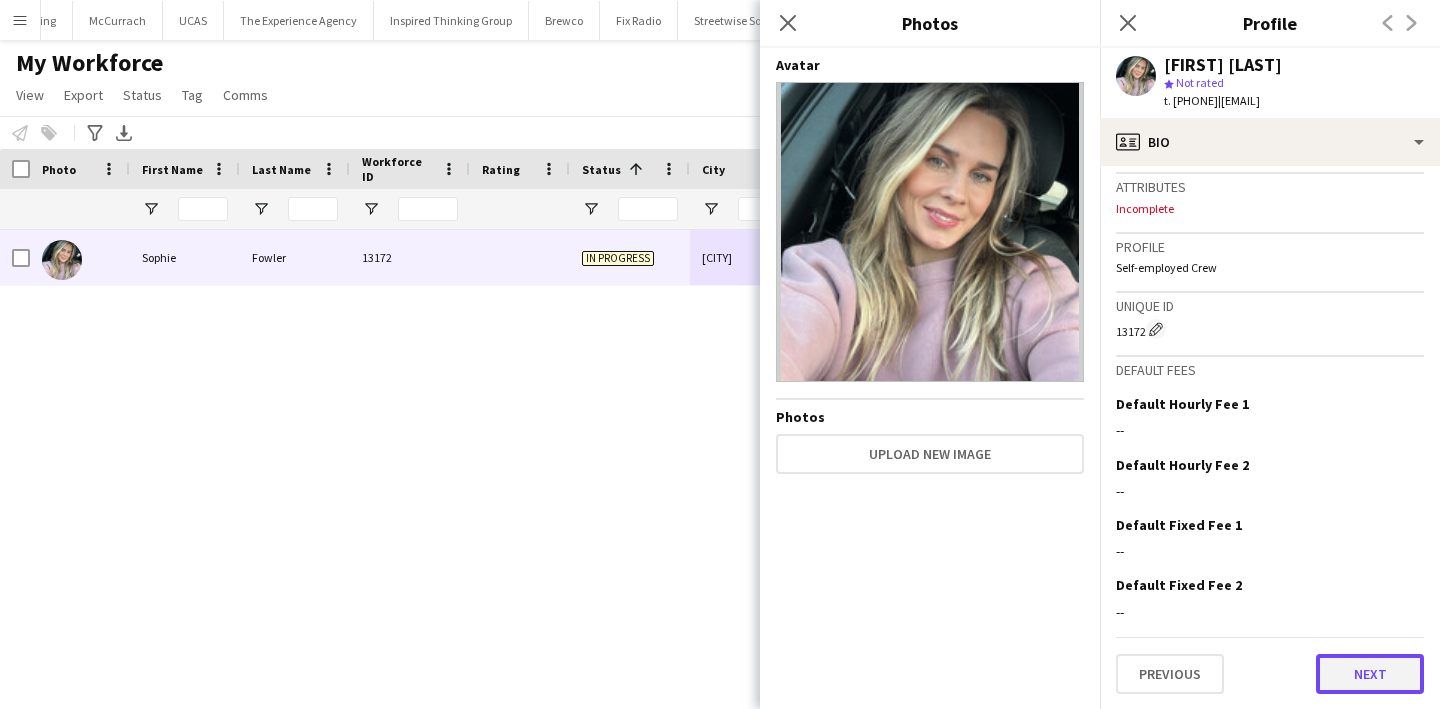 click on "Next" 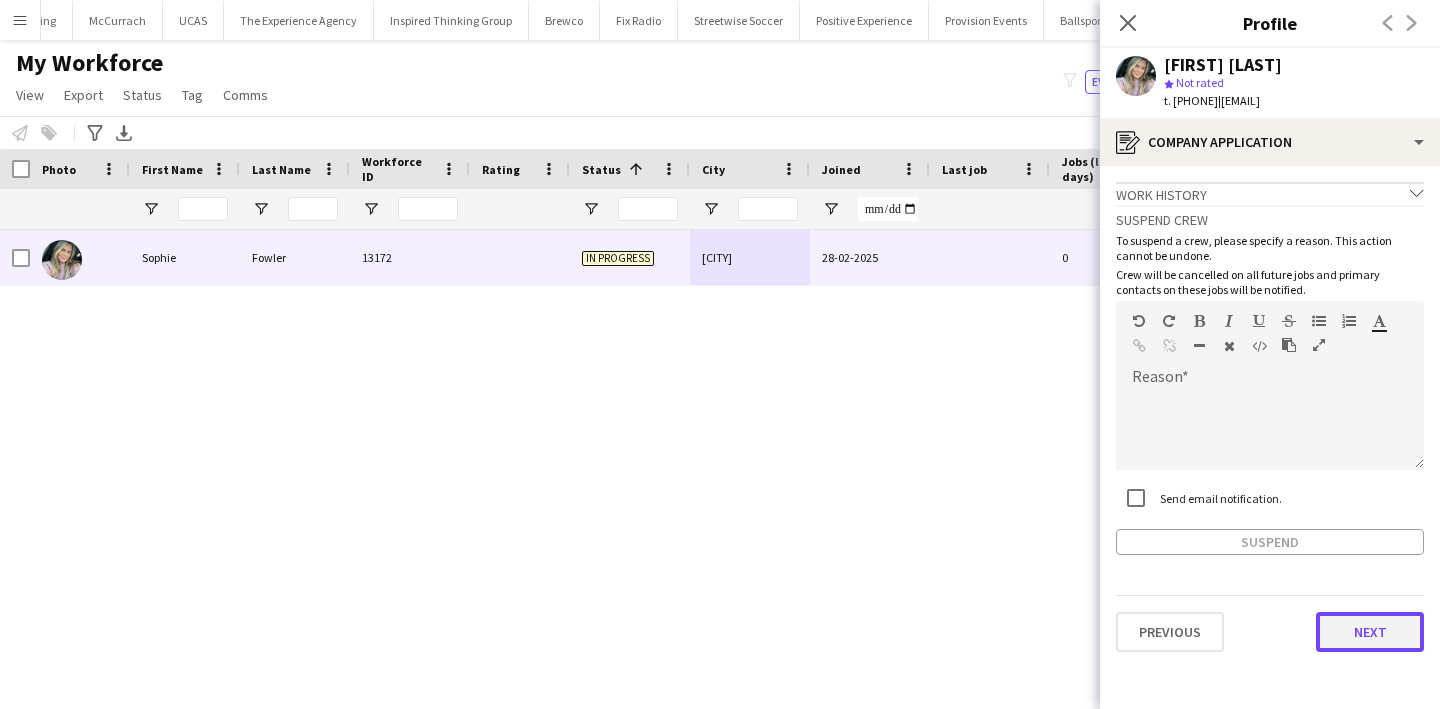 click on "Next" 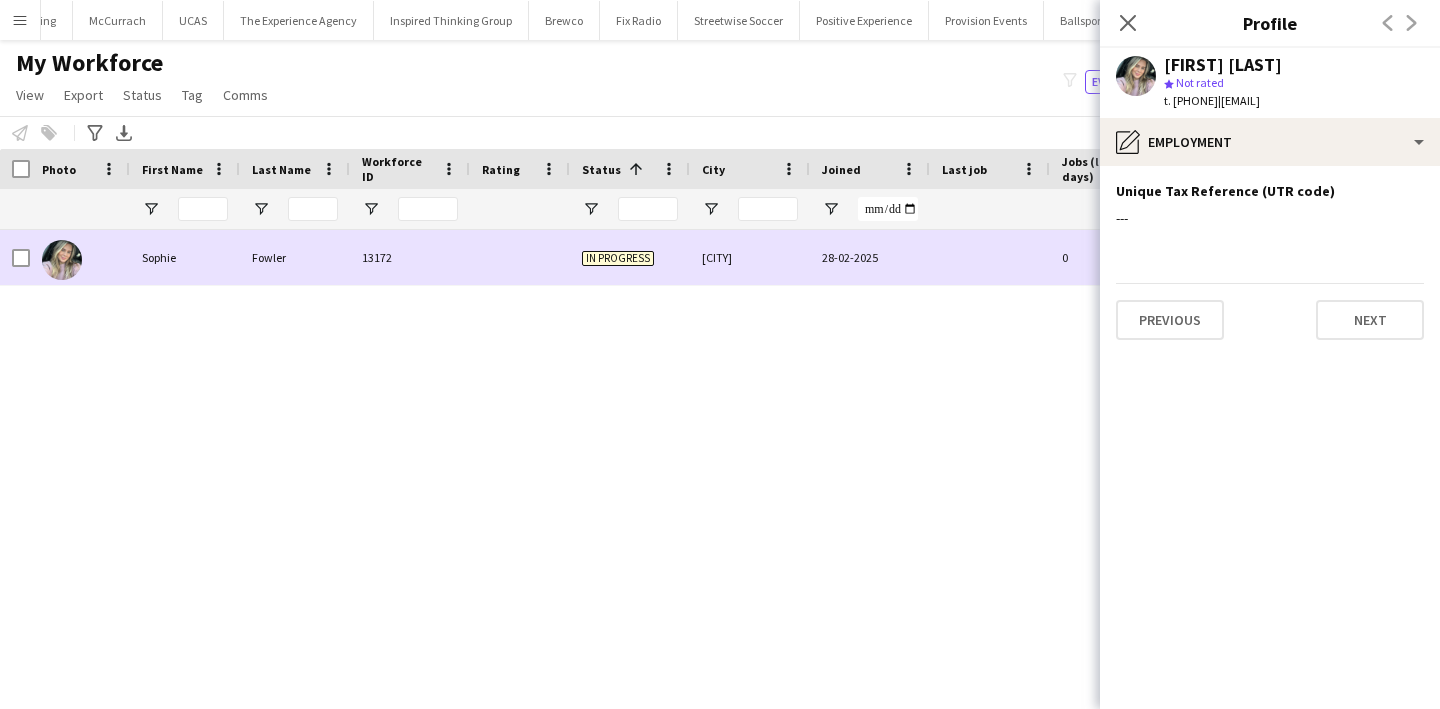 click at bounding box center [520, 257] 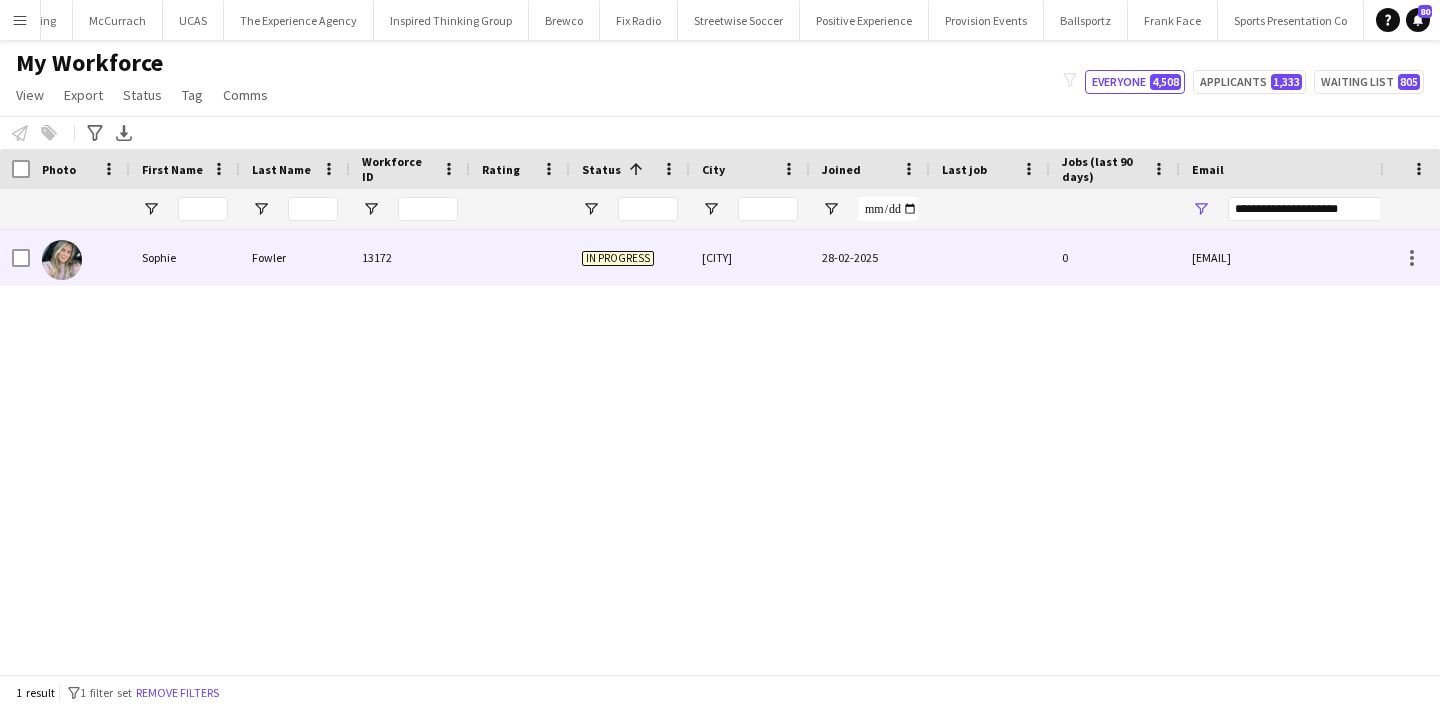click at bounding box center [520, 257] 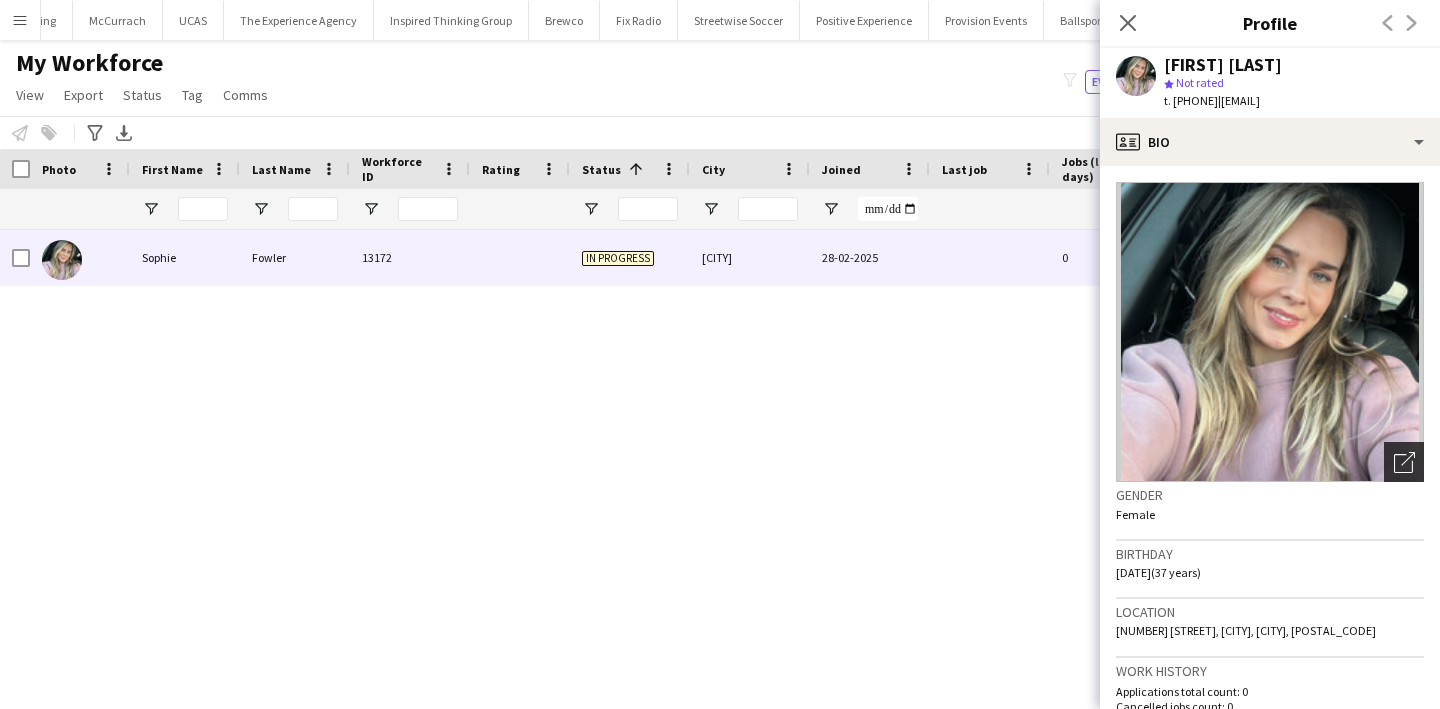 click on "Open photos pop-in" 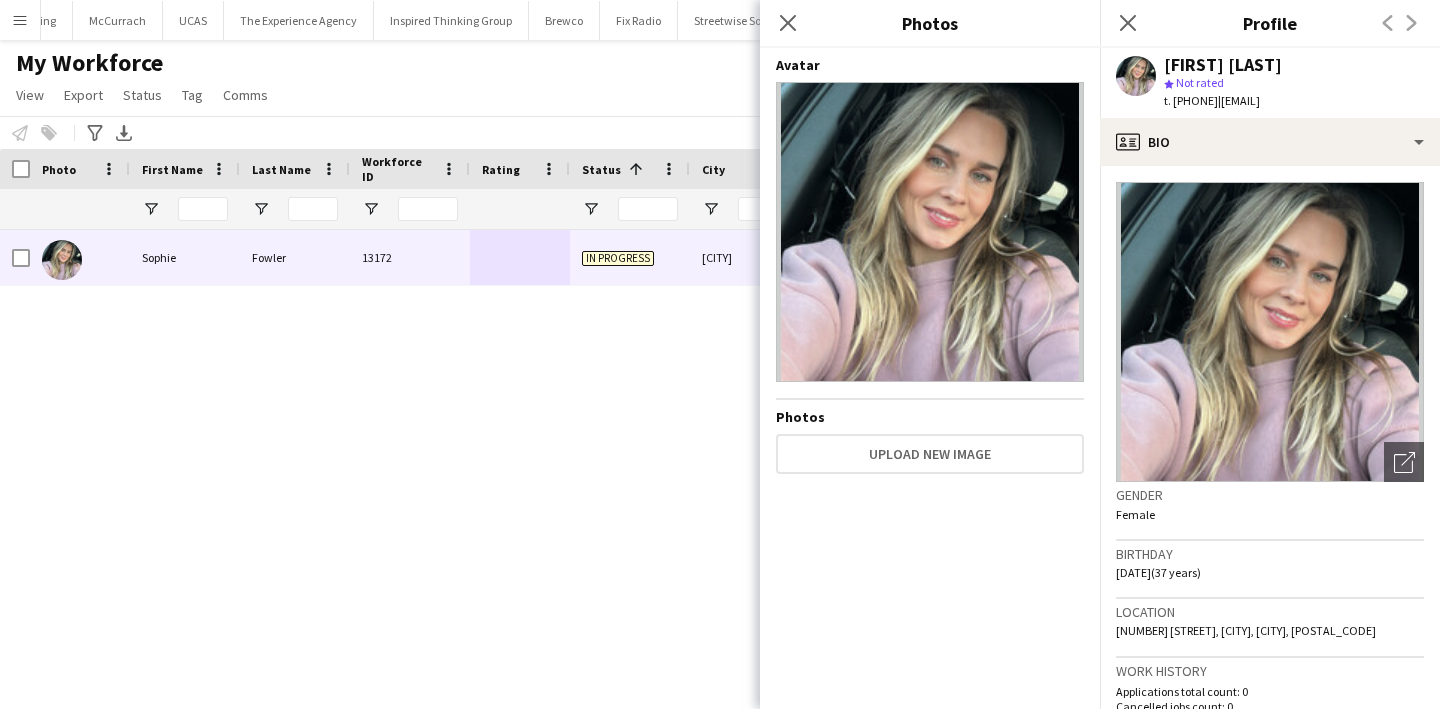 click on "48 Chestnut Way, Bidford on Avon, Alcester, B50 4GF" 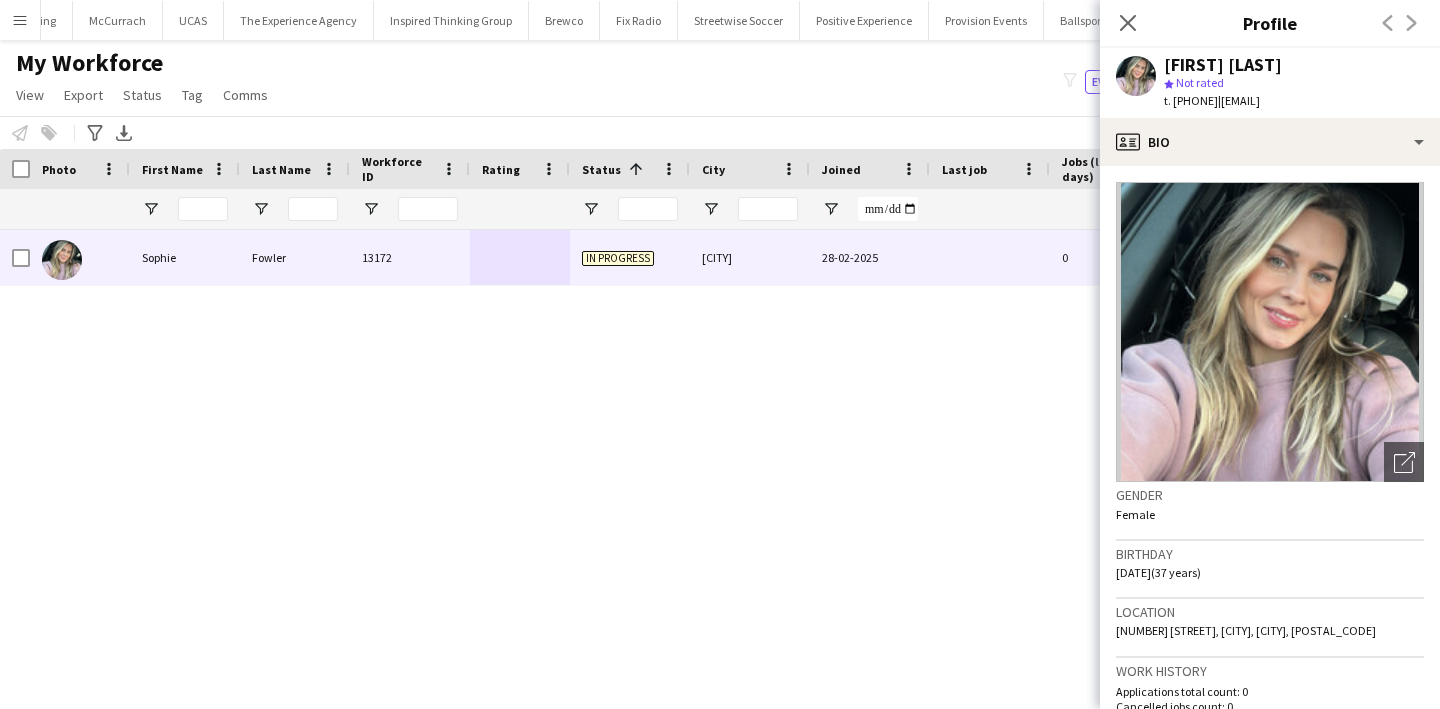 drag, startPoint x: 1336, startPoint y: 628, endPoint x: 1354, endPoint y: 628, distance: 18 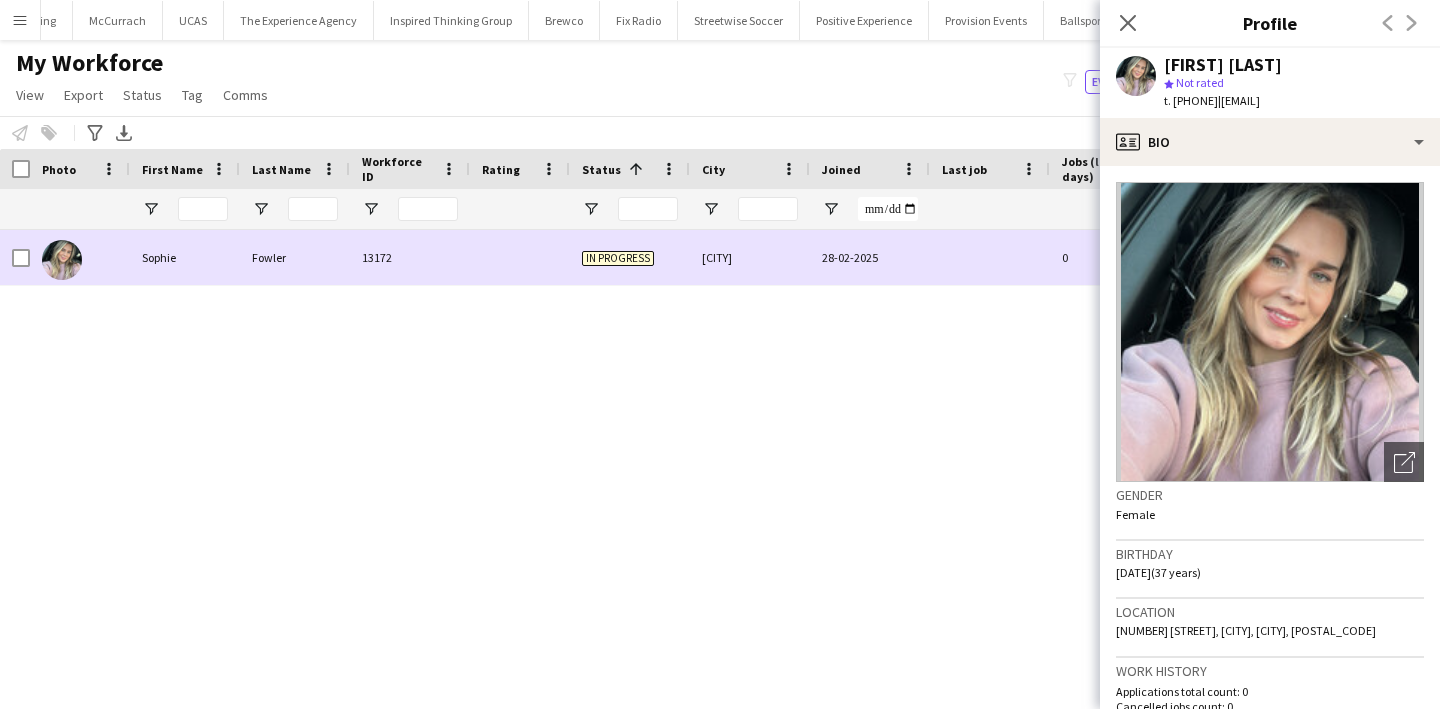 click on "In progress" at bounding box center (618, 258) 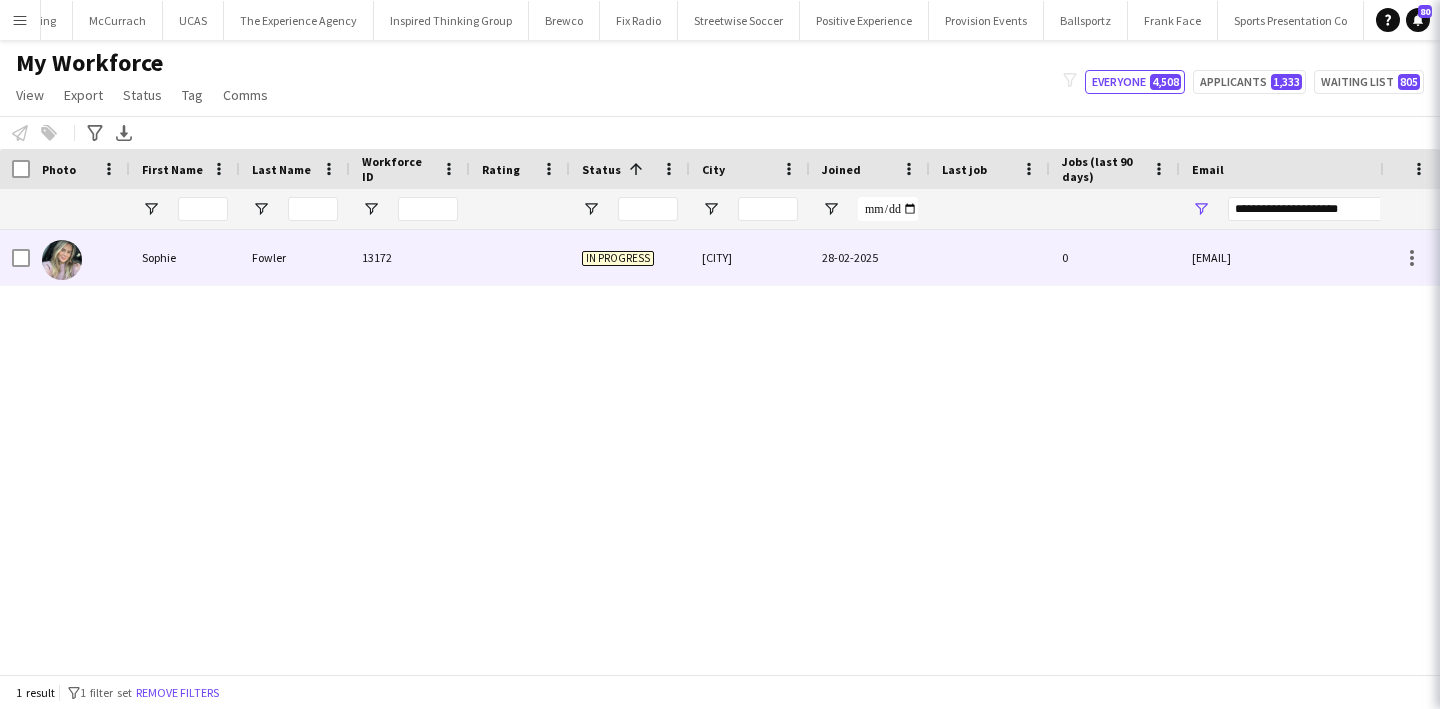 click on "In progress" at bounding box center (618, 258) 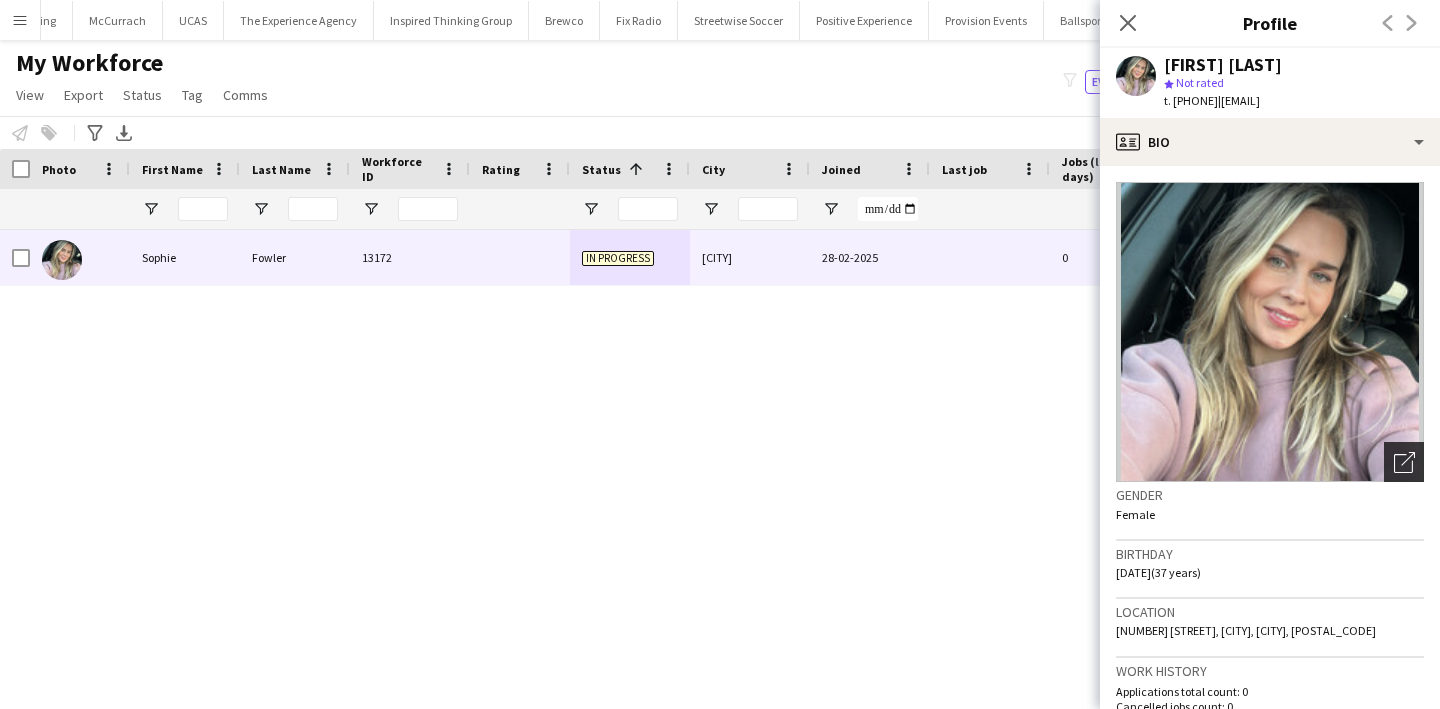 click 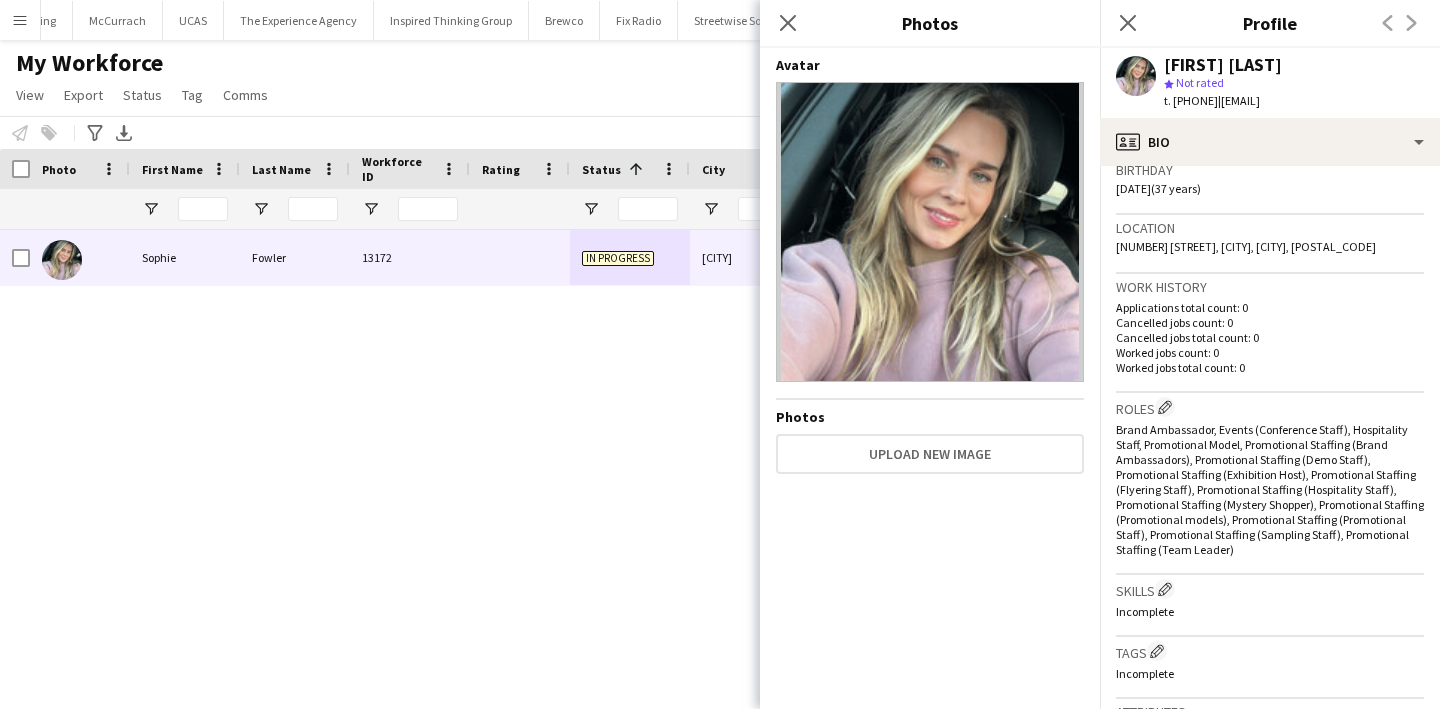 scroll, scrollTop: 910, scrollLeft: 0, axis: vertical 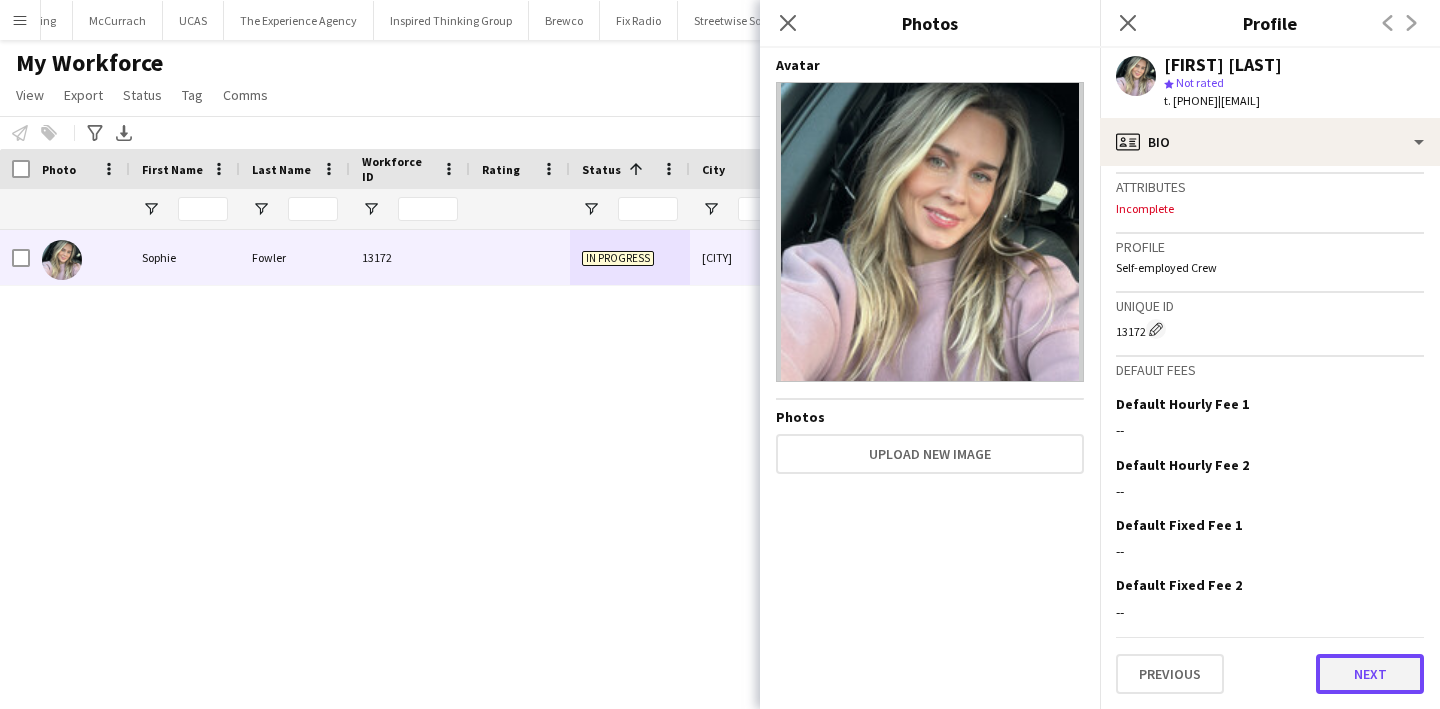 click on "Next" 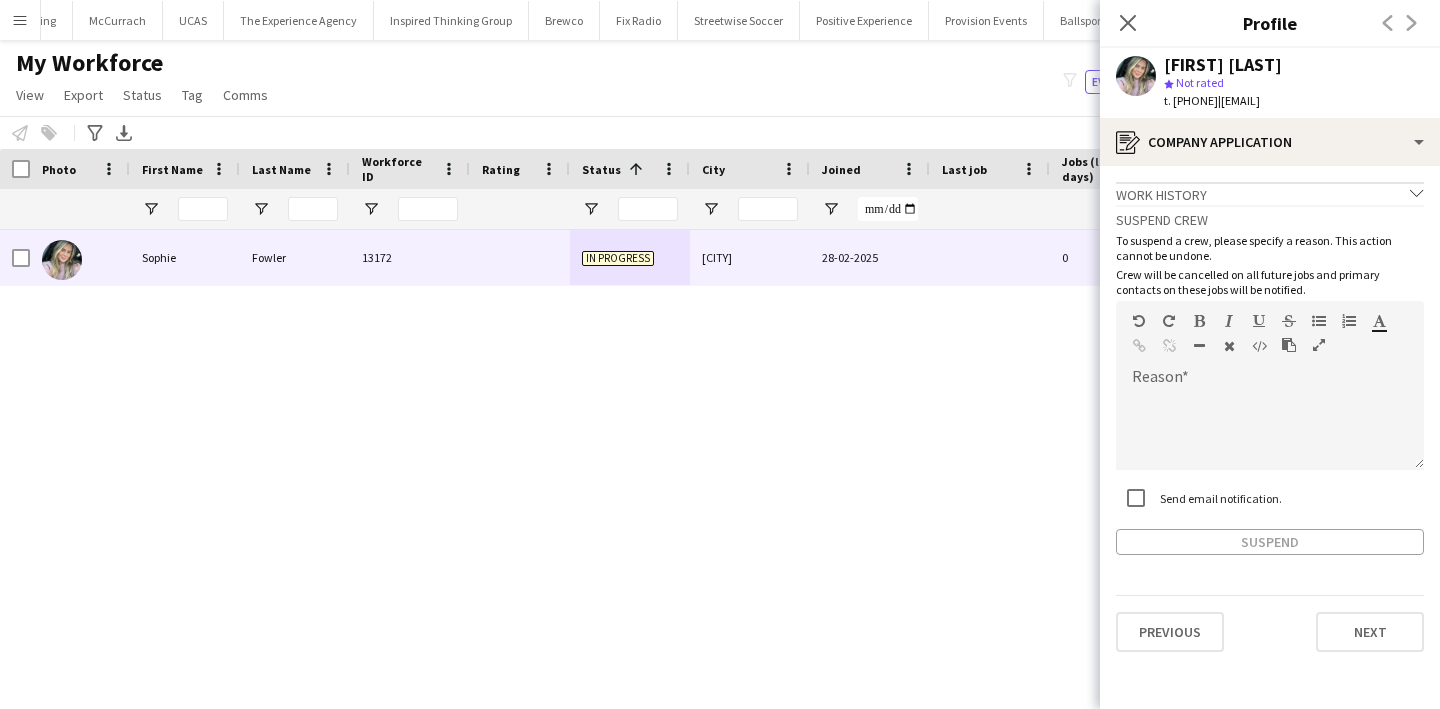click on "Sophie Fowler  13172 In progress Alcester 28-02-2025 0 sophiek17@hotmail.com +447940062725" at bounding box center (690, 452) 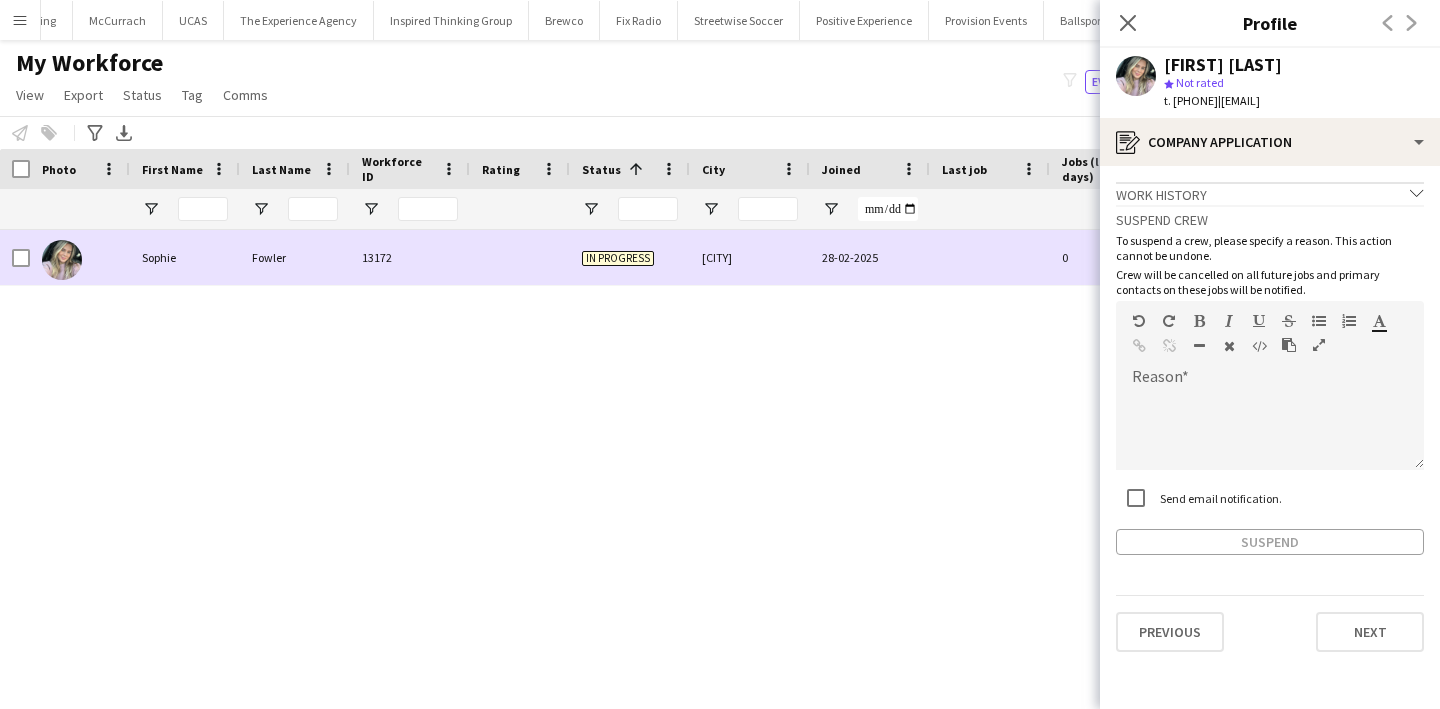 click at bounding box center (990, 257) 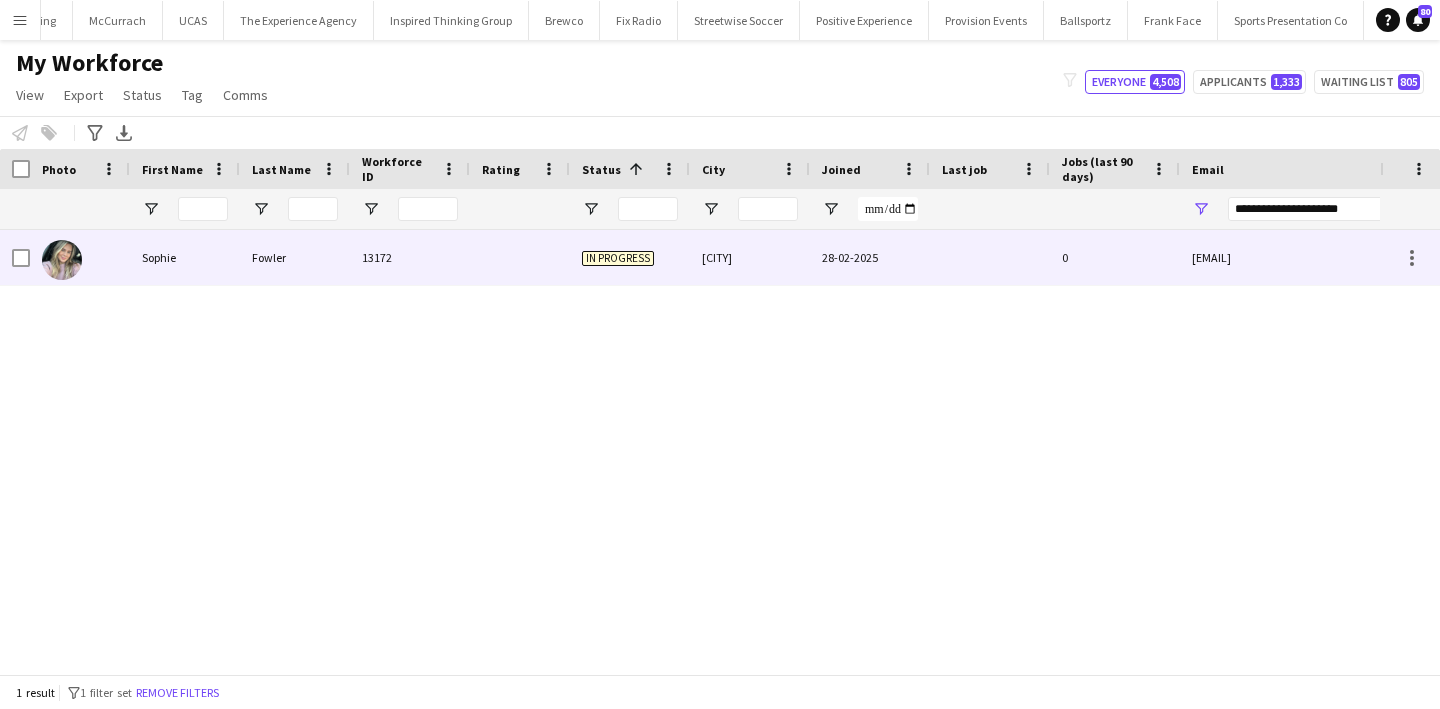 click at bounding box center [990, 257] 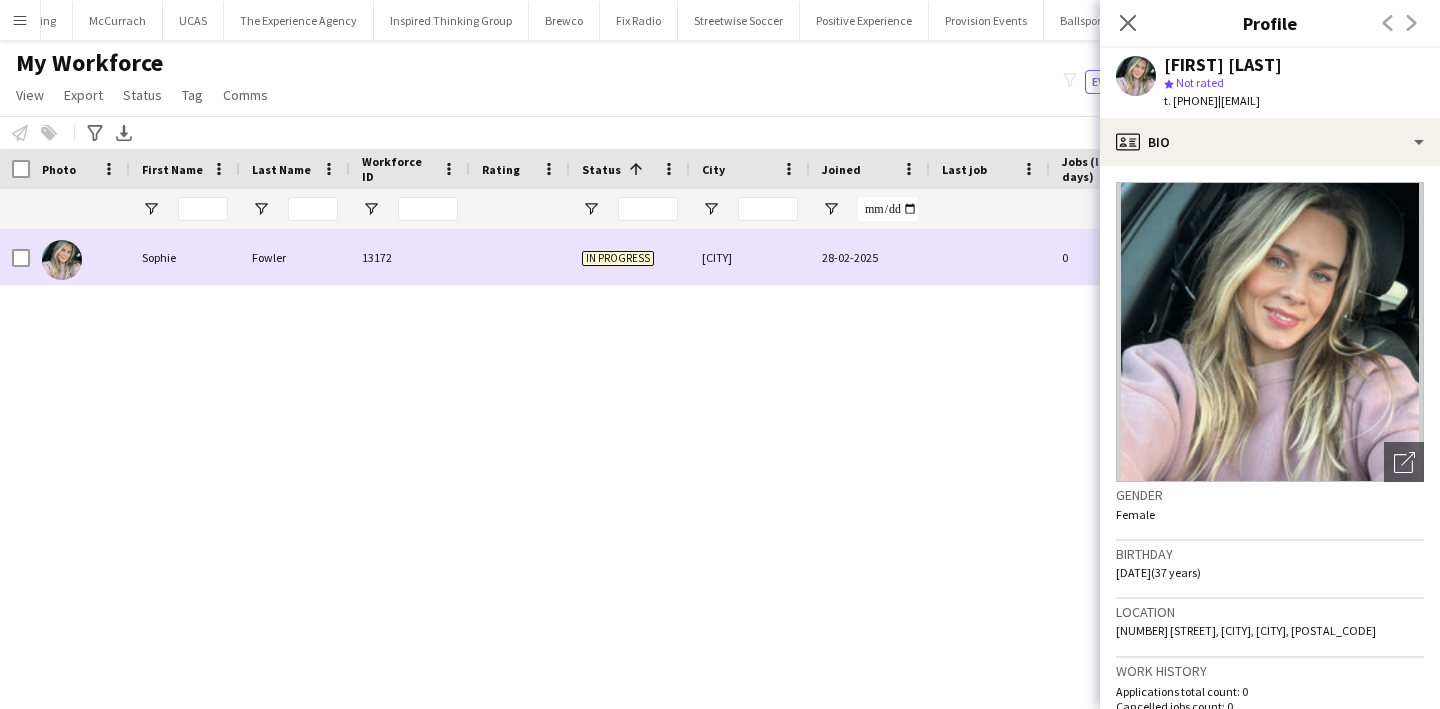 click at bounding box center [990, 257] 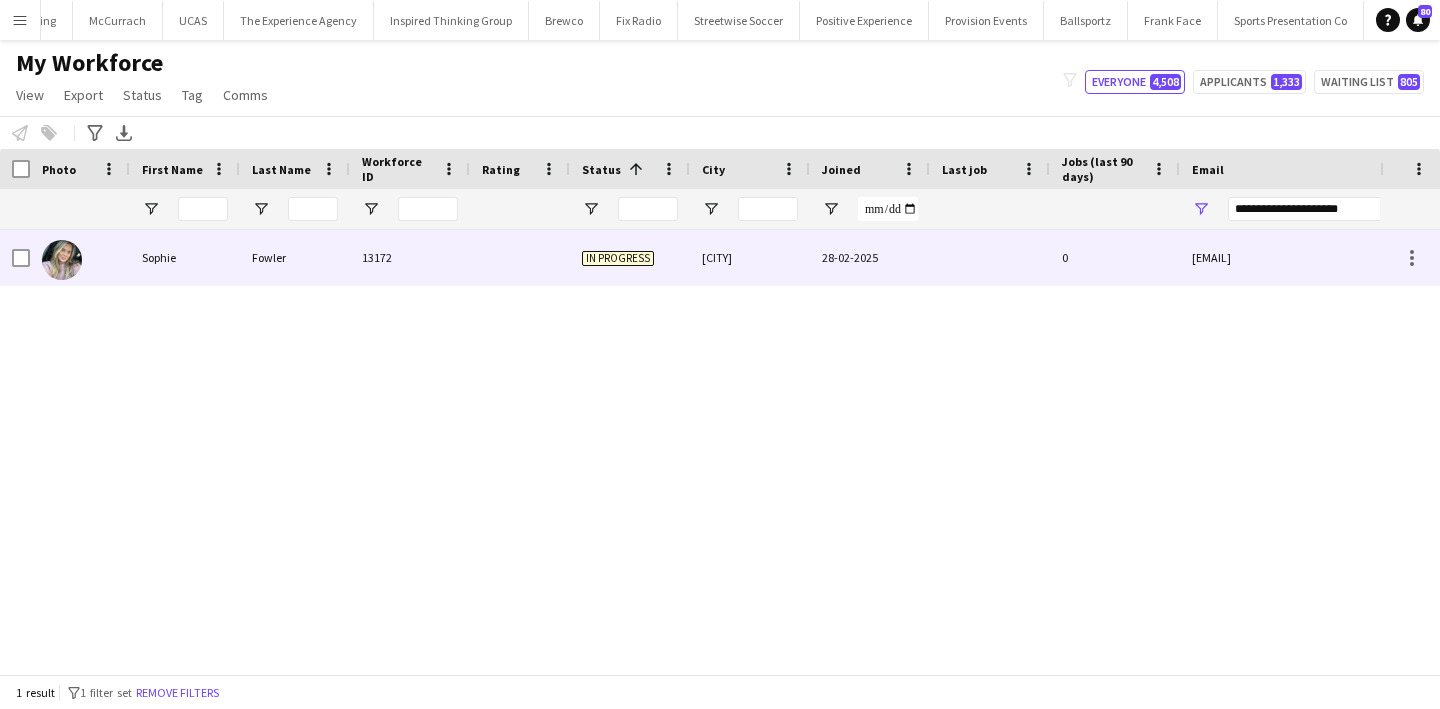 click at bounding box center (990, 257) 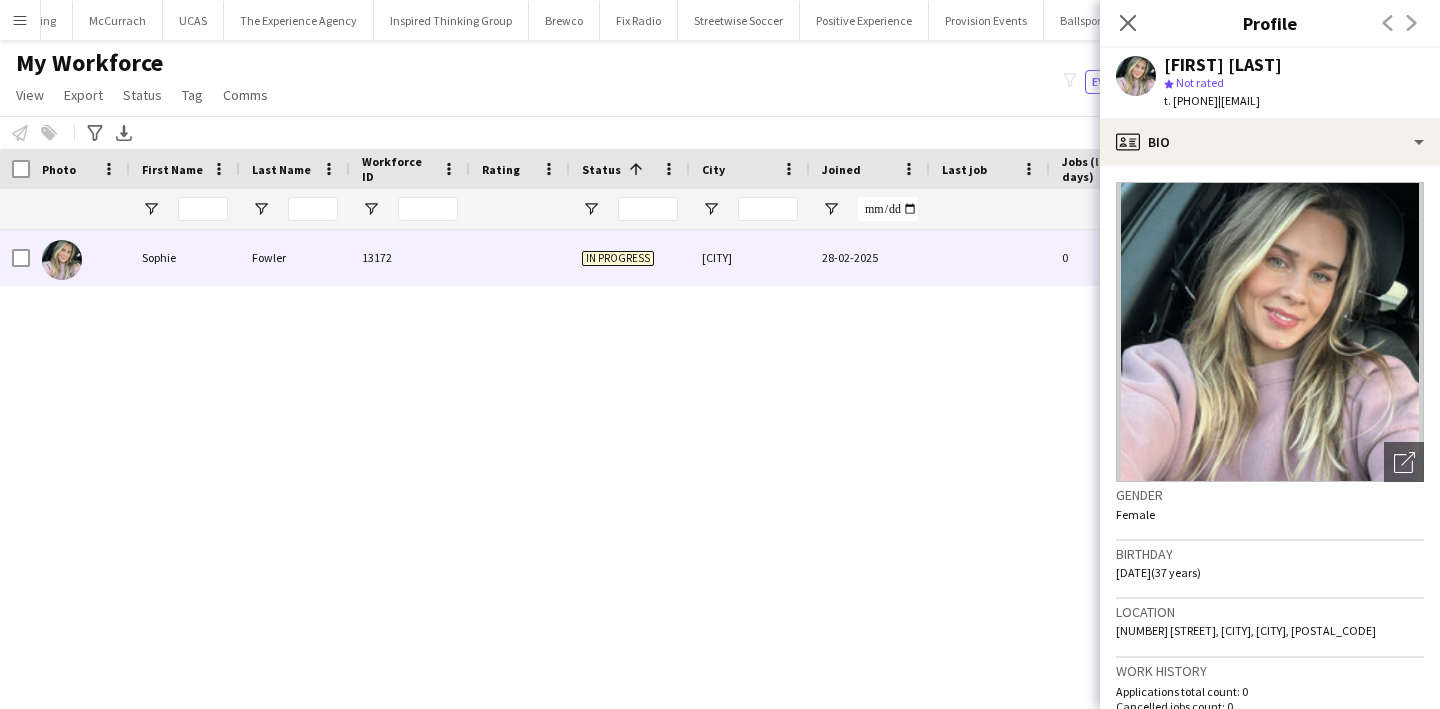 click on "|   sophiek17@hotmail.com" 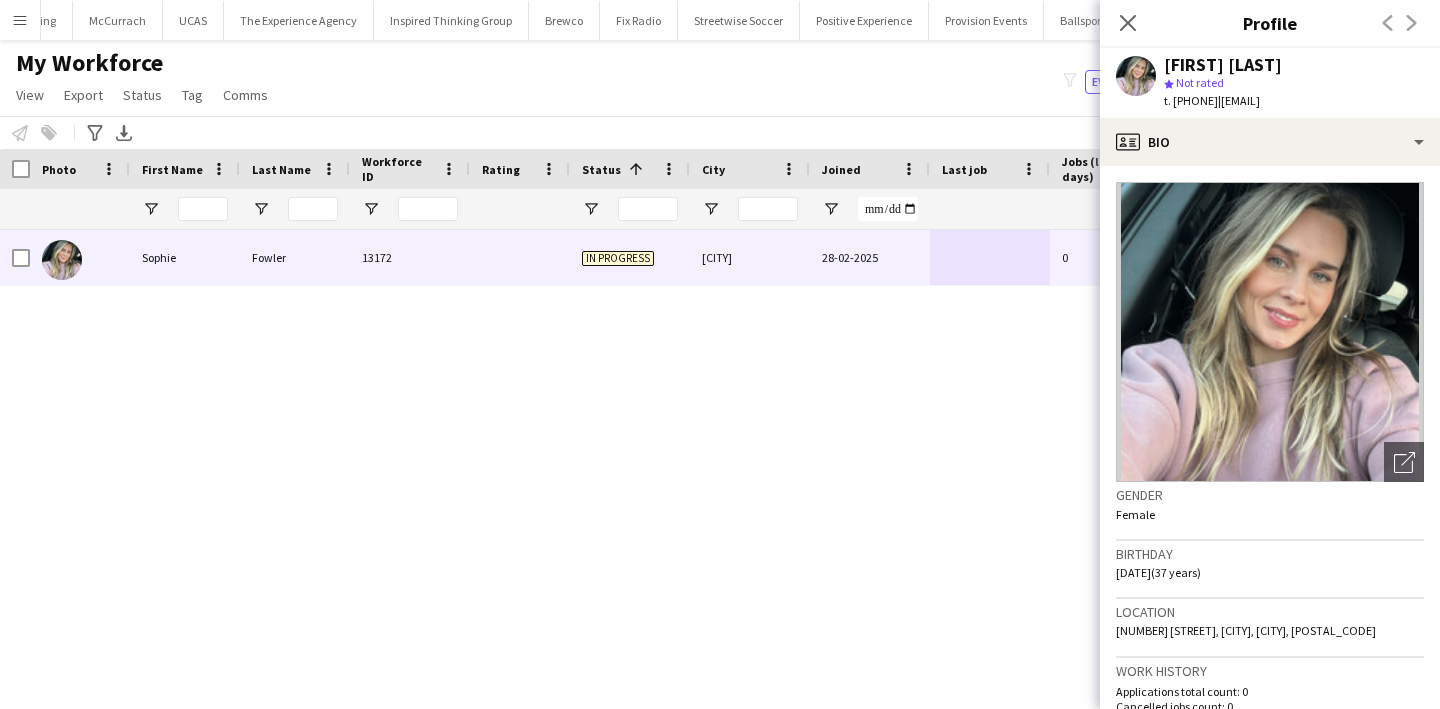 drag, startPoint x: 1262, startPoint y: 103, endPoint x: 1375, endPoint y: 106, distance: 113.03982 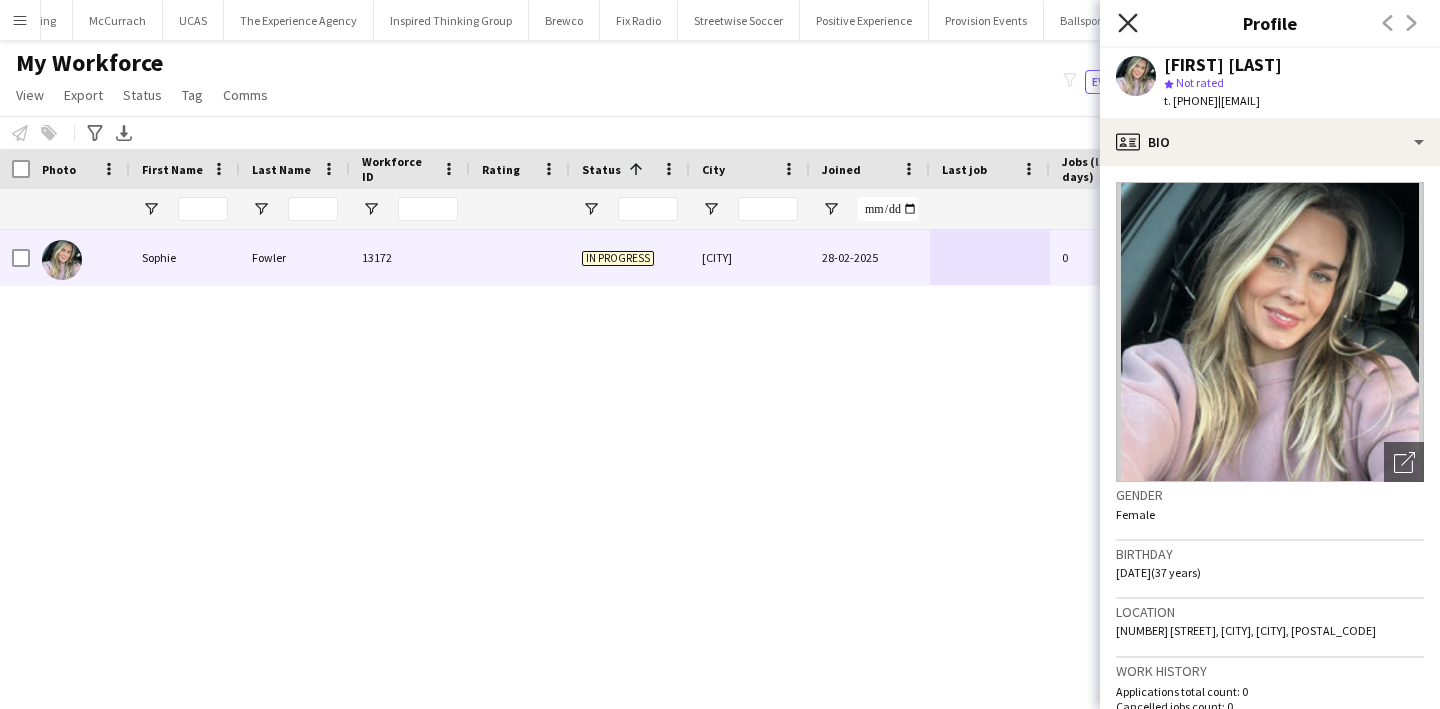 click 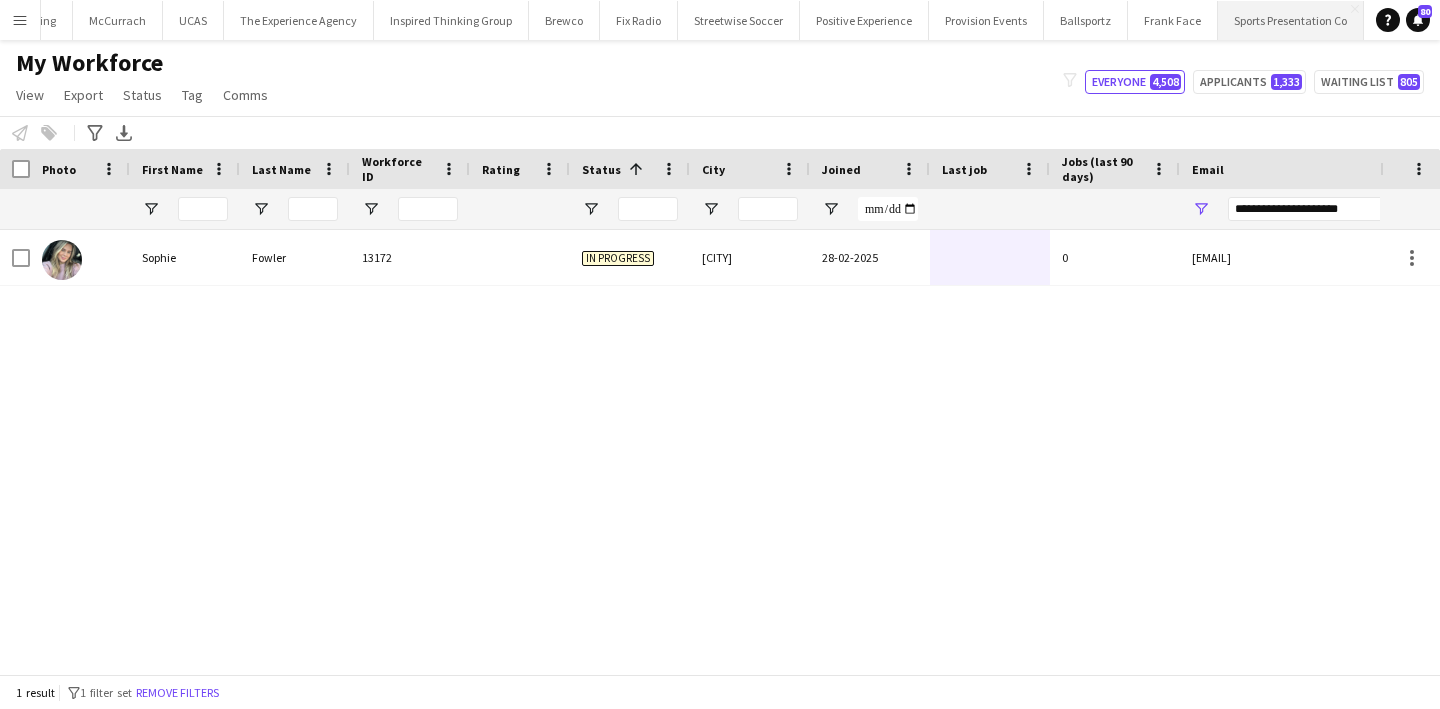 click on "Sports Presentation Co
Close" at bounding box center [1291, 20] 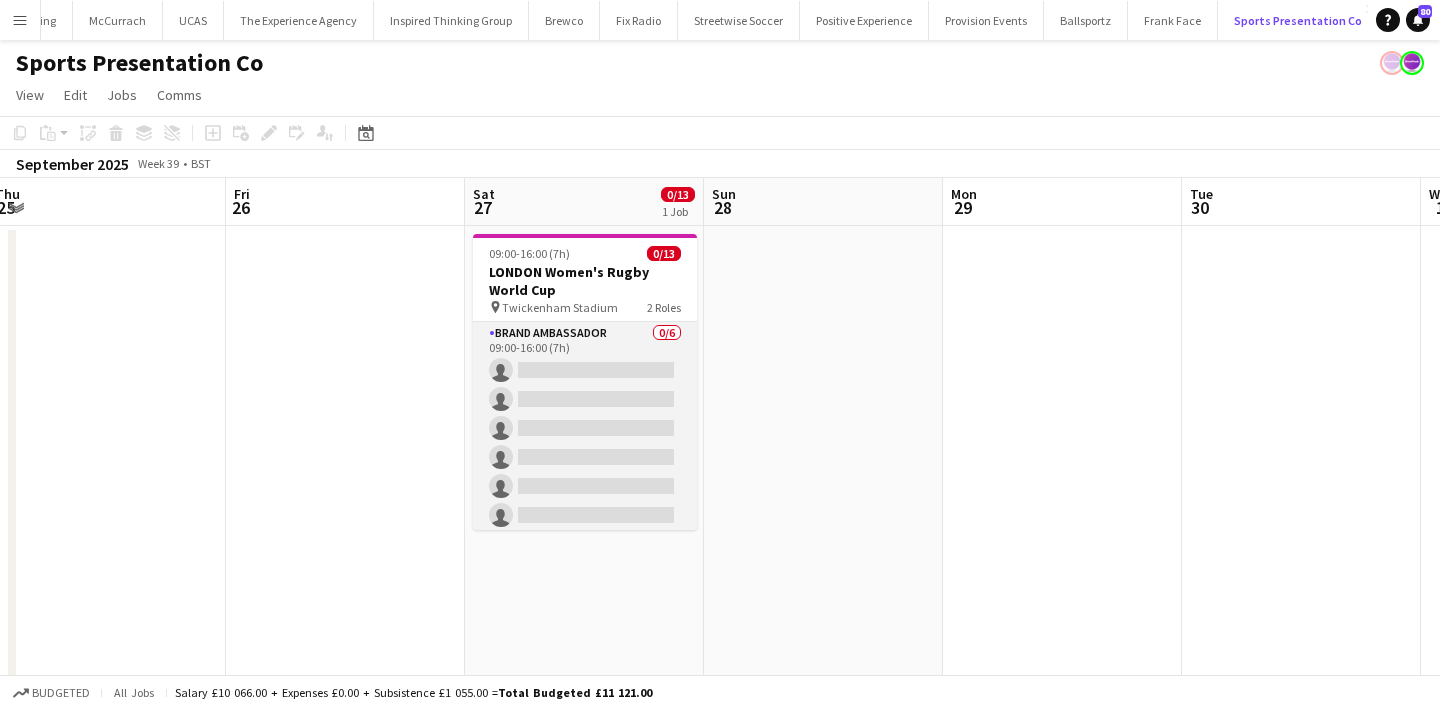 scroll, scrollTop: 0, scrollLeft: 466, axis: horizontal 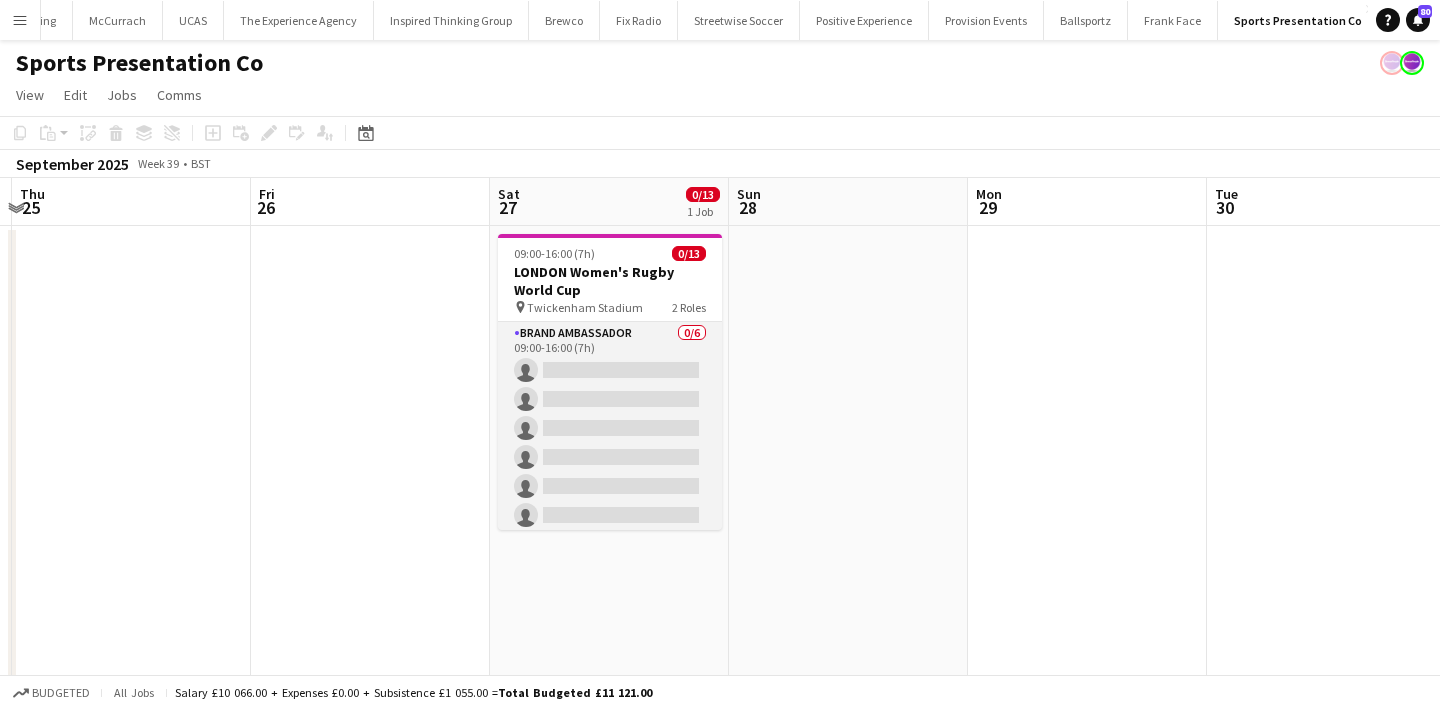 click on "Brand Ambassador   0/6   09:00-16:00 (7h)
single-neutral-actions
single-neutral-actions
single-neutral-actions
single-neutral-actions
single-neutral-actions
single-neutral-actions" at bounding box center [610, 428] 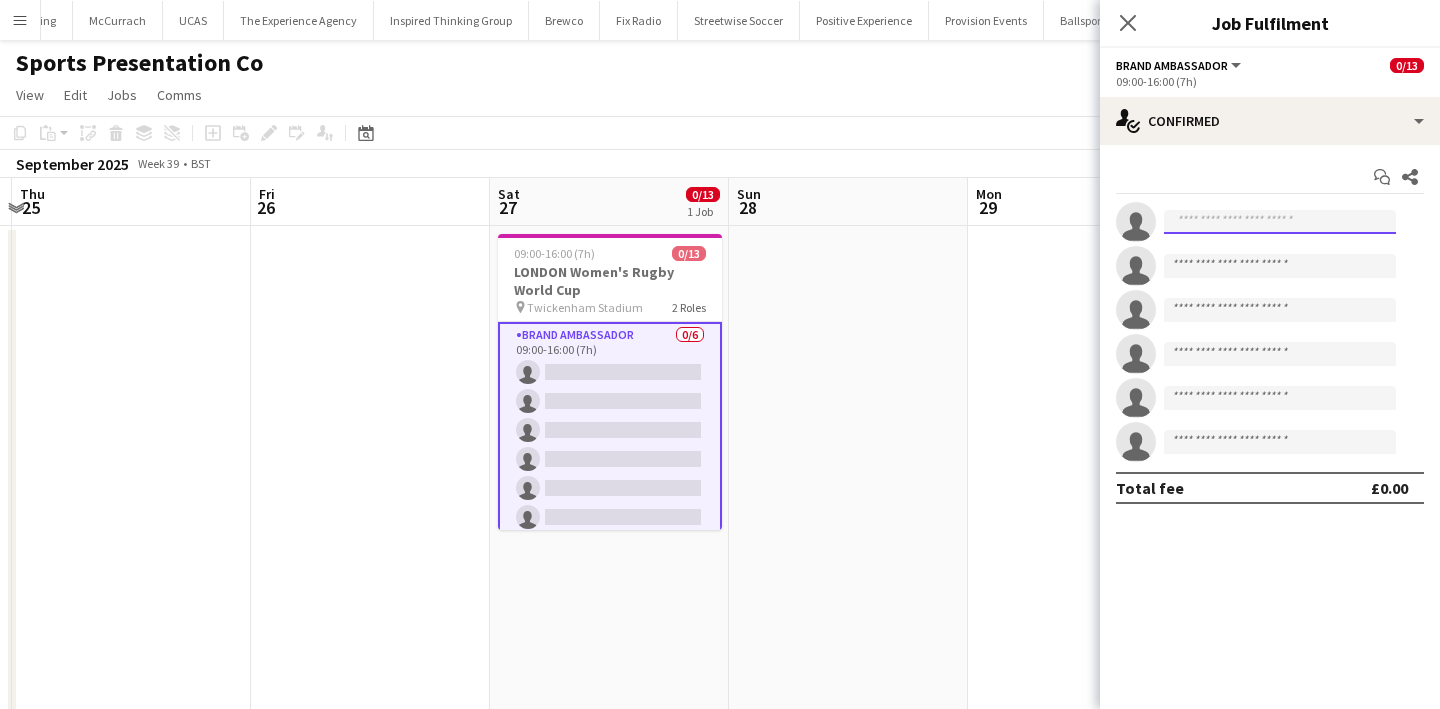 click at bounding box center [1280, 222] 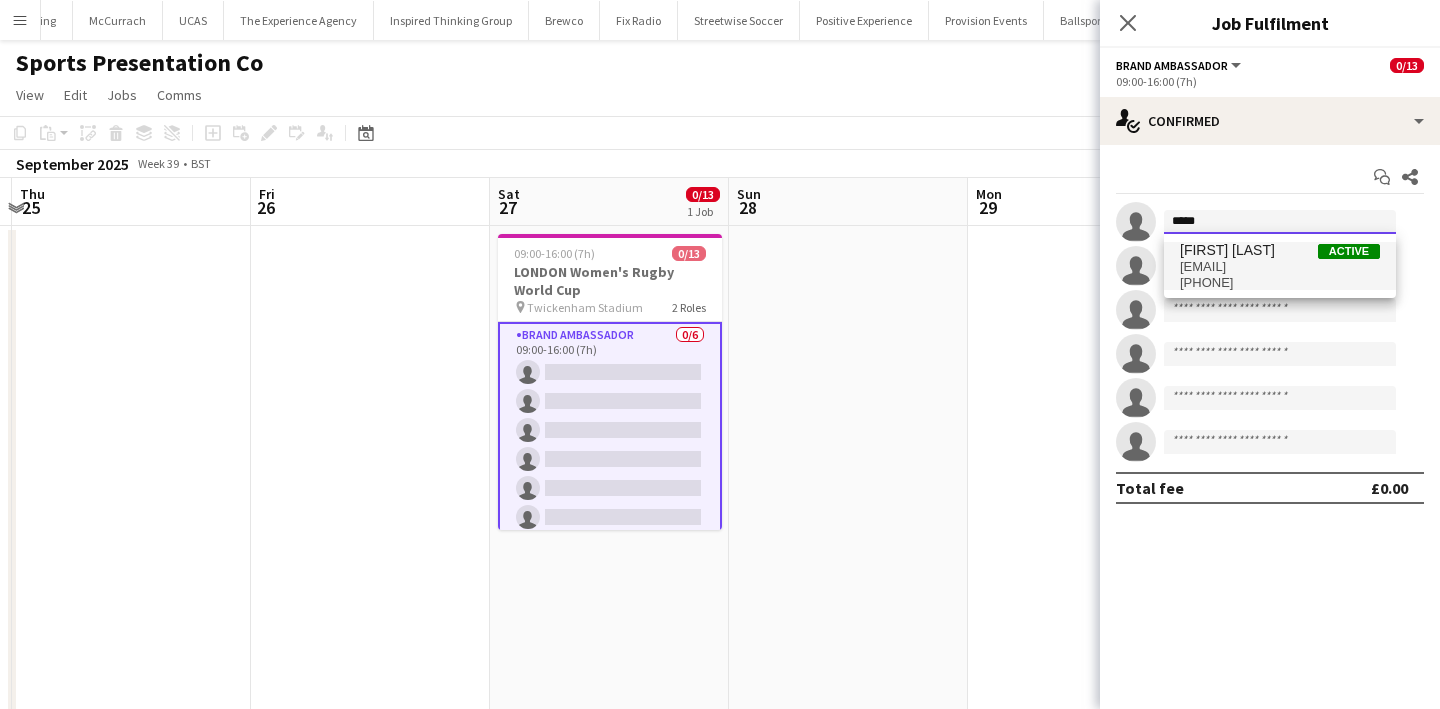 type on "****" 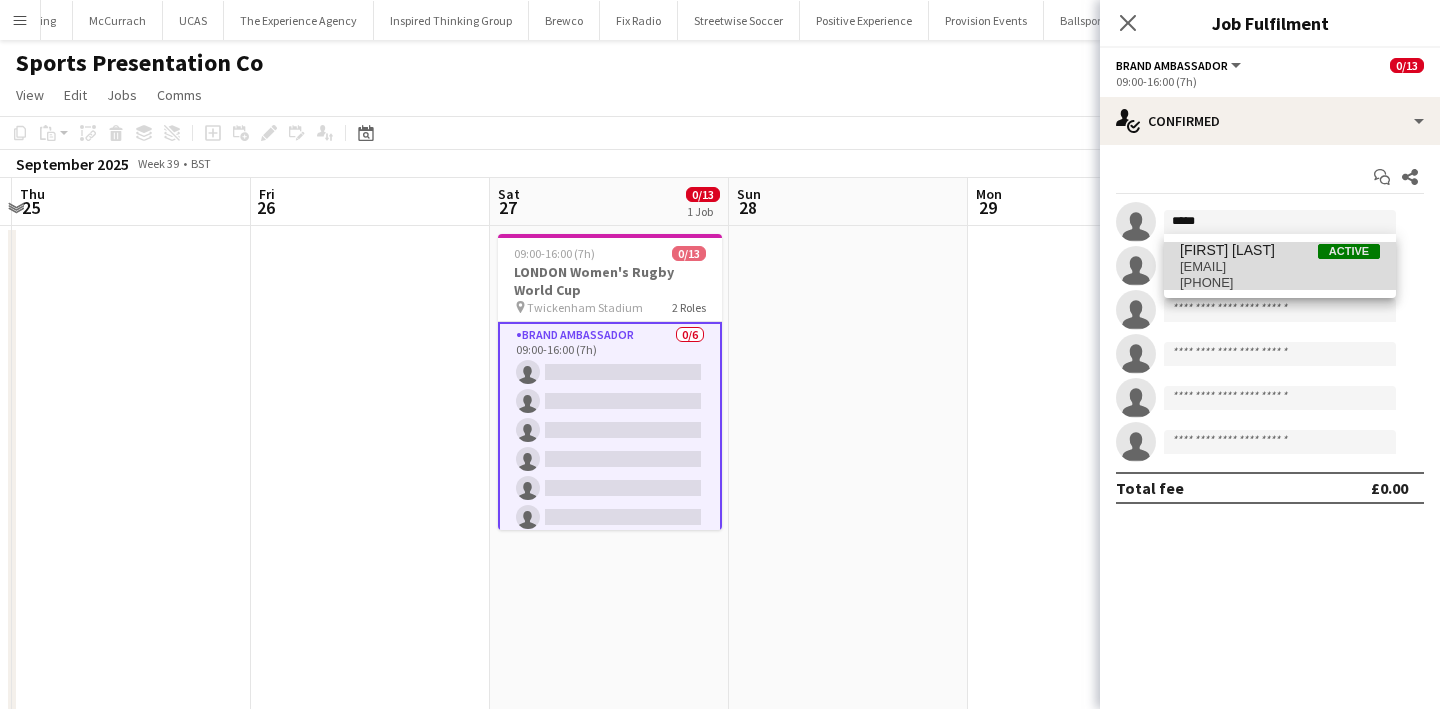 click on "ajaxxlimited@gmail.com" at bounding box center (1280, 267) 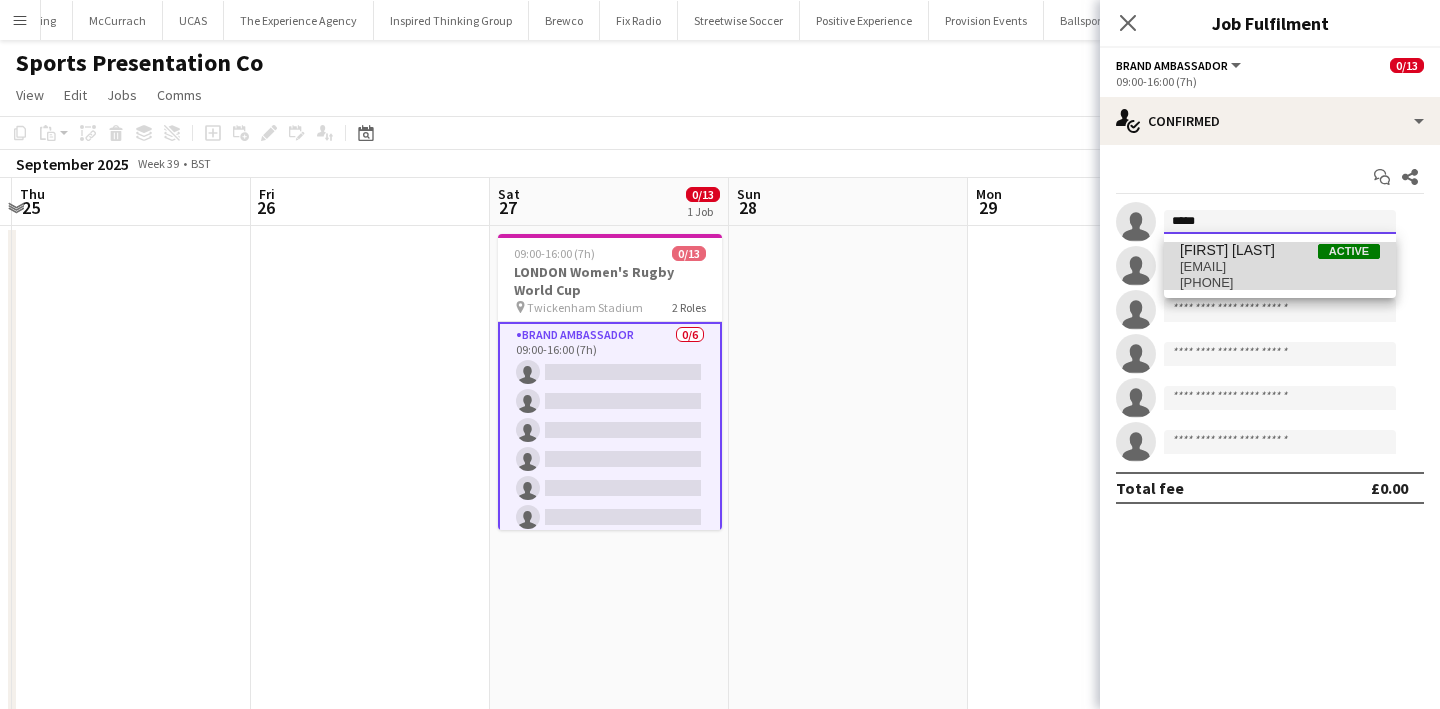 type 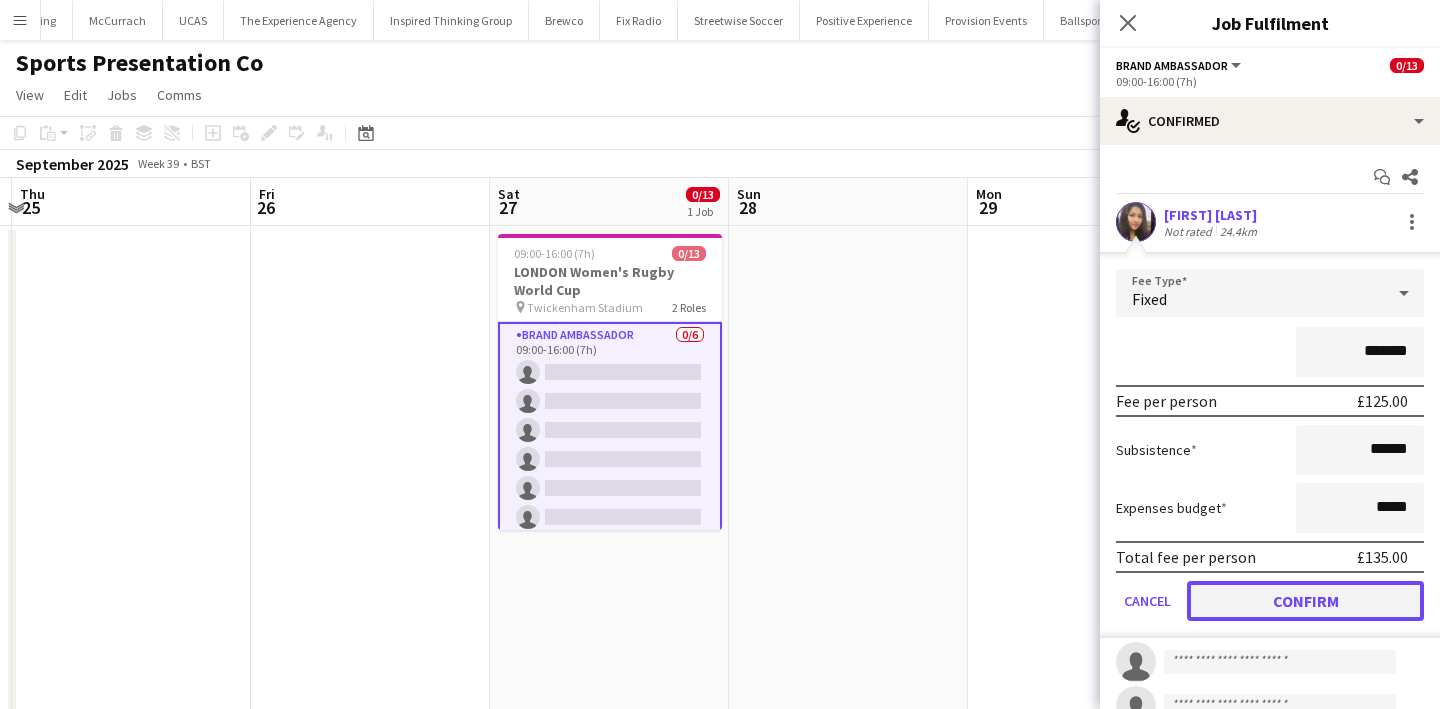 click on "Confirm" at bounding box center [1305, 601] 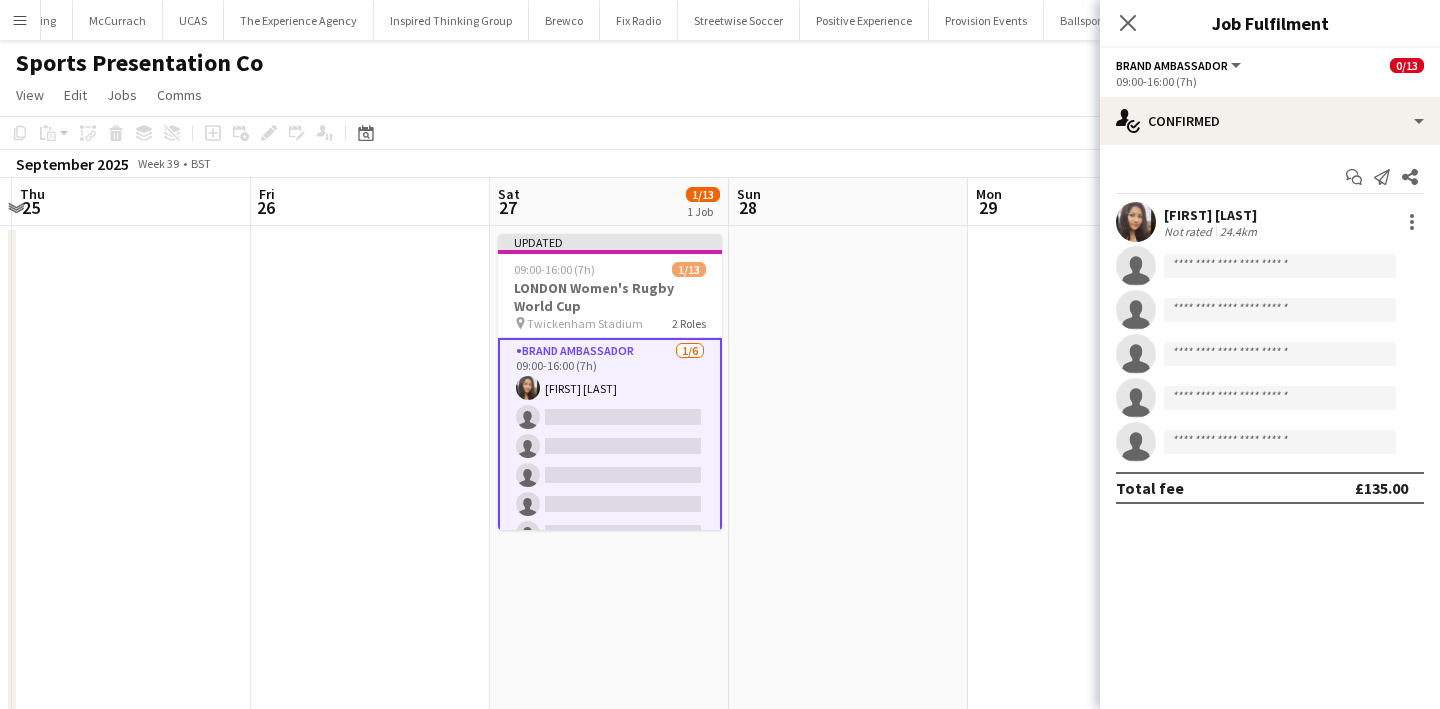 click at bounding box center [1087, 707] 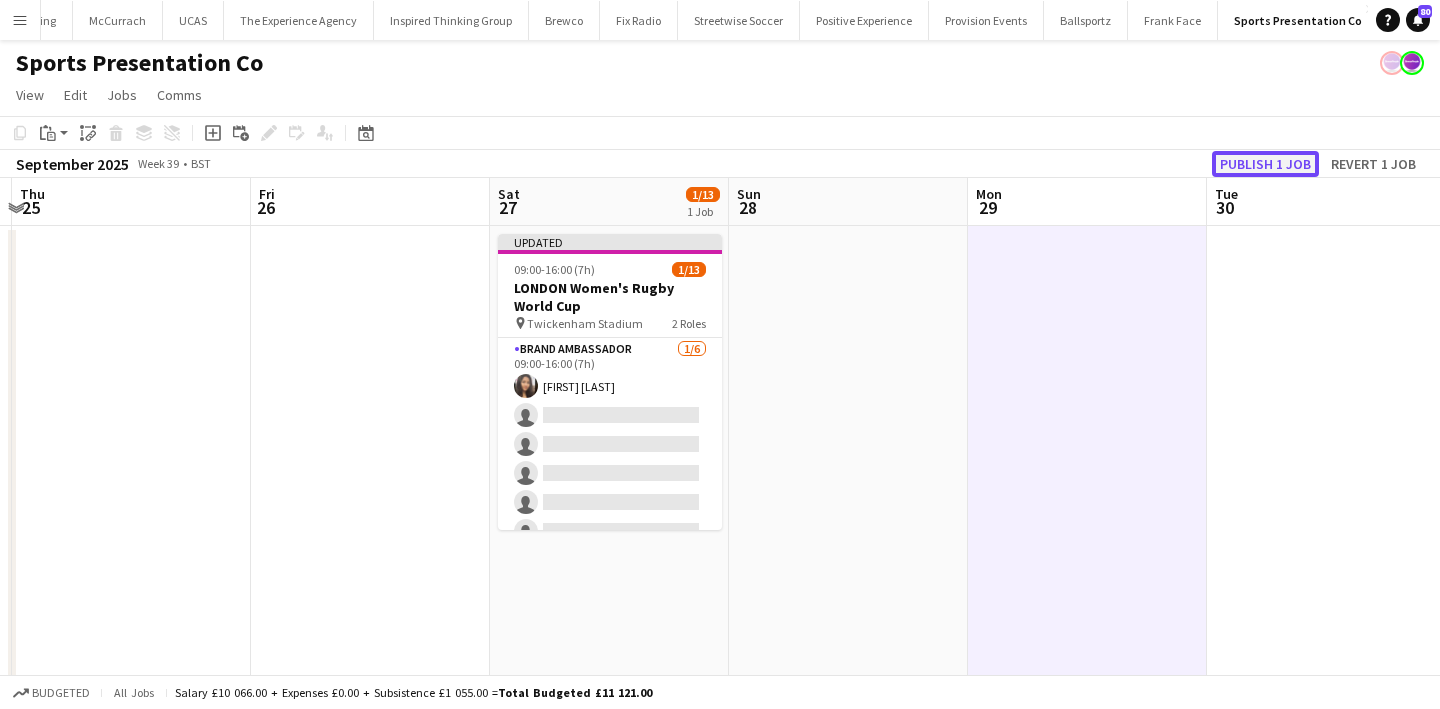 click on "Publish 1 job" 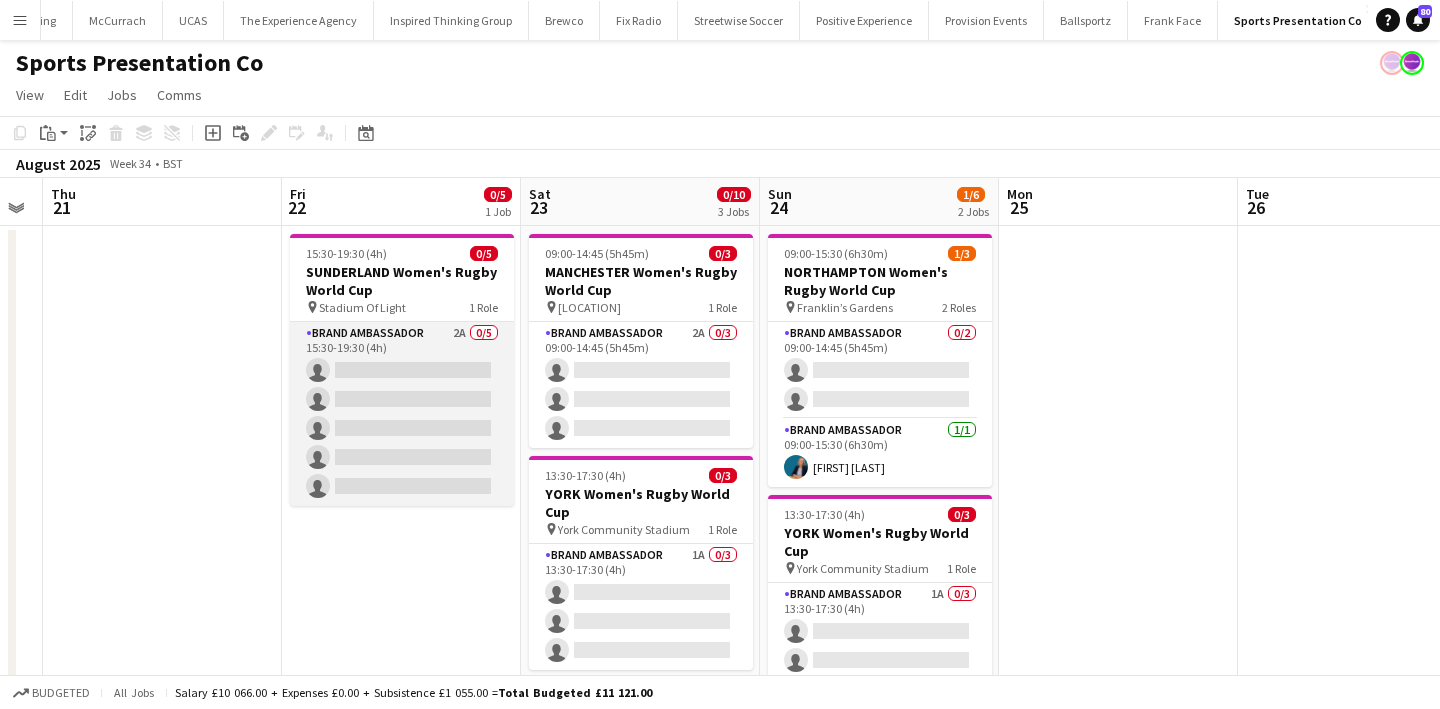 scroll, scrollTop: 0, scrollLeft: 724, axis: horizontal 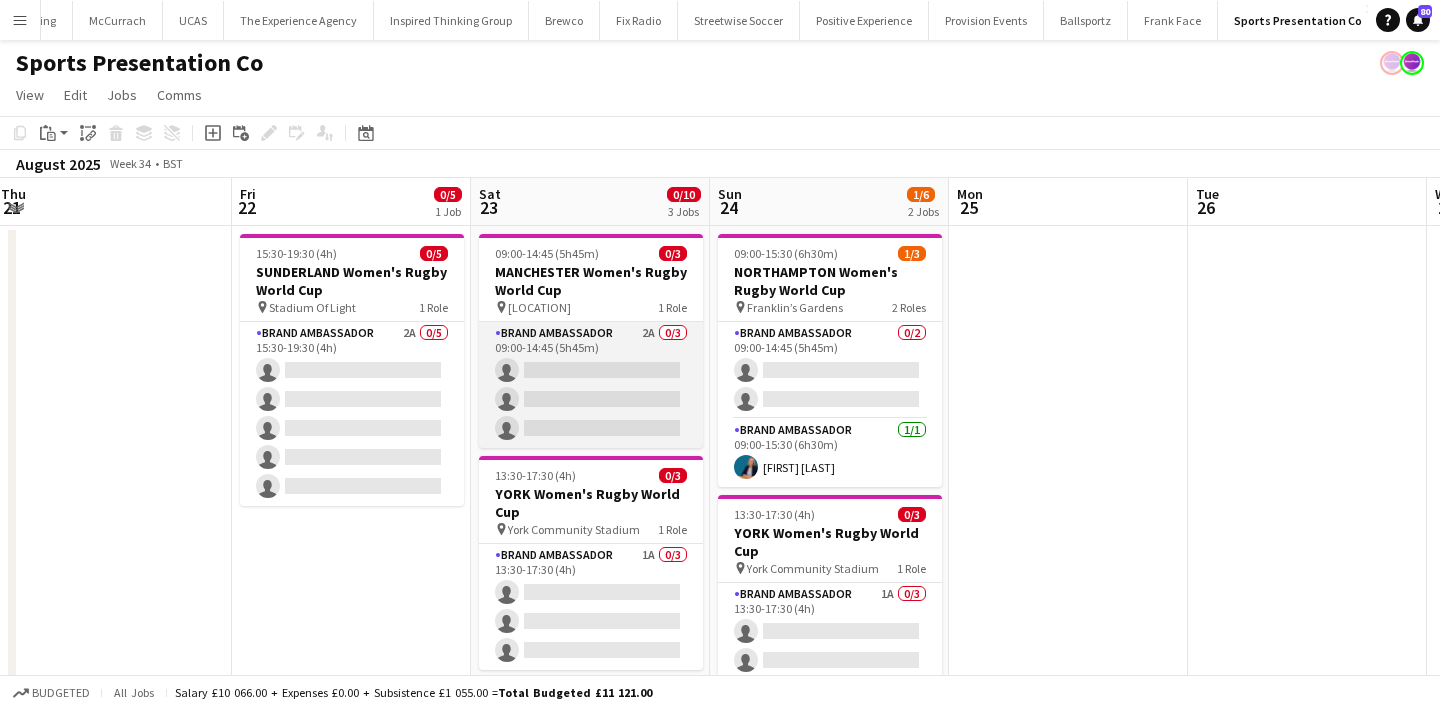 click on "Brand Ambassador   2A   0/3   09:00-14:45 (5h45m)
single-neutral-actions
single-neutral-actions
single-neutral-actions" at bounding box center [591, 385] 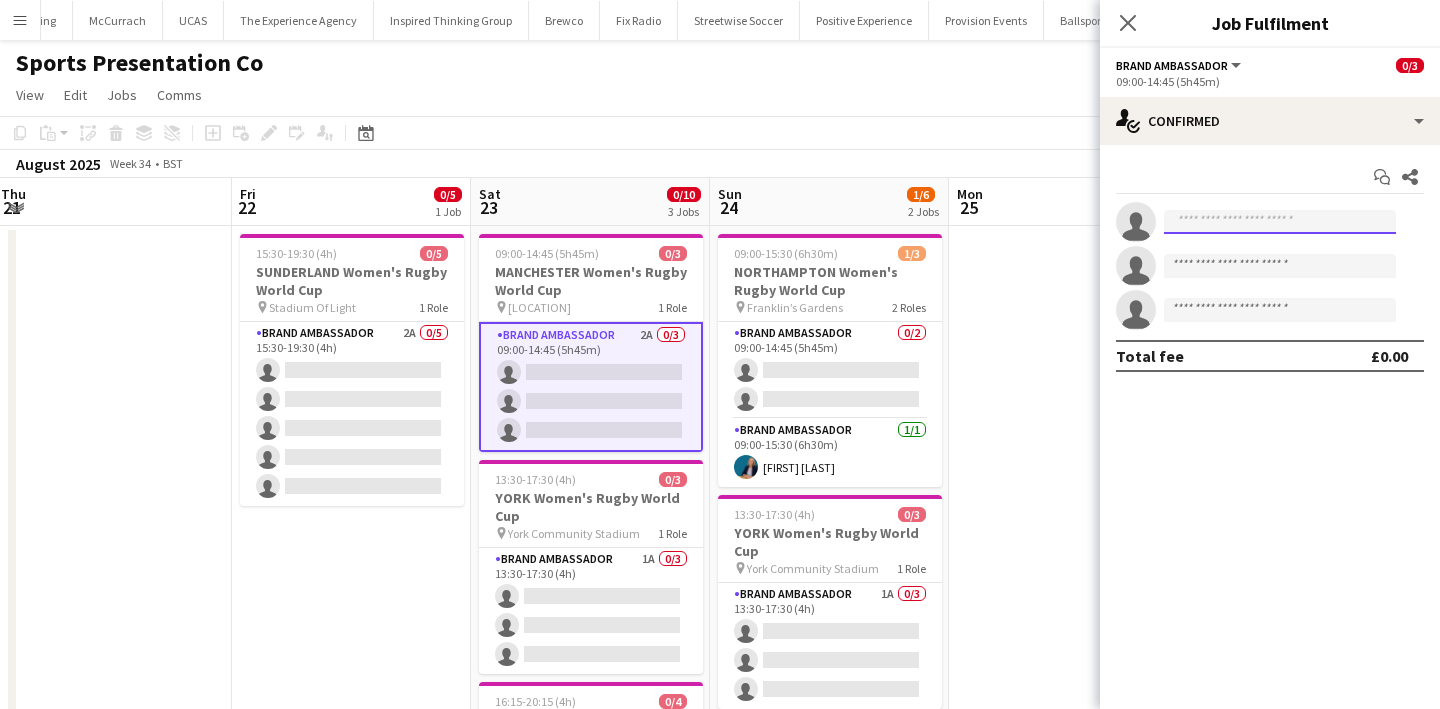 click at bounding box center (1280, 222) 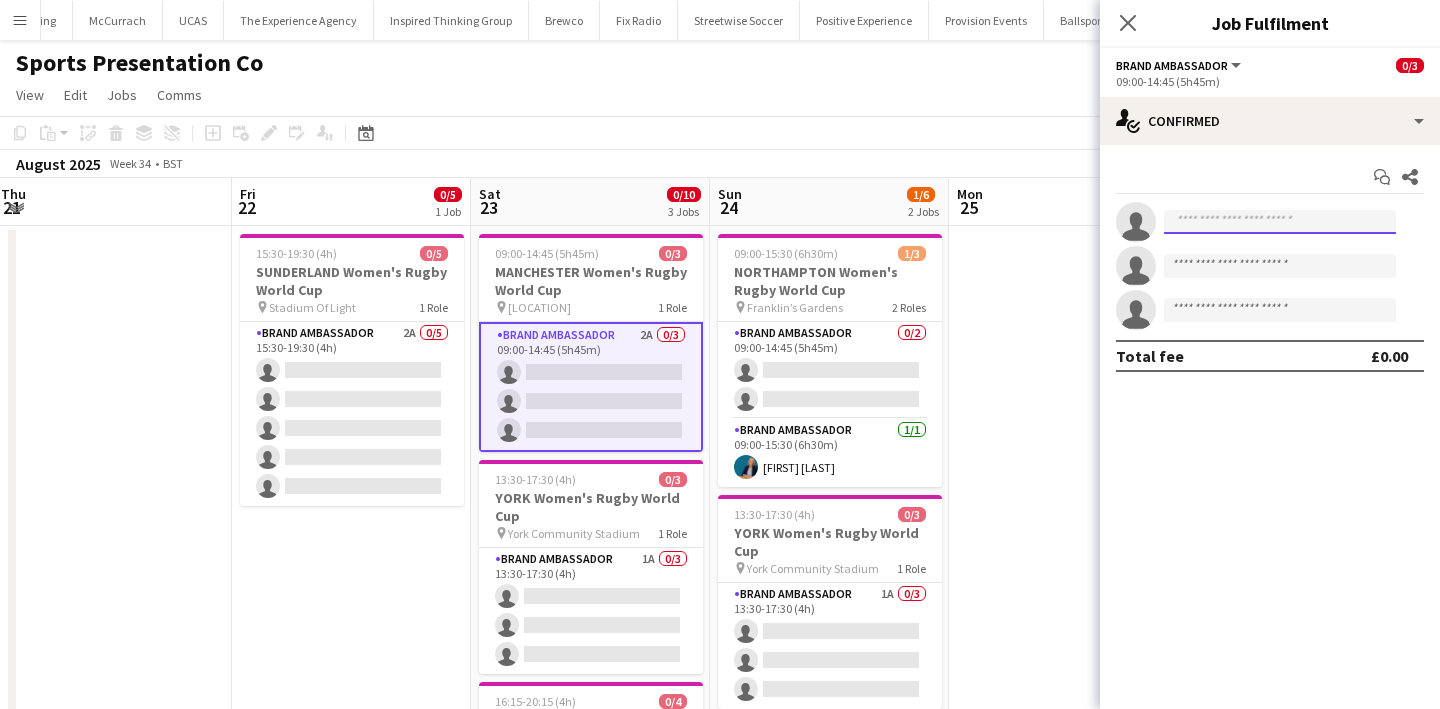 paste on "**********" 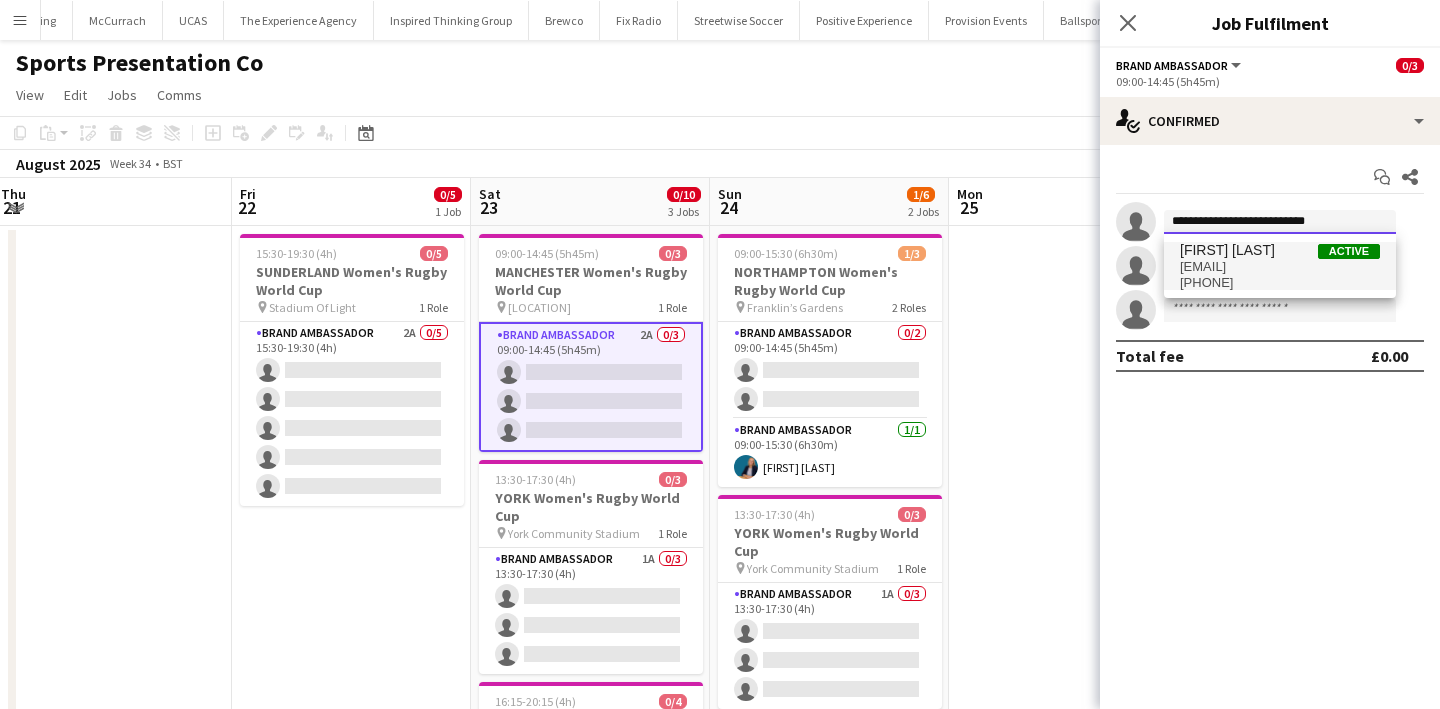 type on "**********" 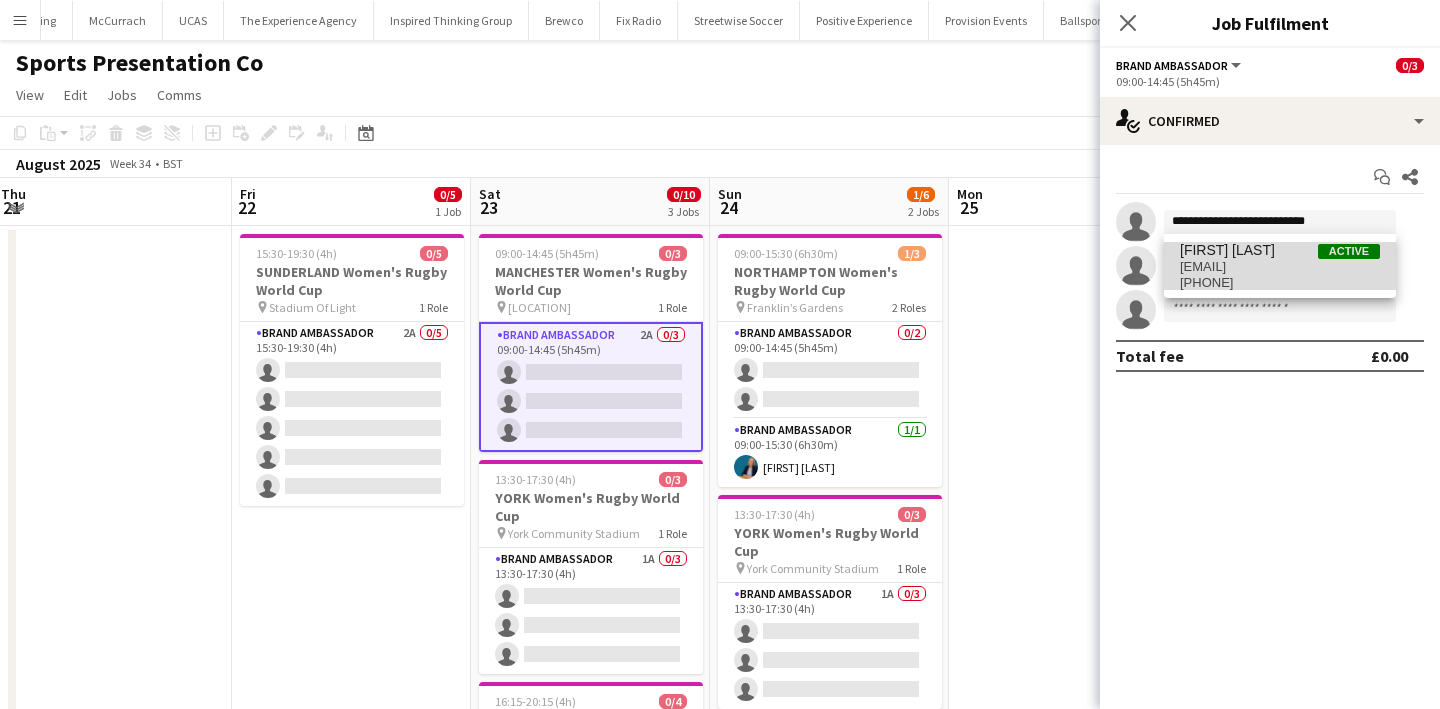 click on "samantha.vaughan@live.co.uk" at bounding box center (1280, 267) 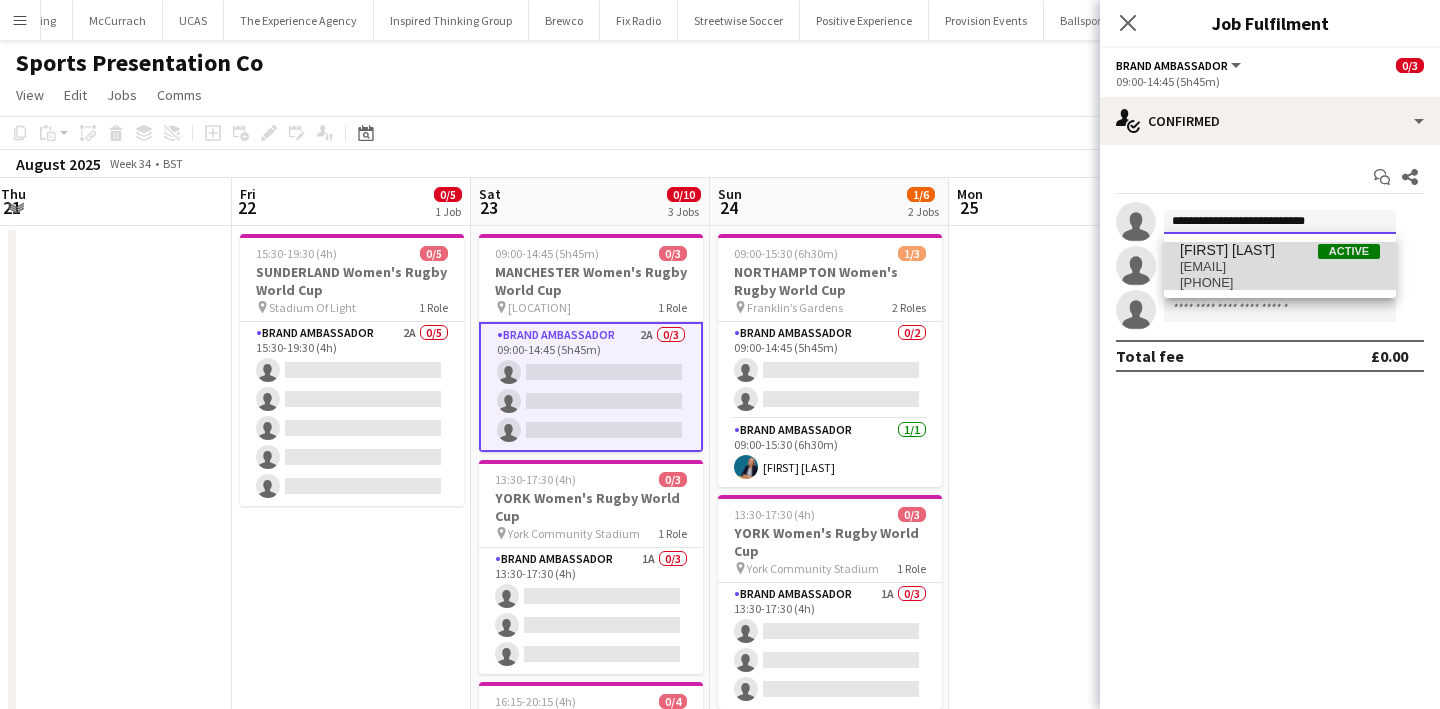 type 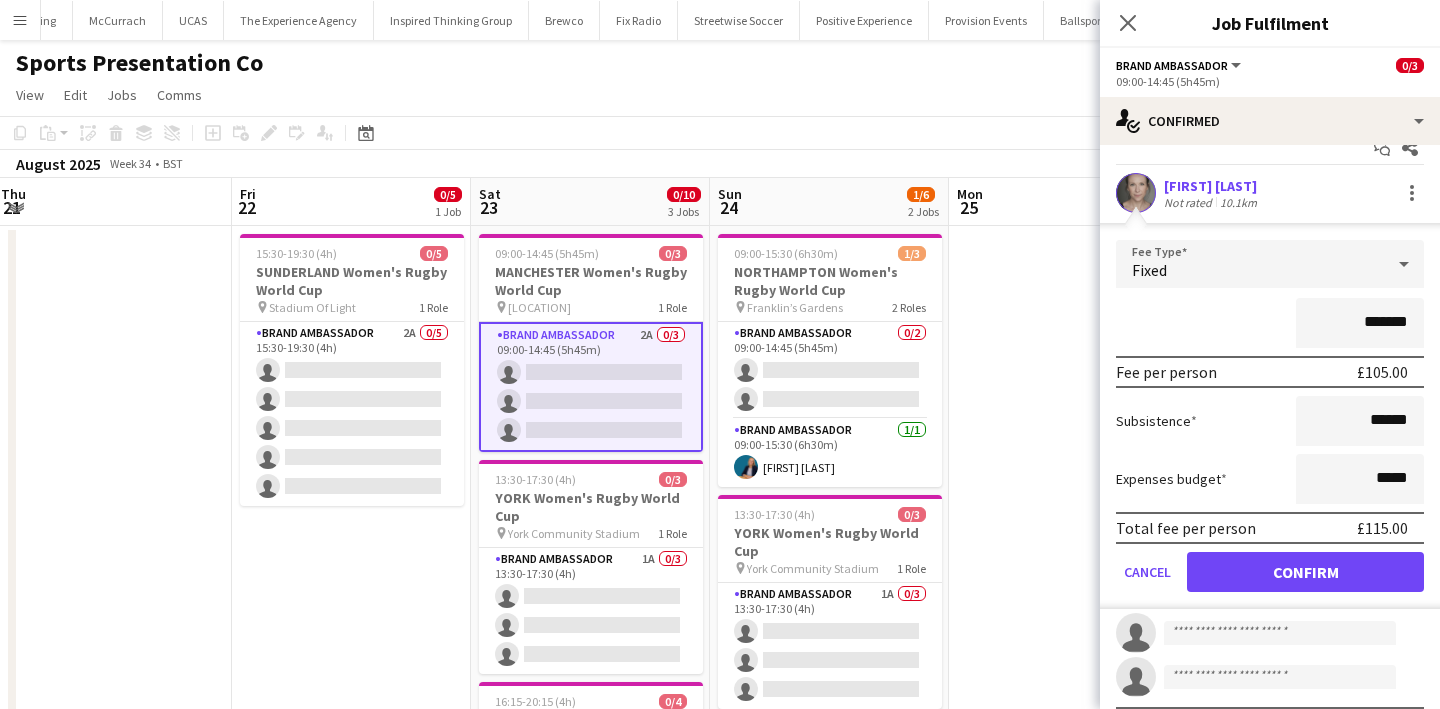 scroll, scrollTop: 35, scrollLeft: 0, axis: vertical 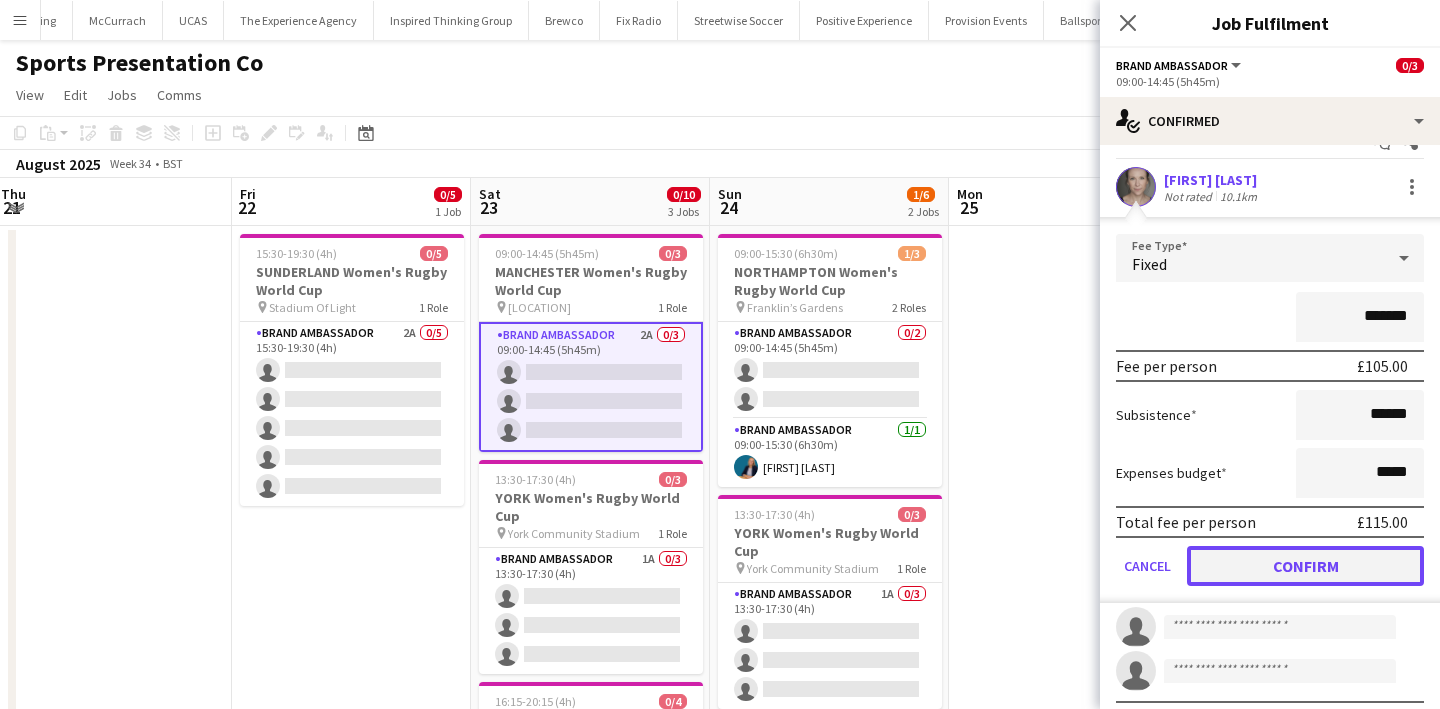 click on "Confirm" at bounding box center [1305, 566] 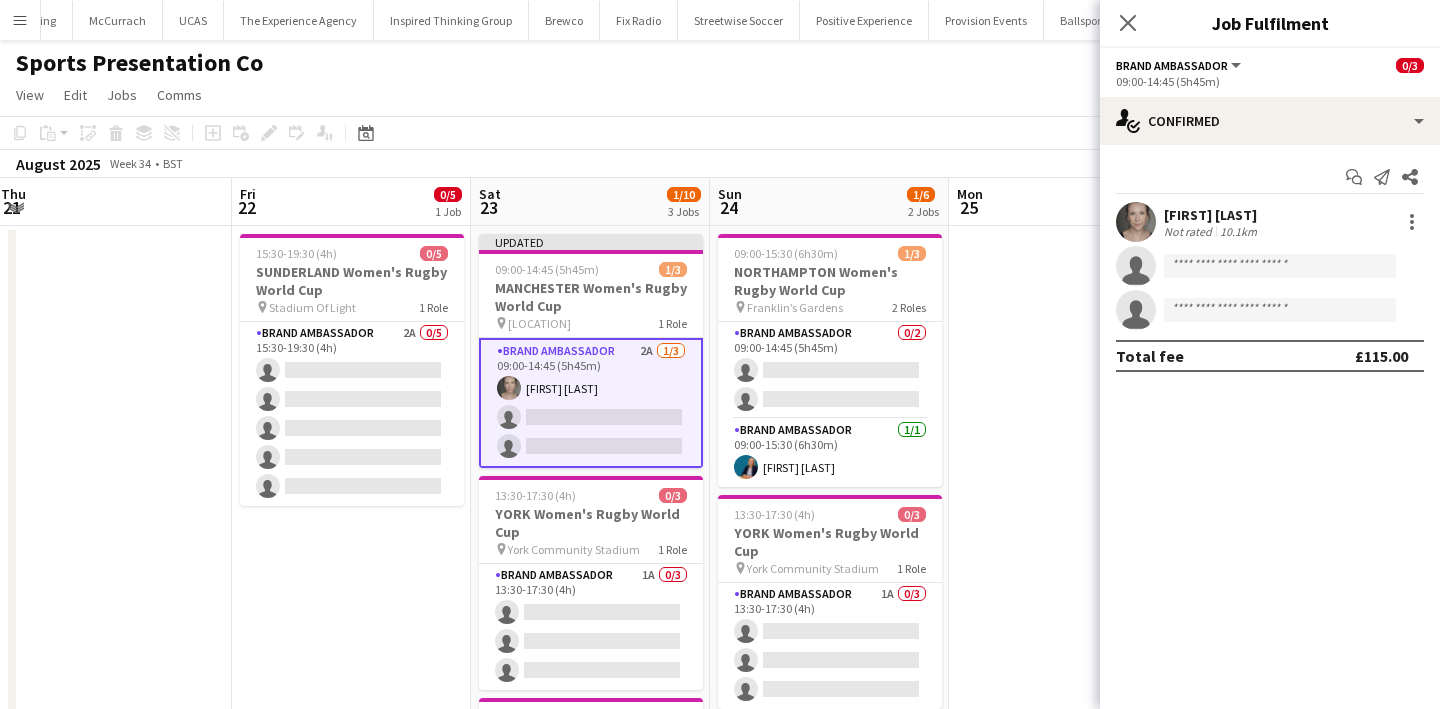 scroll, scrollTop: 0, scrollLeft: 0, axis: both 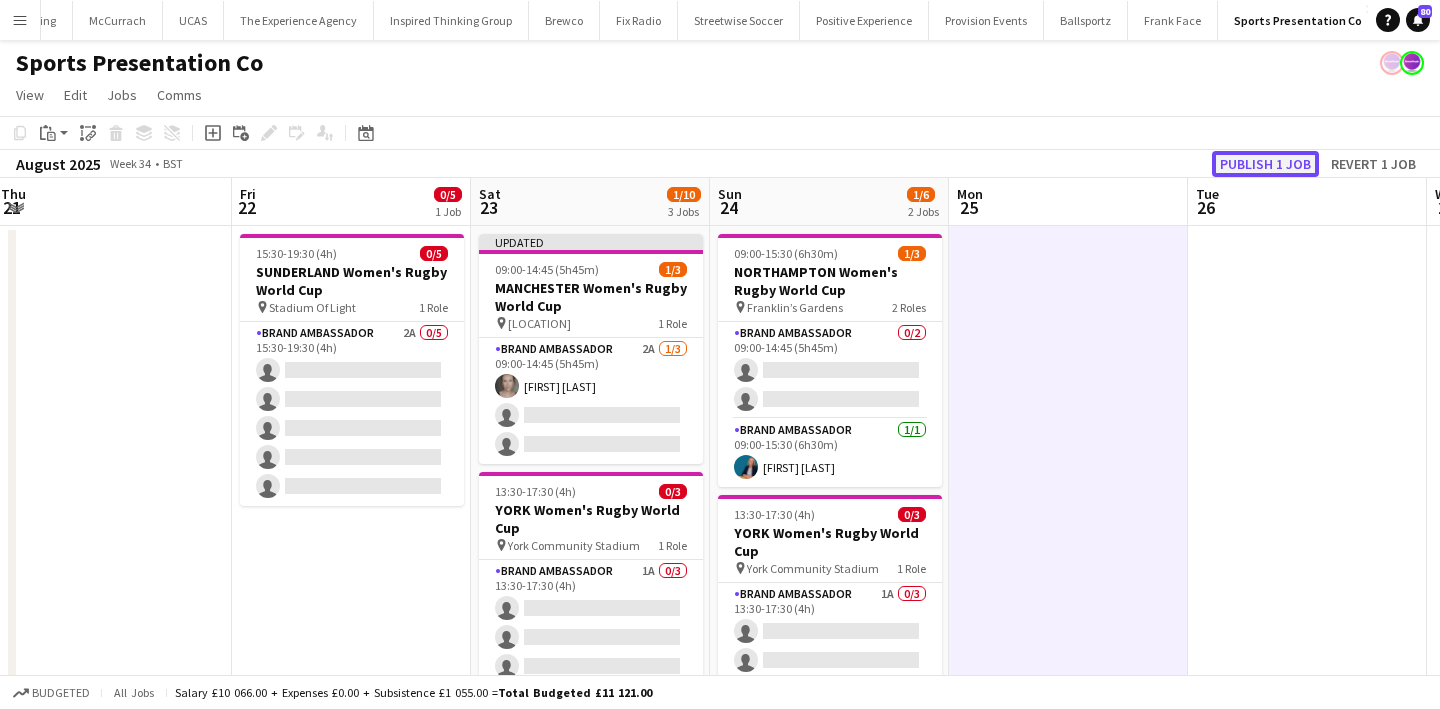 click on "Publish 1 job" 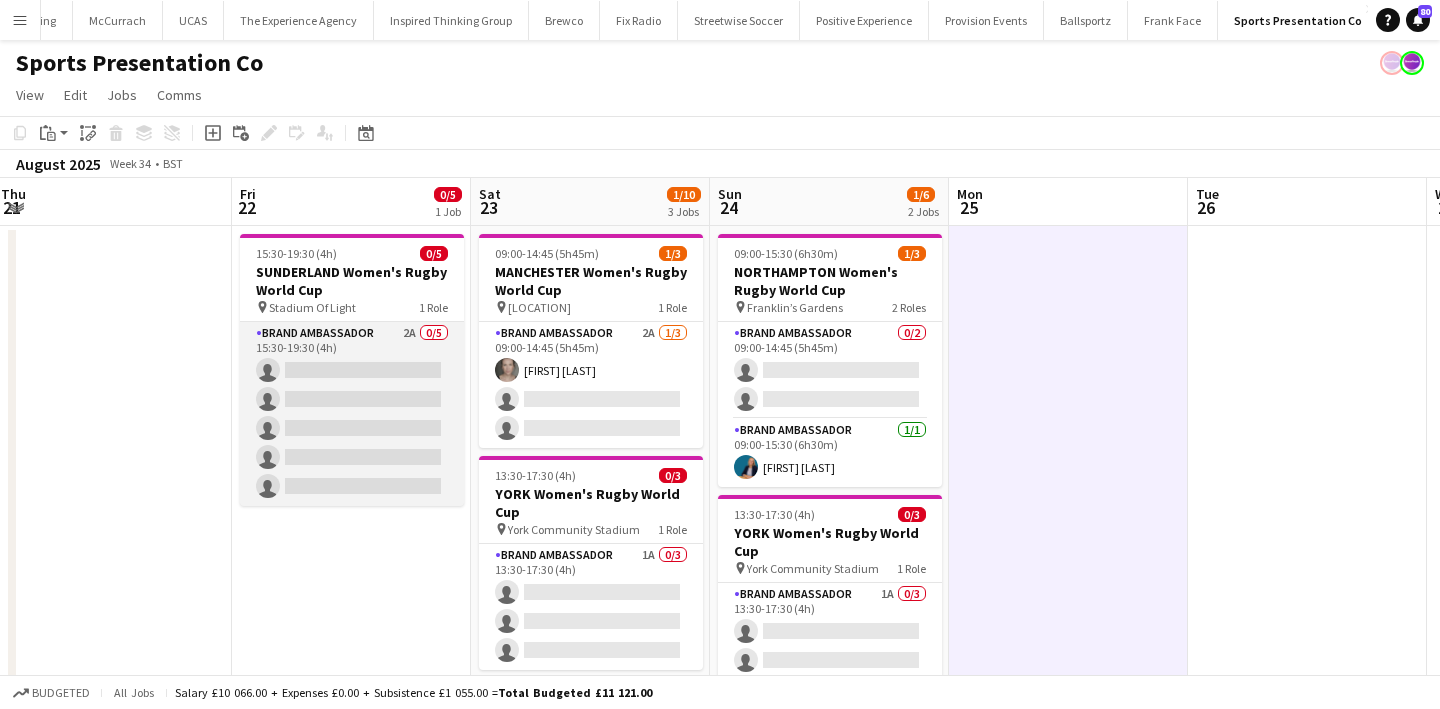 click on "Brand Ambassador   2A   0/5   15:30-19:30 (4h)
single-neutral-actions
single-neutral-actions
single-neutral-actions
single-neutral-actions
single-neutral-actions" at bounding box center [352, 414] 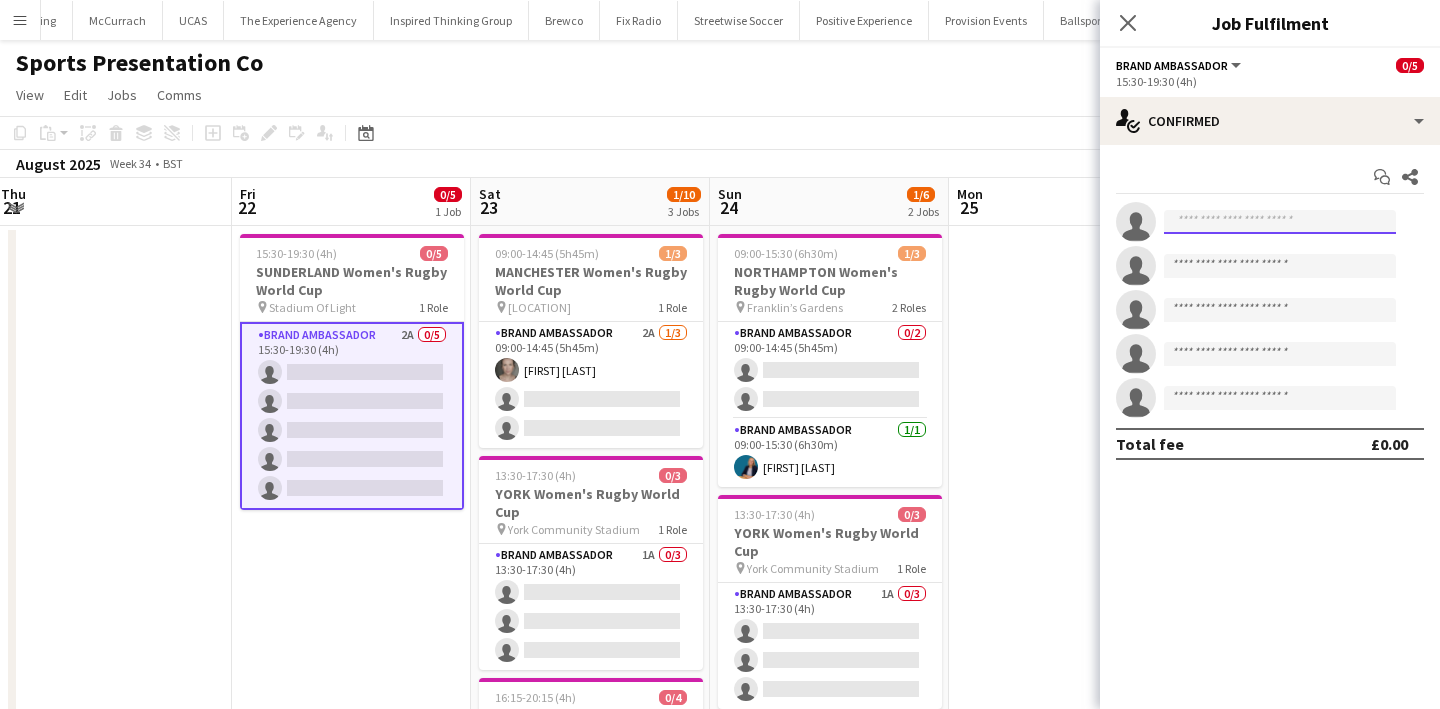 click at bounding box center [1280, 222] 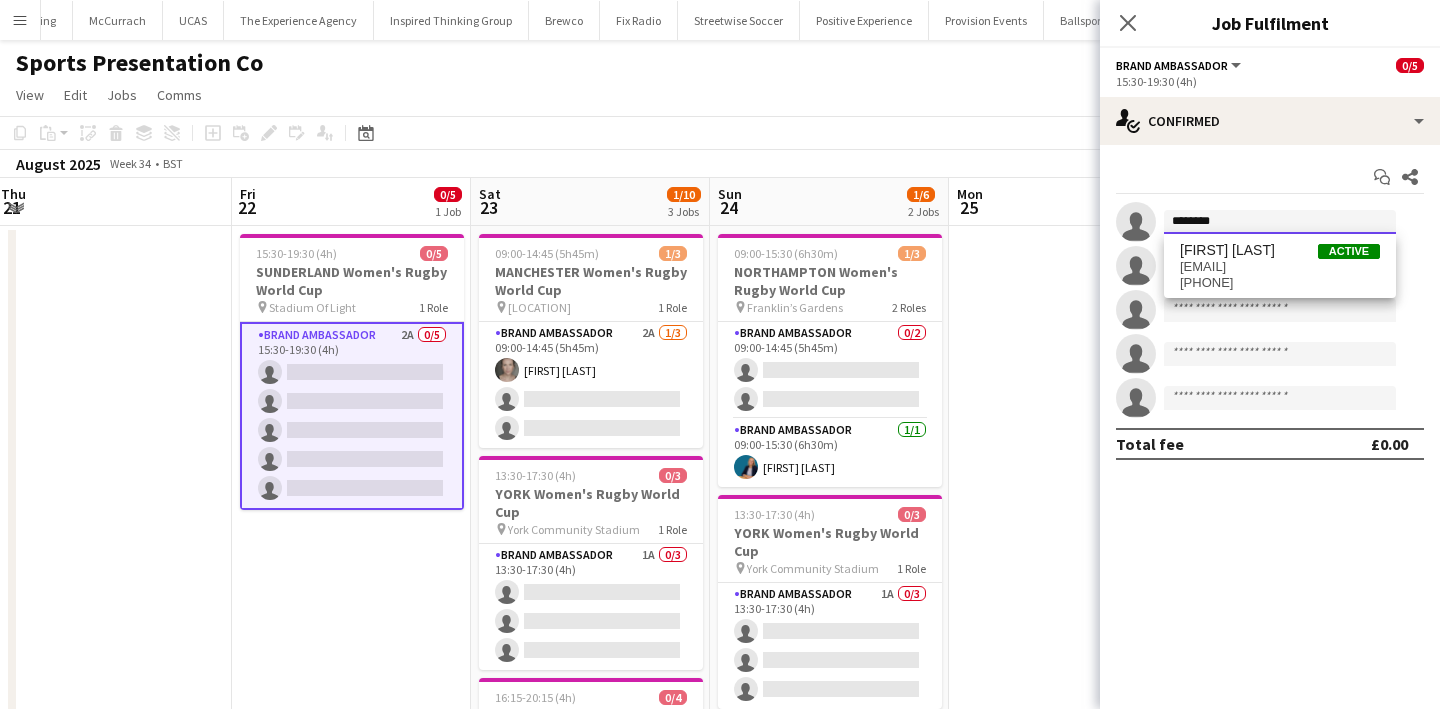 type on "********" 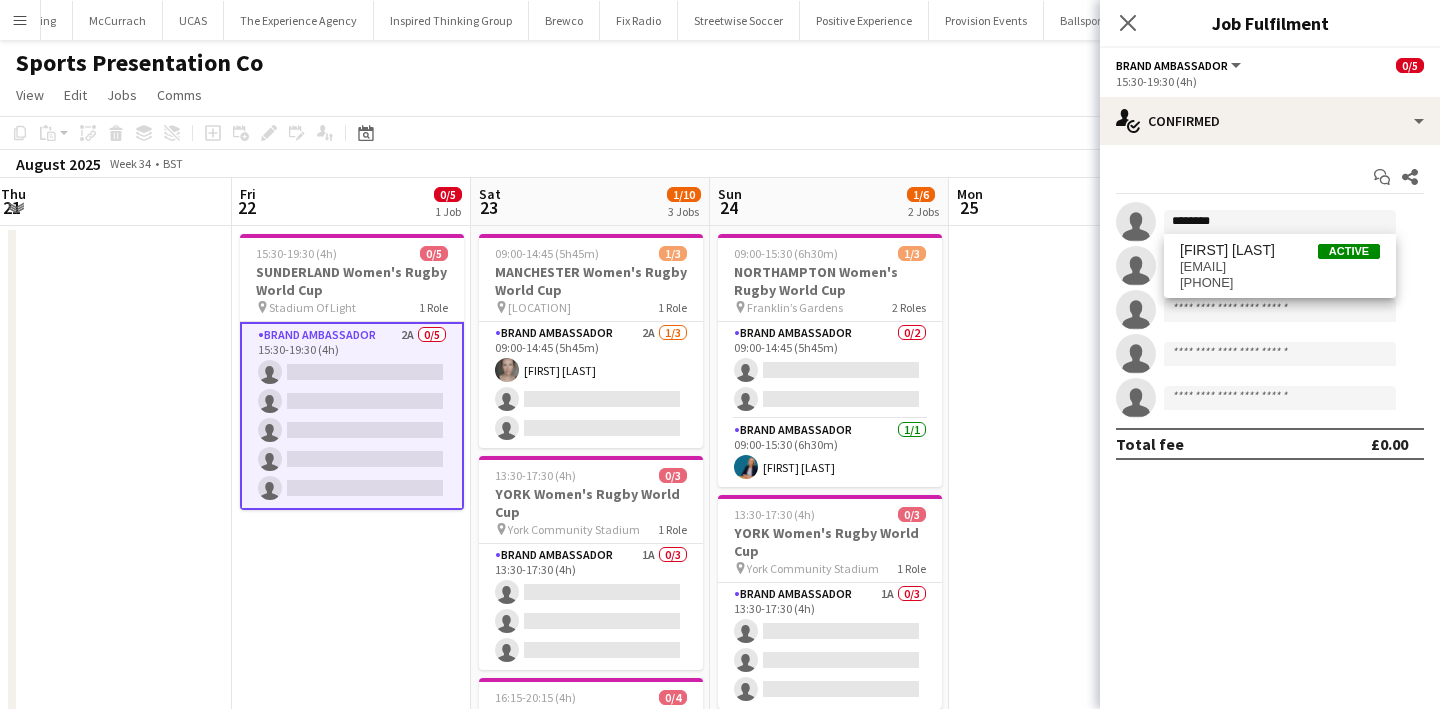 click on "lucy.mercel@btinternet.com" at bounding box center [1280, 267] 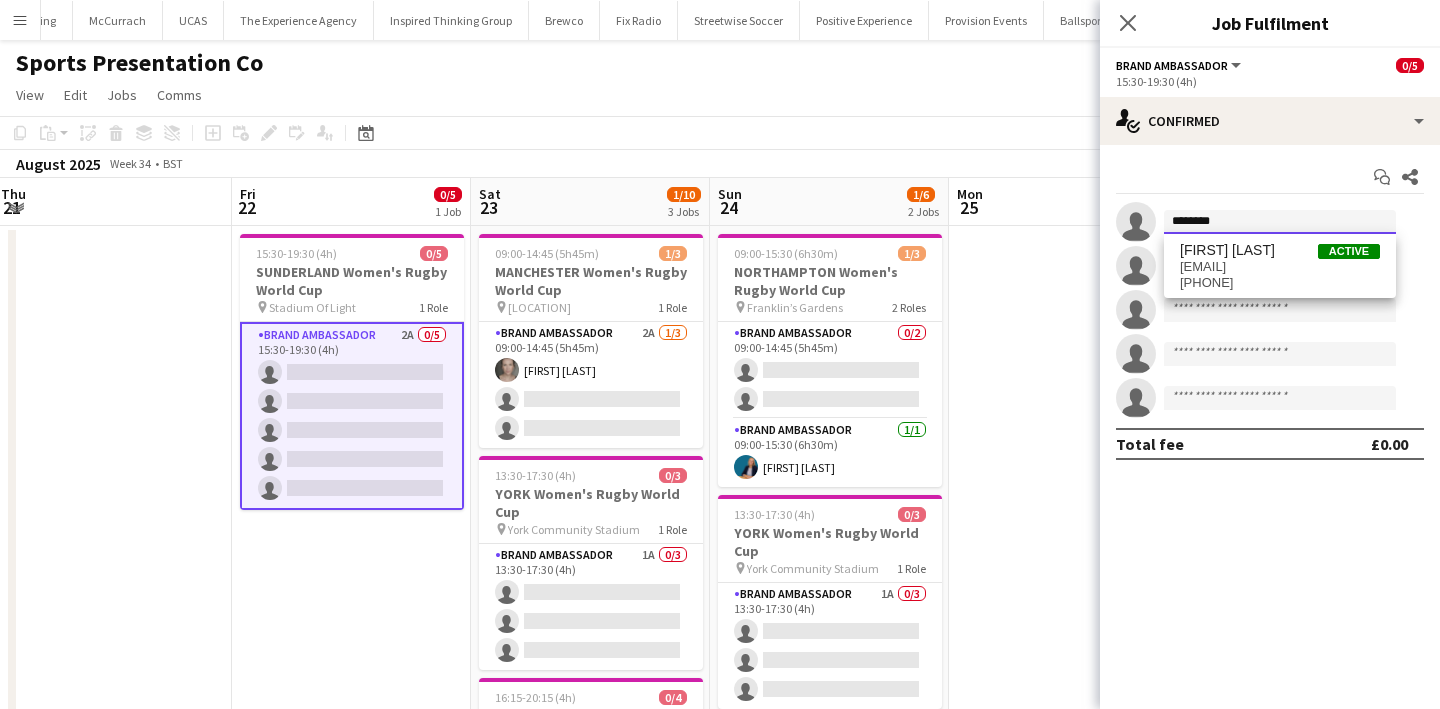 type 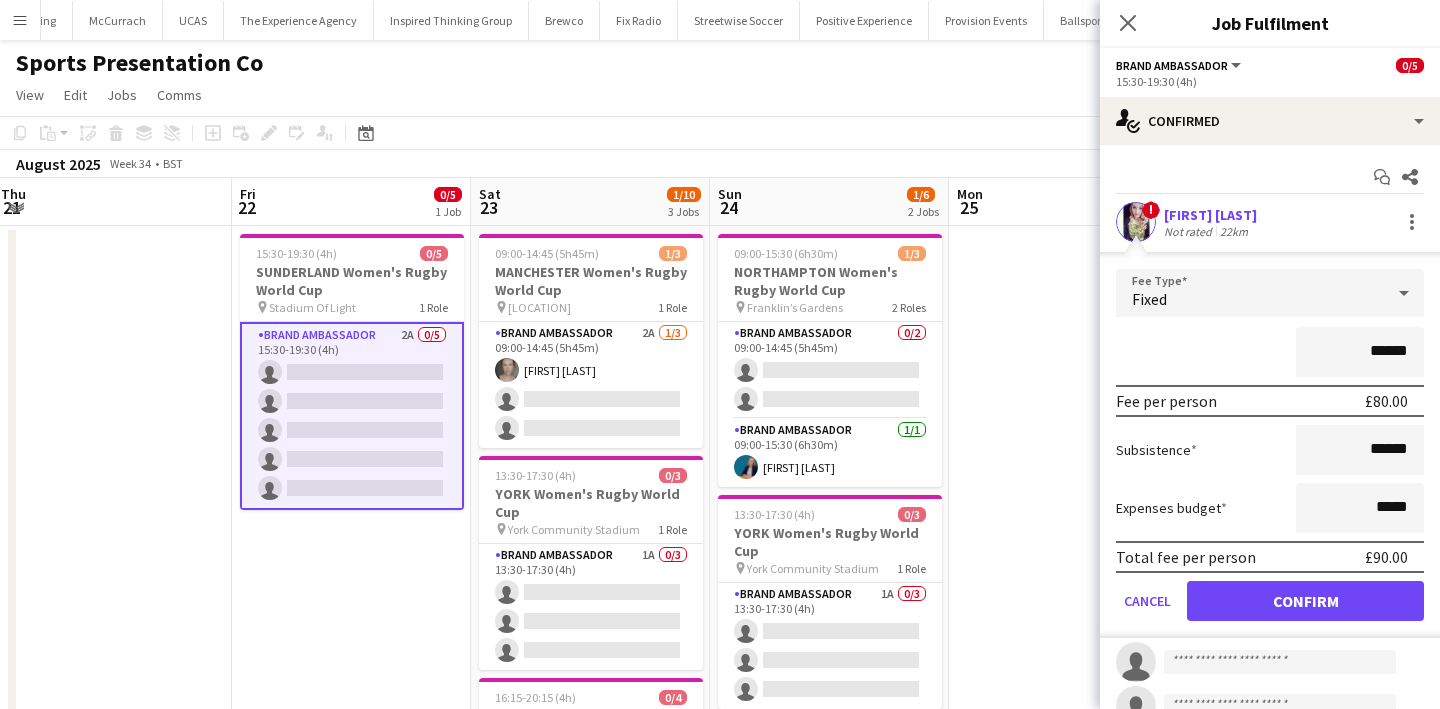 click on "Fee Type  Fixed ******  Fee per person   £80.00   Subsistence  ******  Expenses budget  *****  Total fee per person   £90.00   Cancel   Confirm" at bounding box center (1270, 453) 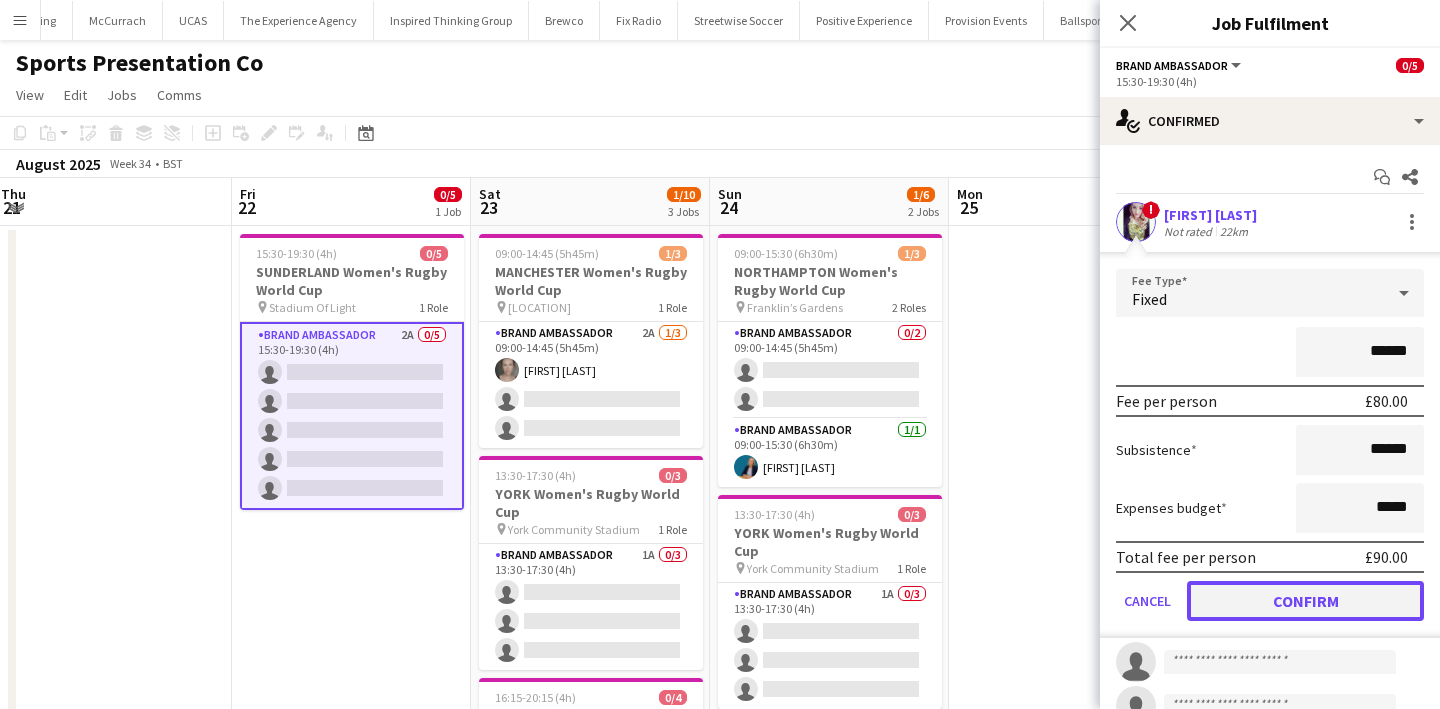 click on "Confirm" at bounding box center [1305, 601] 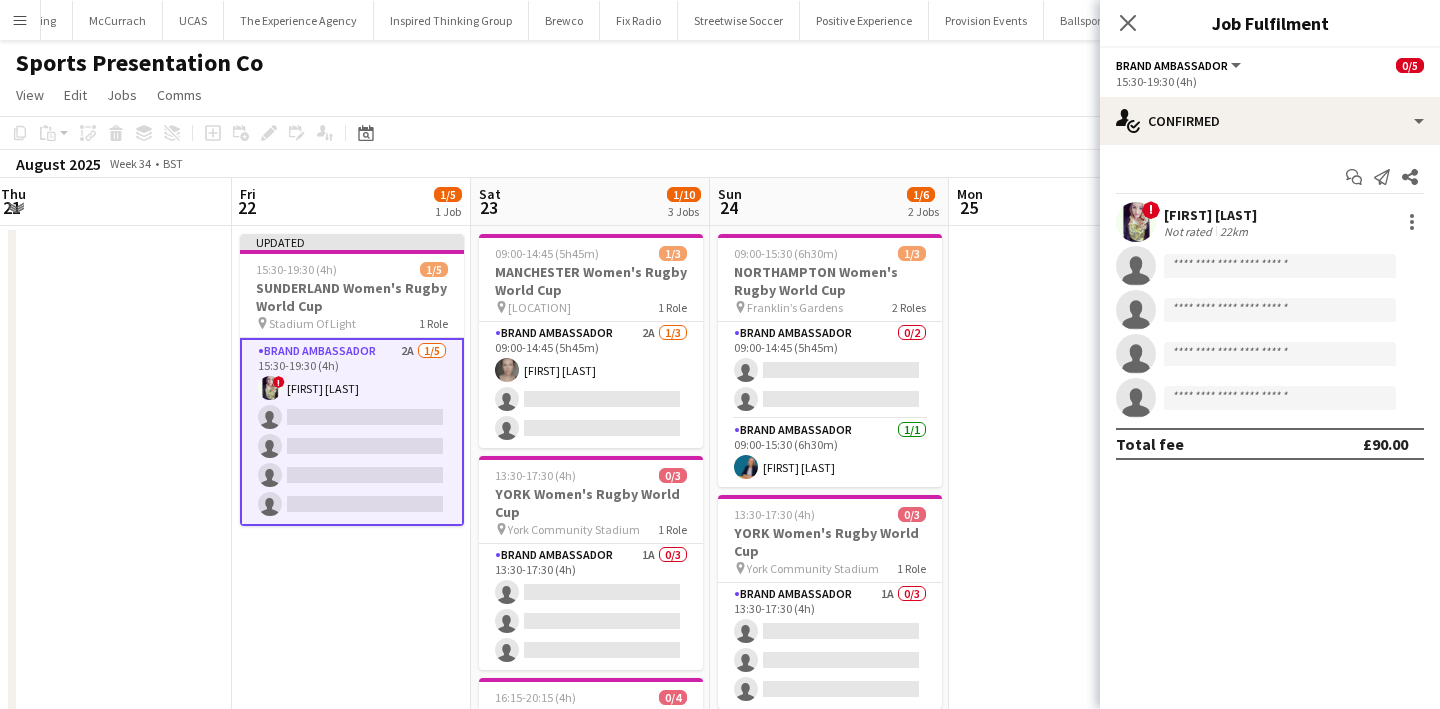 click at bounding box center [1068, 707] 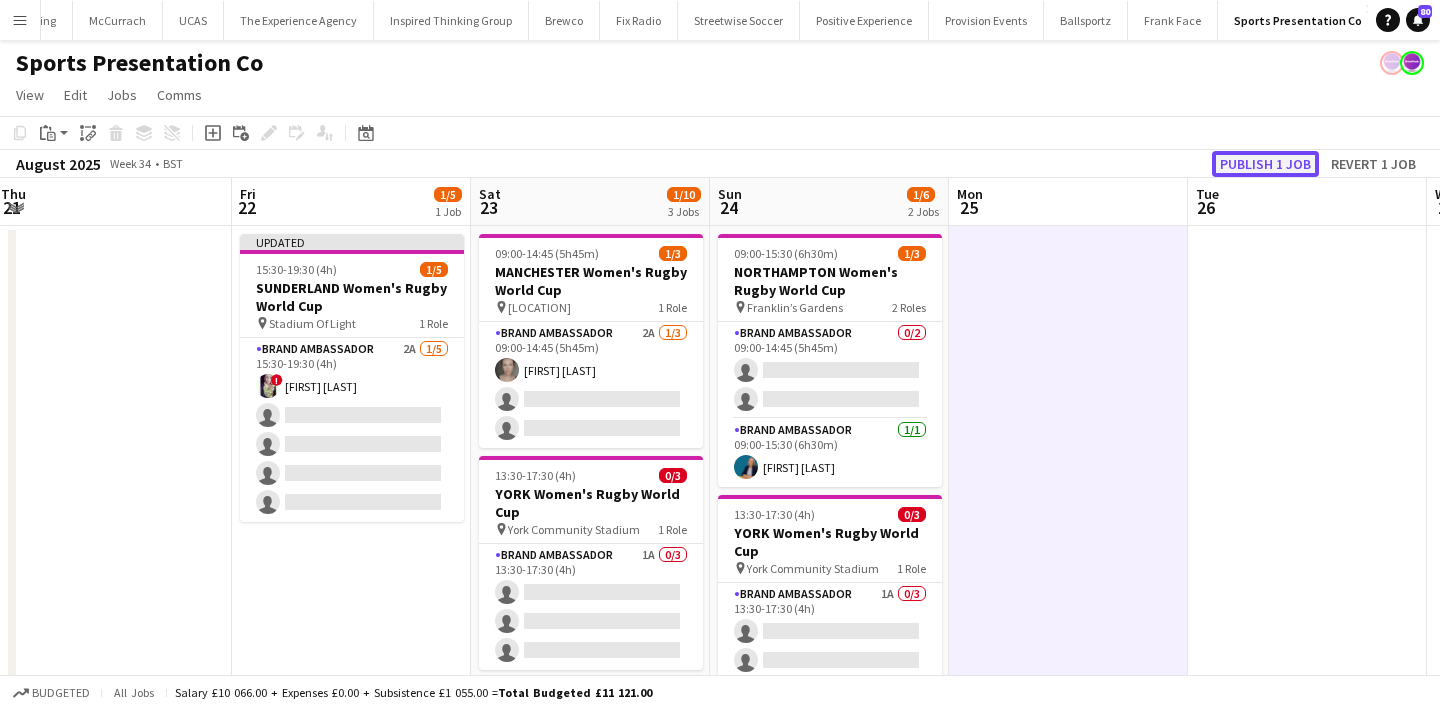 click on "Publish 1 job" 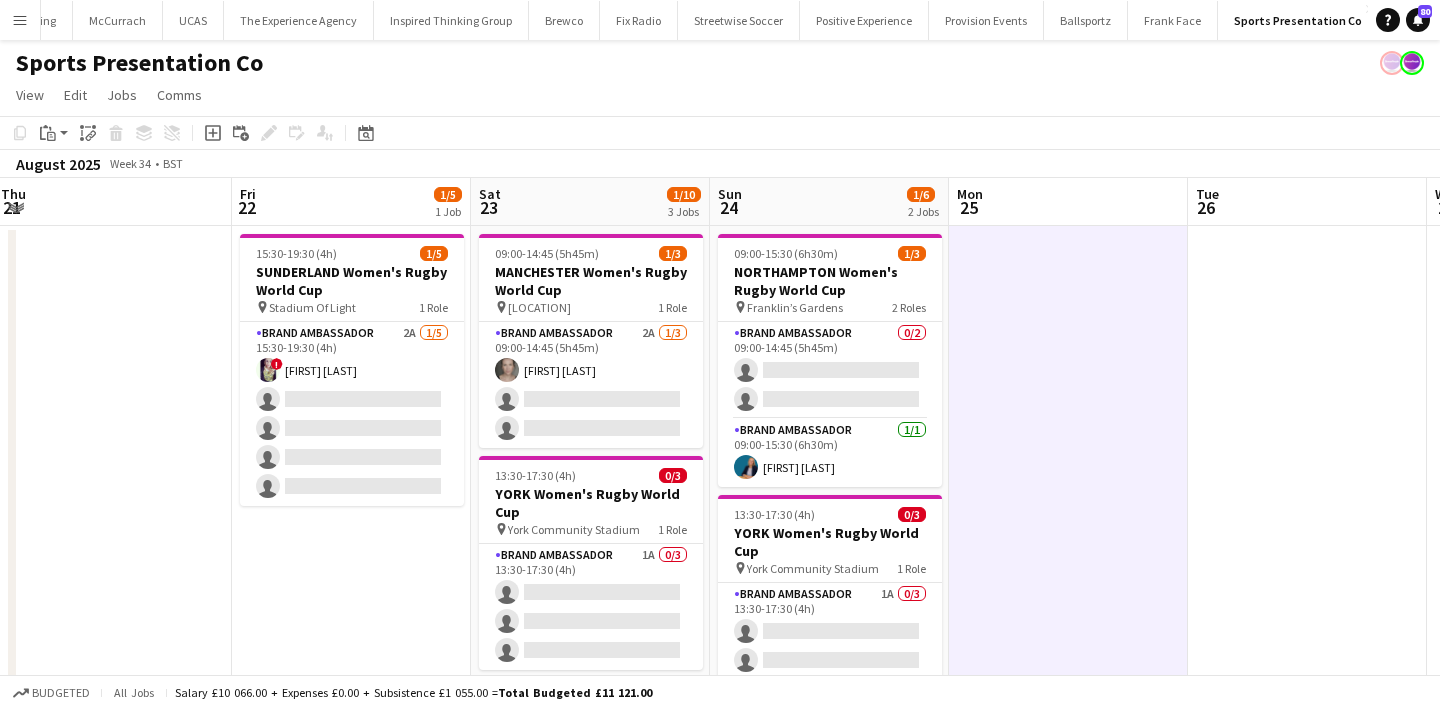 click at bounding box center (1068, 707) 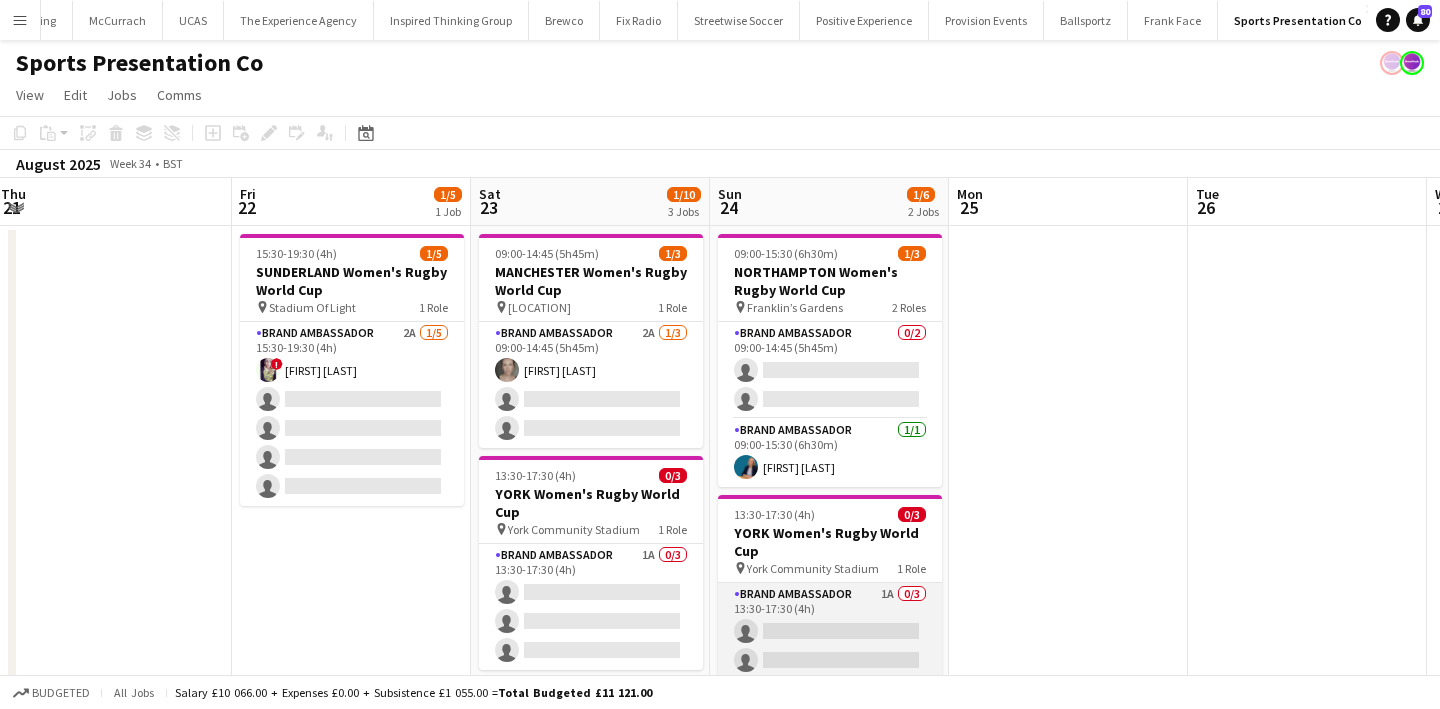 scroll, scrollTop: 5, scrollLeft: 0, axis: vertical 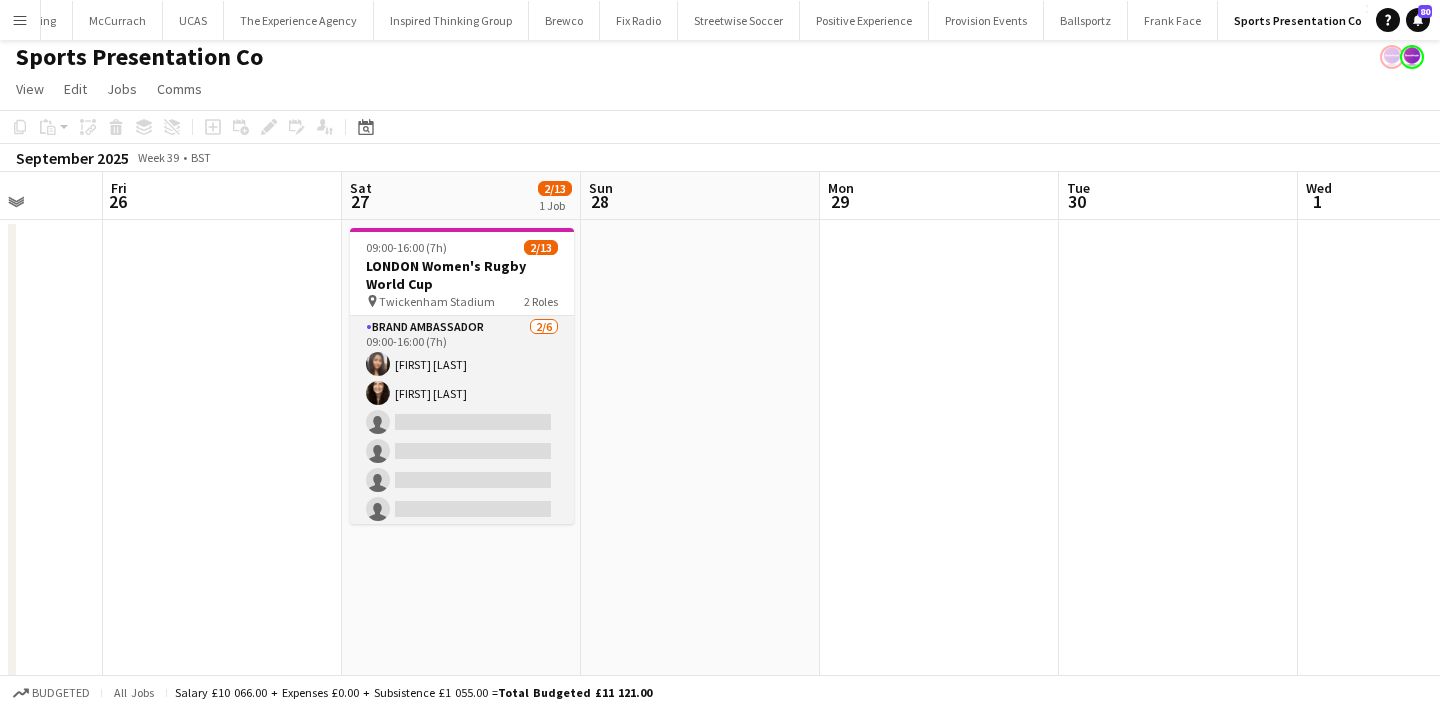 click on "Brand Ambassador   2/6   09:00-16:00 (7h)
Eymi Ajax Helen Karadoruk
single-neutral-actions
single-neutral-actions
single-neutral-actions
single-neutral-actions" at bounding box center (462, 422) 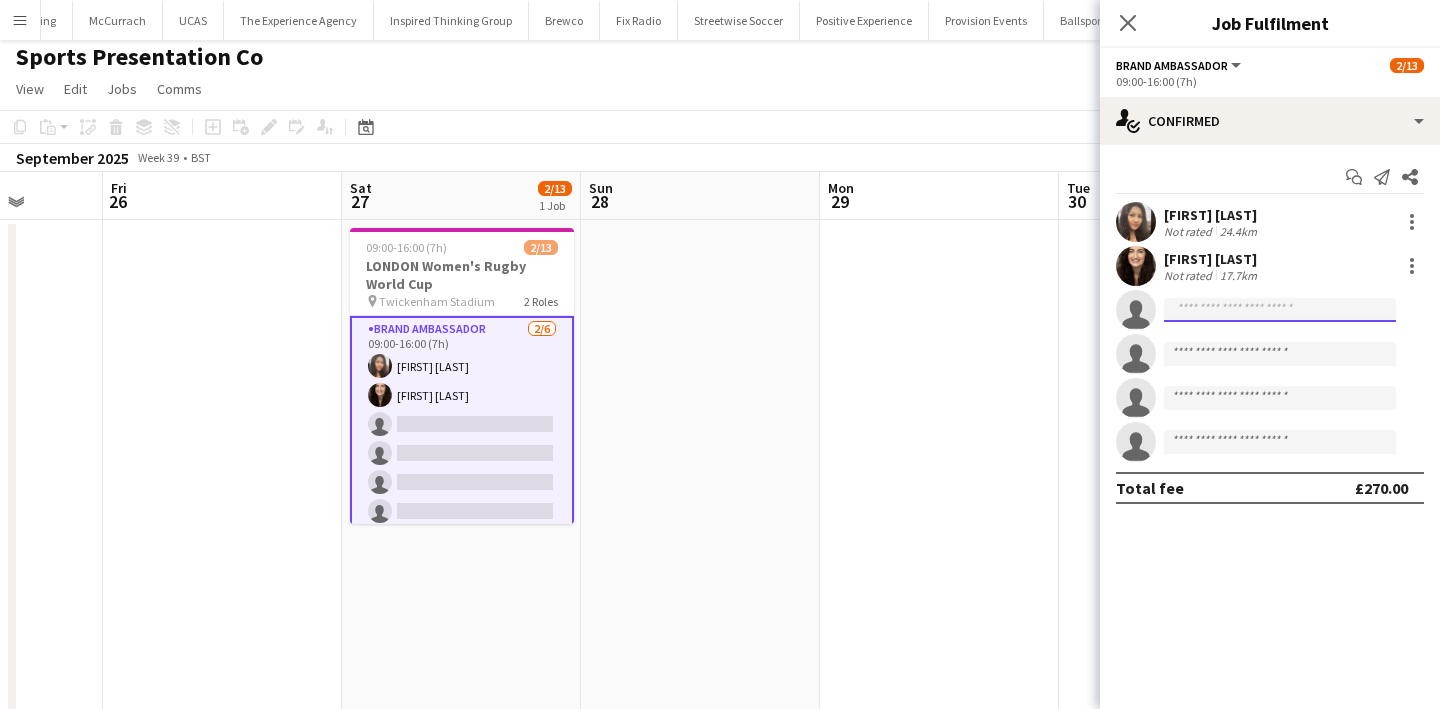 click at bounding box center (1280, 398) 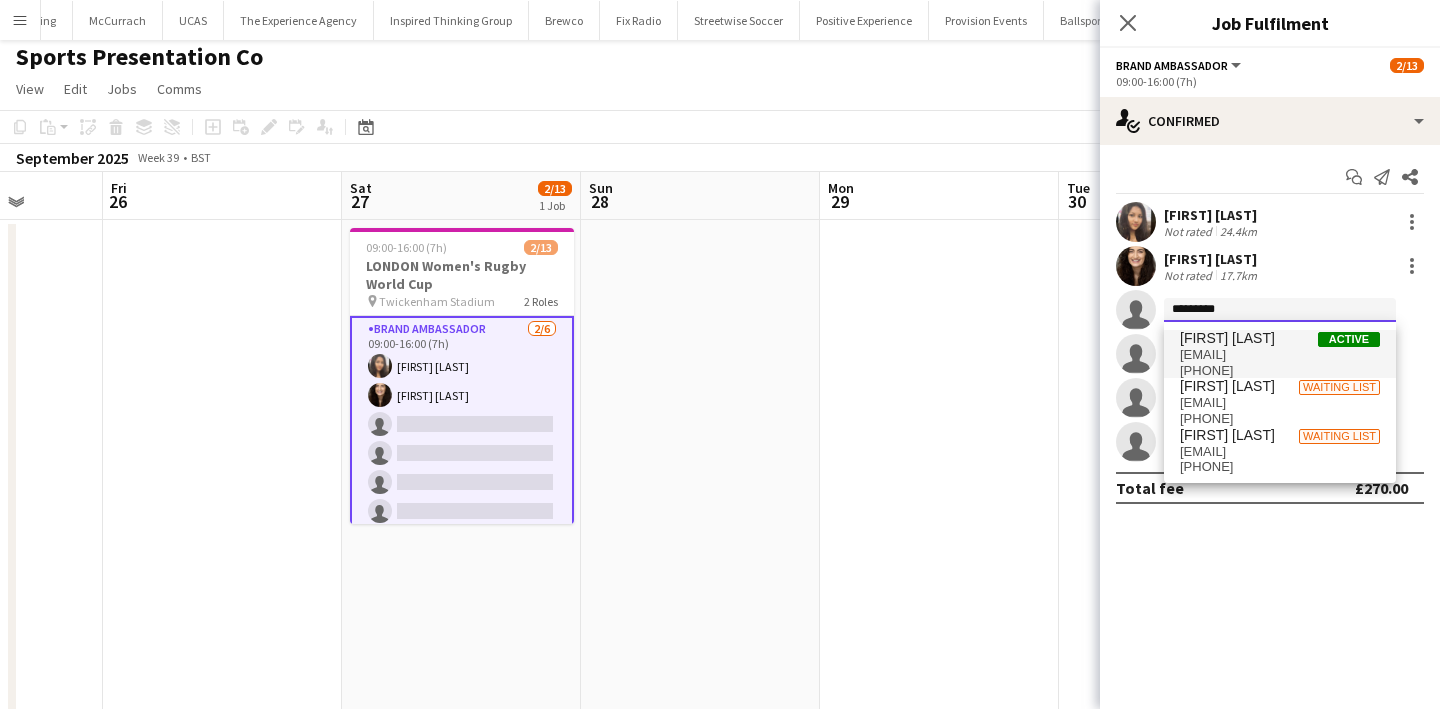 type on "*********" 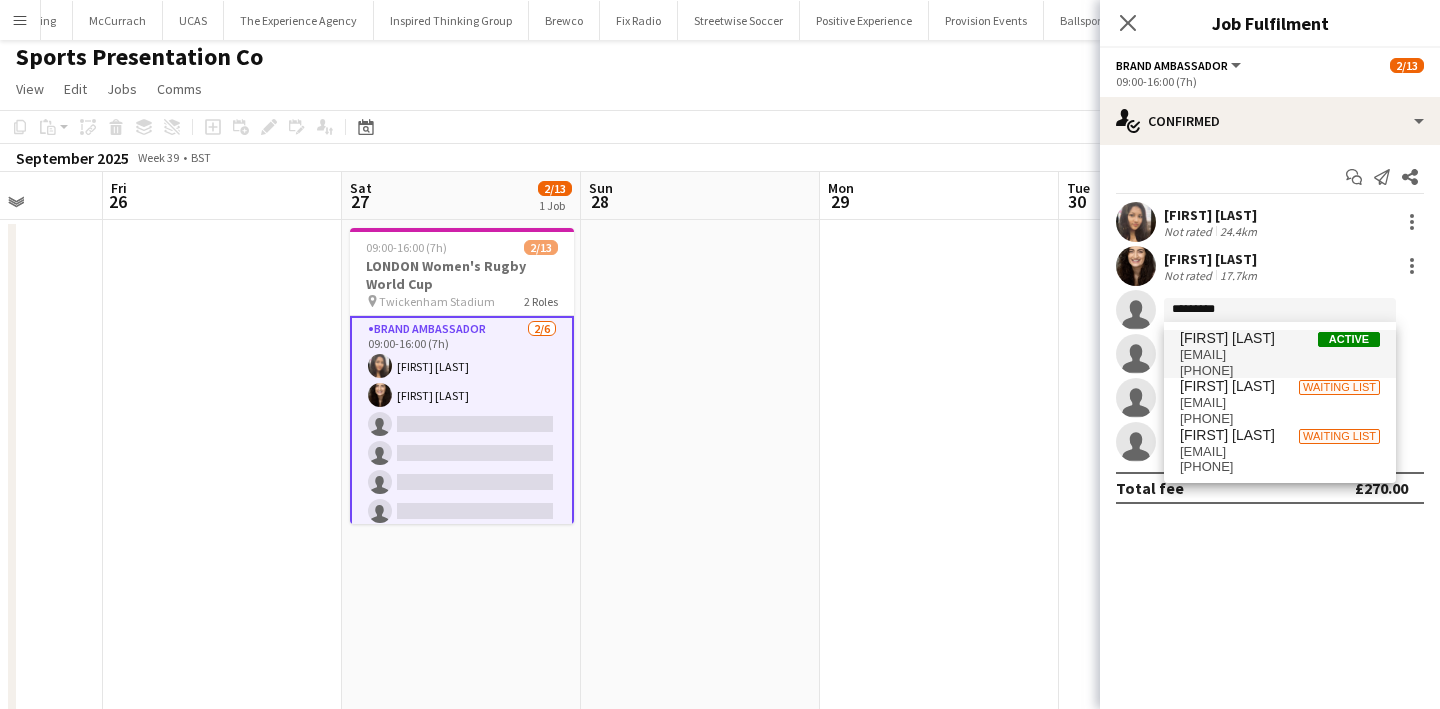 click on "rebeccacilento@hotmail.com" at bounding box center (1280, 355) 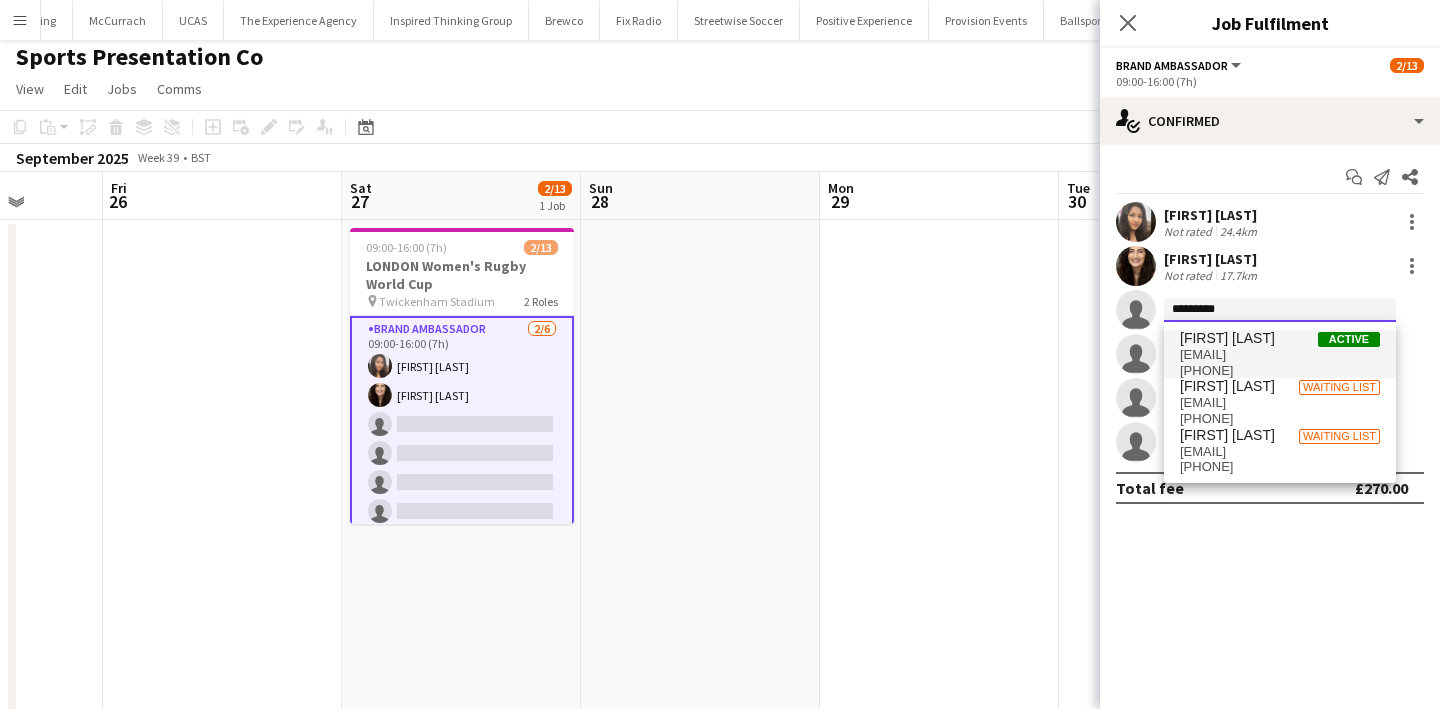 type 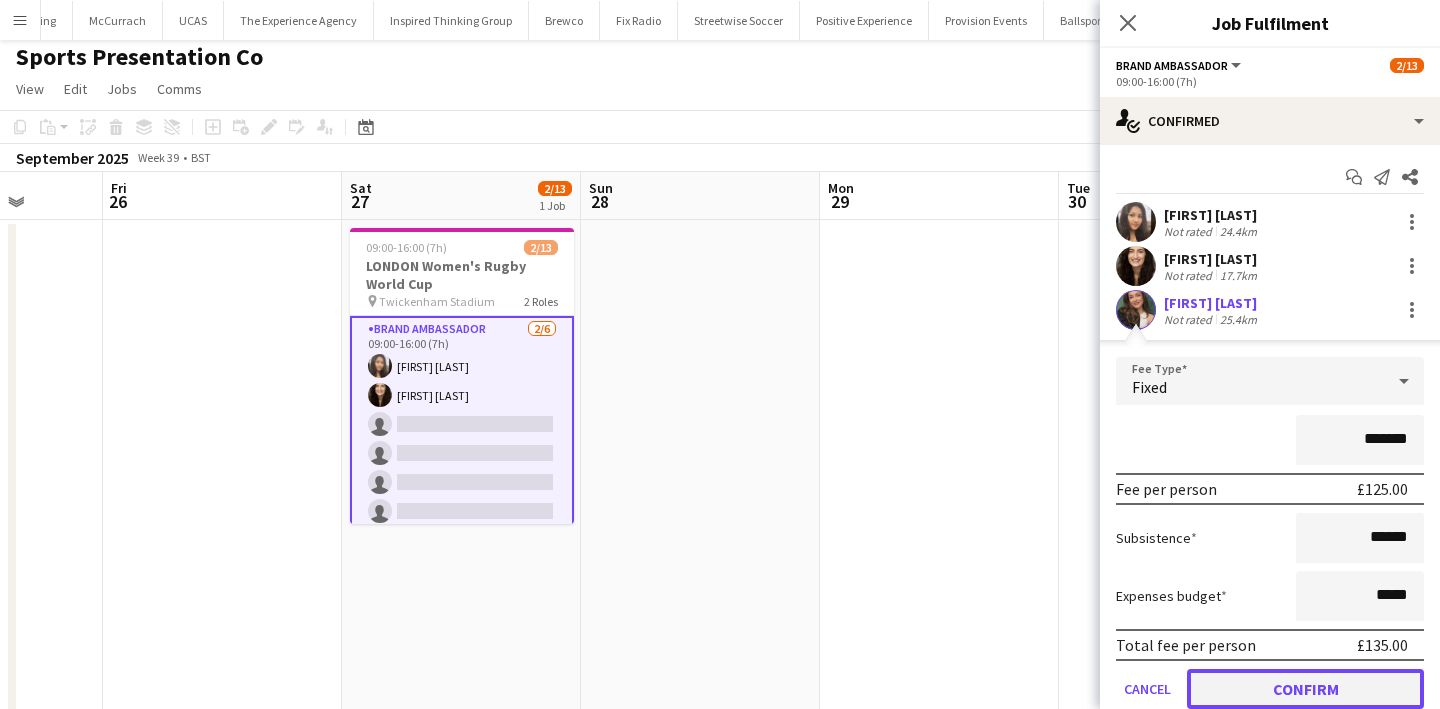 click on "Confirm" at bounding box center [1305, 689] 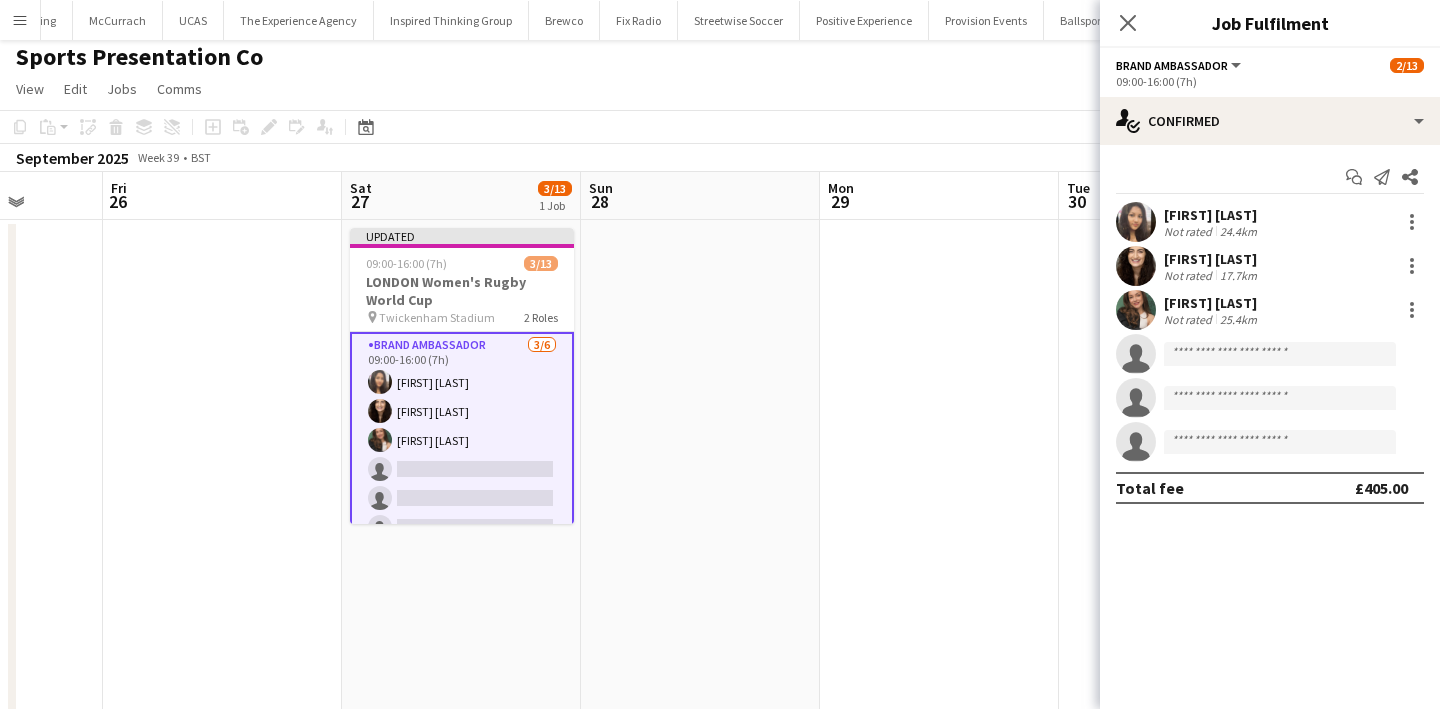 click at bounding box center [939, 701] 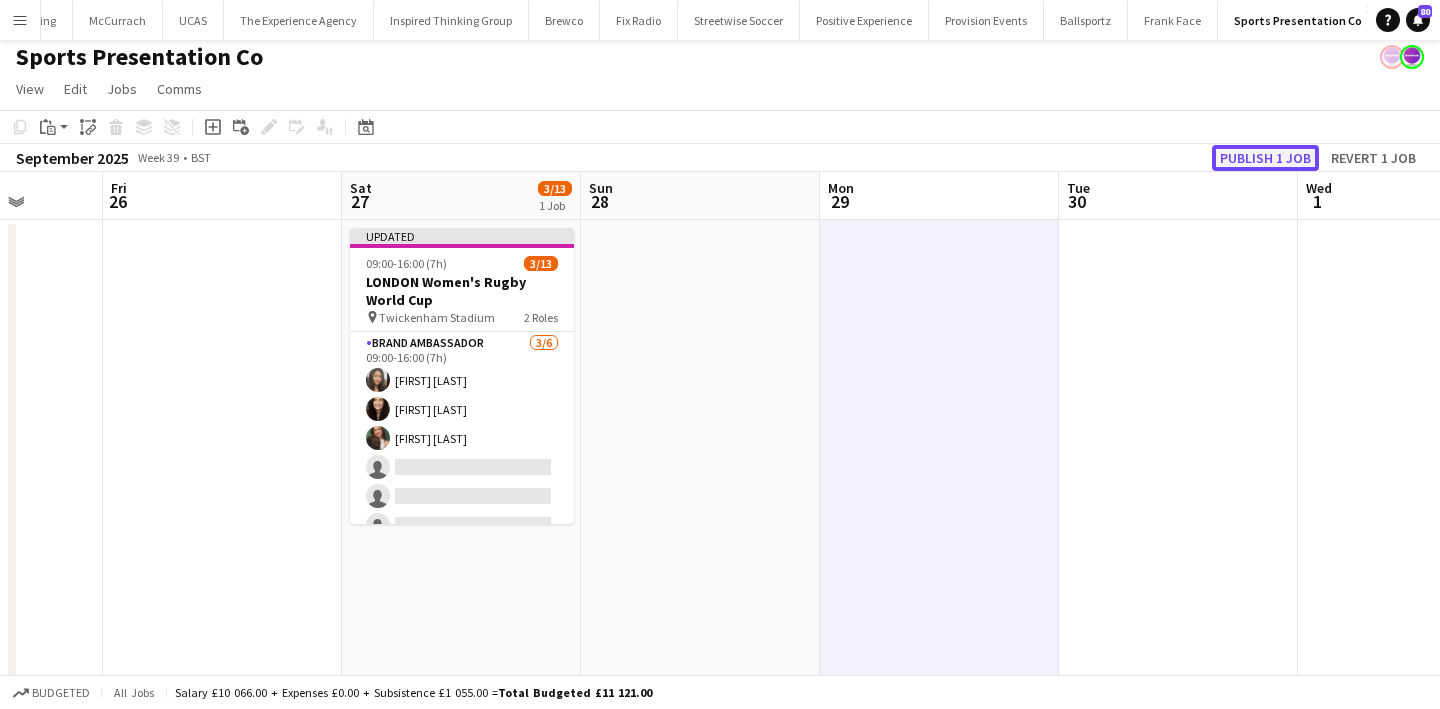 click on "Publish 1 job" 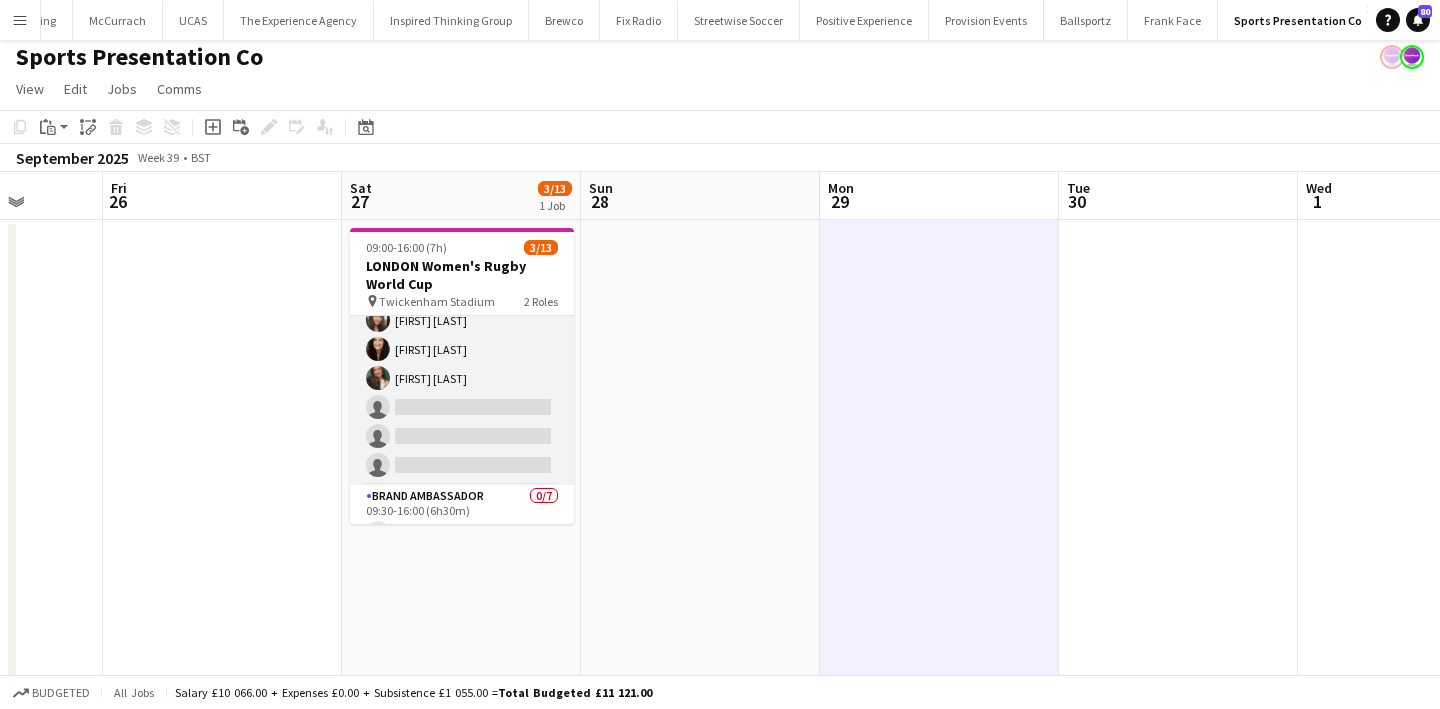 scroll, scrollTop: 0, scrollLeft: 0, axis: both 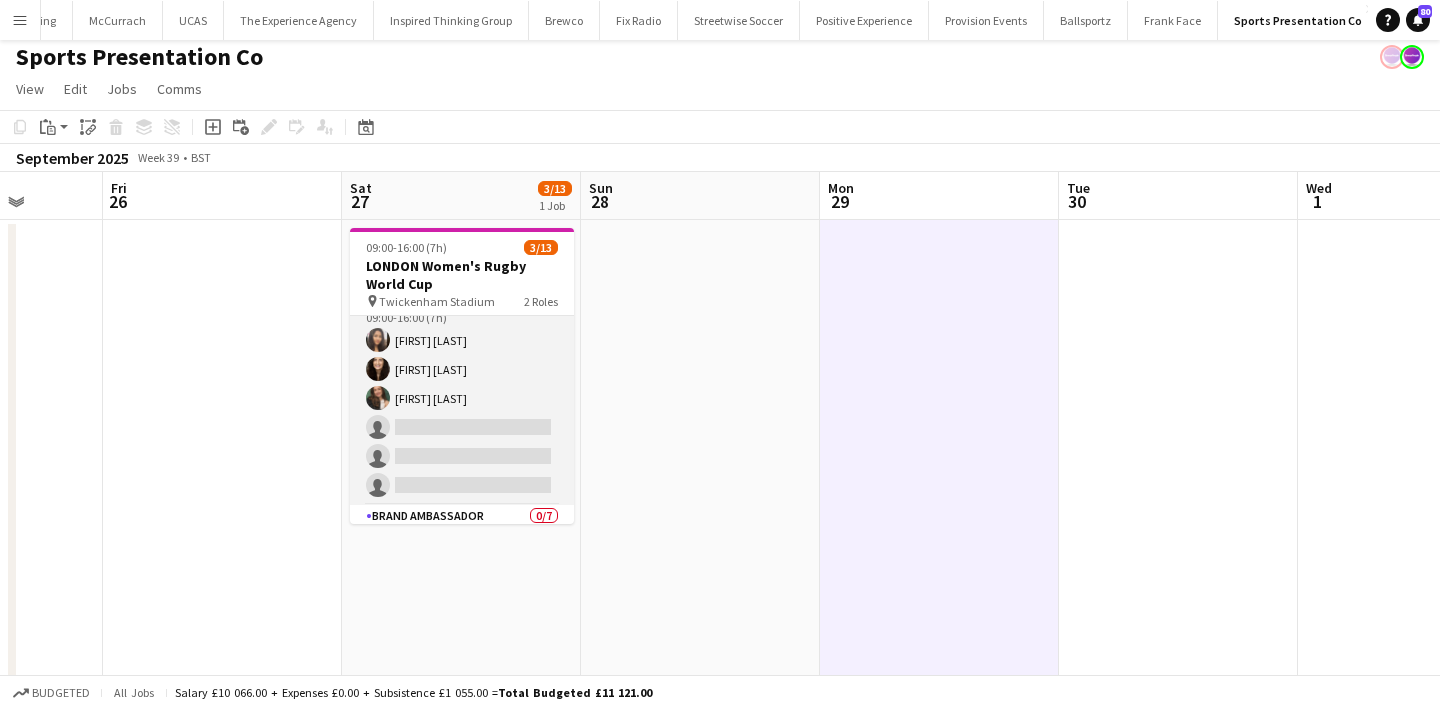click on "Brand Ambassador   3/6   09:00-16:00 (7h)
Eymi Ajax Helen Karadoruk Rebecca Cilento
single-neutral-actions
single-neutral-actions
single-neutral-actions" at bounding box center (462, 398) 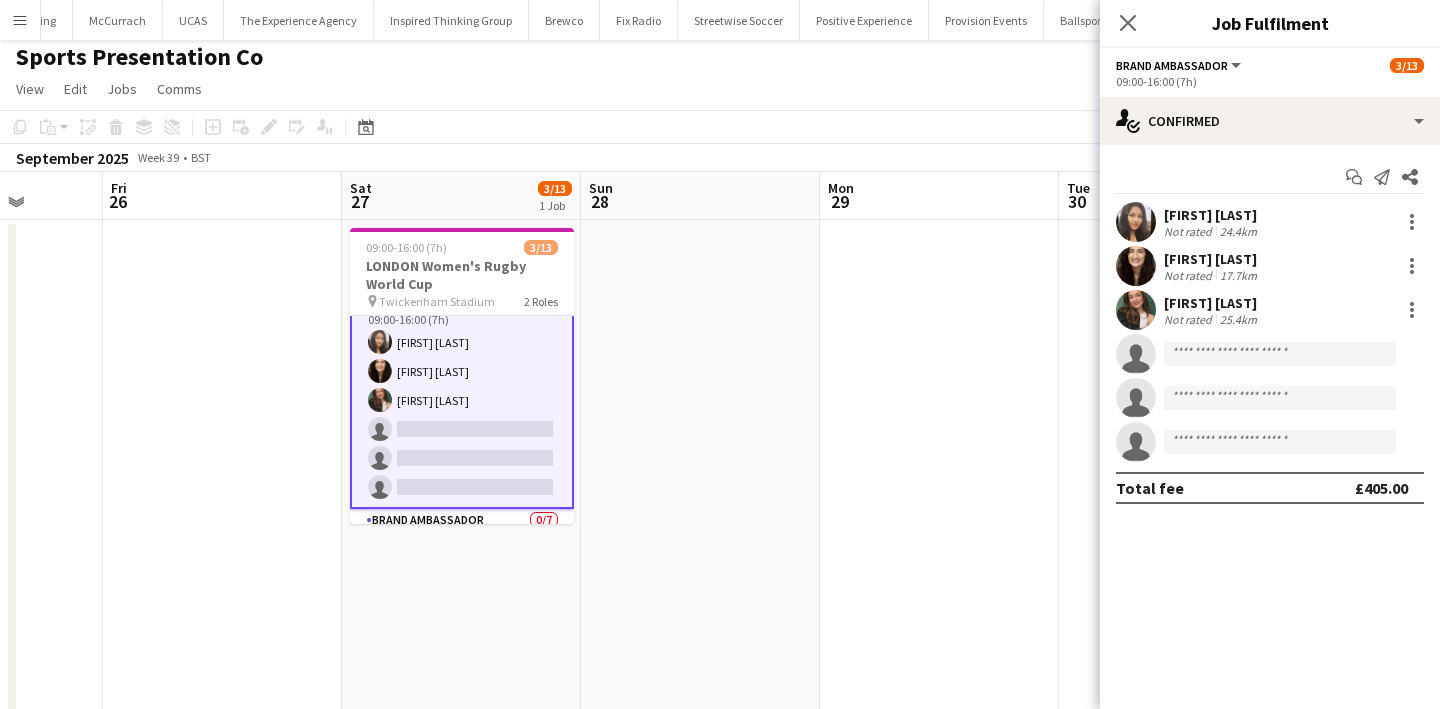 scroll, scrollTop: 26, scrollLeft: 0, axis: vertical 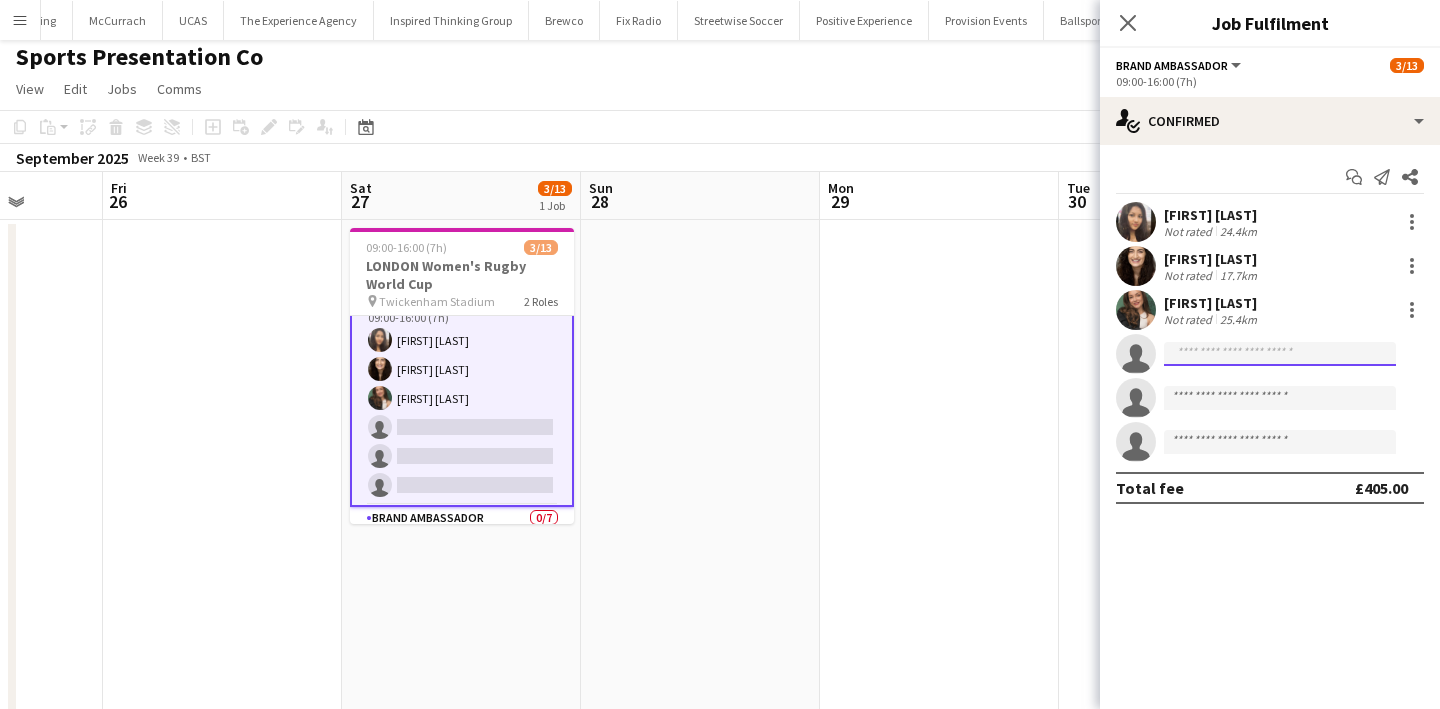 click 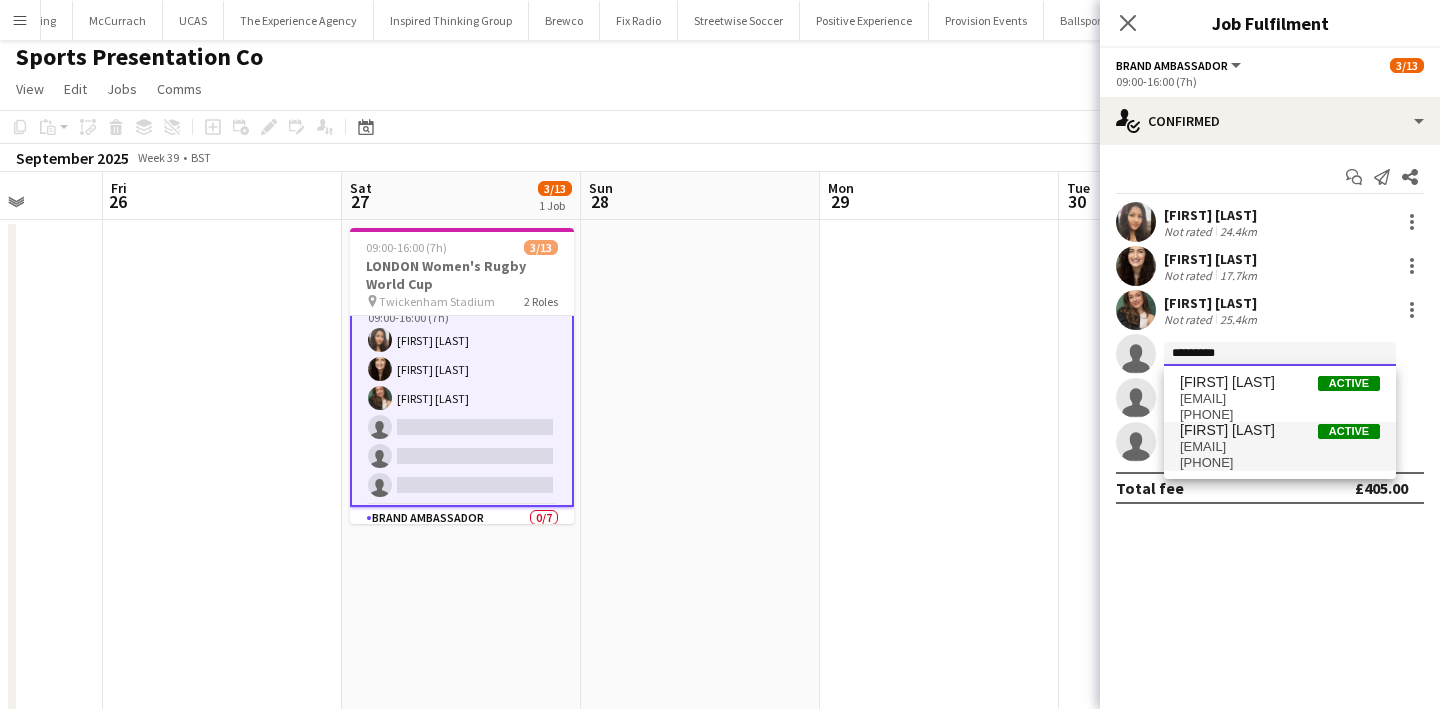 type on "*********" 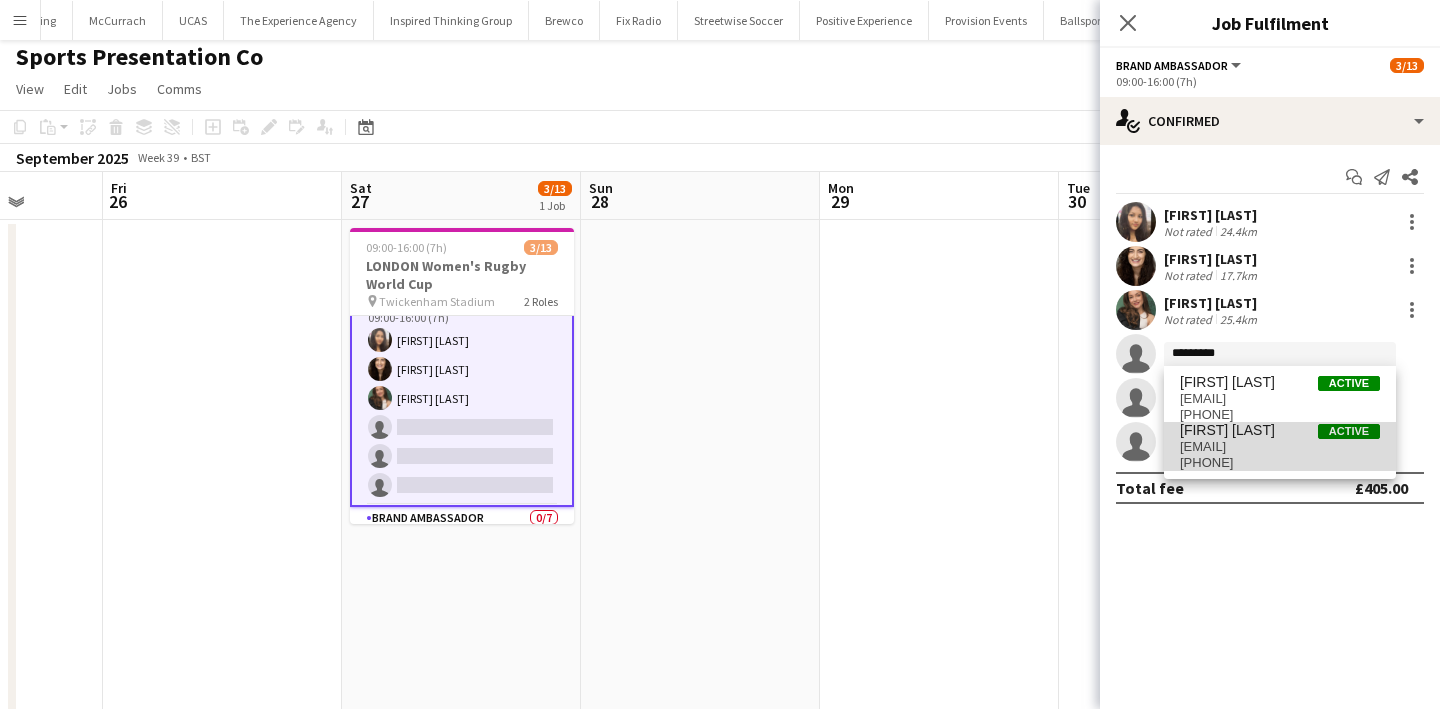 click on "Megan Burrows" at bounding box center (1227, 430) 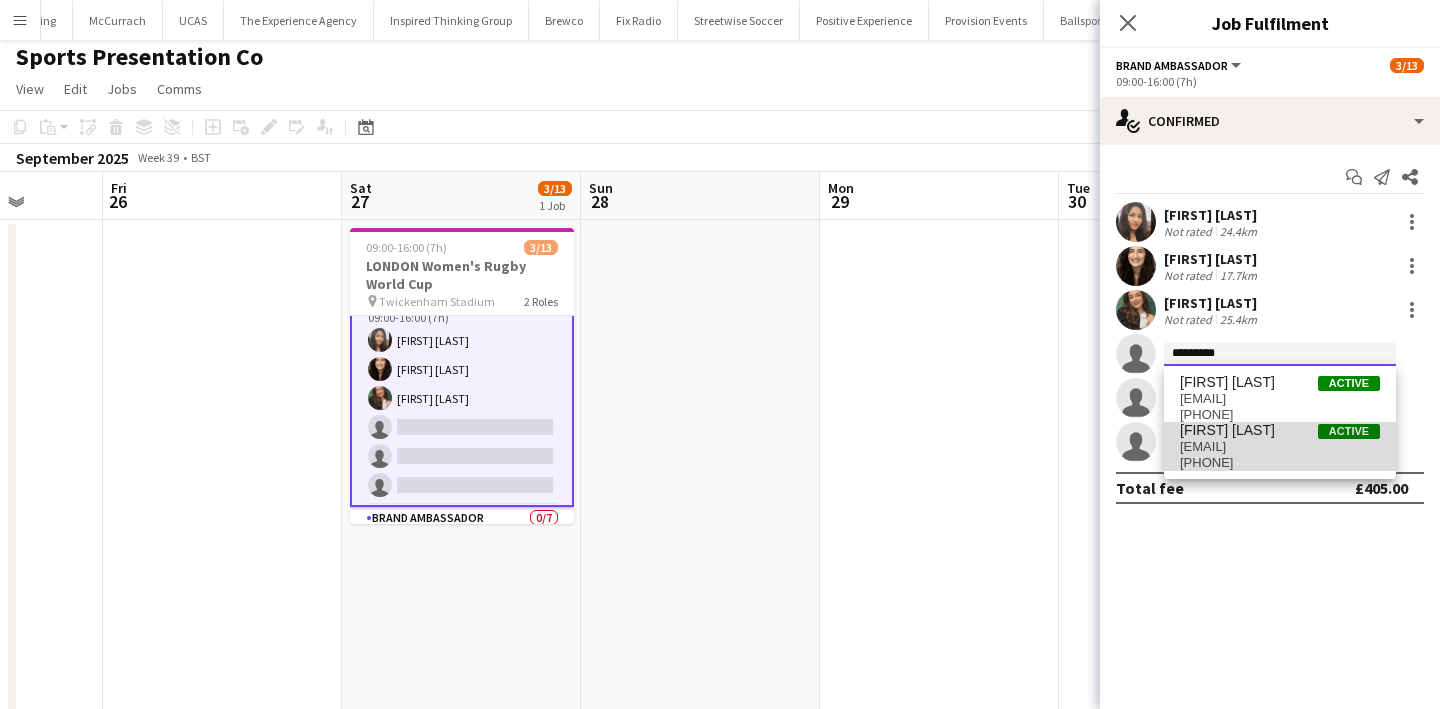 type 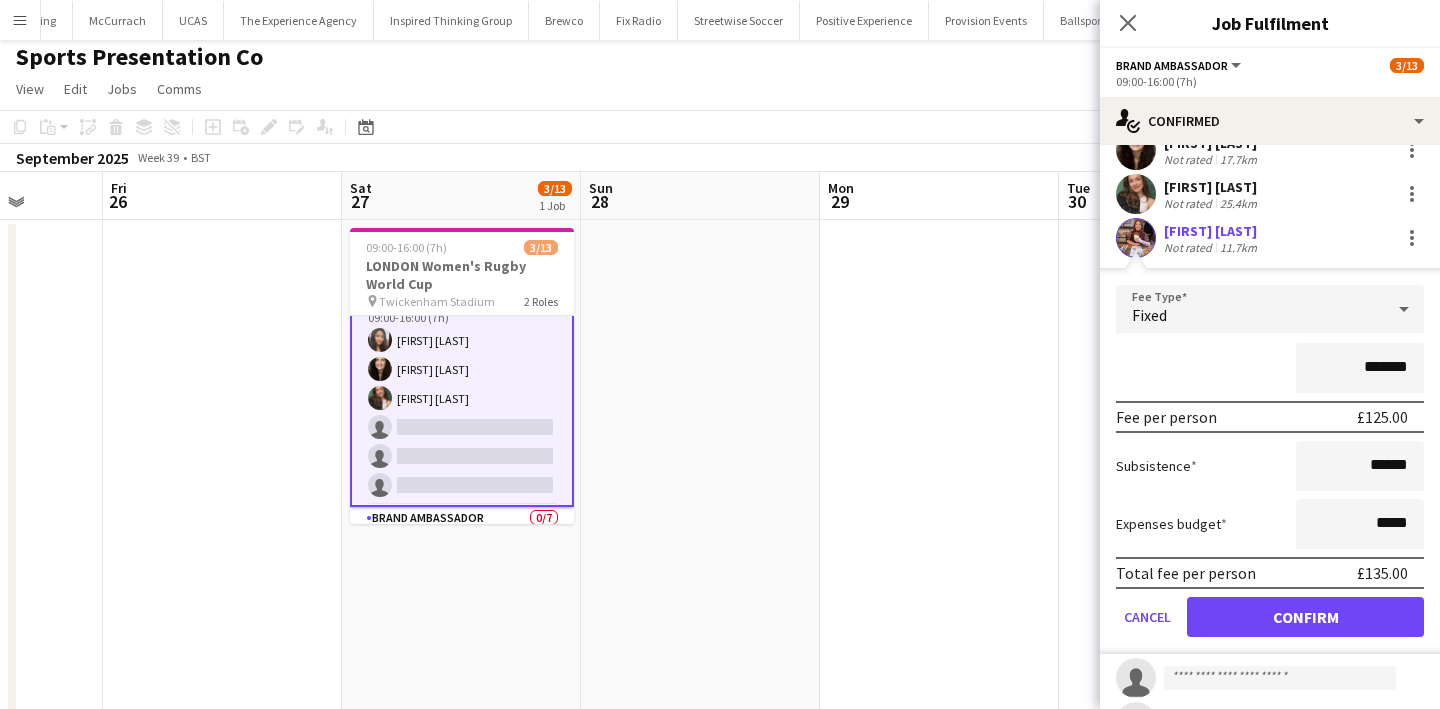 scroll, scrollTop: 121, scrollLeft: 0, axis: vertical 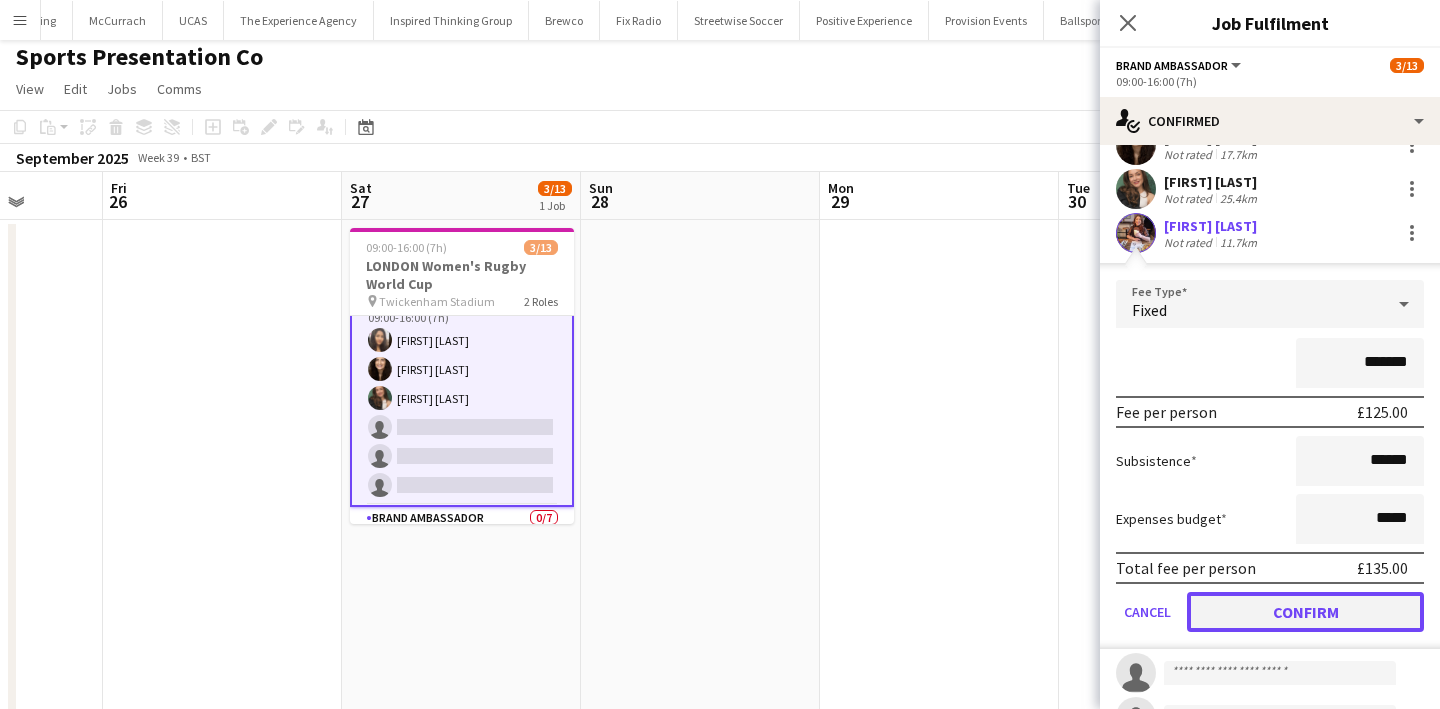 click on "Confirm" at bounding box center [1305, 612] 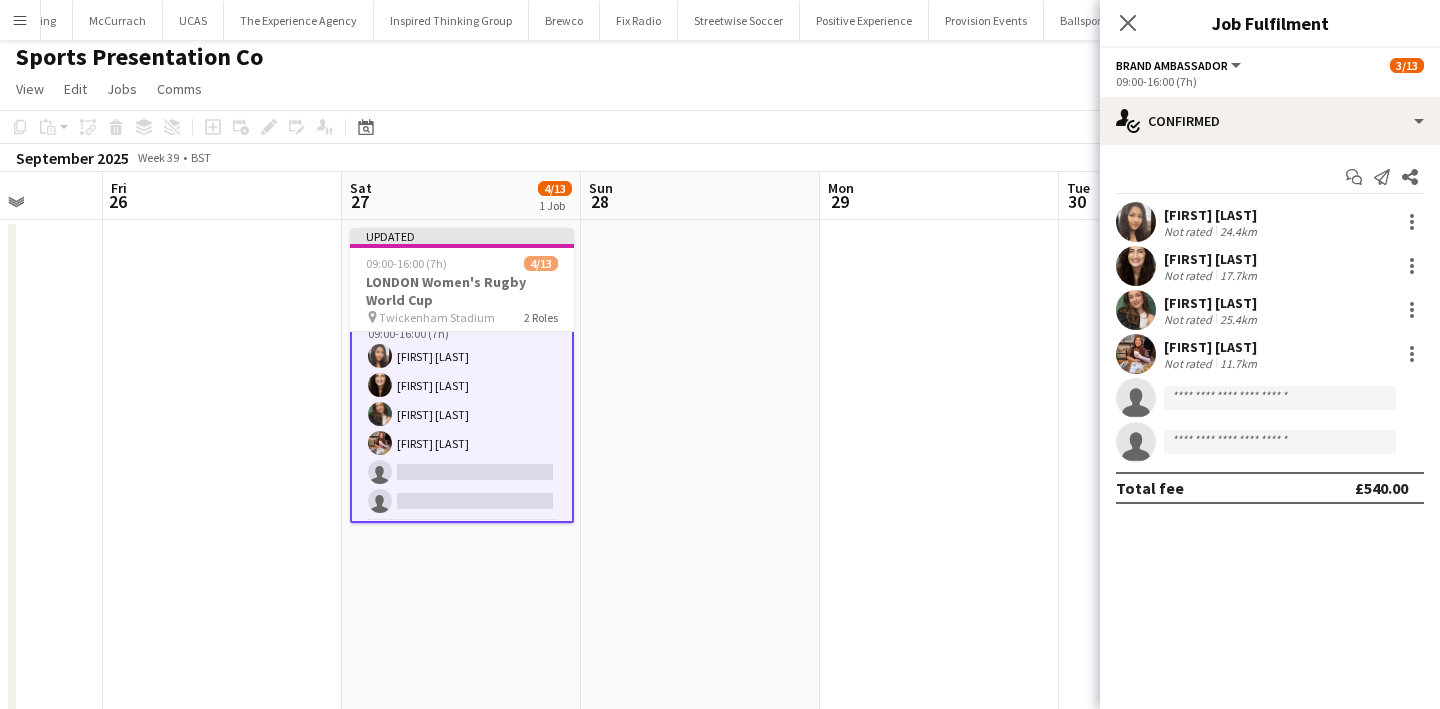 scroll, scrollTop: 0, scrollLeft: 0, axis: both 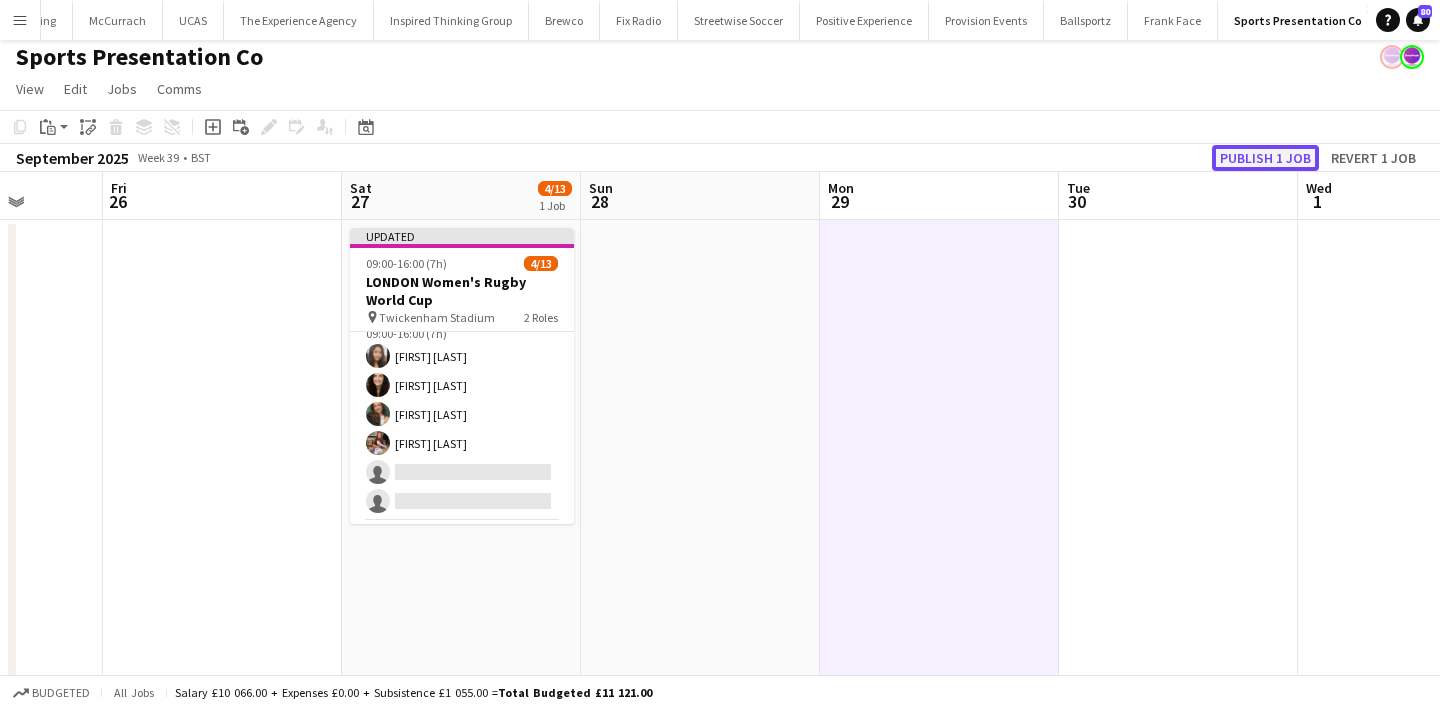 click on "Publish 1 job" 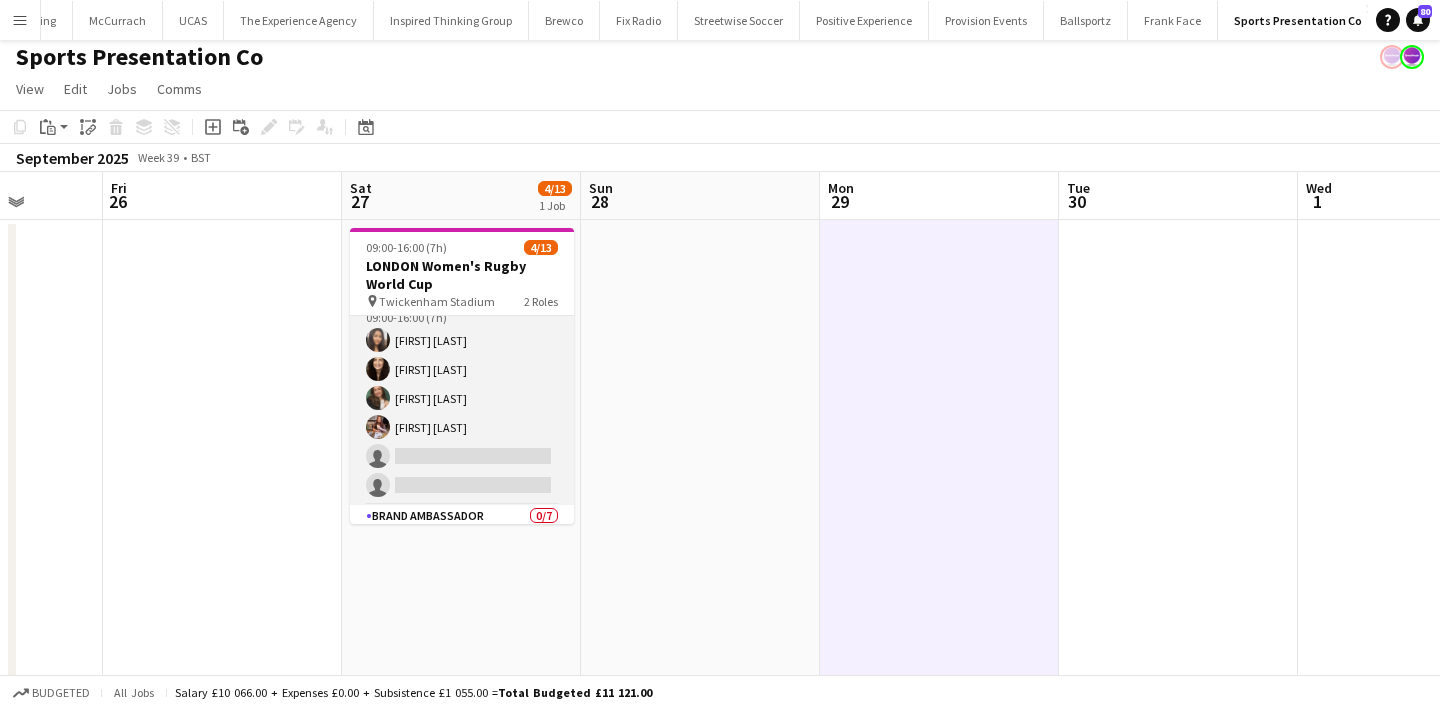 scroll, scrollTop: 159, scrollLeft: 0, axis: vertical 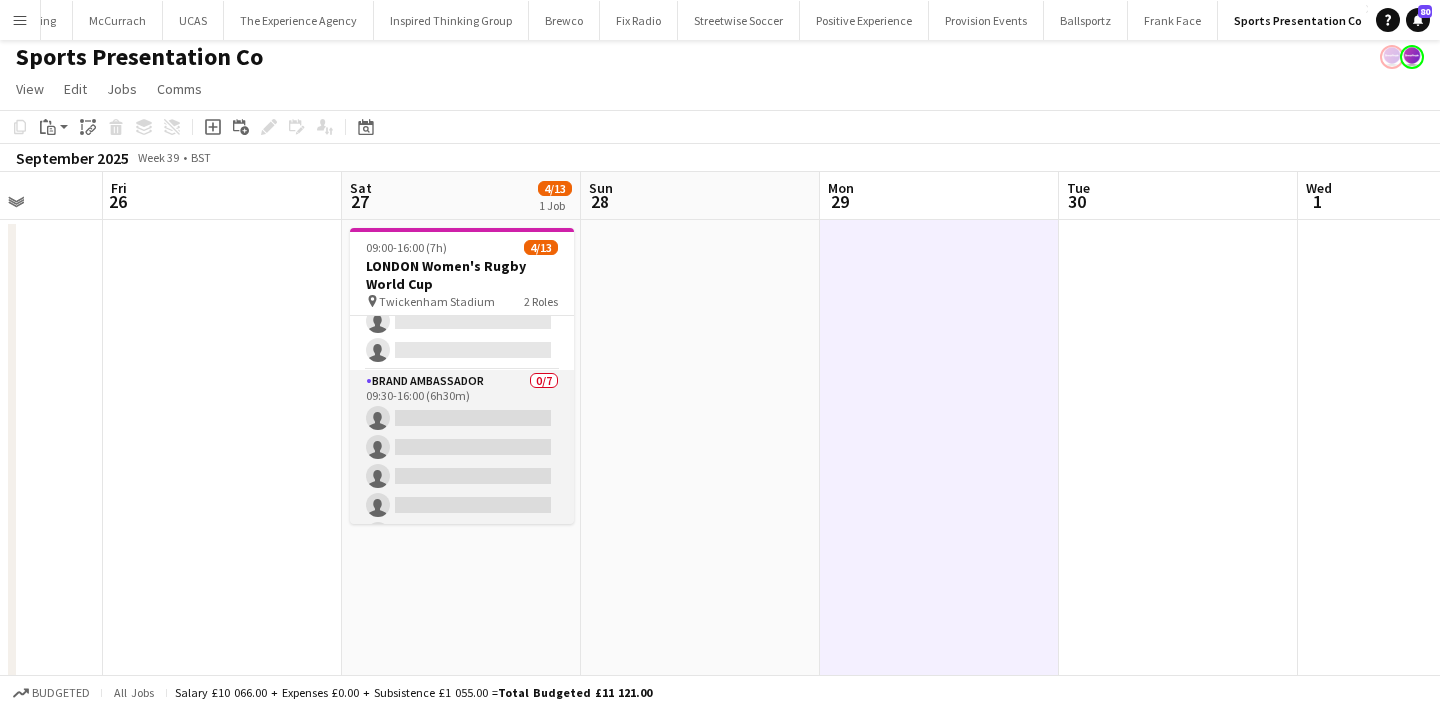 click on "Brand Ambassador   0/7   09:30-16:00 (6h30m)
single-neutral-actions
single-neutral-actions
single-neutral-actions
single-neutral-actions
single-neutral-actions
single-neutral-actions
single-neutral-actions" at bounding box center [462, 491] 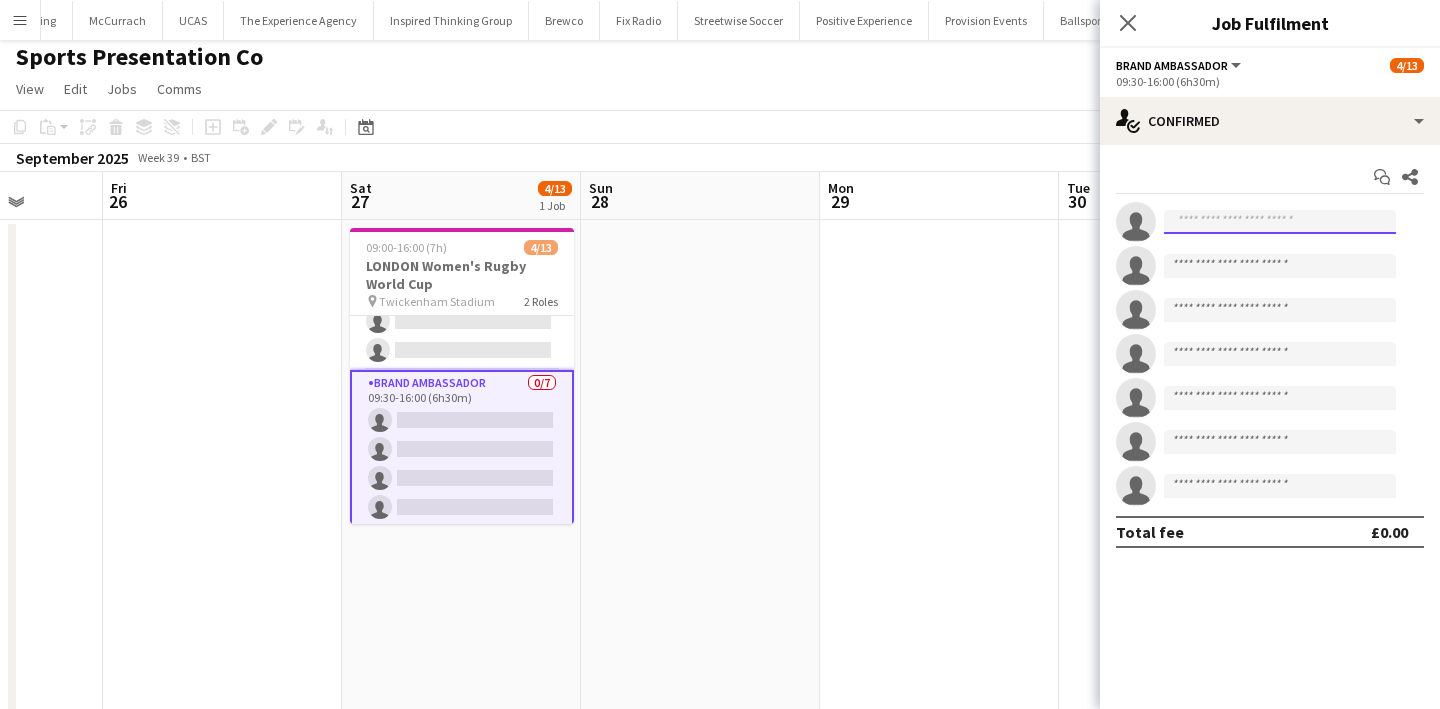 click at bounding box center (1280, 222) 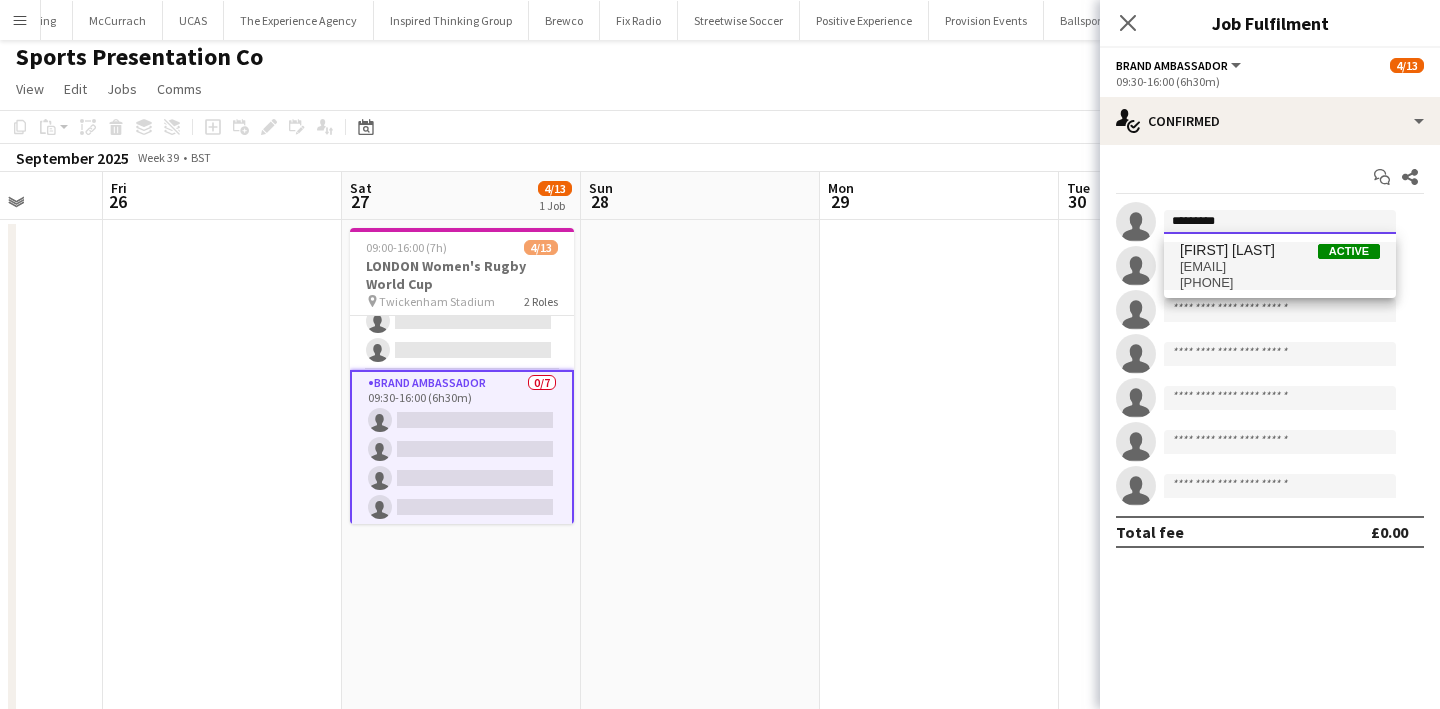 type on "*********" 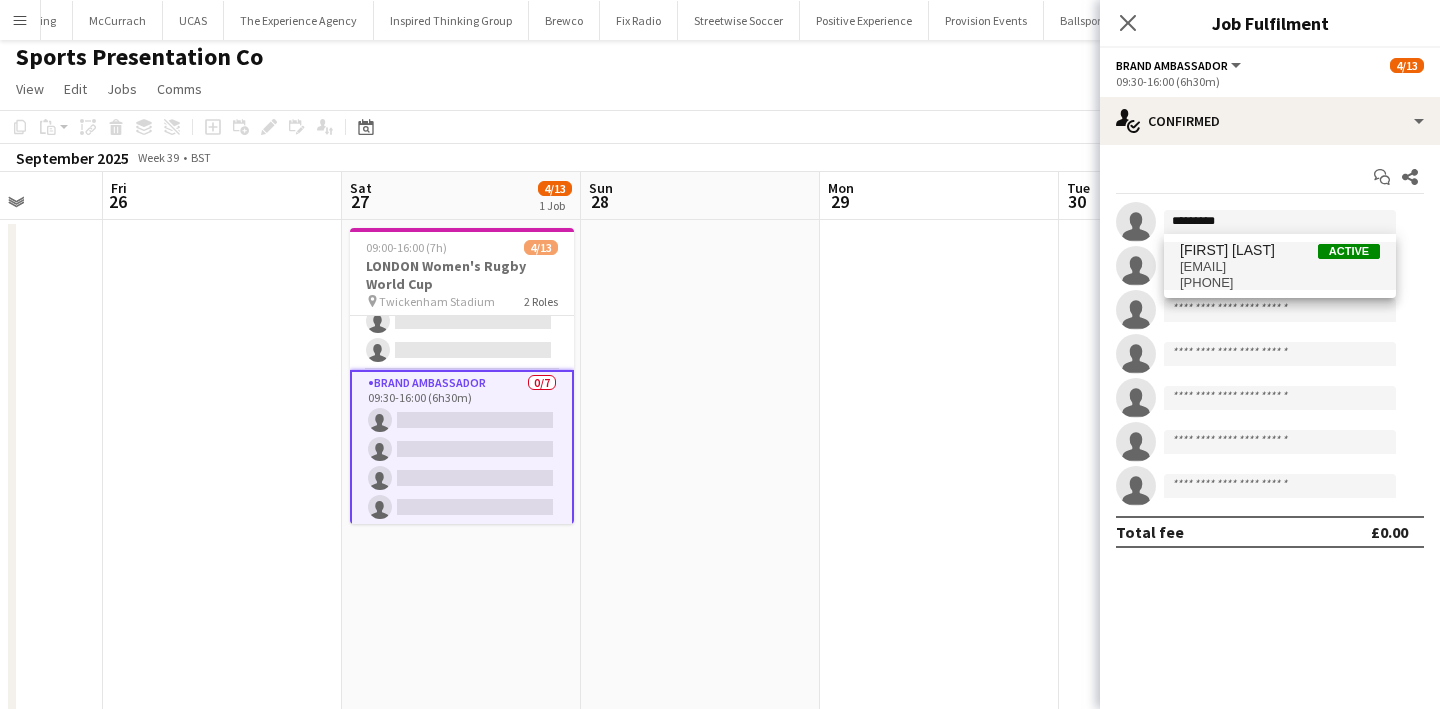 click on "+353872981623" at bounding box center (1280, 283) 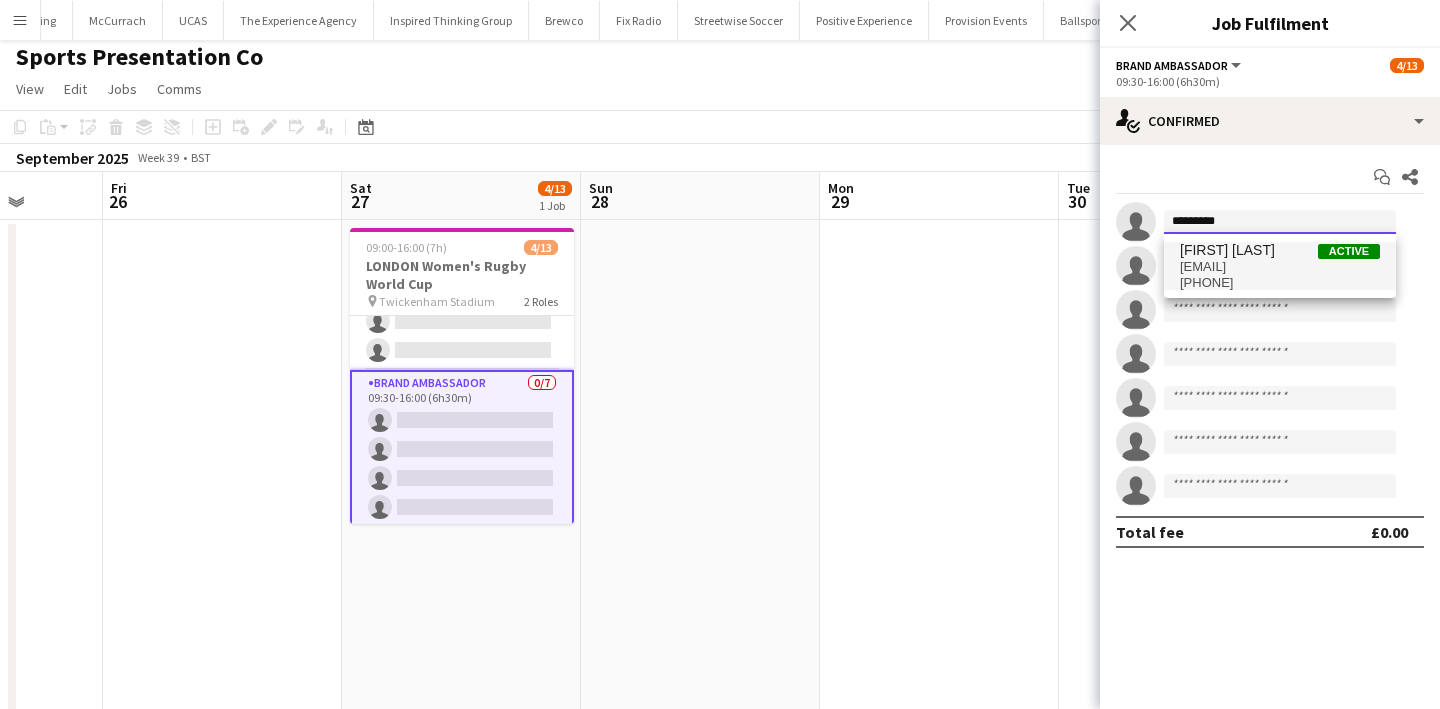type 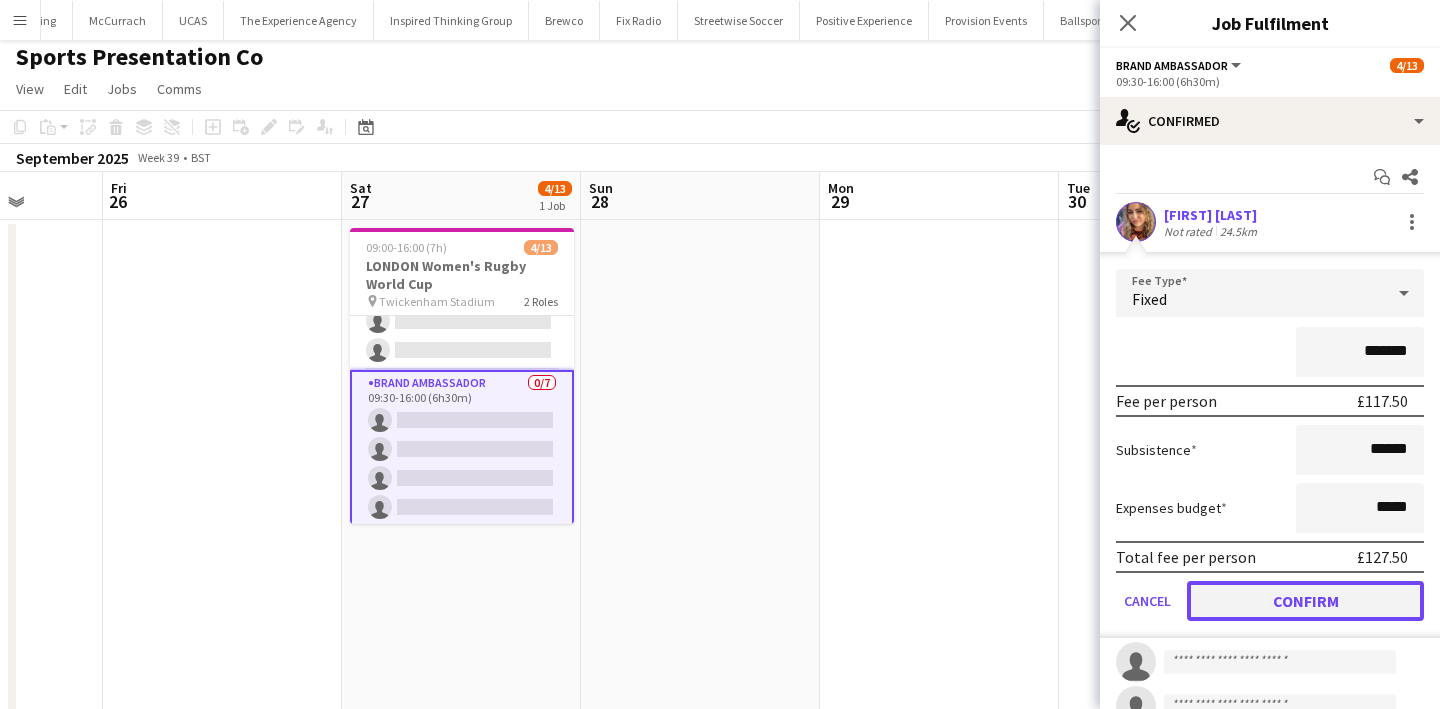 click on "Confirm" at bounding box center [1305, 601] 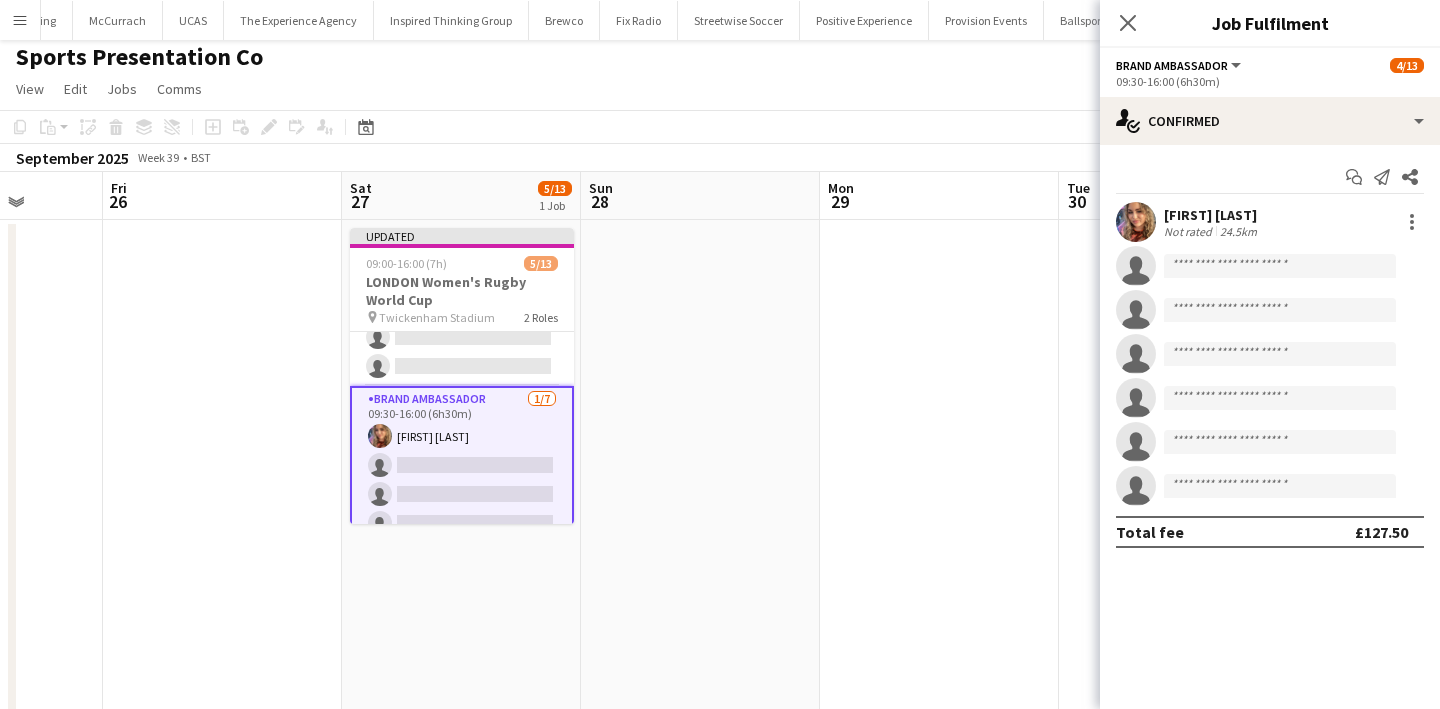 click at bounding box center [939, 701] 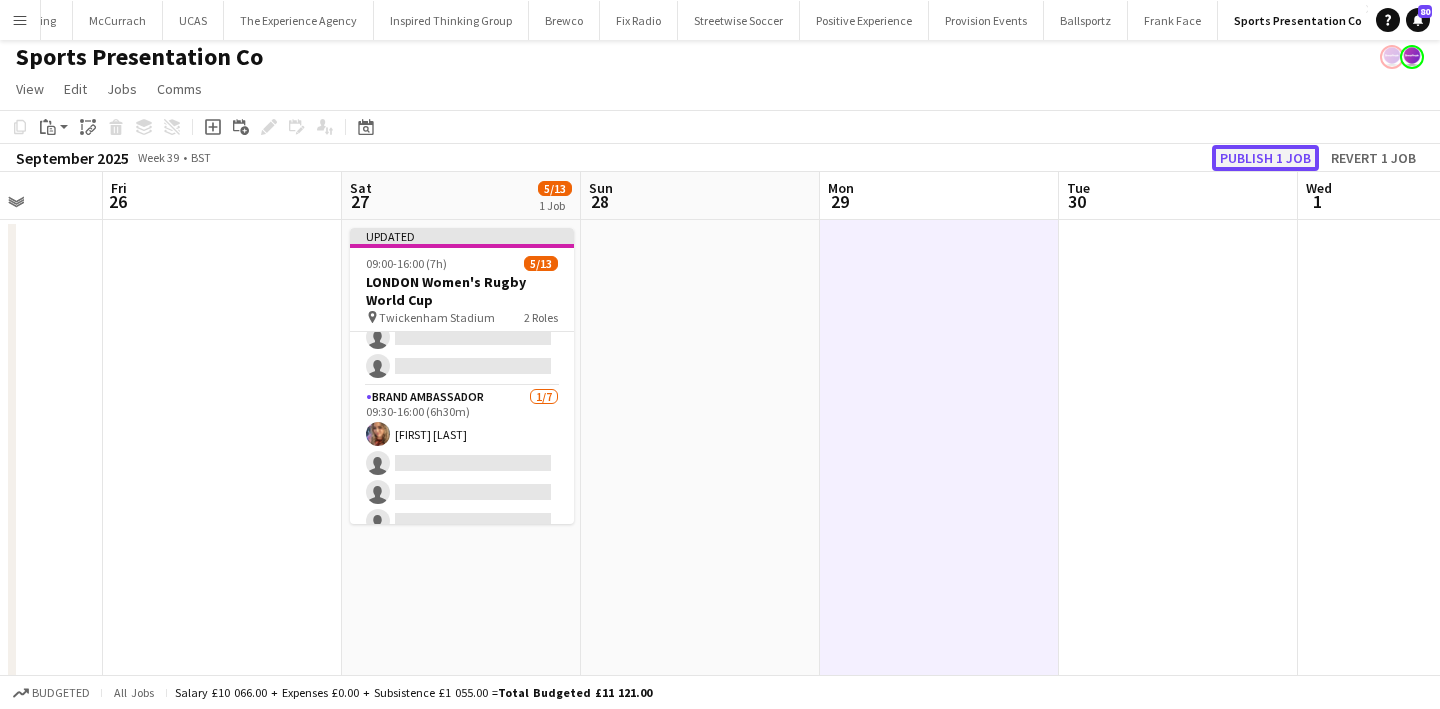 click on "Publish 1 job" 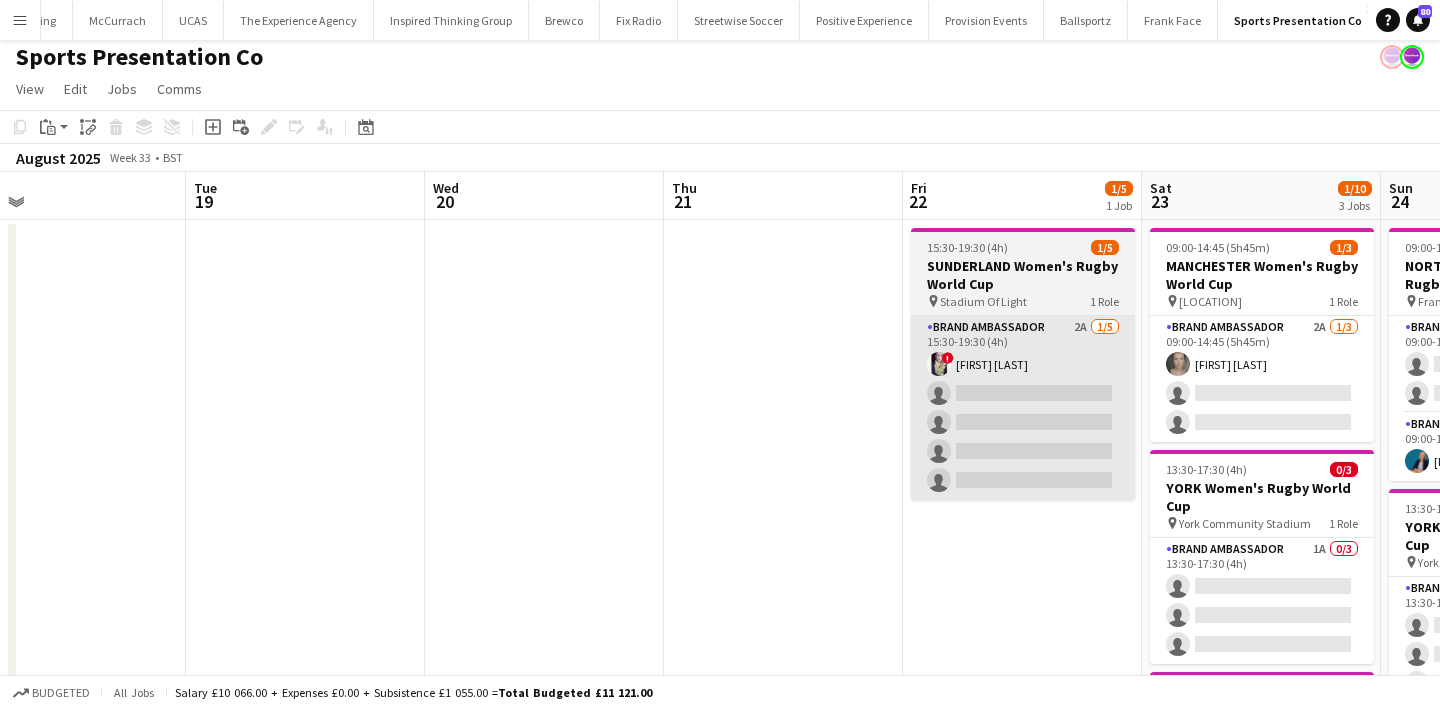 scroll, scrollTop: 0, scrollLeft: 815, axis: horizontal 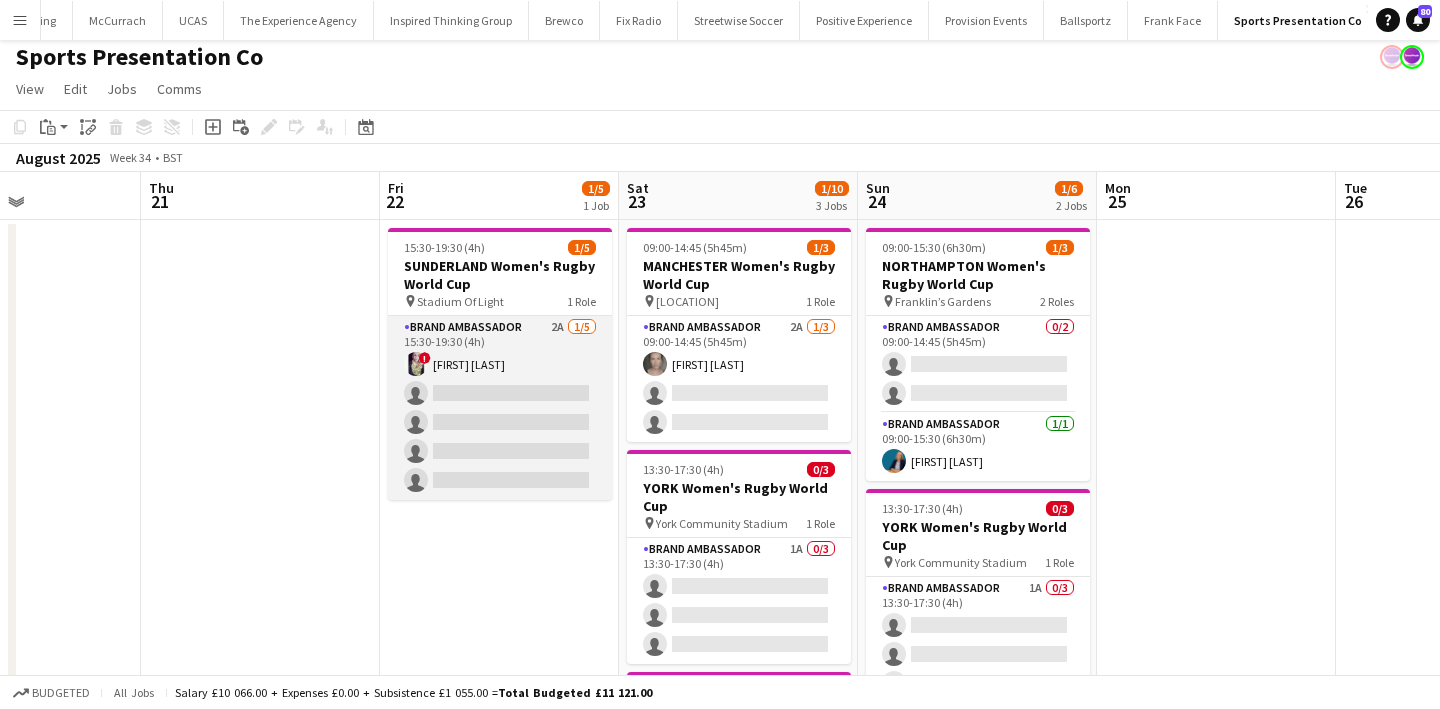 click on "Brand Ambassador   2A   1/5   15:30-19:30 (4h)
! Lucy Mercel
single-neutral-actions
single-neutral-actions
single-neutral-actions
single-neutral-actions" at bounding box center [500, 408] 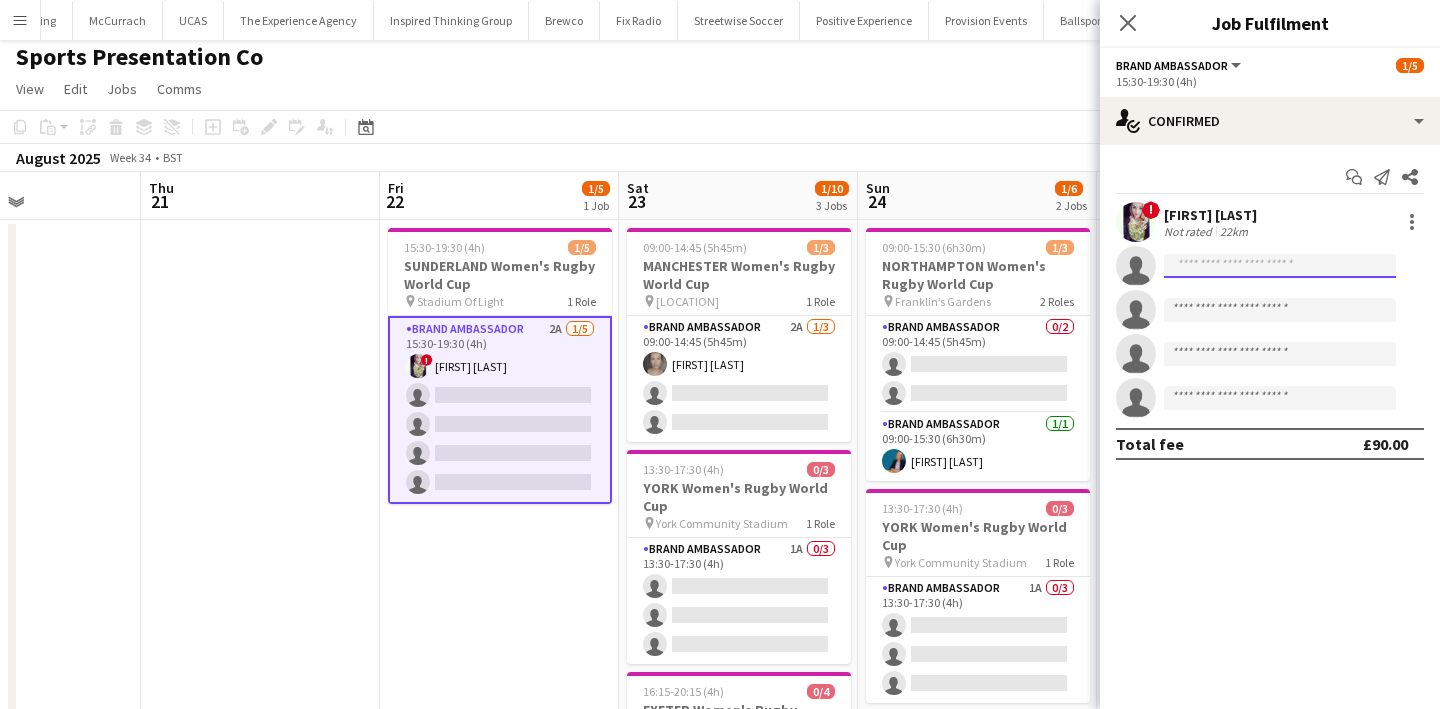 click at bounding box center [1280, 310] 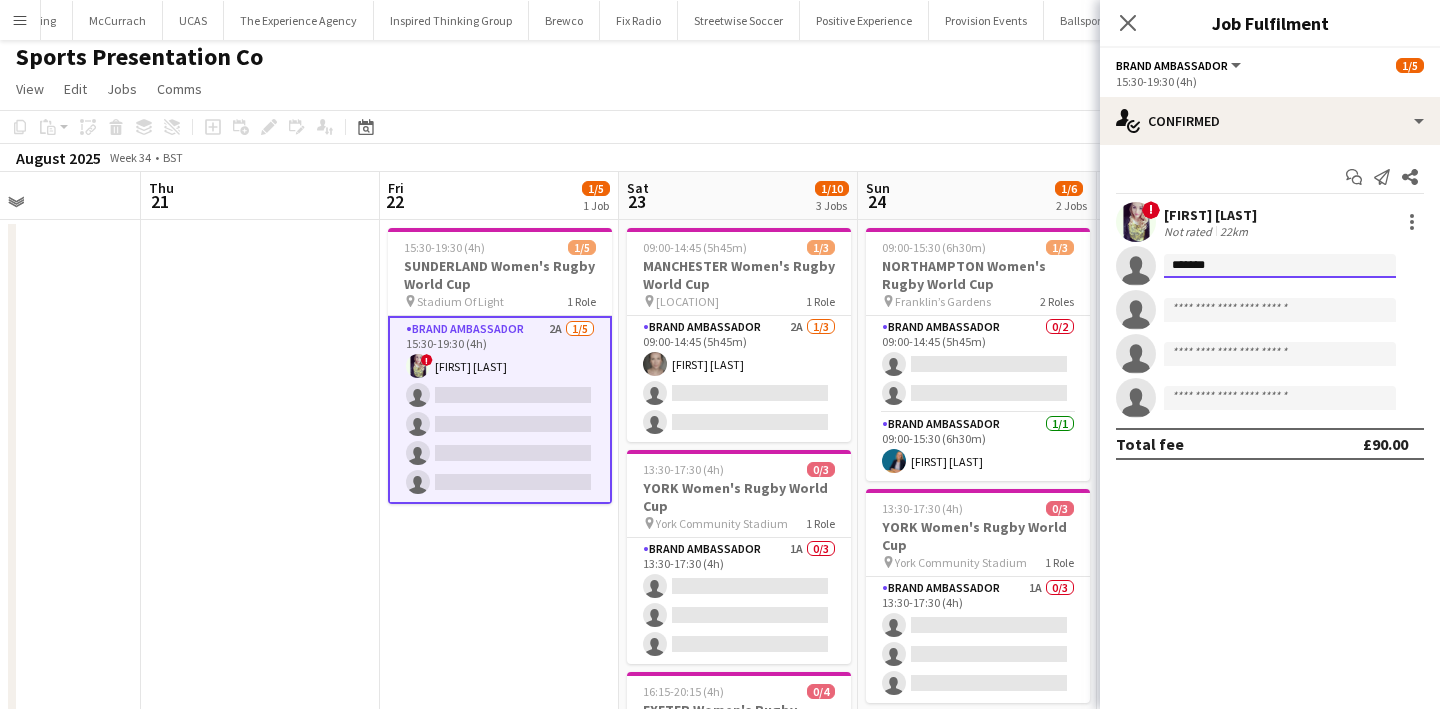 click on "*******" 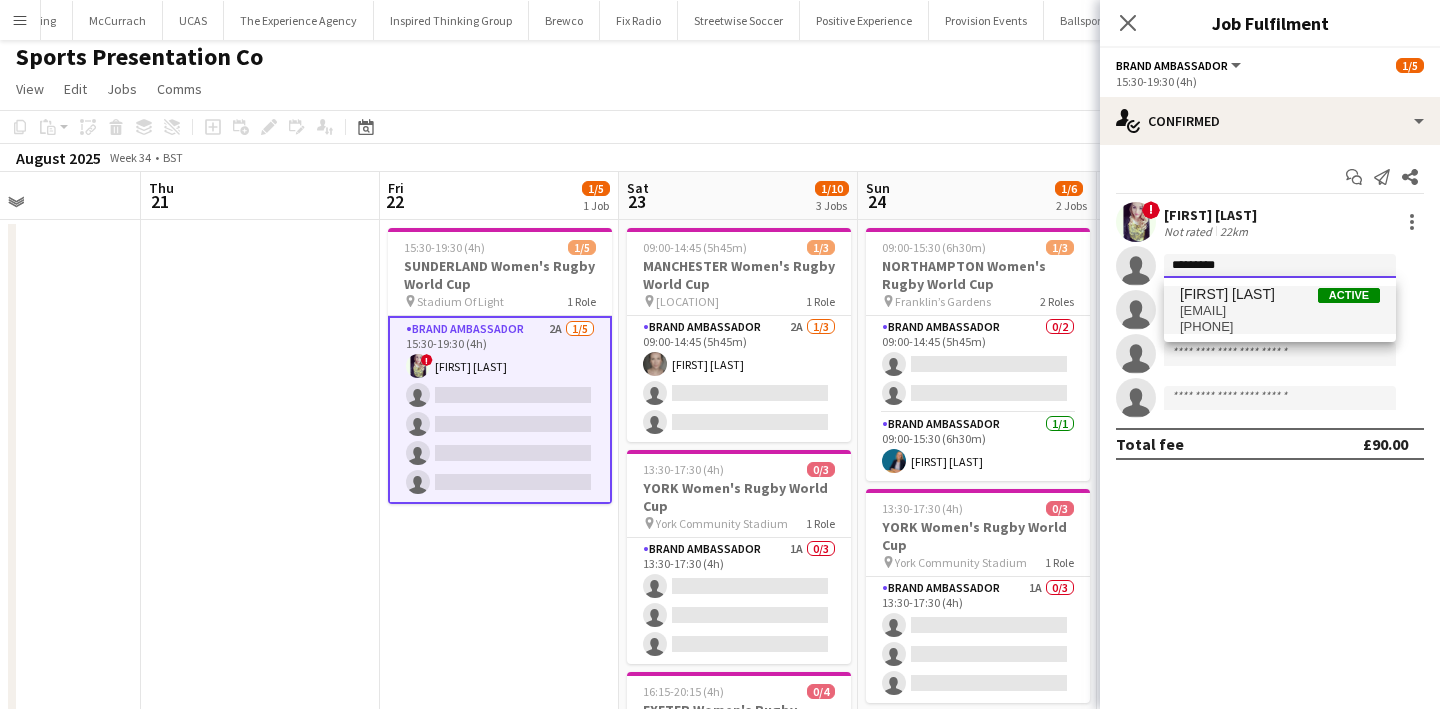 type on "*********" 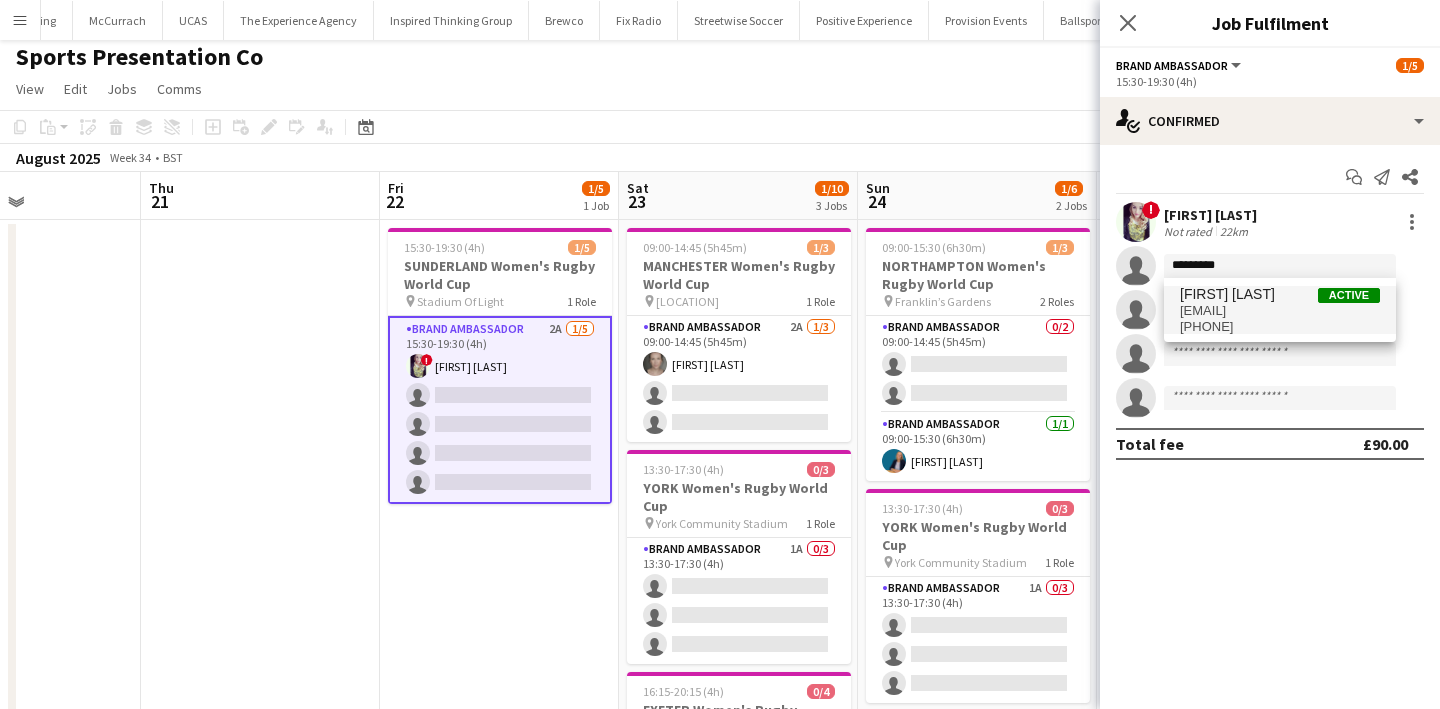 click on "lmatthews.1980@gmail.com" at bounding box center (1280, 311) 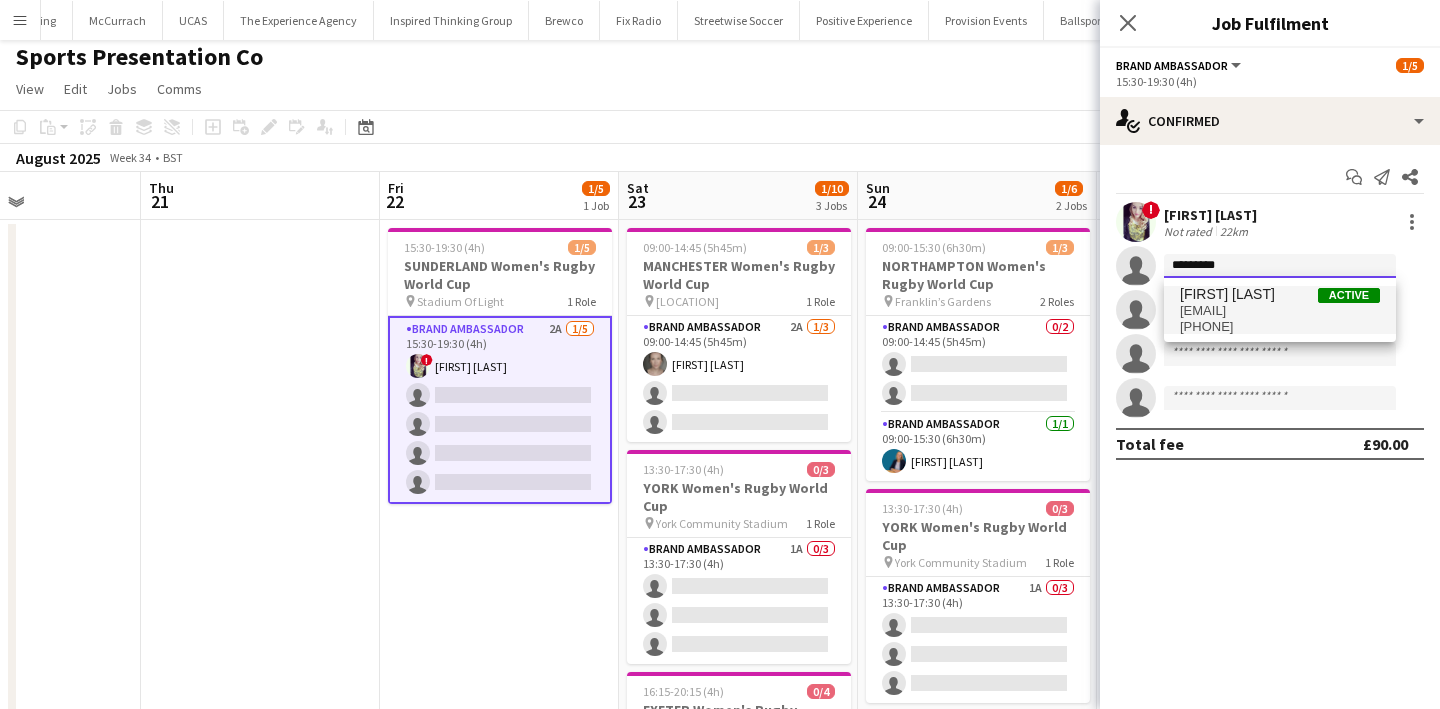type 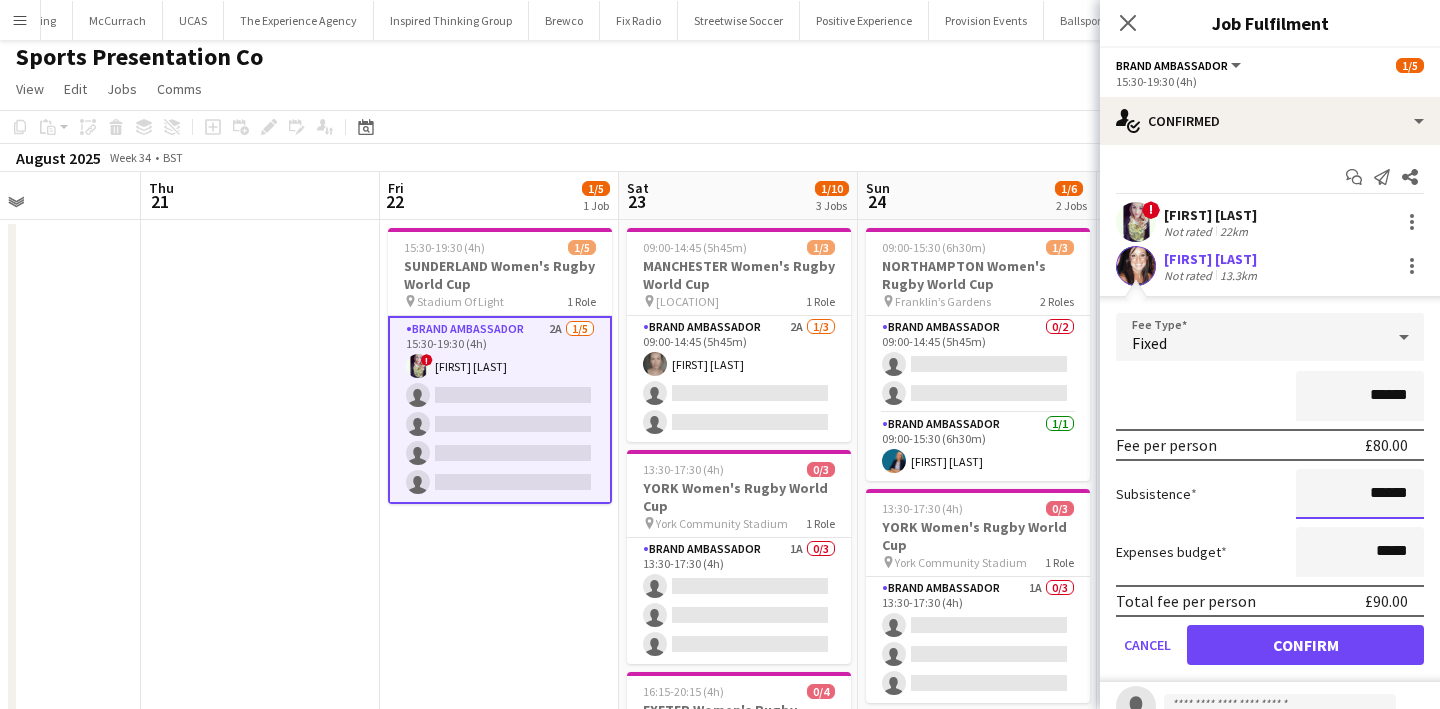 click on "******" at bounding box center [1360, 494] 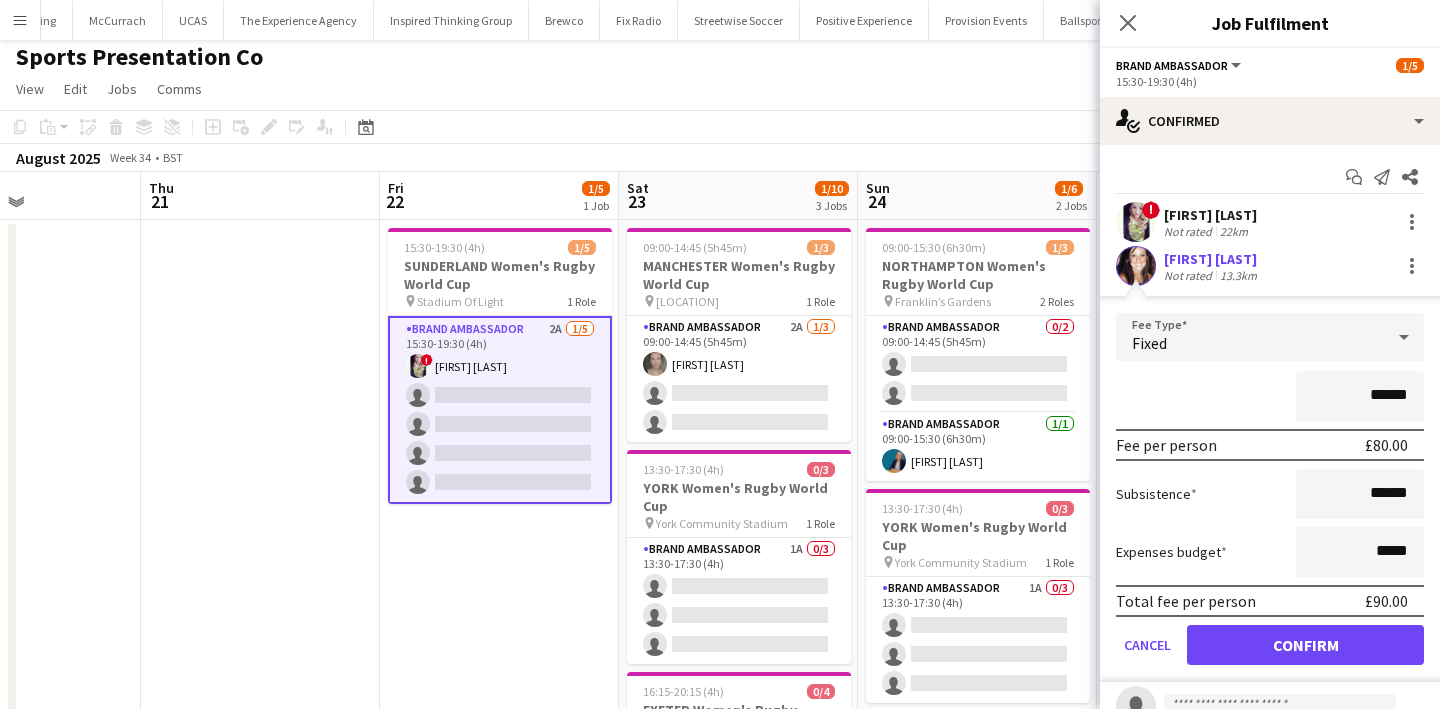 click on "Fee Type  Fixed ******  Fee per person   £80.00   Subsistence  ******  Expenses budget  *****  Total fee per person   £90.00   Cancel   Confirm" at bounding box center (1270, 497) 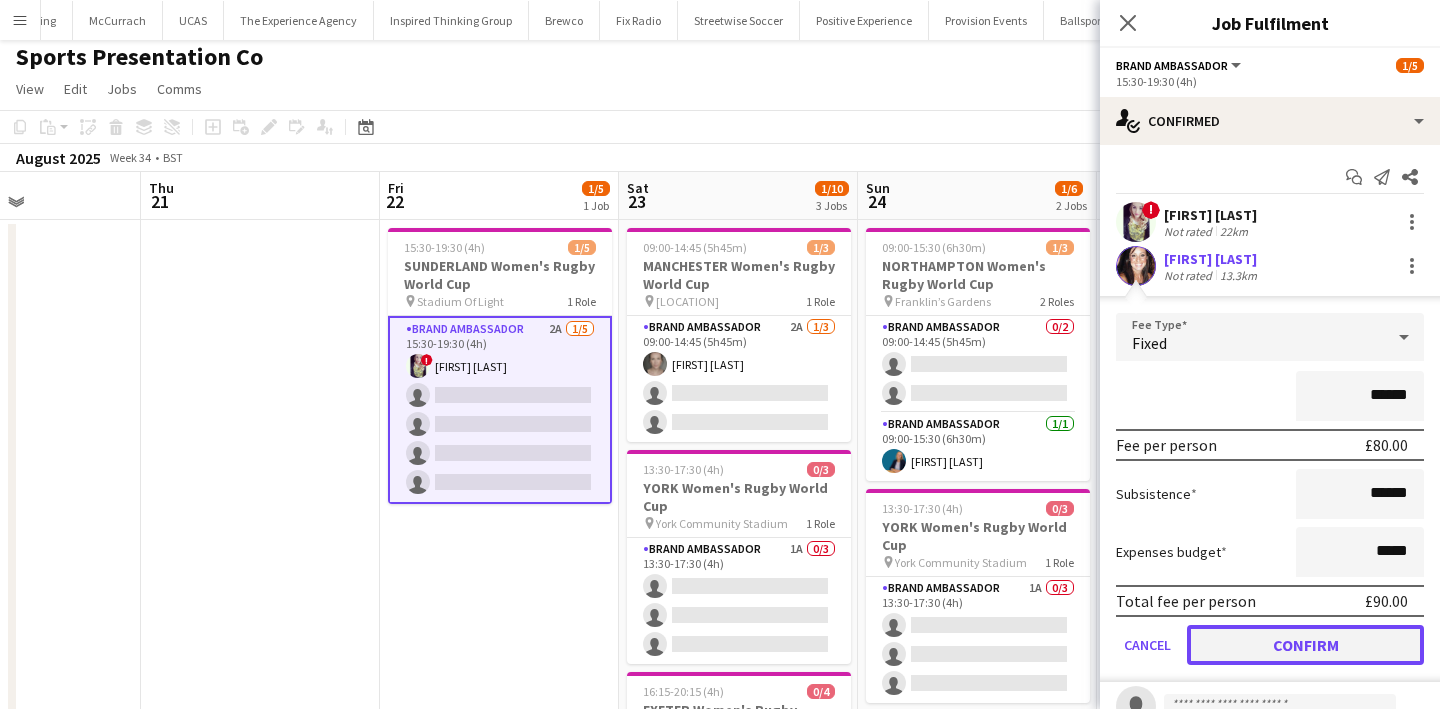 click on "Confirm" at bounding box center [1305, 645] 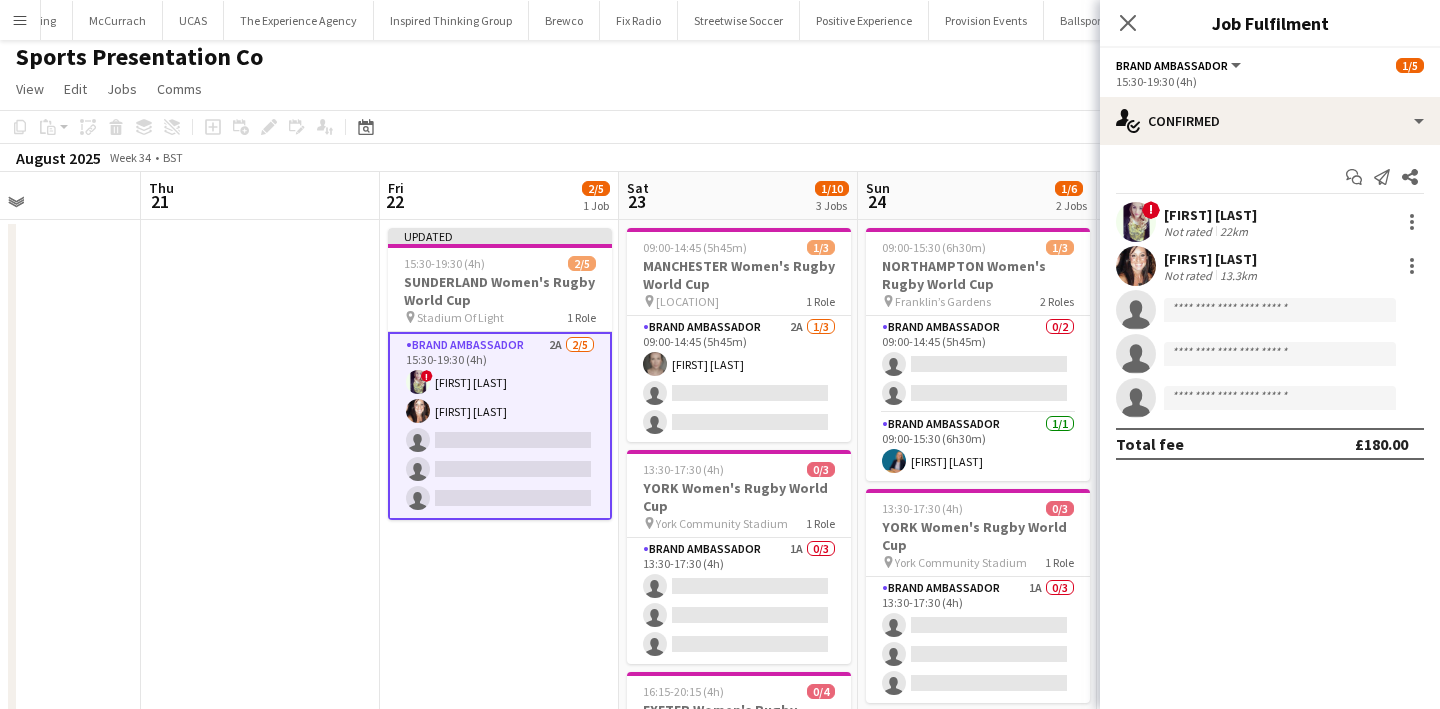 click on "Updated   15:30-19:30 (4h)    2/5   SUNDERLAND Women's Rugby World Cup
pin
Stadium Of Light   1 Role   Brand Ambassador   2A   2/5   15:30-19:30 (4h)
! Lucy Mercel Lisa Matthews
single-neutral-actions
single-neutral-actions
single-neutral-actions" at bounding box center (499, 701) 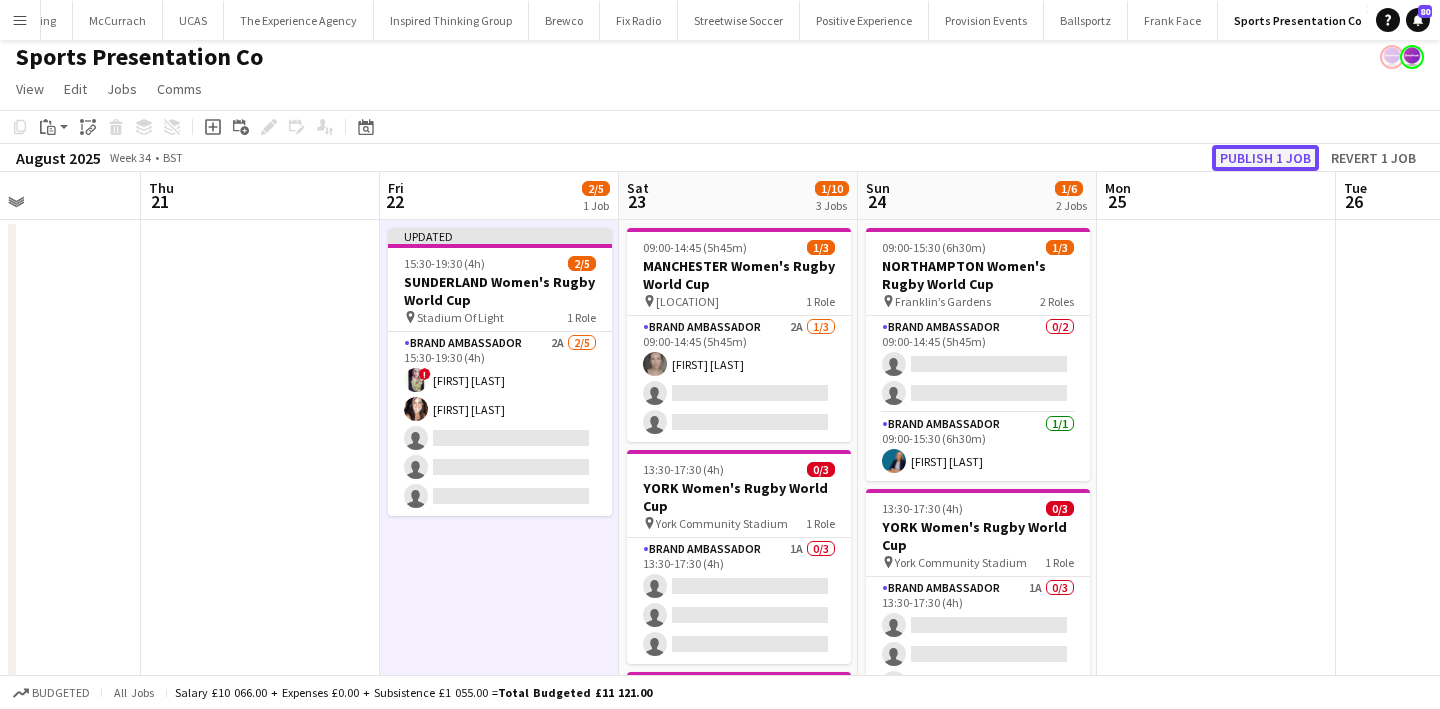 click on "Publish 1 job" 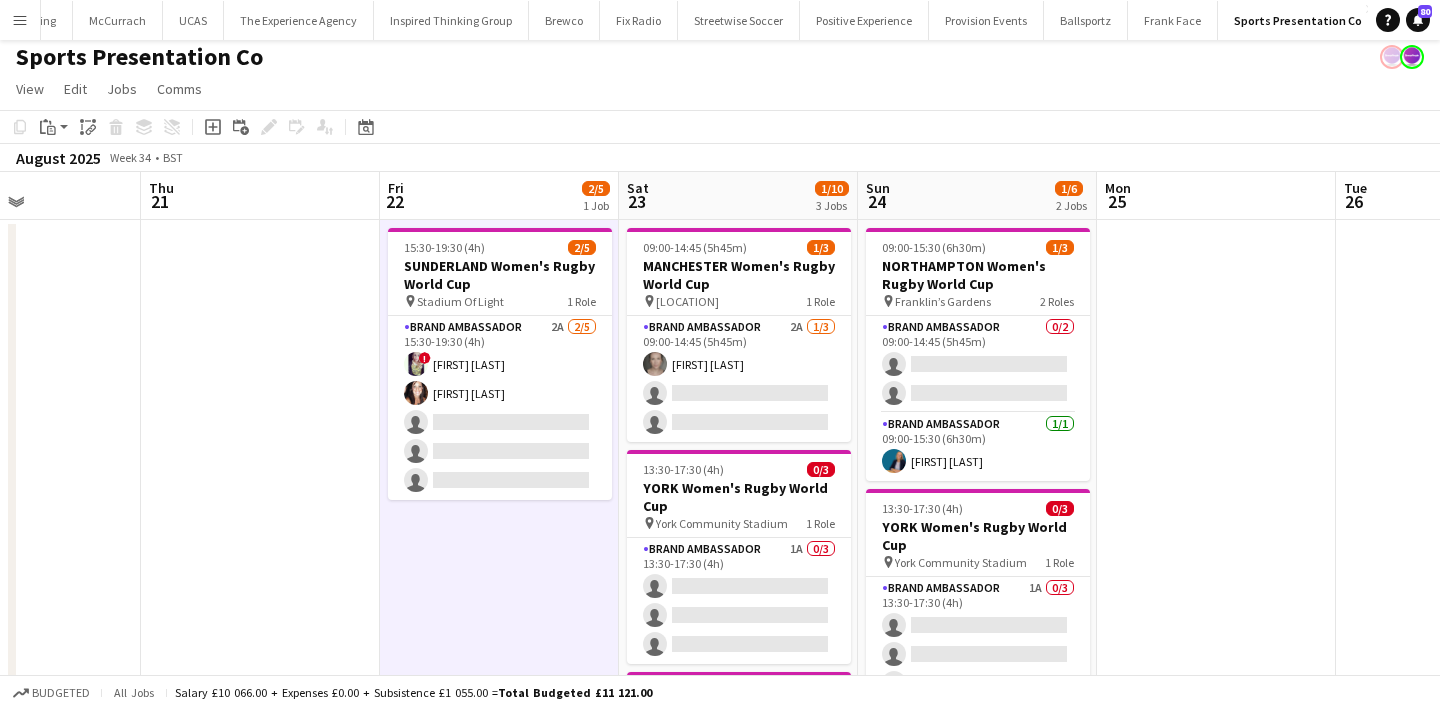 click on "Menu" at bounding box center (20, 20) 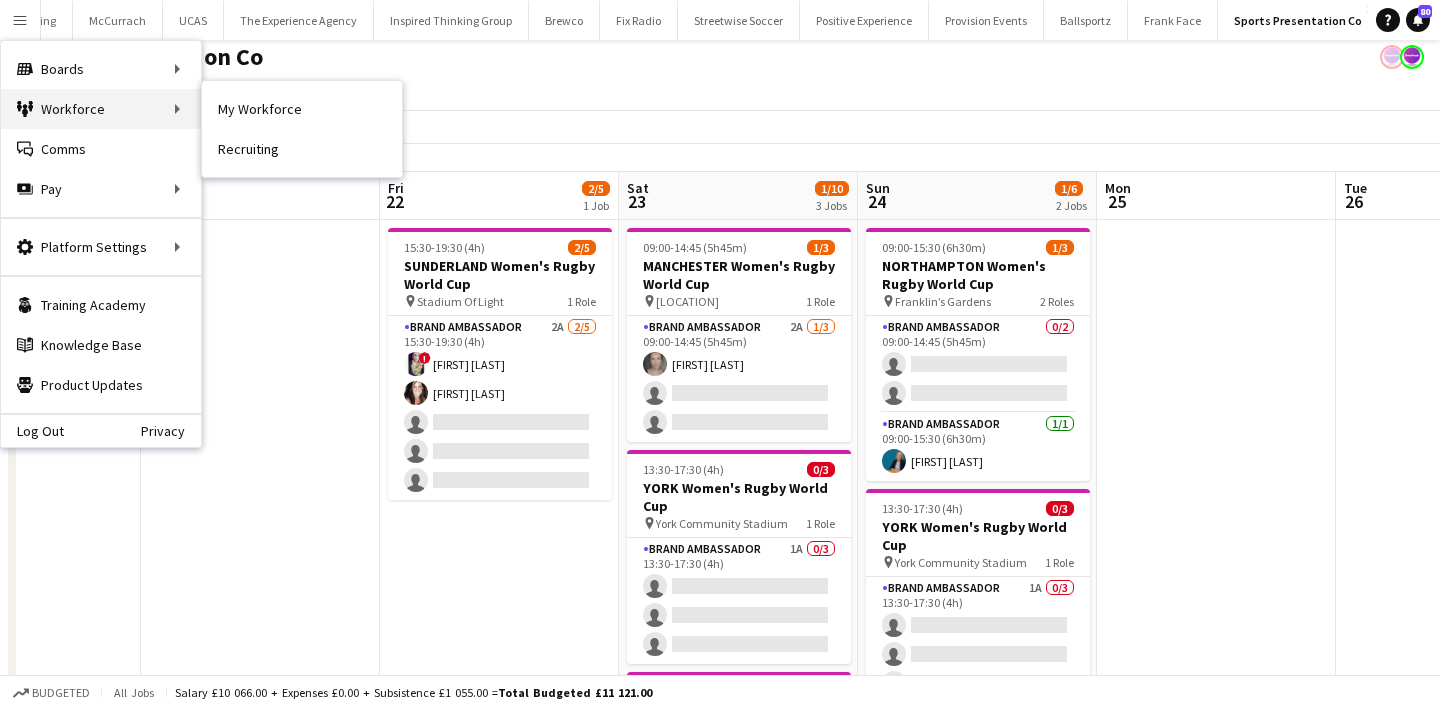 click on "Workforce
Workforce" at bounding box center [101, 109] 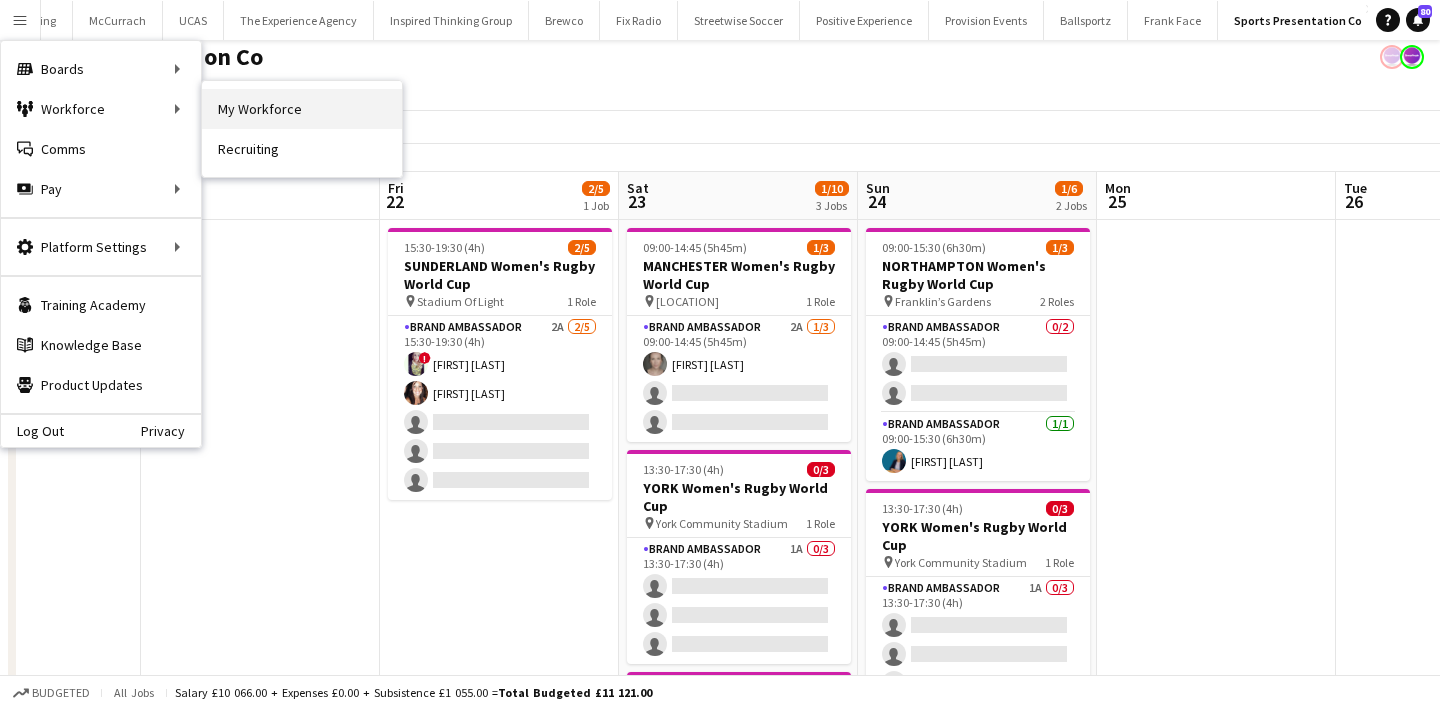 click on "My Workforce" at bounding box center [302, 109] 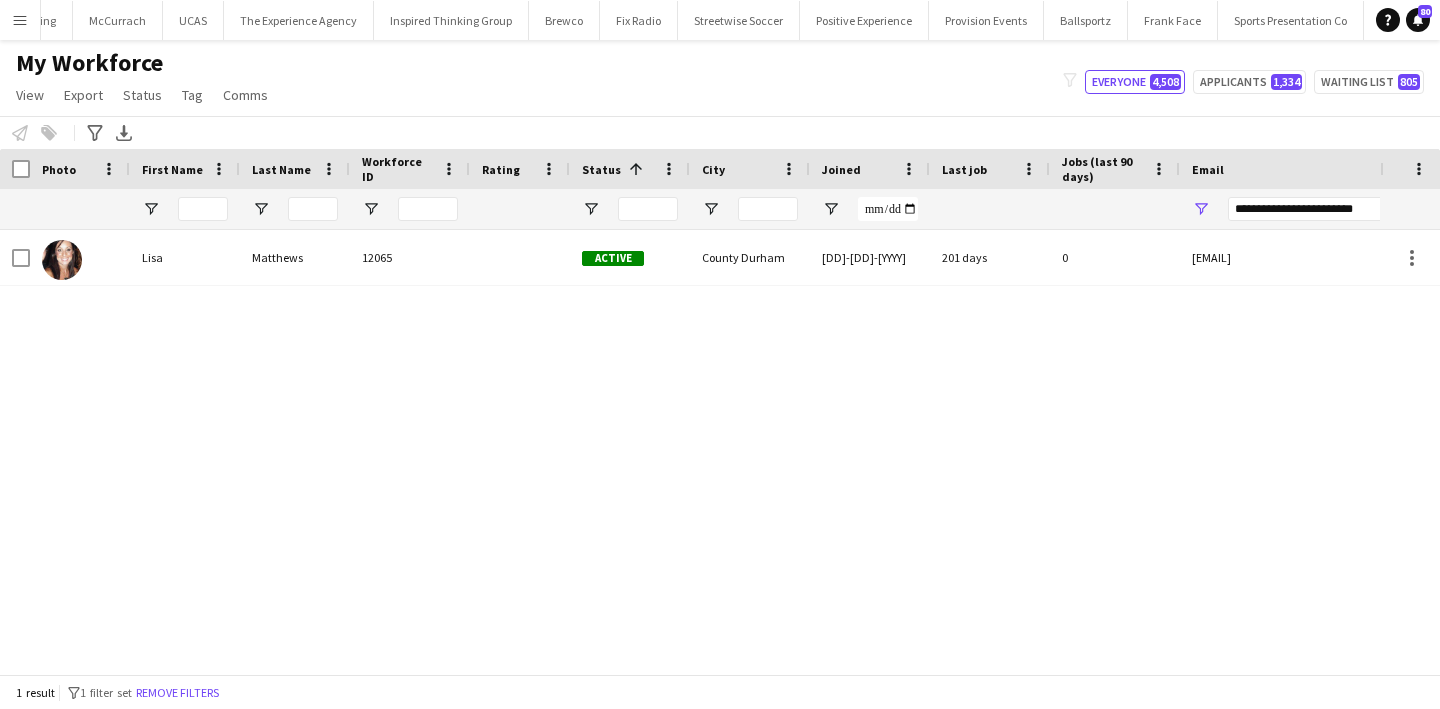click on "1 result
filter-1
1 filter set   Remove filters" 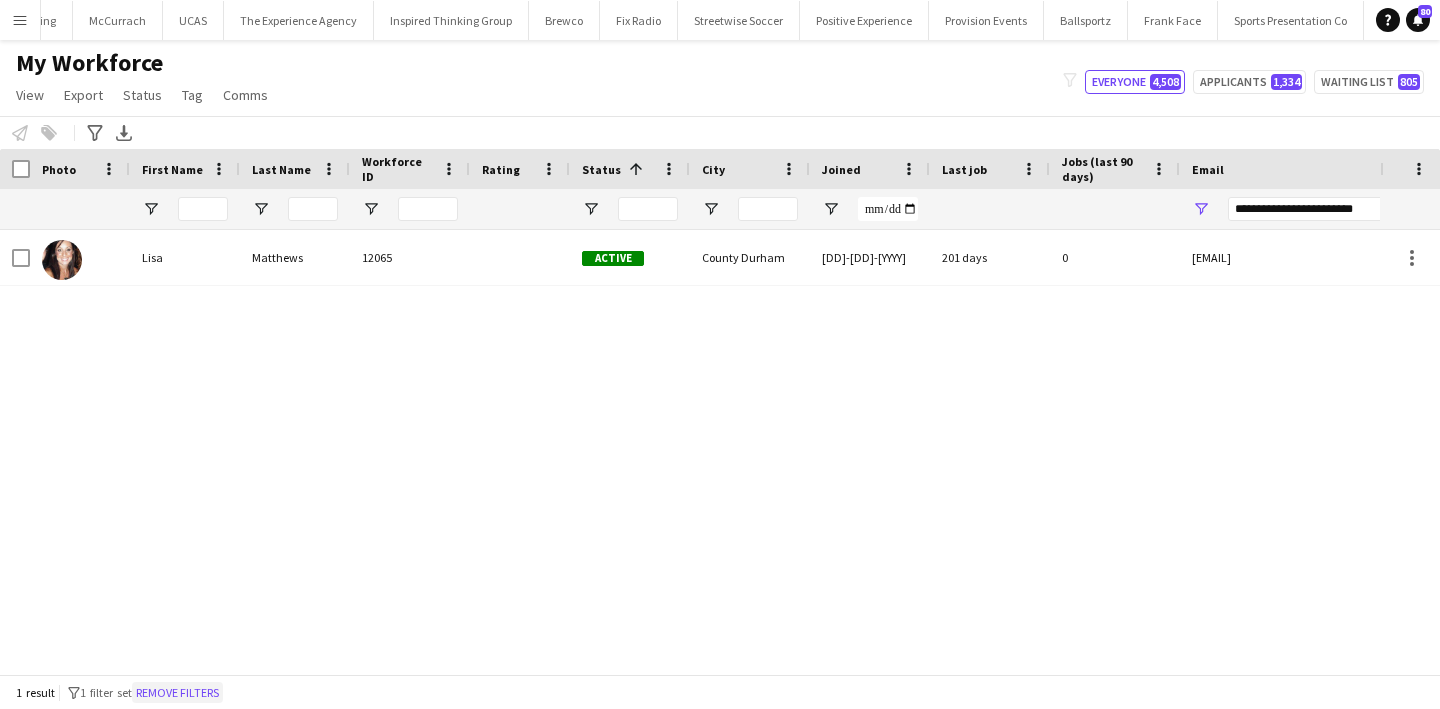click on "Remove filters" 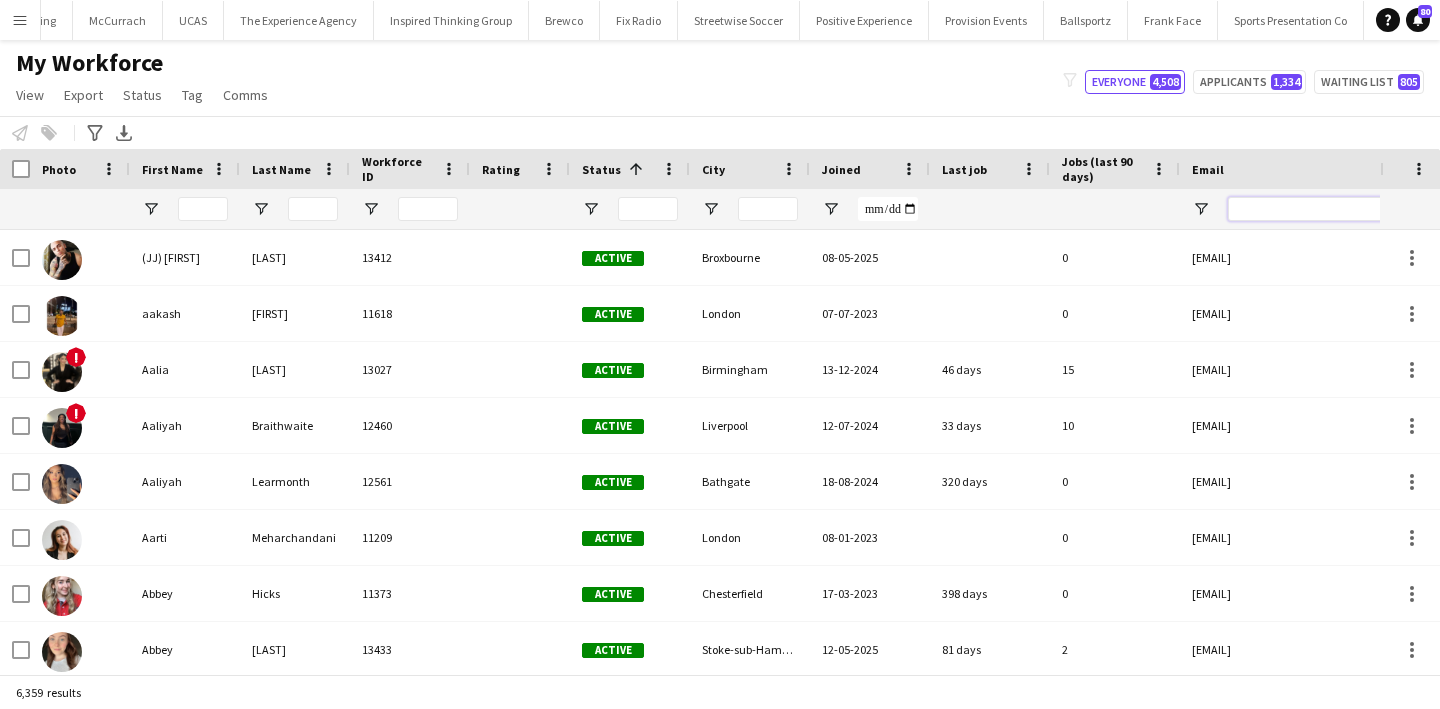 click at bounding box center (1398, 209) 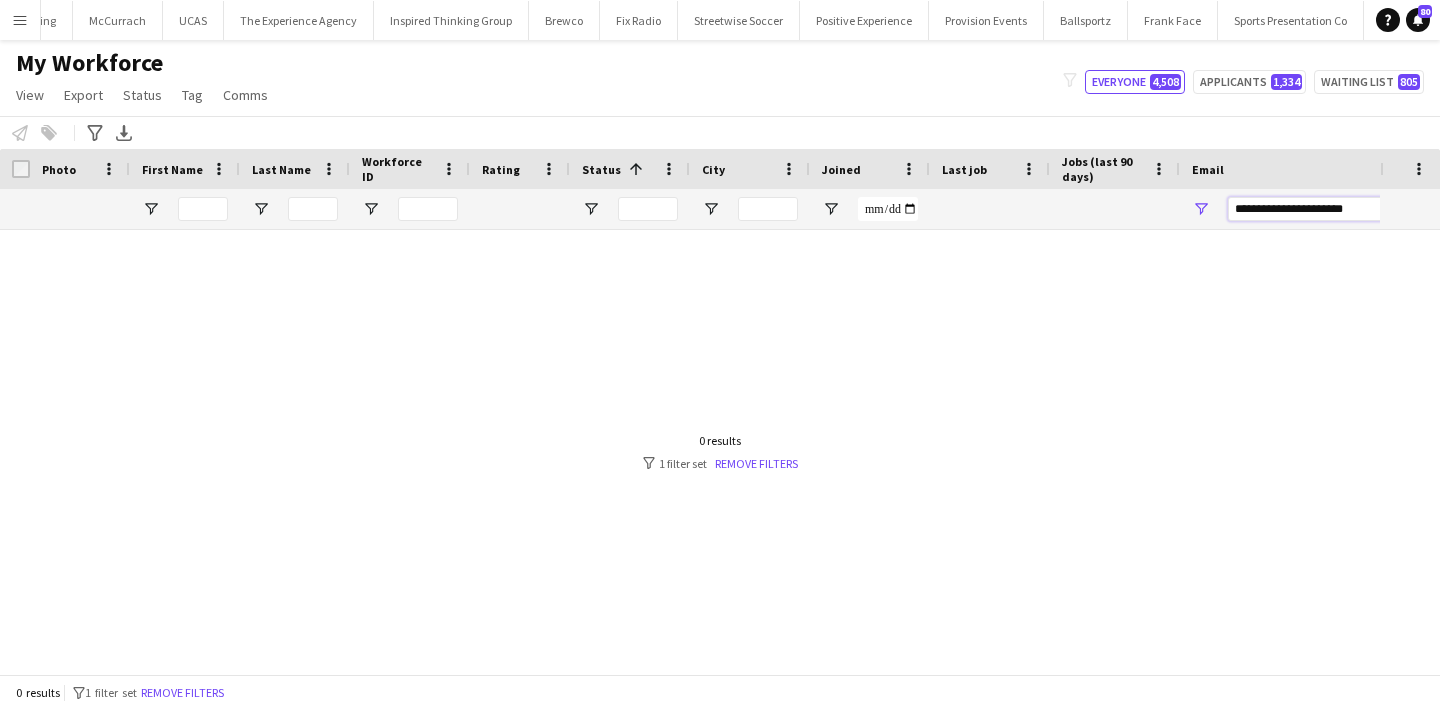 type on "**********" 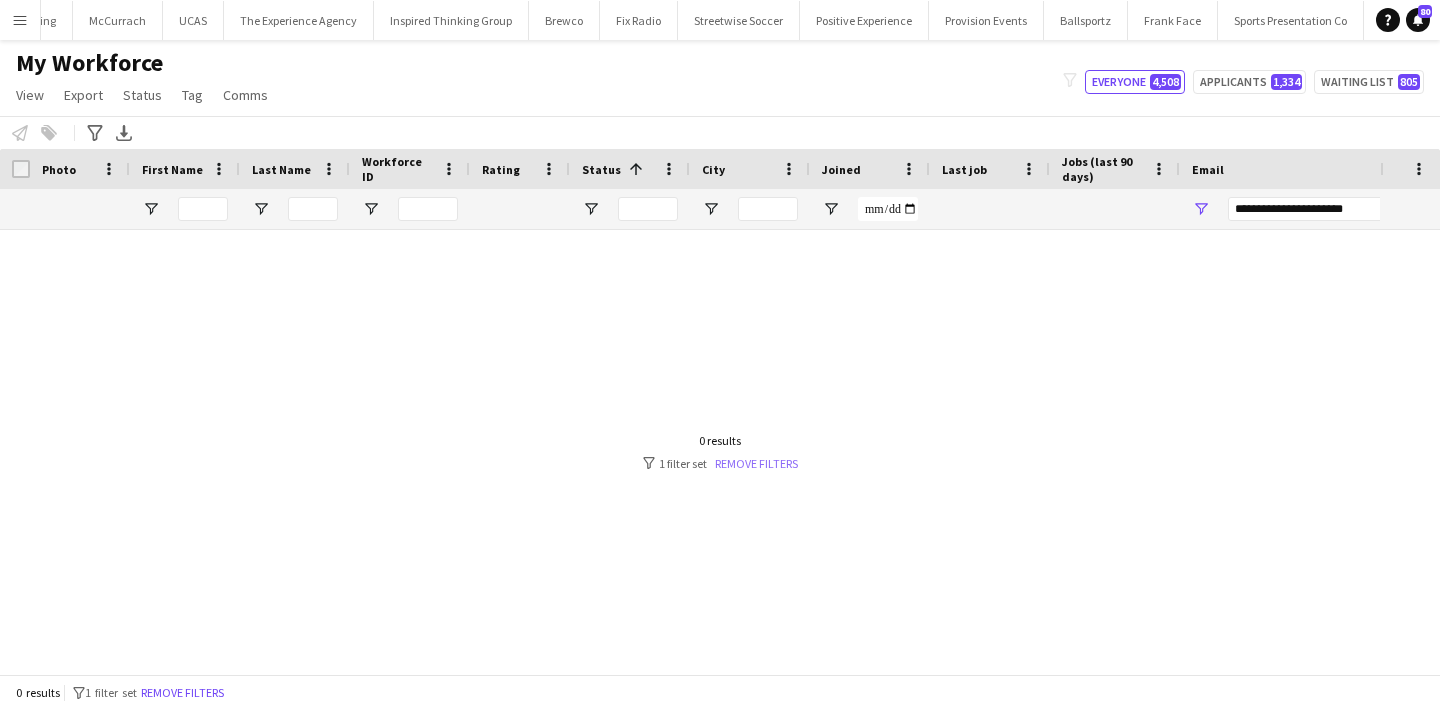 click on "Remove filters" at bounding box center (756, 463) 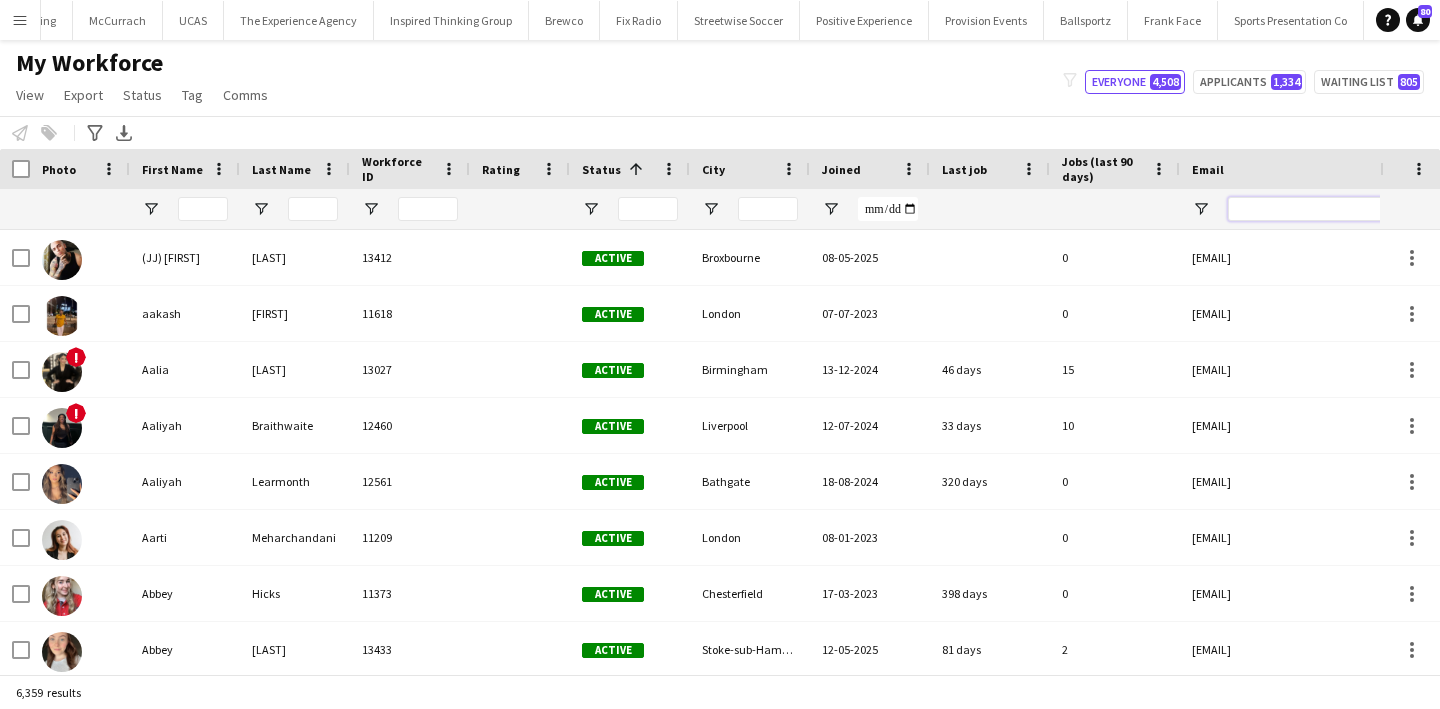click at bounding box center (1398, 209) 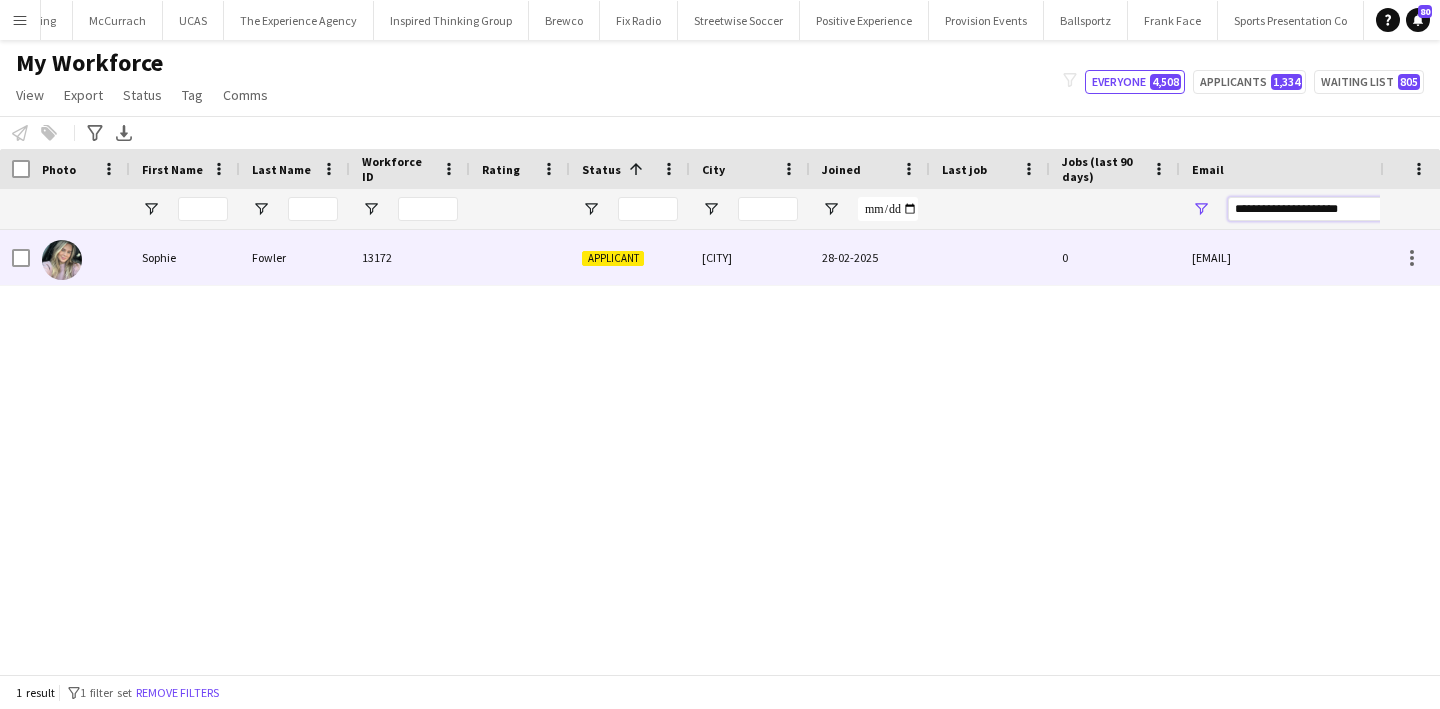 type on "**********" 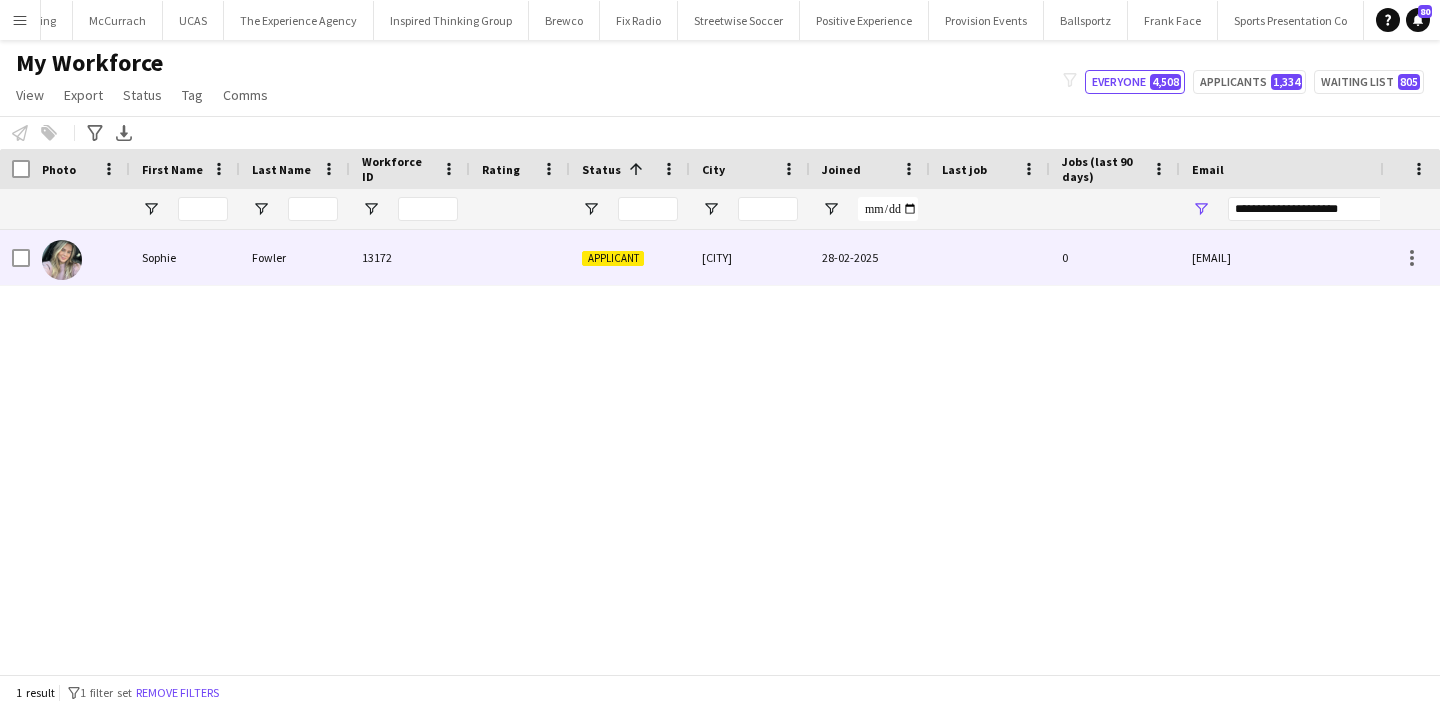 click on "[CITY]" at bounding box center [750, 257] 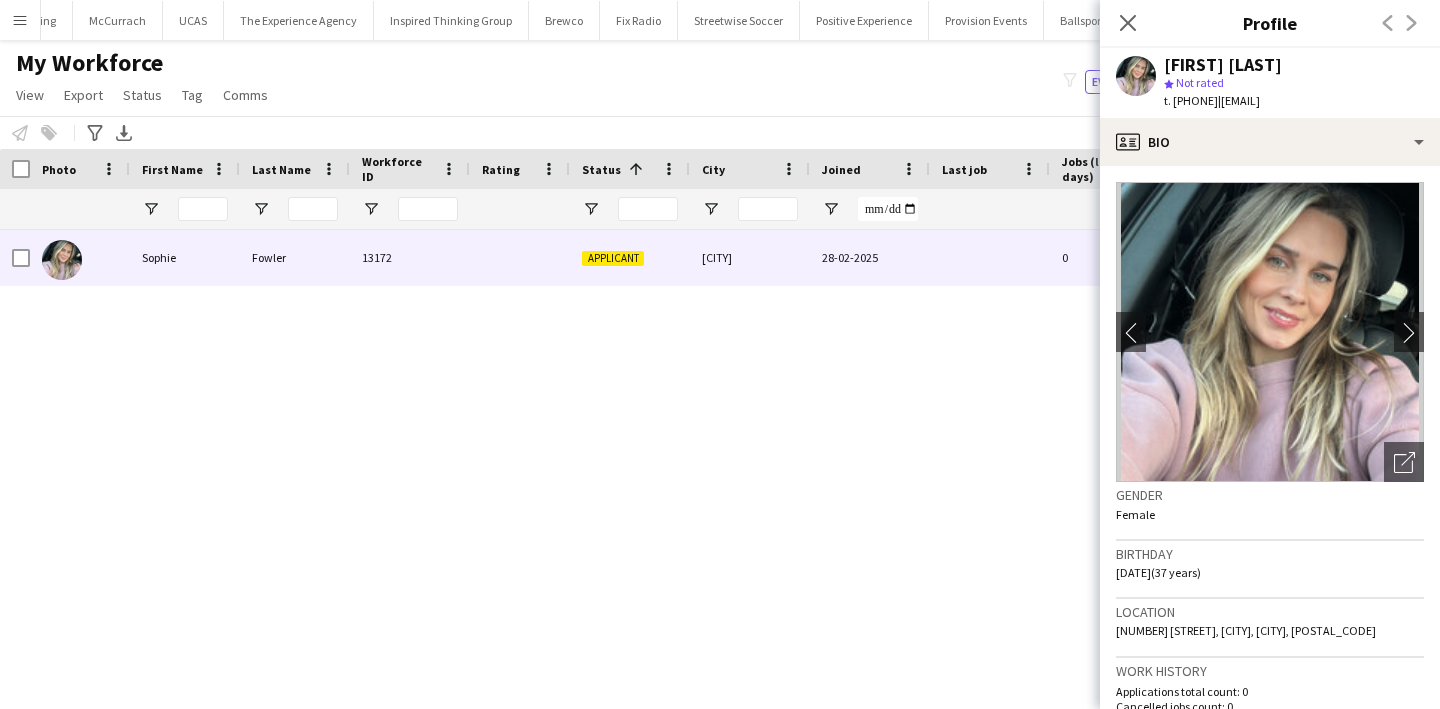 scroll, scrollTop: 1058, scrollLeft: 0, axis: vertical 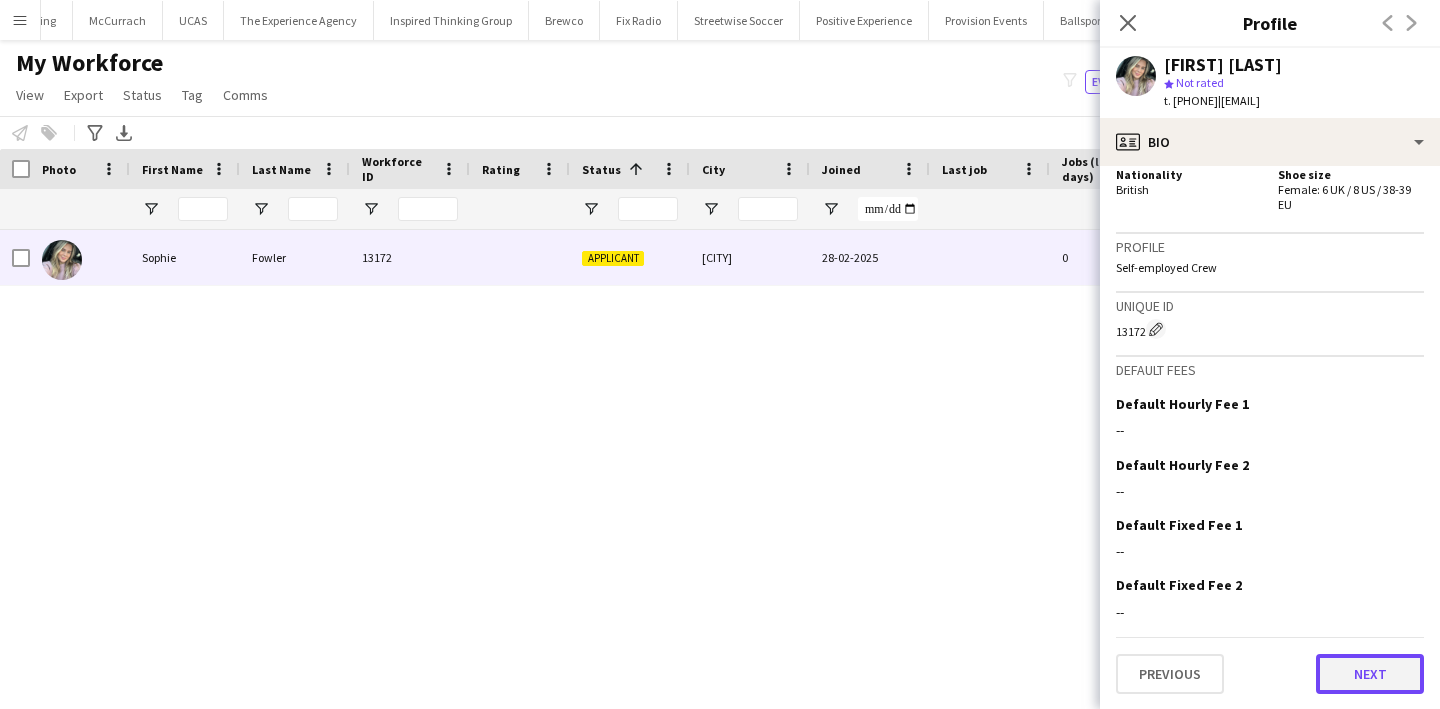 click on "Next" 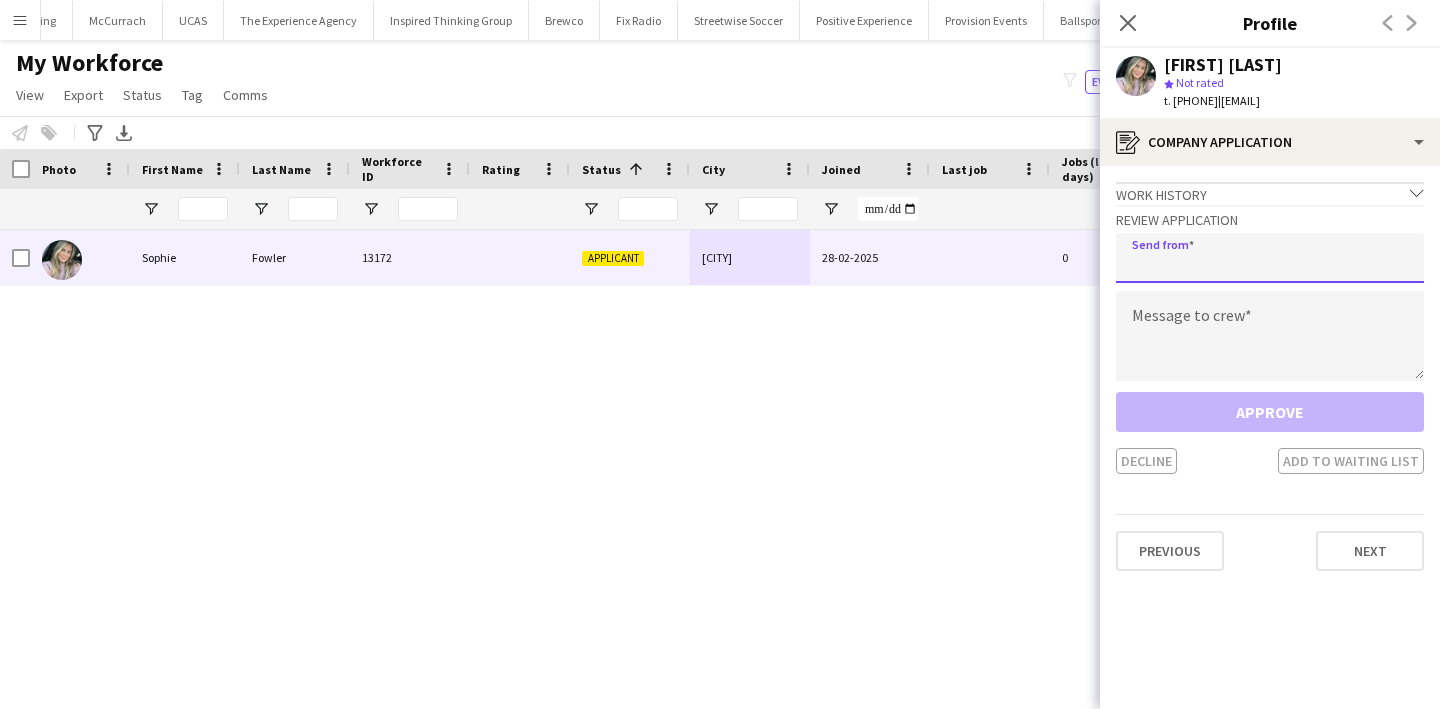 click 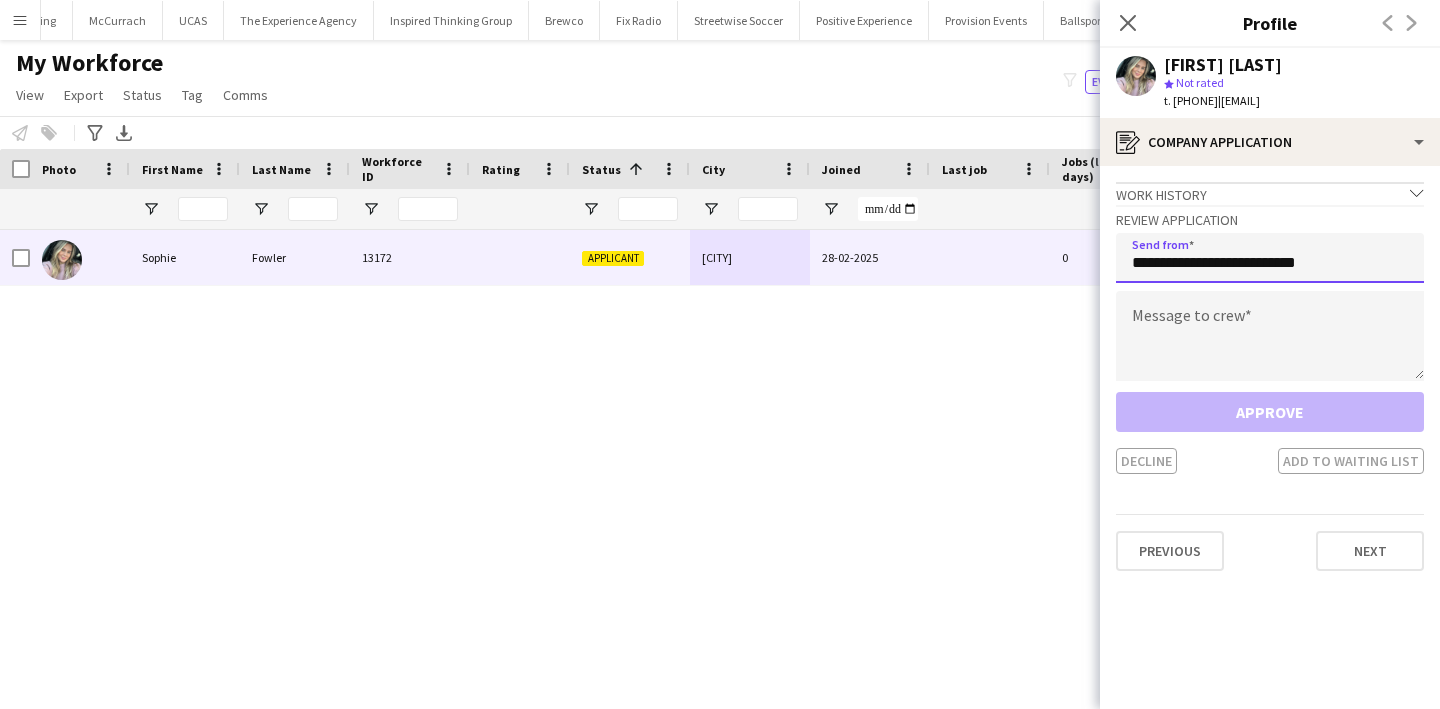 type on "**********" 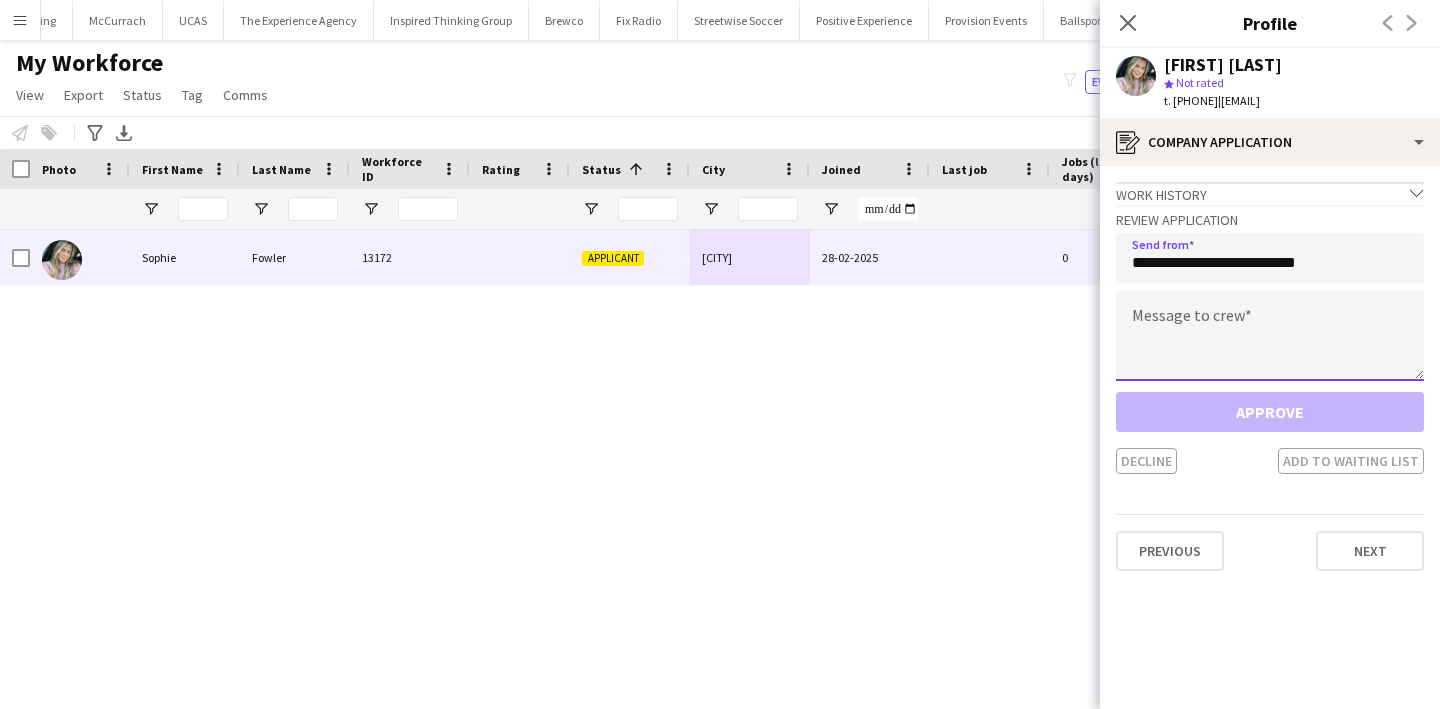 click 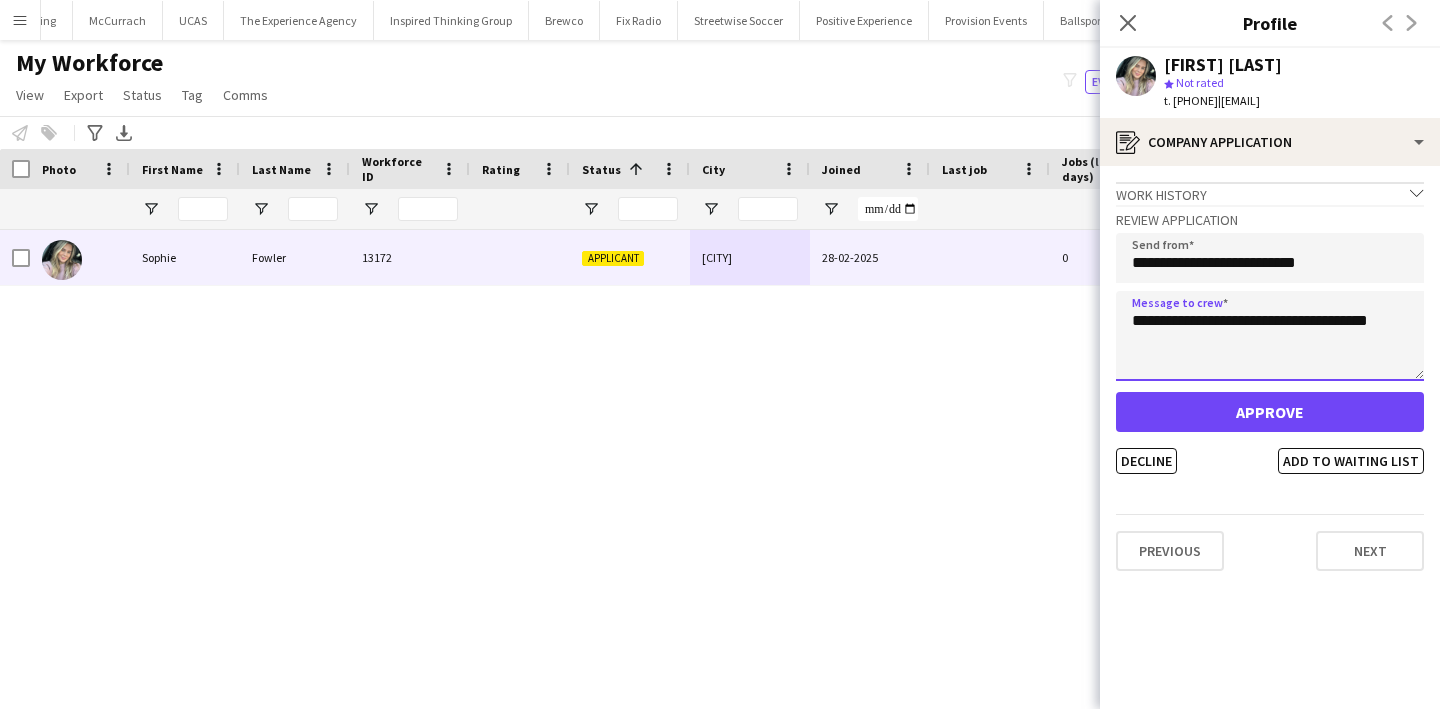 type on "**********" 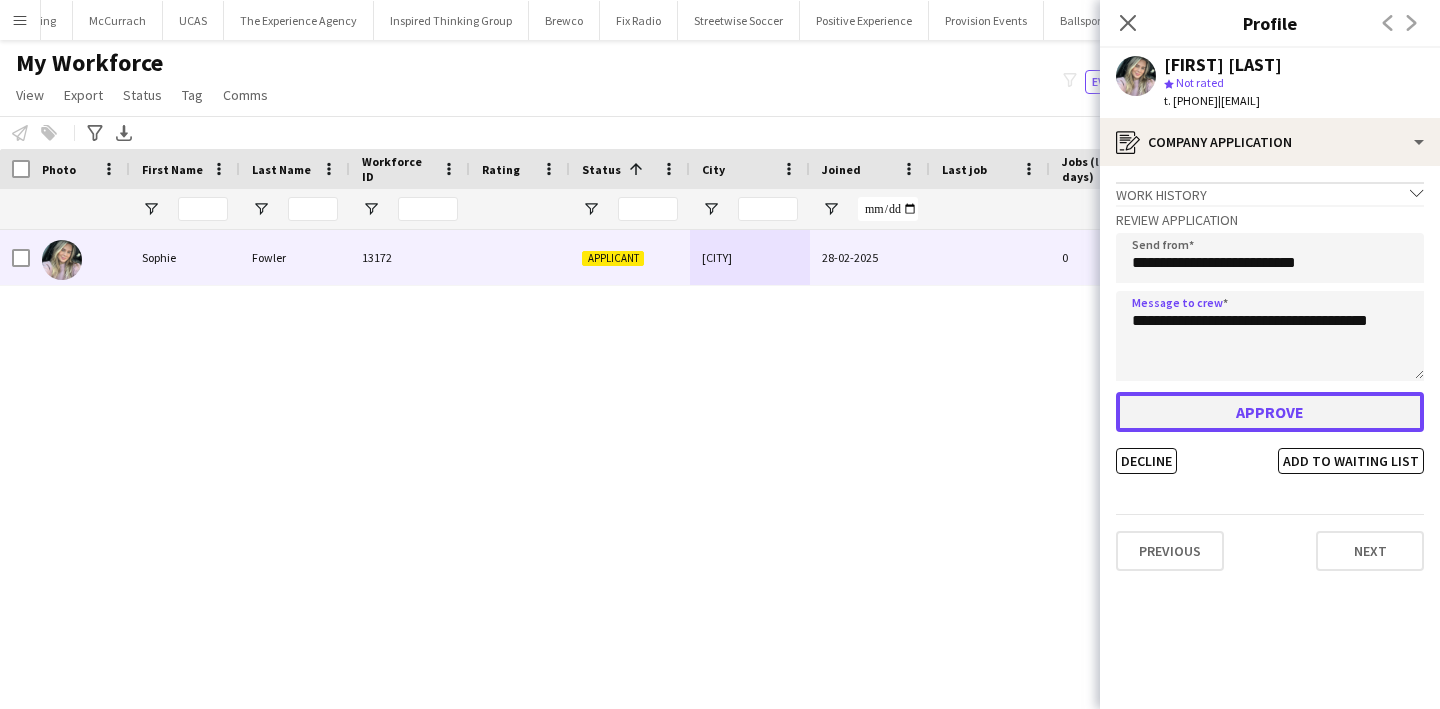 click on "Approve" 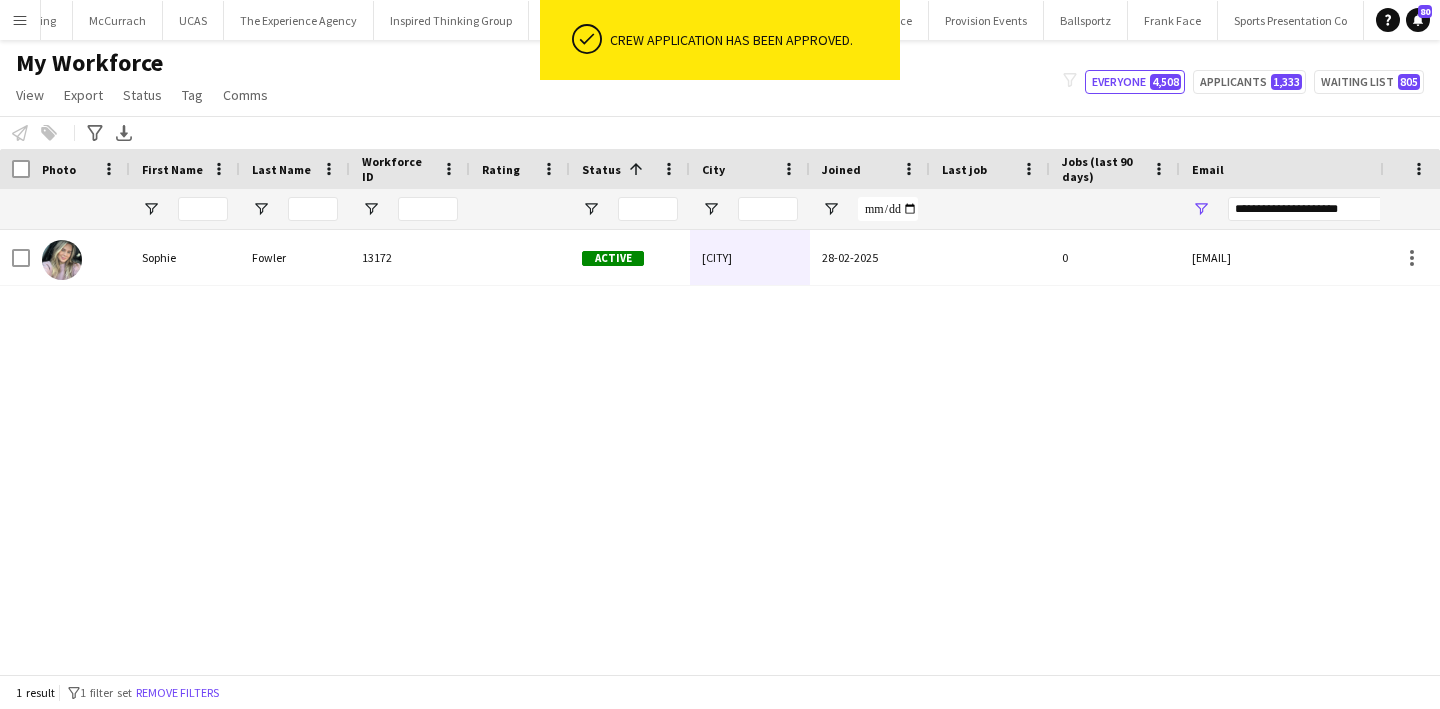 click on "Sophie Fowler  13172 Active Alcester 28-02-2025 0 sophiek17@hotmail.com +447940062725" at bounding box center [690, 452] 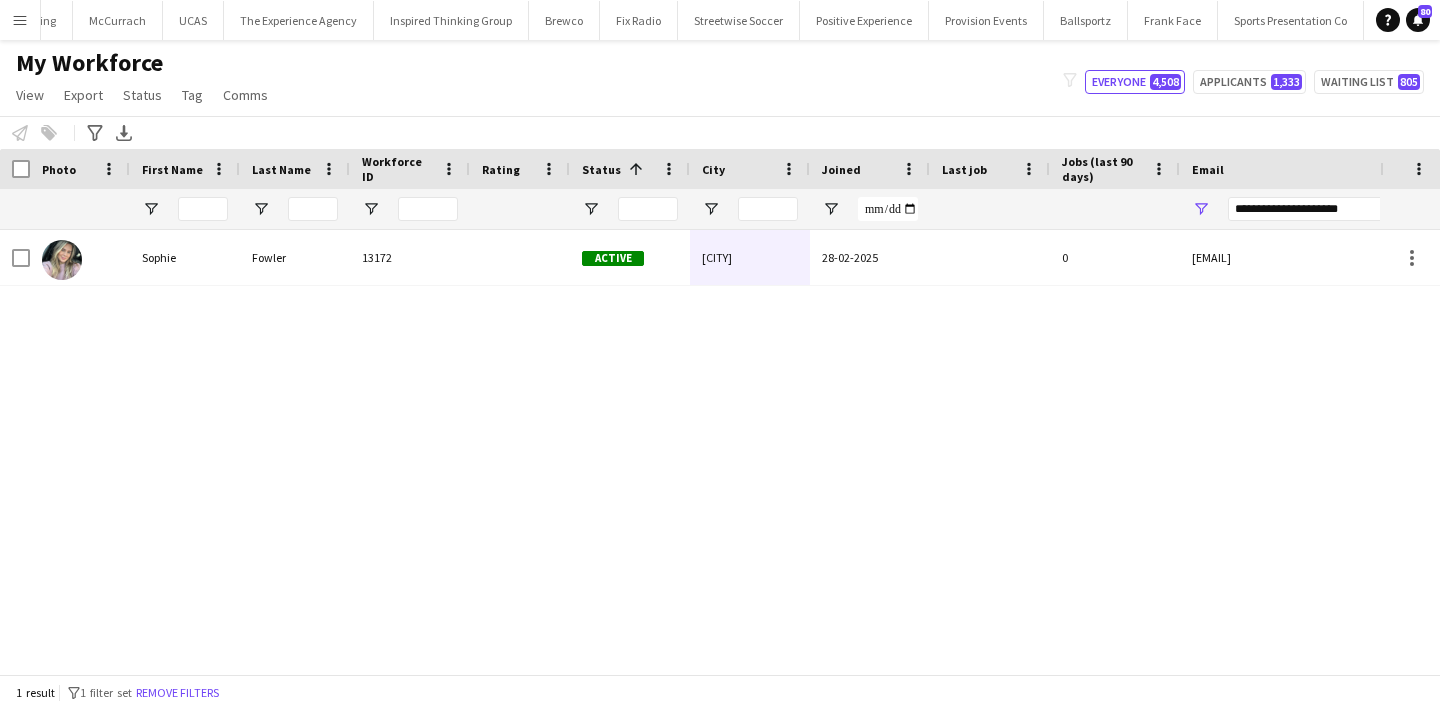 click on "Sophie Fowler  13172 Active Alcester 28-02-2025 0 sophiek17@hotmail.com +447940062725" at bounding box center [690, 452] 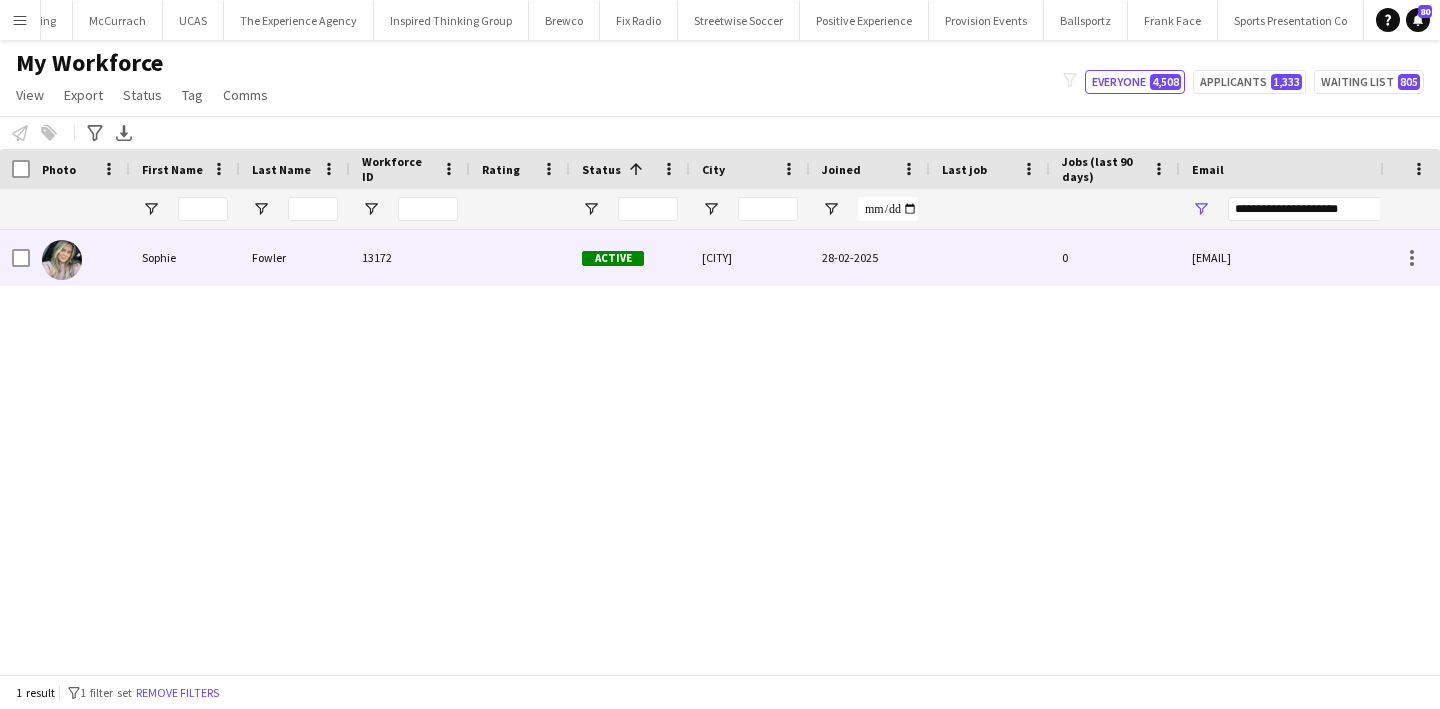 click at bounding box center [990, 257] 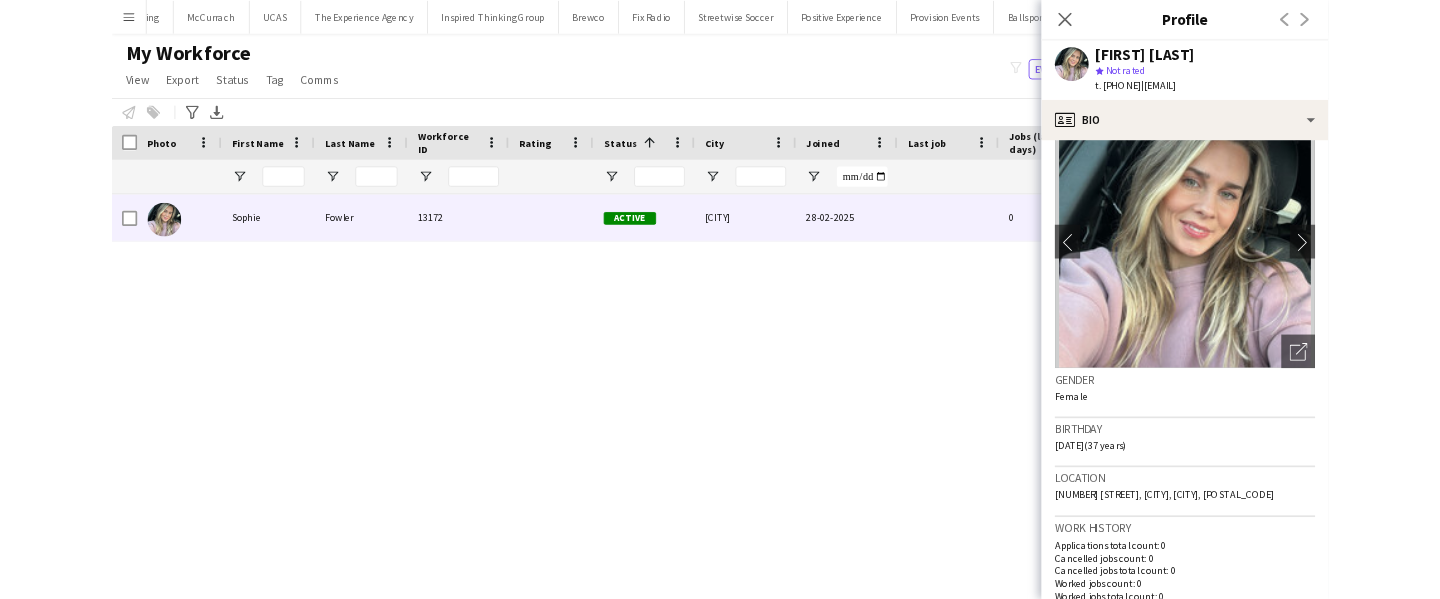 scroll, scrollTop: 0, scrollLeft: 0, axis: both 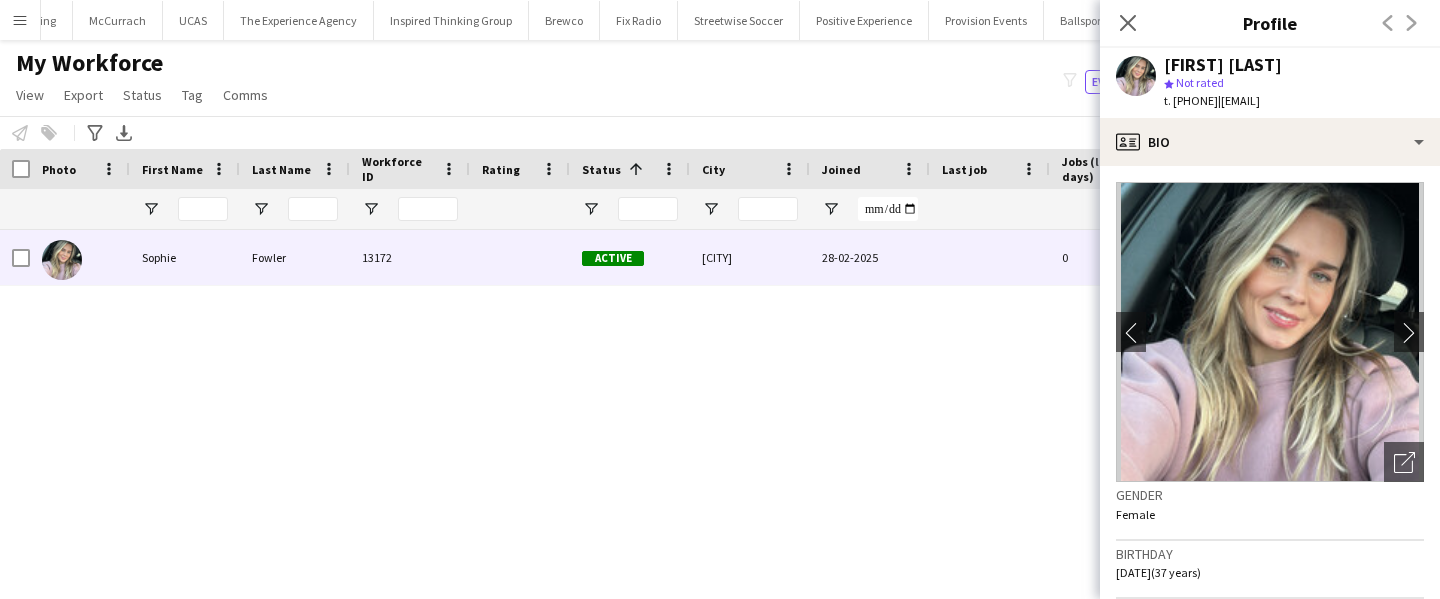 click on "My Workforce   View   Views  Default view New view Update view Delete view Edit name Customise view Customise filters Reset Filters Reset View Reset All  Export  New starters report Export as XLSX Export as PDF  Status  Edit  Tag  New tag  Edit tag  2025 Specalist Talent (7) Bestival (31st July - 1st August) (14) BLUEWATER - Brewco - Promo Model (7) Bold Bean - Paddington Station (2) Bold Bean - Victoria Station (3) BP Pulse - Carfest 2025 (4) Brands Hatch - local BA's (4) Cadwell Park - local BA's (4) Car Fest 2025 (10) CarFest - Armor All  (3) Circio - Waitrose (4) Cloakroom - Summer in the Square (1) Core Staff - 5 Star Feedback (14) Core Staff - 5 Star Feedback London (12) Core Staff - Birmingham (33) Core Staff - Bristol (2) Core Staff - Glasgow (14) Core Staff - Liverpool (5) Core Staff - London (90) Core Staff - Manchester (31) Core Staff - Newcastle (3) CREATISAN - Event Managers (4) Donnington Park - local BA's (4) Driscolls Berries - Bradford (1) Event Managers - Yorkshire Tea (5) FixFest (4)" 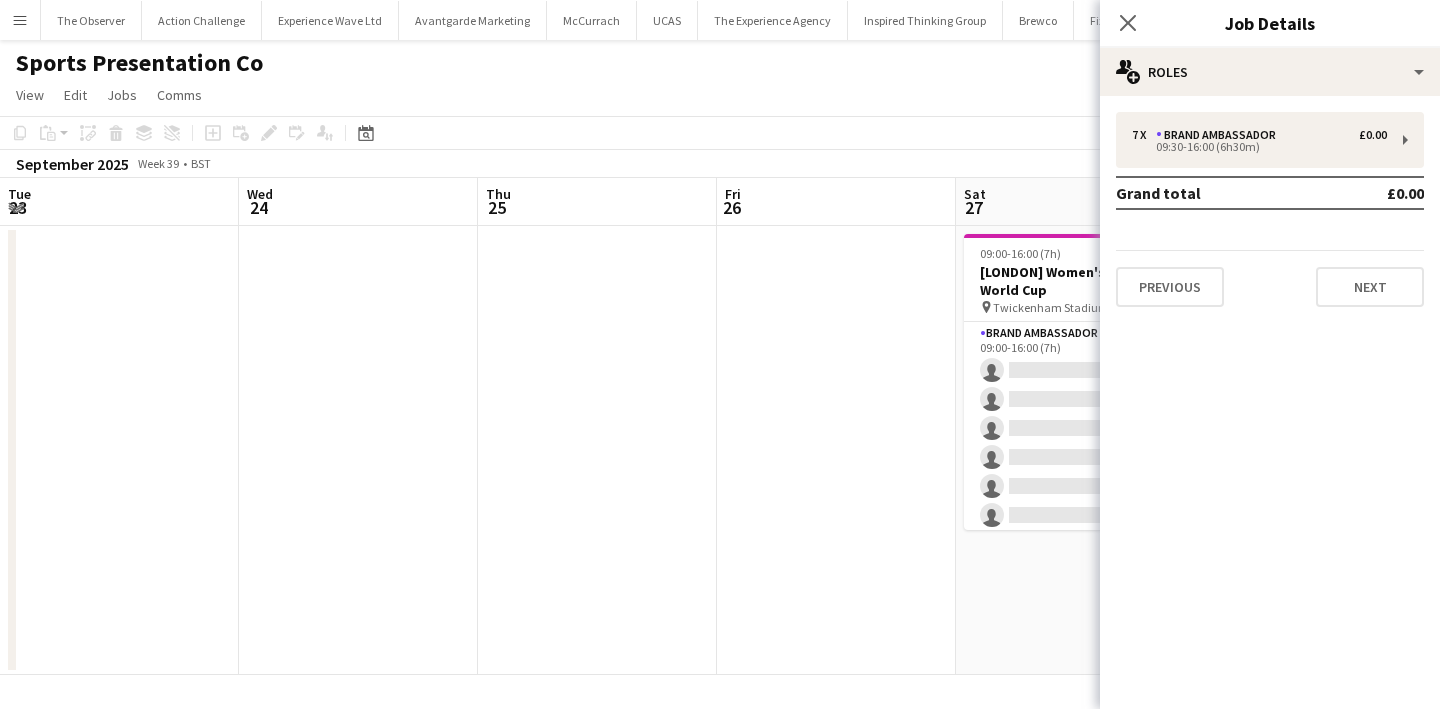 scroll, scrollTop: 0, scrollLeft: 0, axis: both 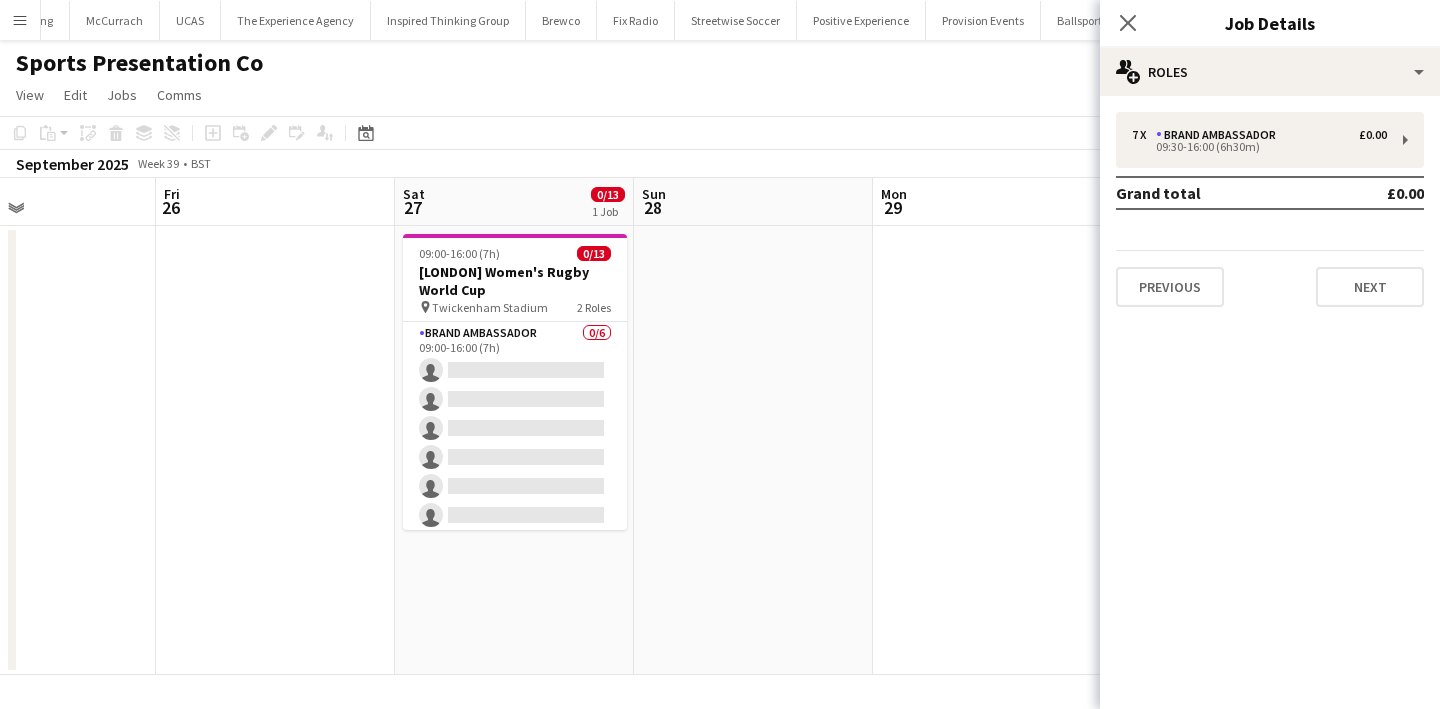 click at bounding box center (275, 450) 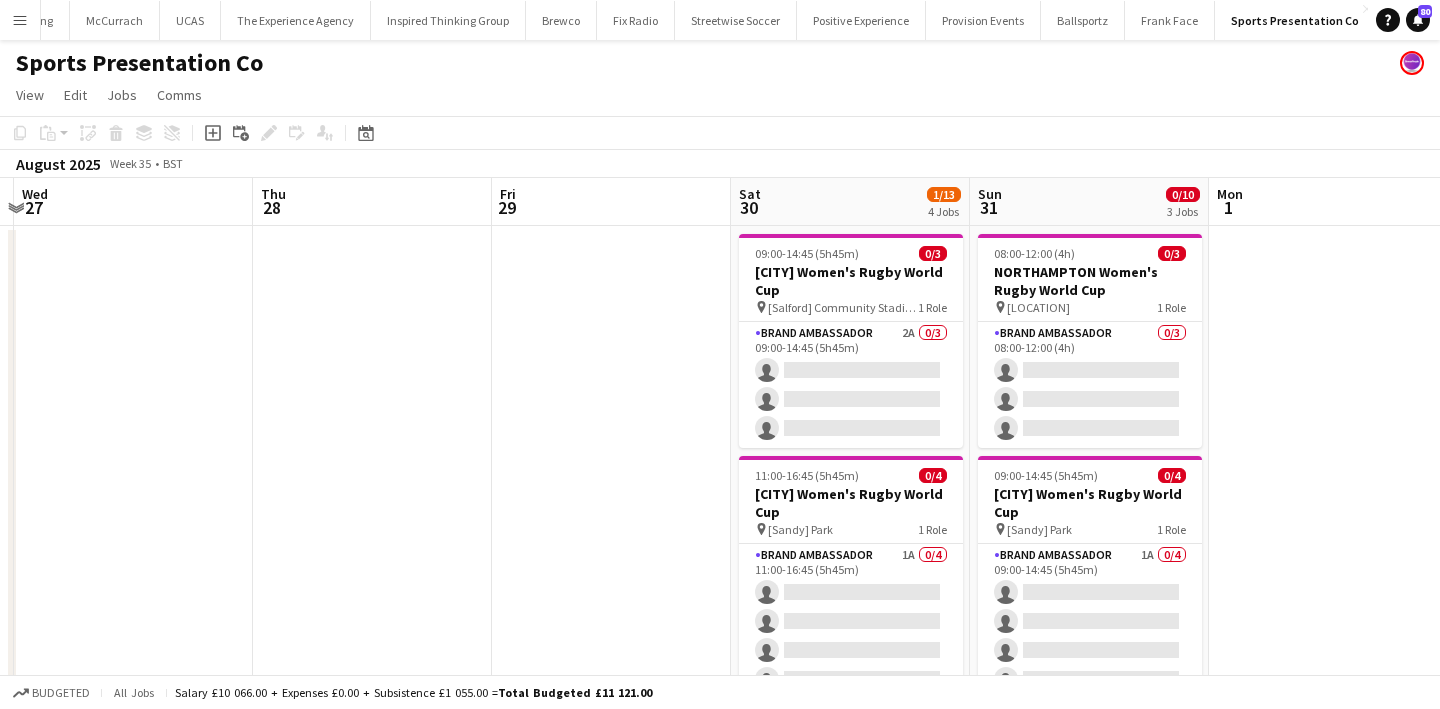 scroll, scrollTop: 0, scrollLeft: 738, axis: horizontal 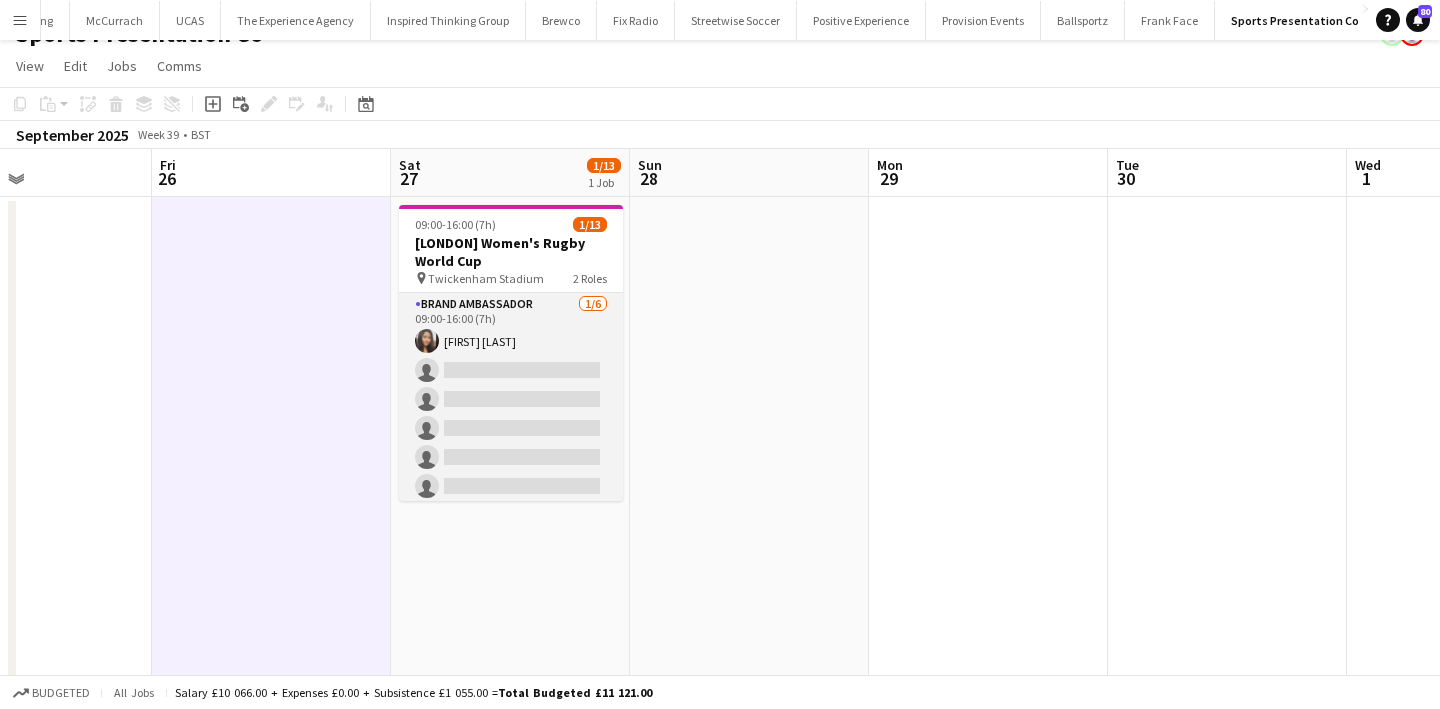 click on "Brand Ambassador   1/6   09:00-16:00 (7h)
Eymi Ajax
single-neutral-actions
single-neutral-actions
single-neutral-actions
single-neutral-actions
single-neutral-actions" at bounding box center (511, 399) 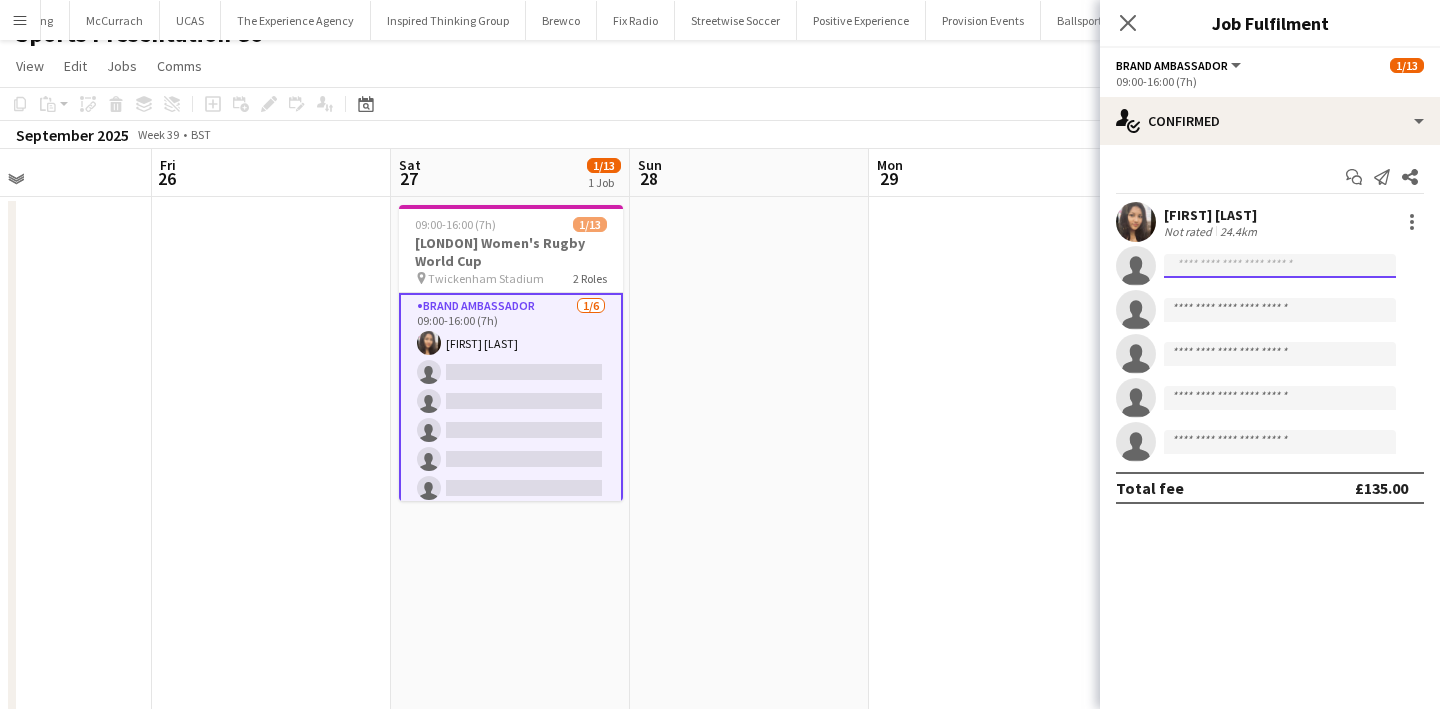 click at bounding box center [1280, 310] 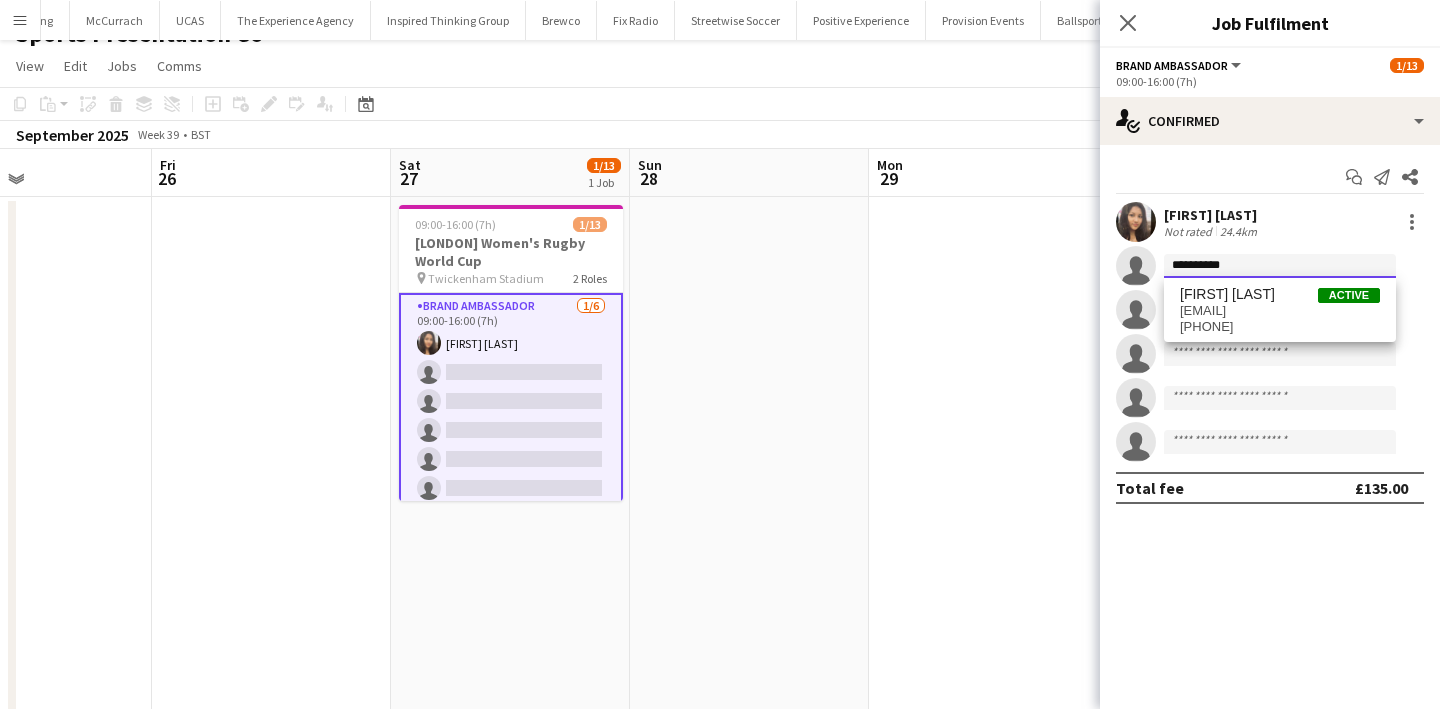 type on "**********" 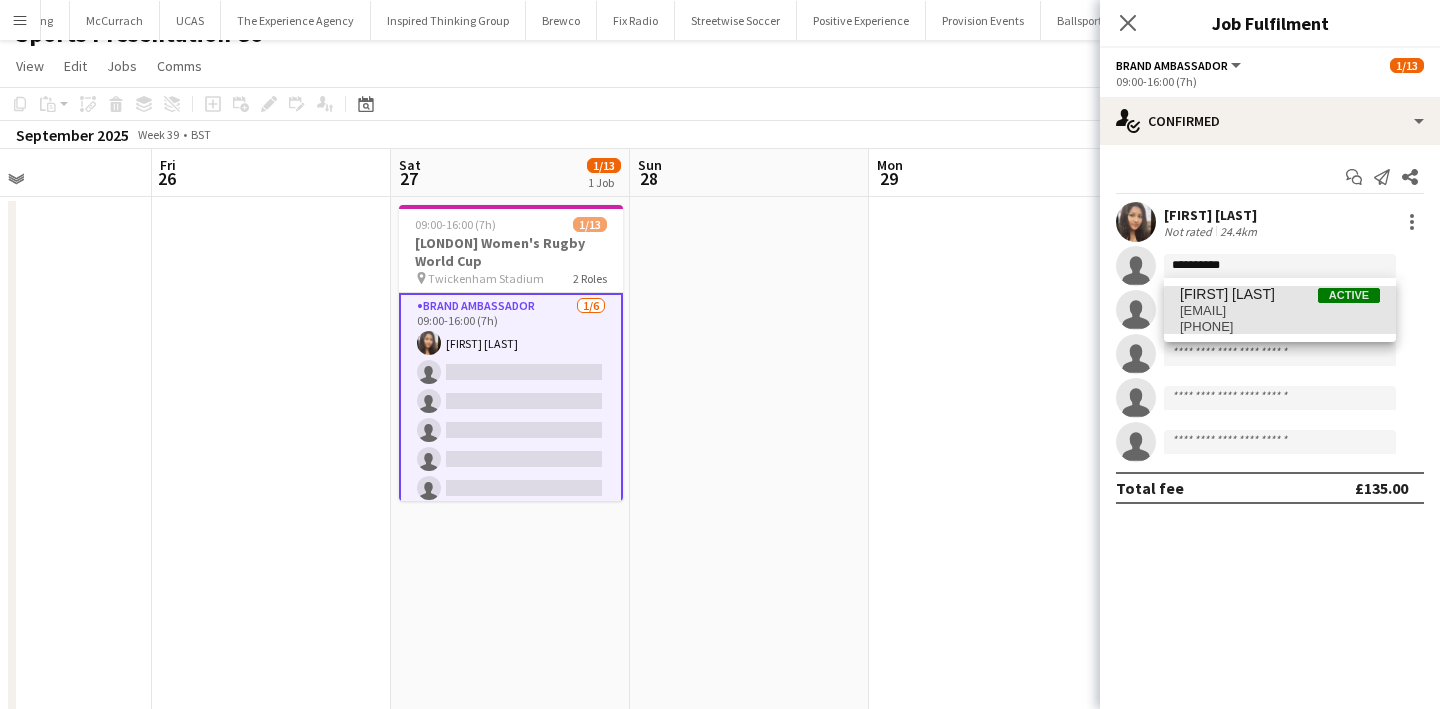 click on "helenkaradoruk@gmail.com" at bounding box center [1280, 311] 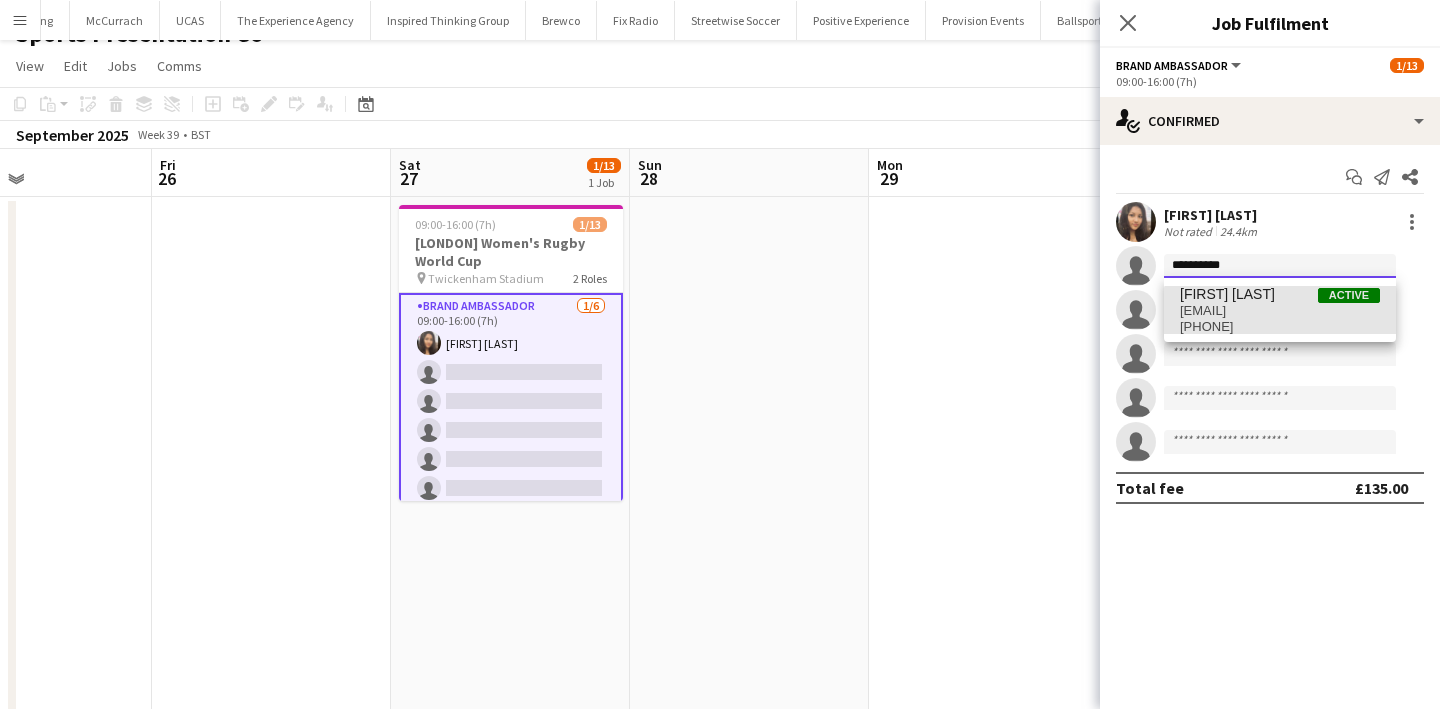 type 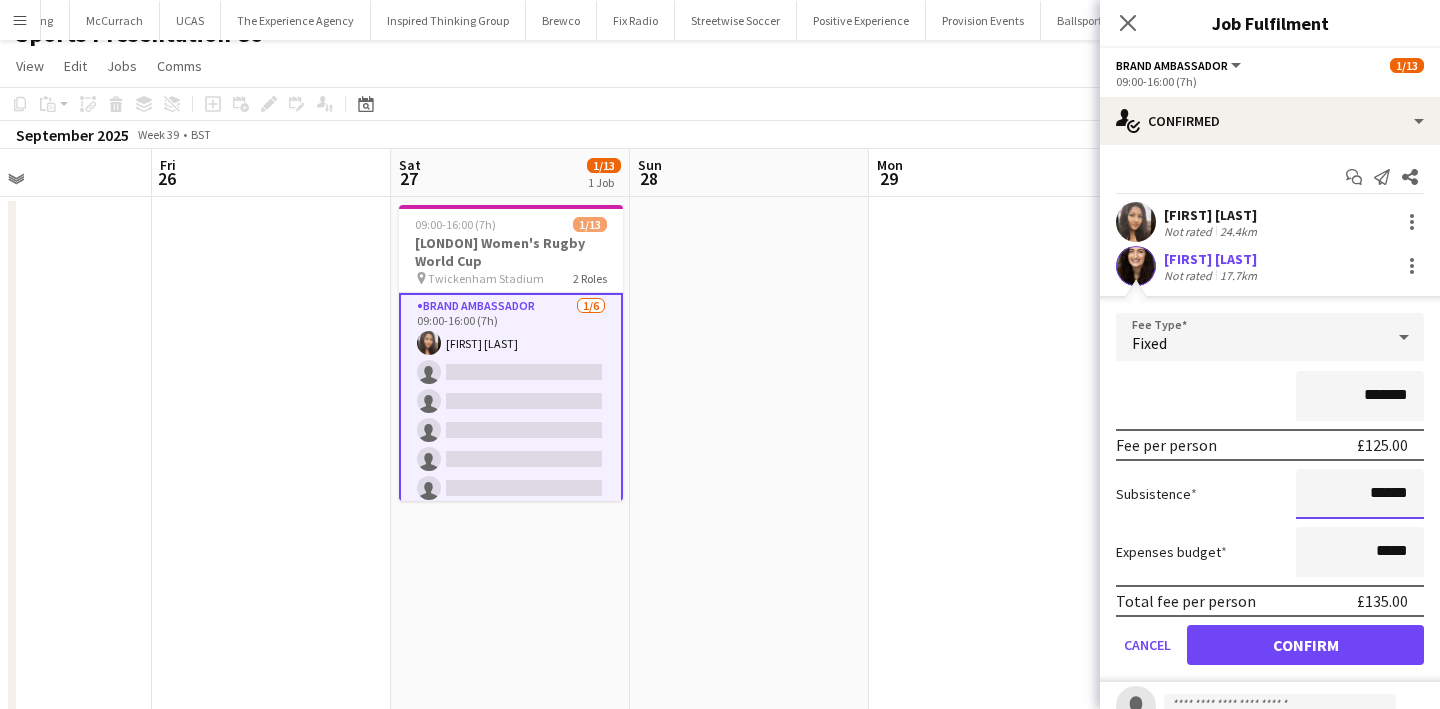 click on "******" at bounding box center (1360, 494) 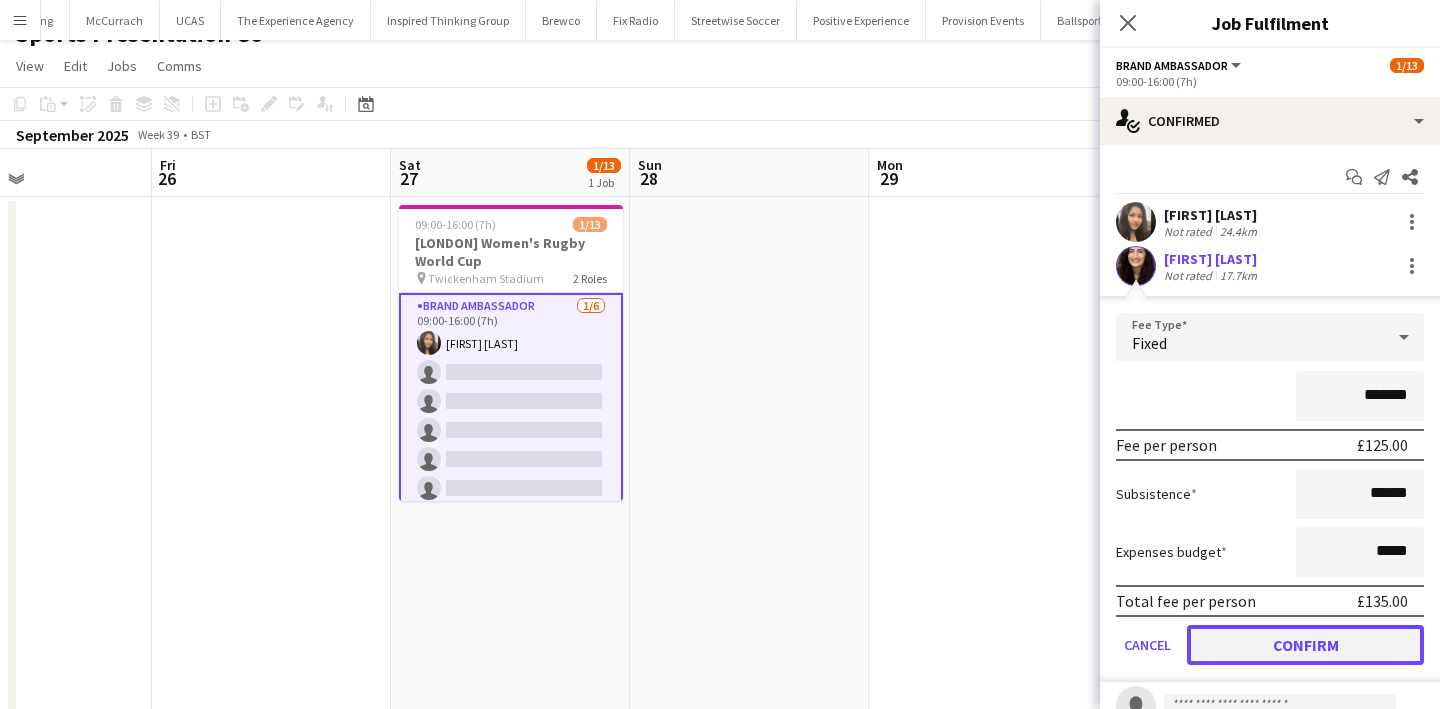 click on "Confirm" at bounding box center [1305, 645] 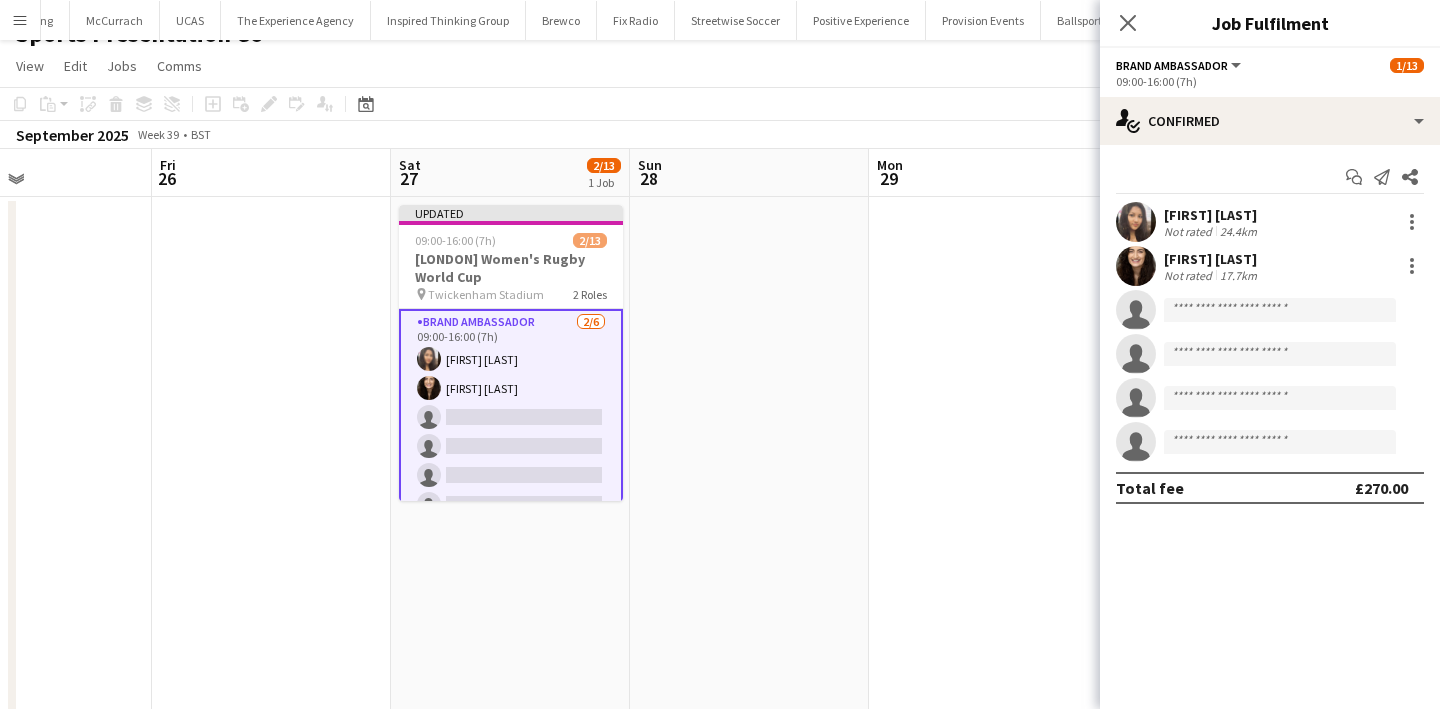 click at bounding box center (988, 678) 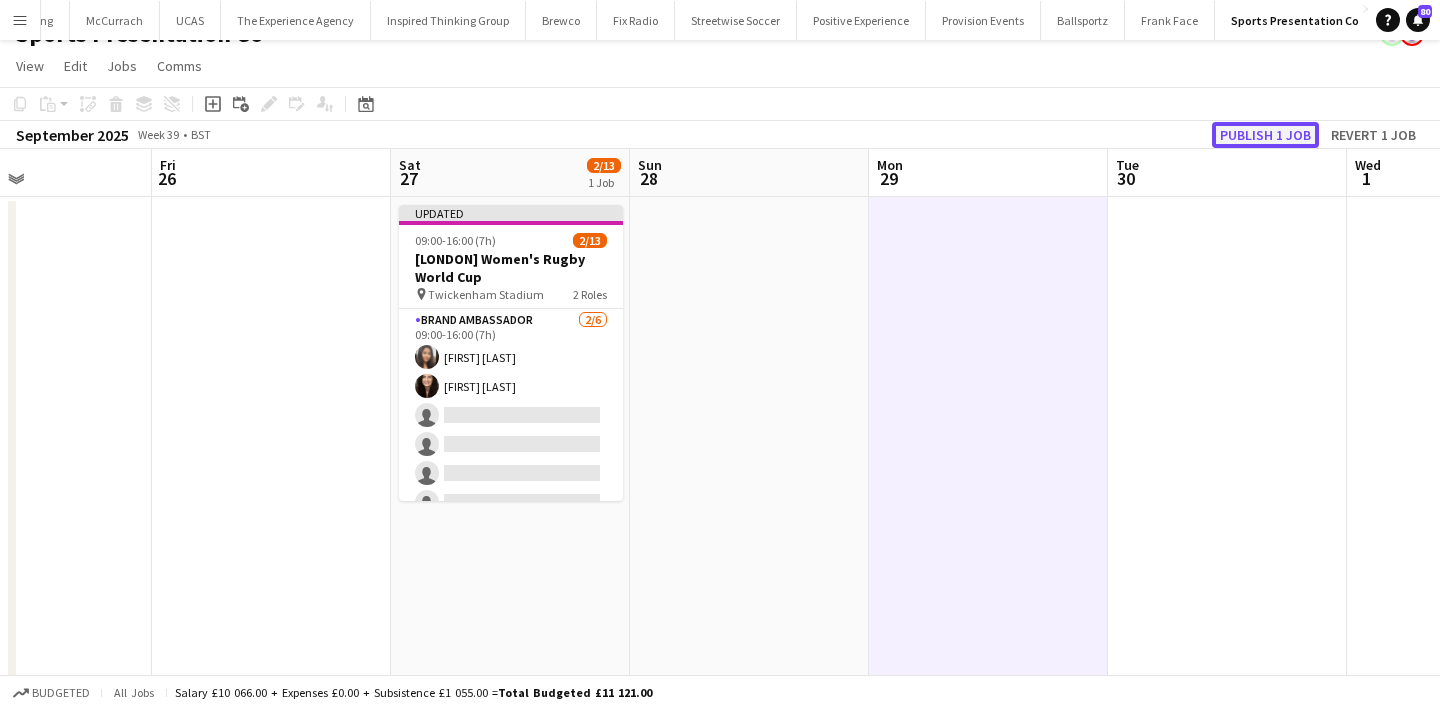 click on "Publish 1 job" 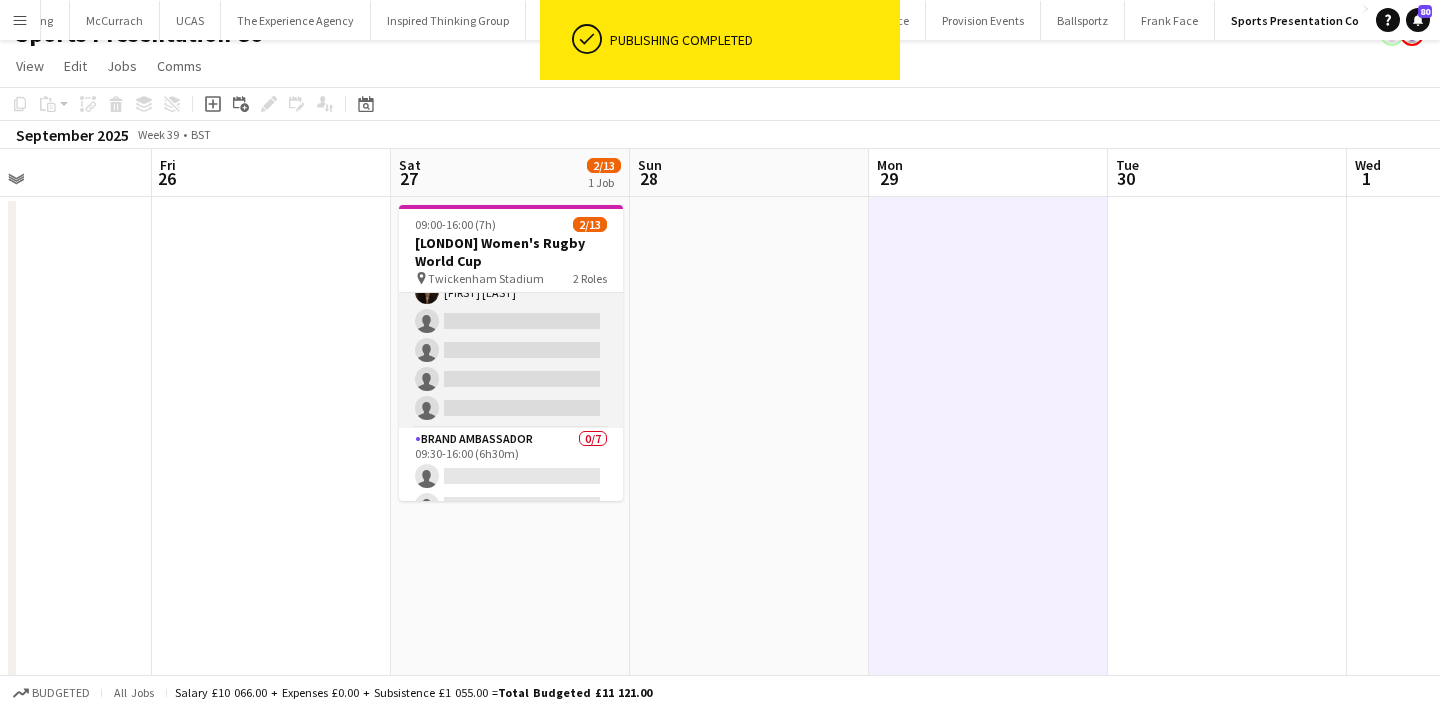 scroll, scrollTop: 0, scrollLeft: 0, axis: both 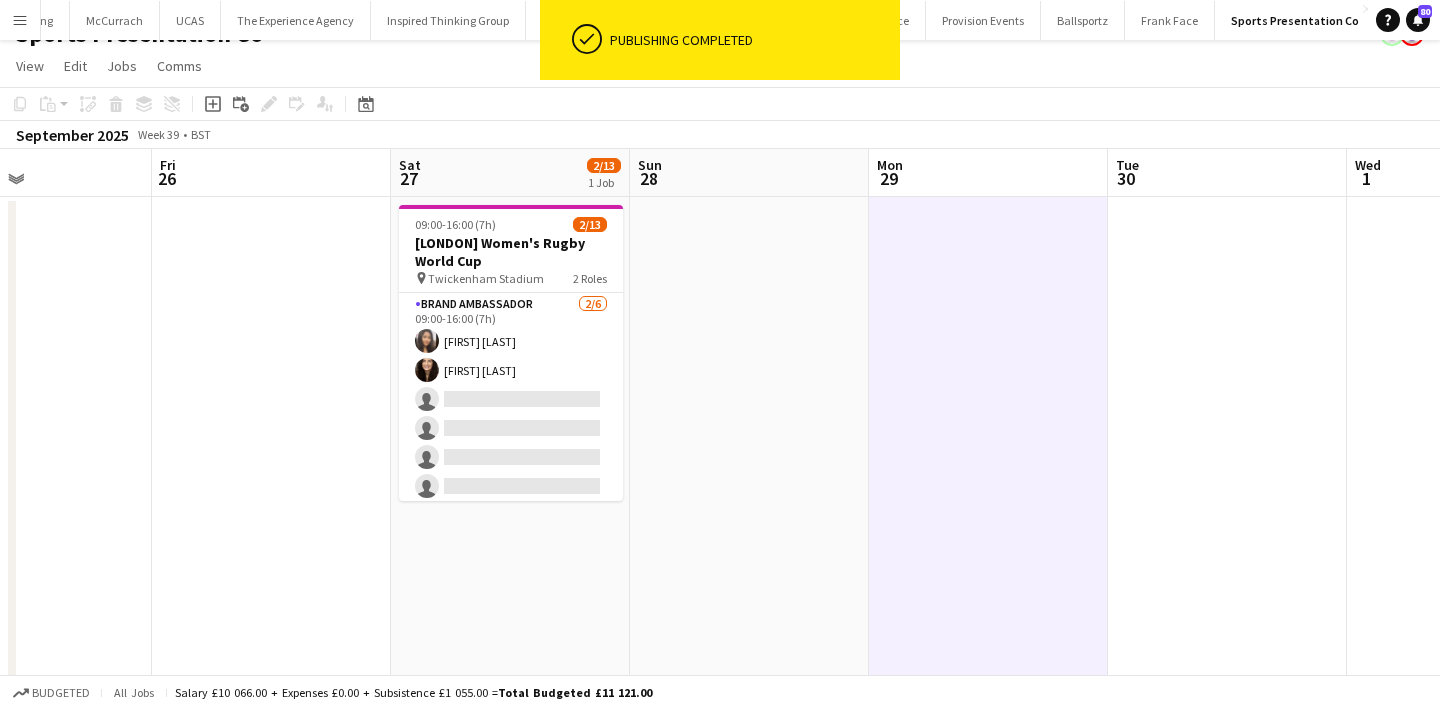 click at bounding box center [749, 678] 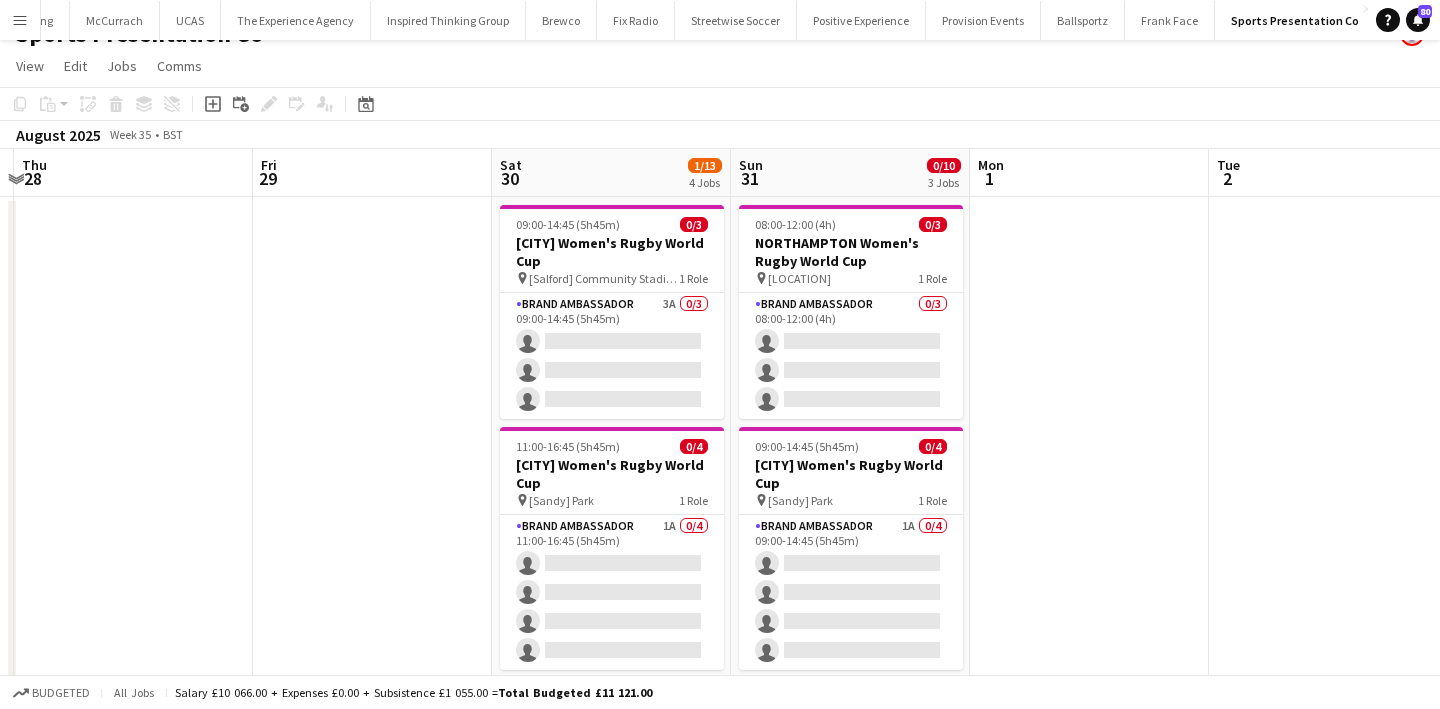 scroll, scrollTop: 0, scrollLeft: 467, axis: horizontal 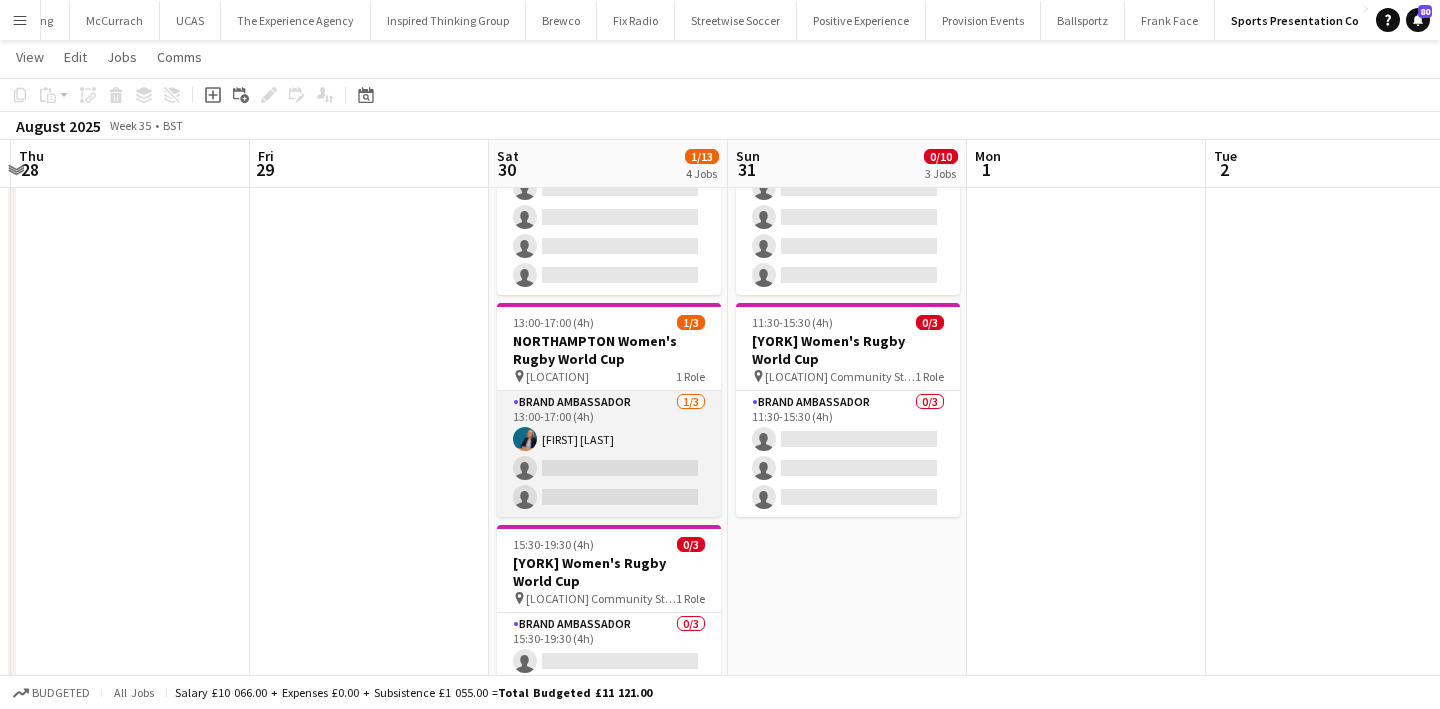 click on "Brand Ambassador   1/3   13:00-17:00 (4h)
Anna Geary
single-neutral-actions
single-neutral-actions" at bounding box center (609, 454) 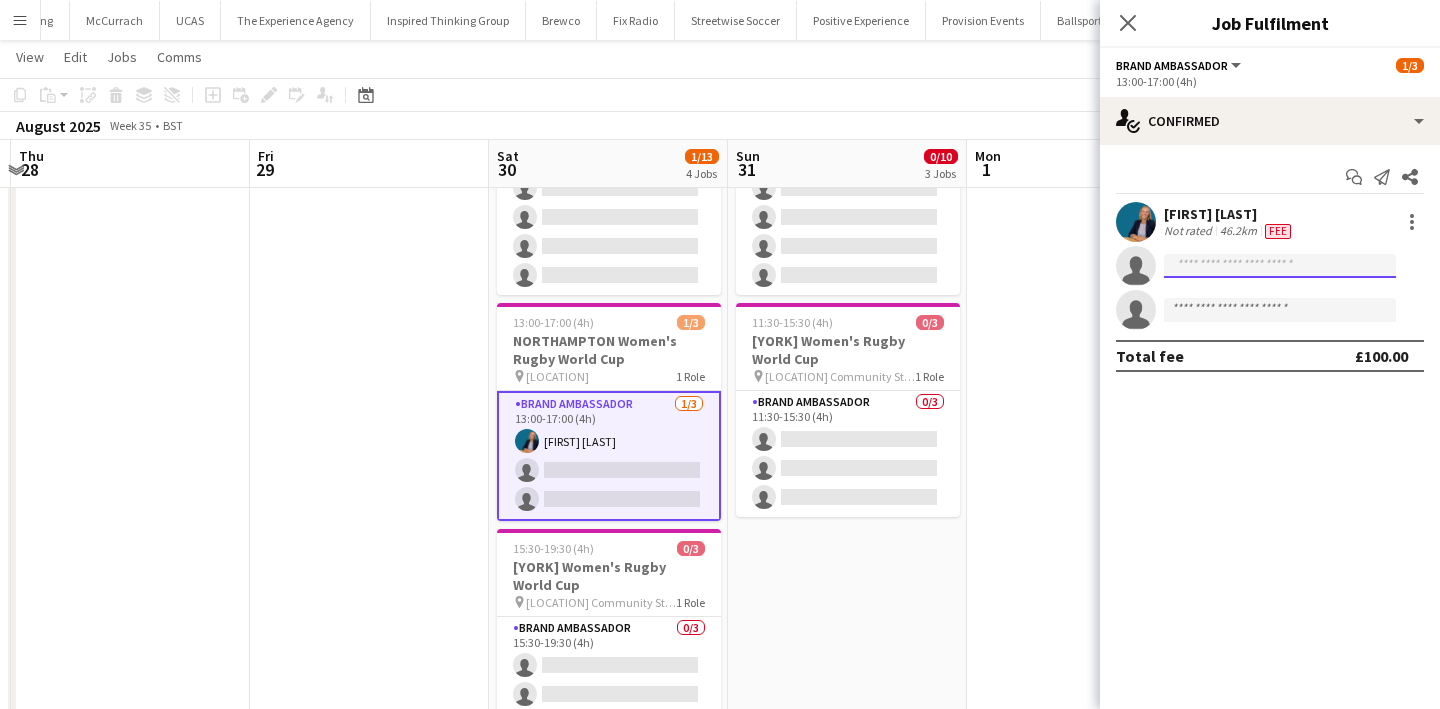 click at bounding box center [1280, 310] 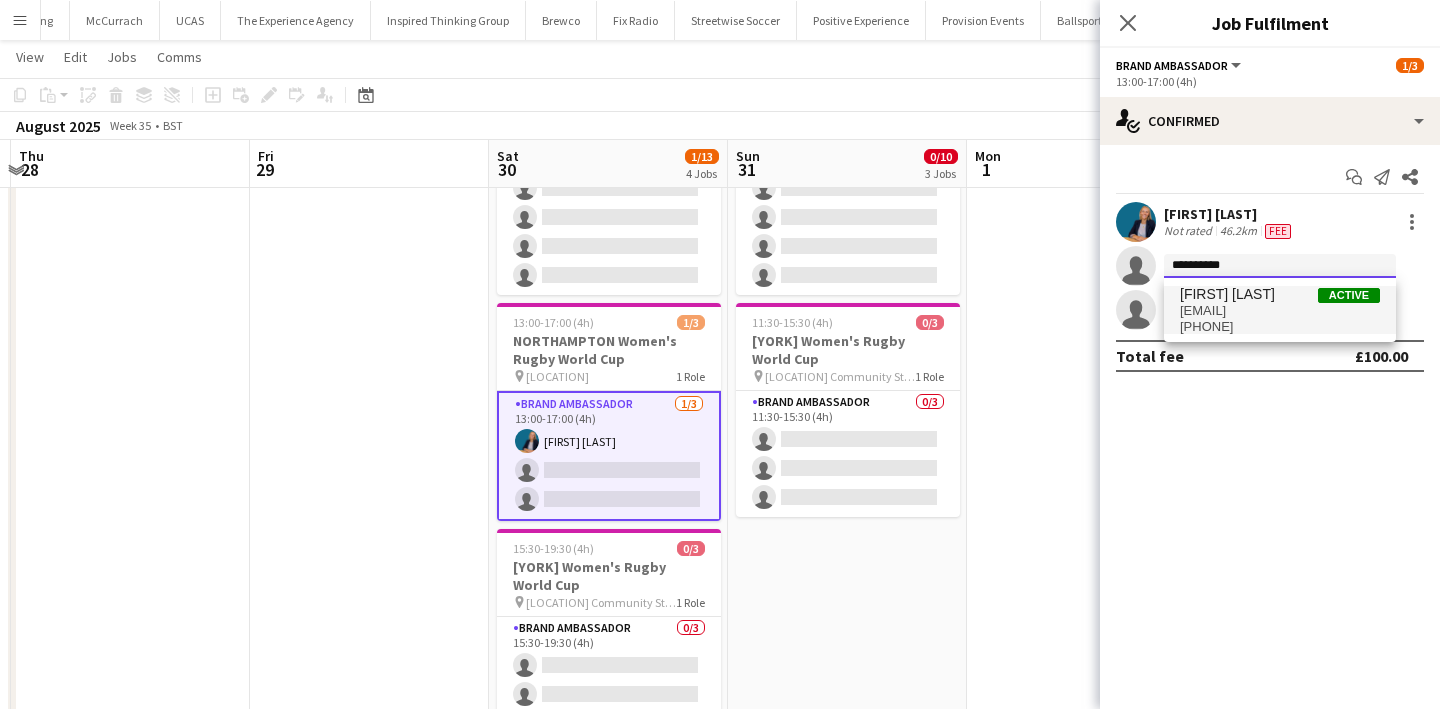 type on "**********" 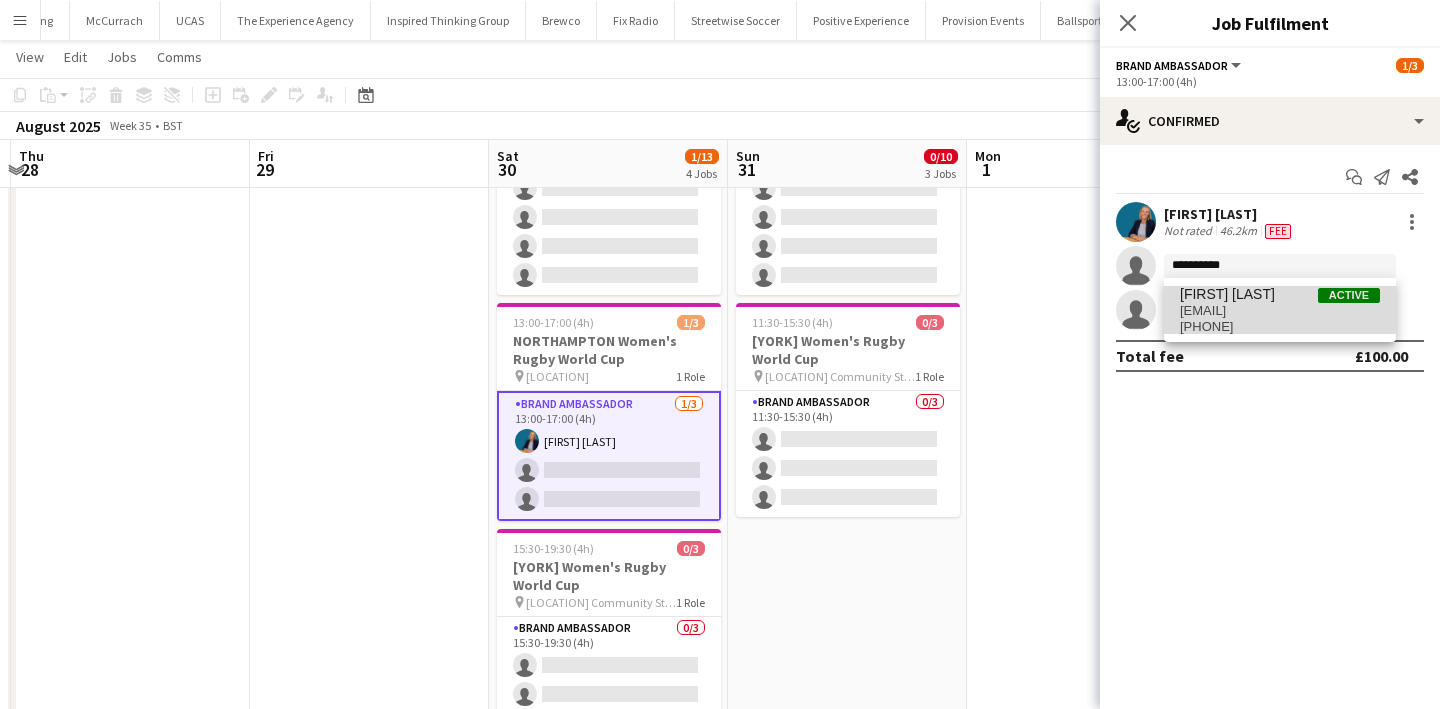 click on "[EMAIL]" at bounding box center (1280, 311) 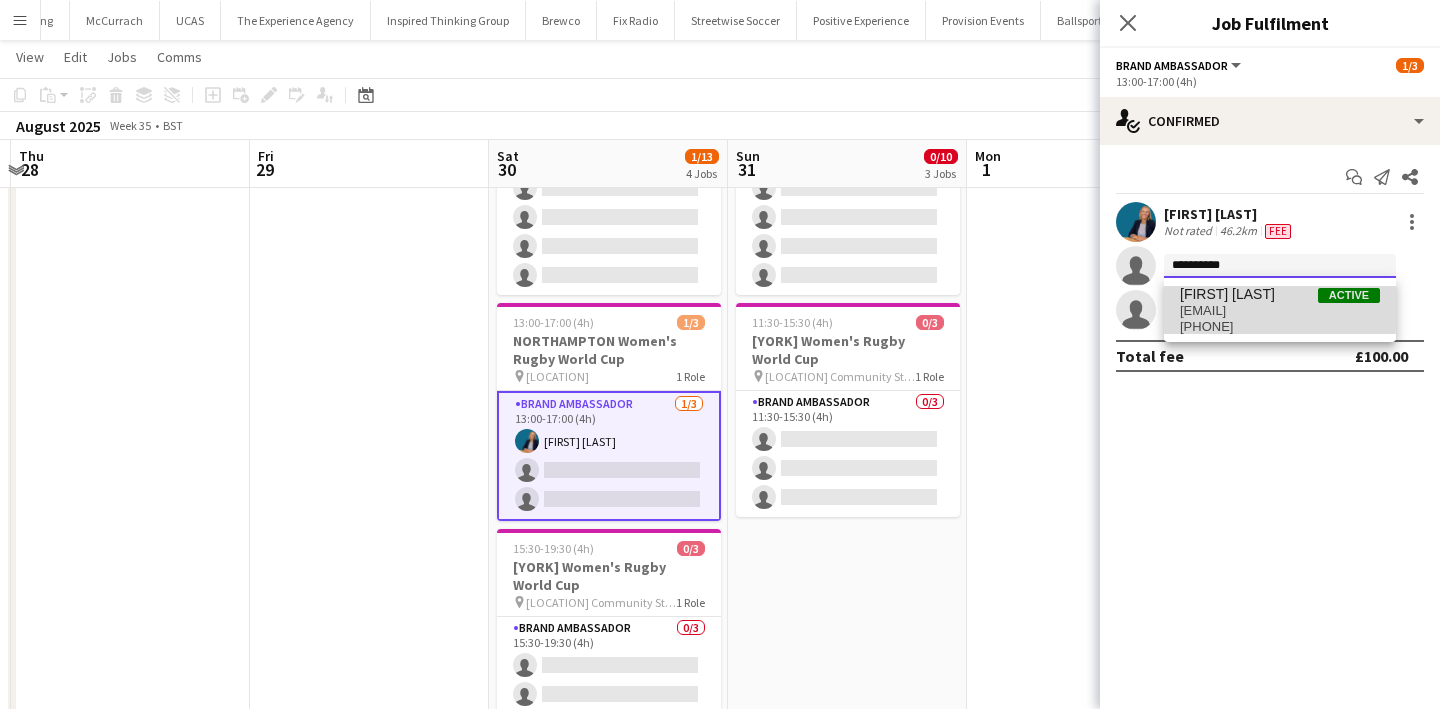 type 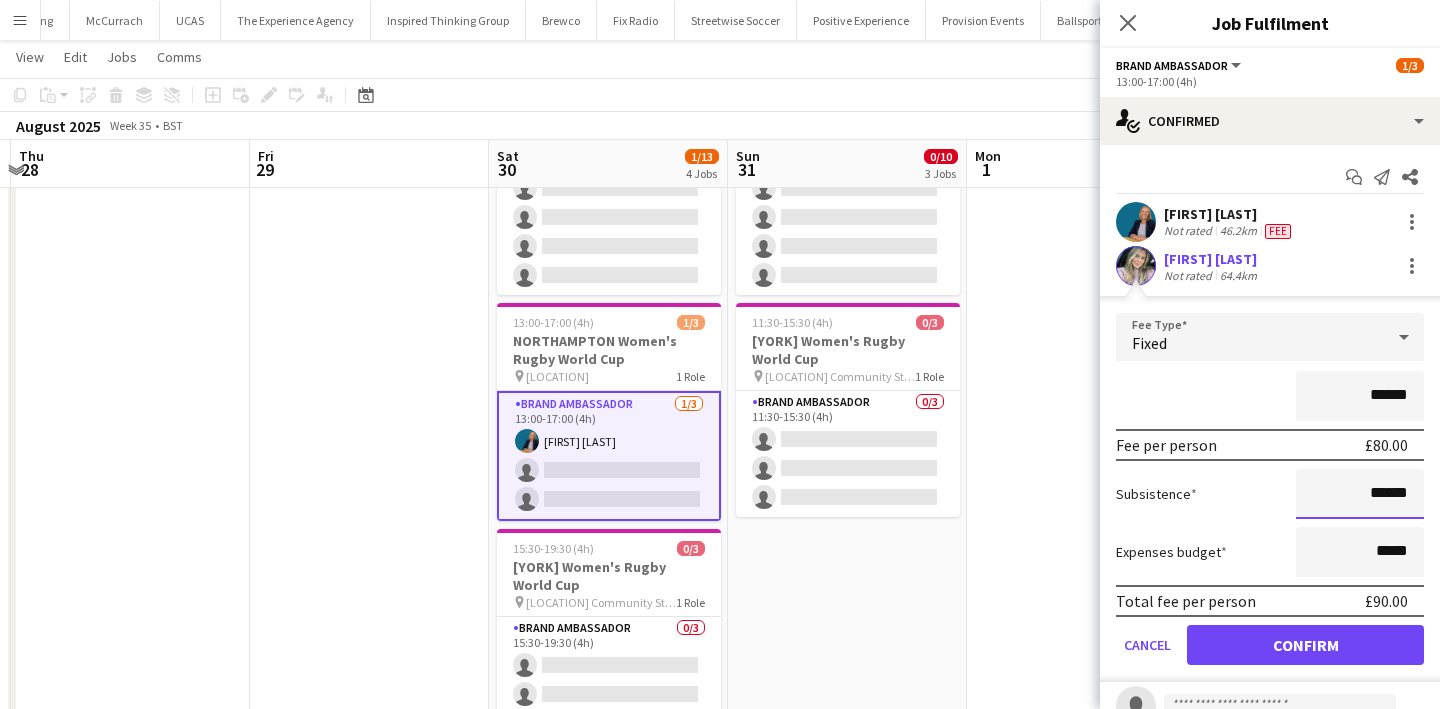 click on "******" at bounding box center [1360, 494] 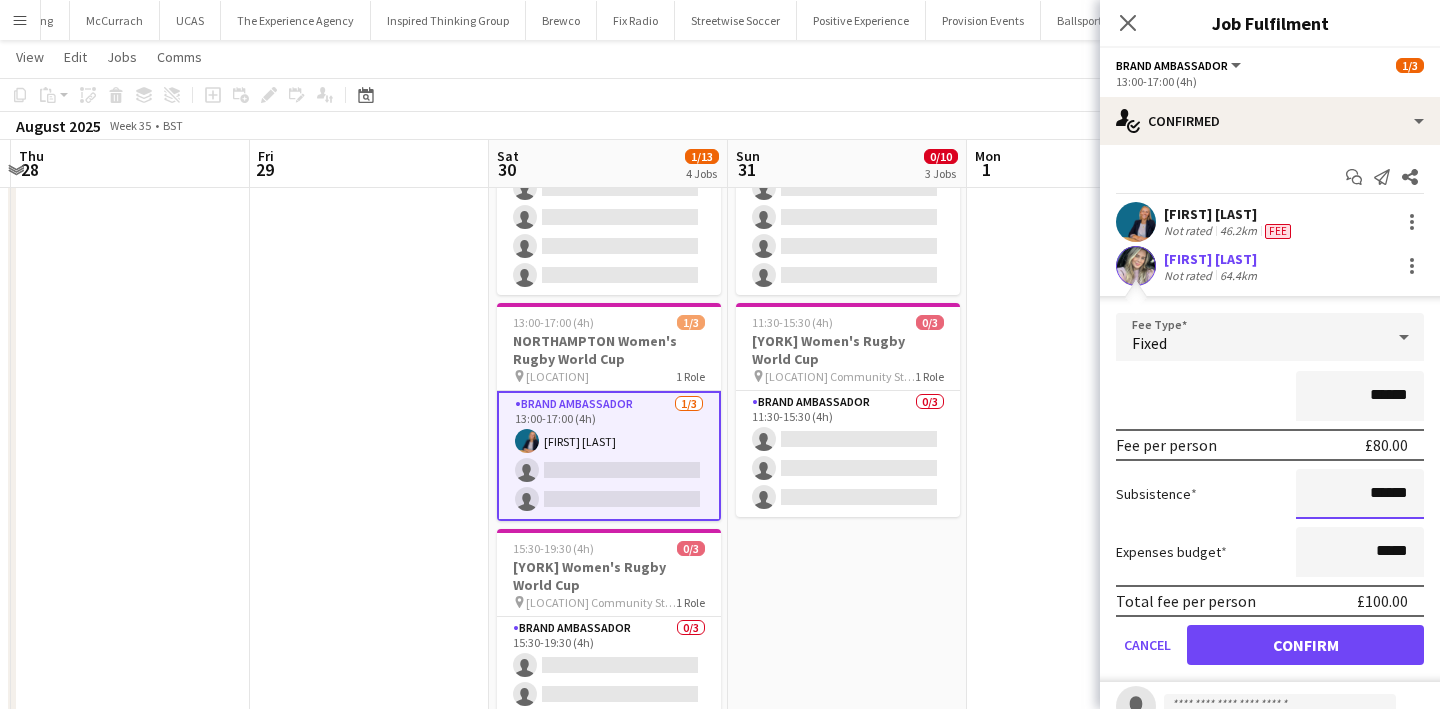 type on "******" 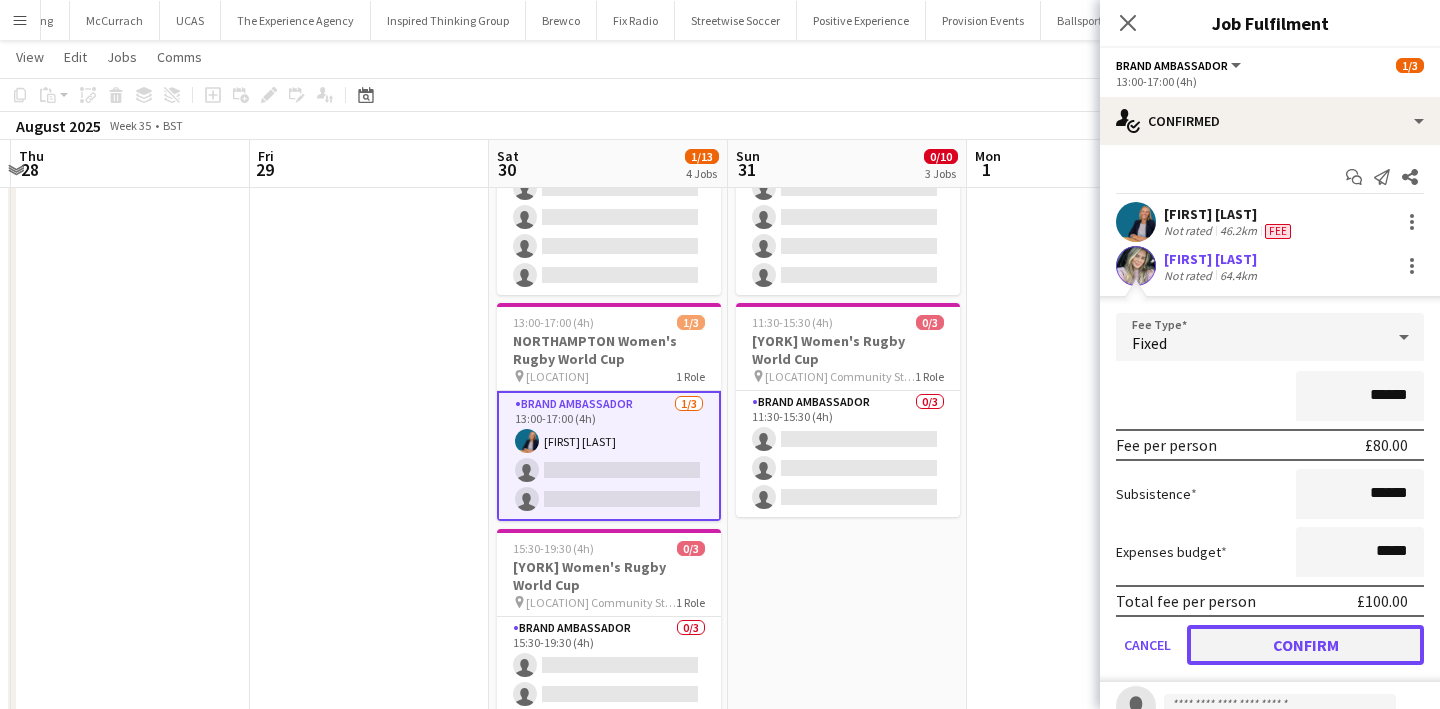 click on "Confirm" at bounding box center [1305, 645] 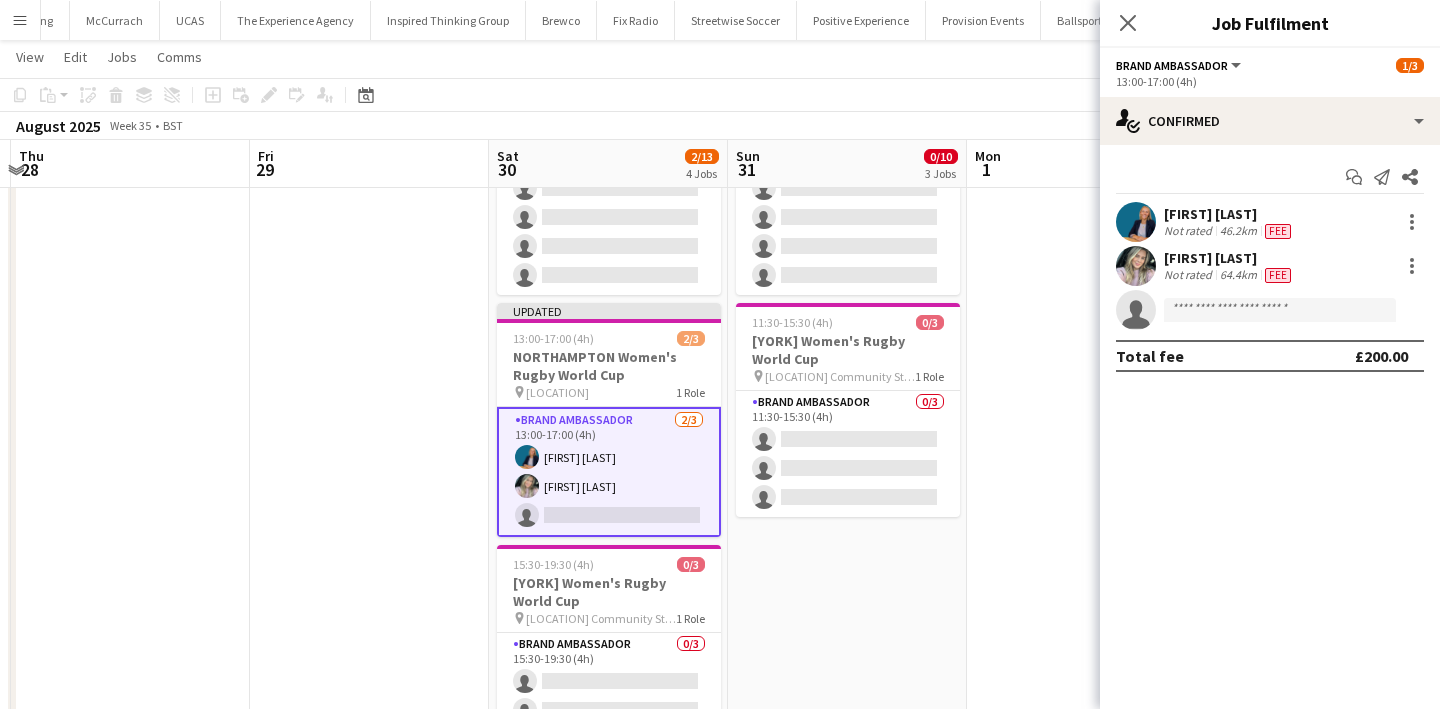 click on "08:00-12:00 (4h)    0/3   NORTHAMPTON Women's Rugby World Cup
pin
Franklin’s Gardens   1 Role   Brand Ambassador   0/3   08:00-12:00 (4h)
single-neutral-actions
single-neutral-actions
single-neutral-actions
09:00-14:45 (5h45m)    0/4   EXETER Women's Rugby World Cup
pin
Sandy Park   1 Role   Brand Ambassador   1A   0/4   09:00-14:45 (5h45m)
single-neutral-actions
single-neutral-actions
single-neutral-actions
single-neutral-actions
11:30-15:30 (4h)    0/3   YORK Women's Rugby World Cup
pin
York Community Stadium   1 Role   Brand Ambassador   0/3   11:30-15:30 (4h)
single-neutral-actions" at bounding box center (847, 303) 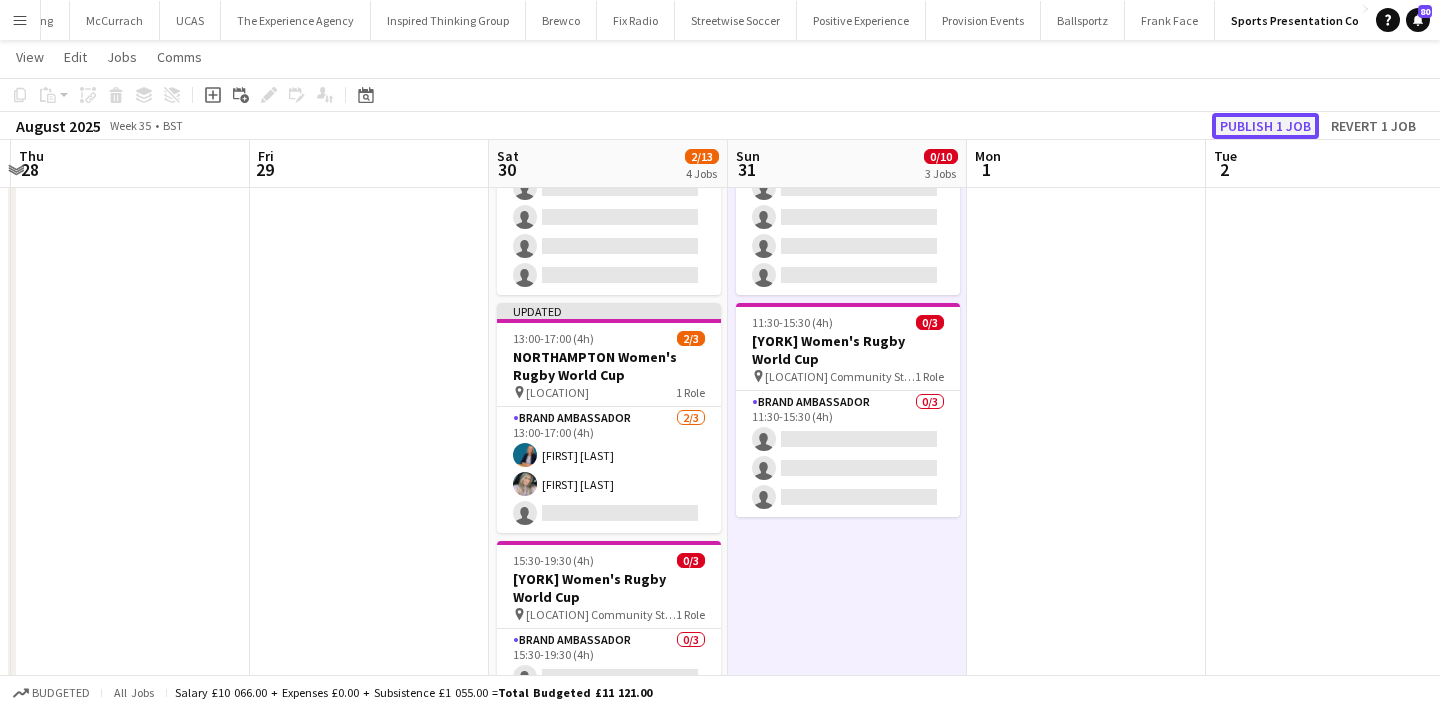 click on "Publish 1 job" 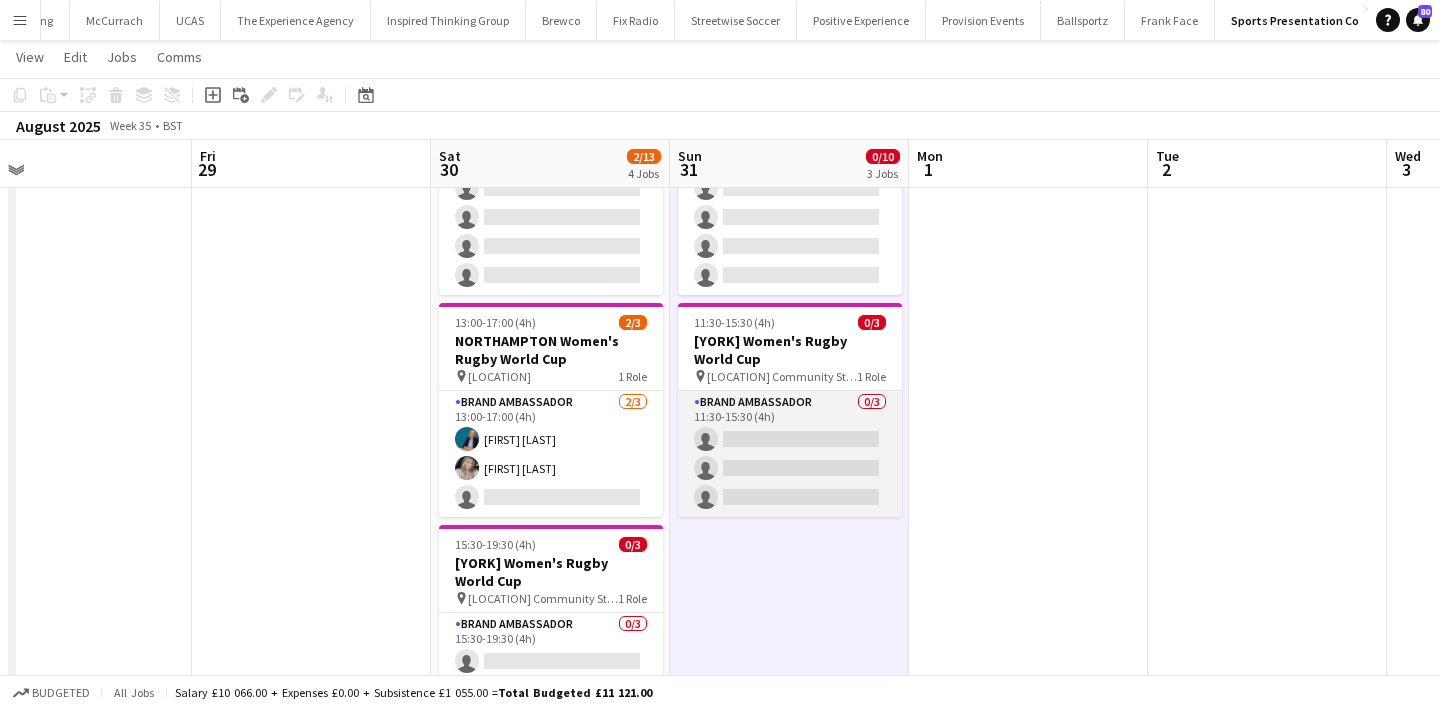 scroll, scrollTop: 0, scrollLeft: 529, axis: horizontal 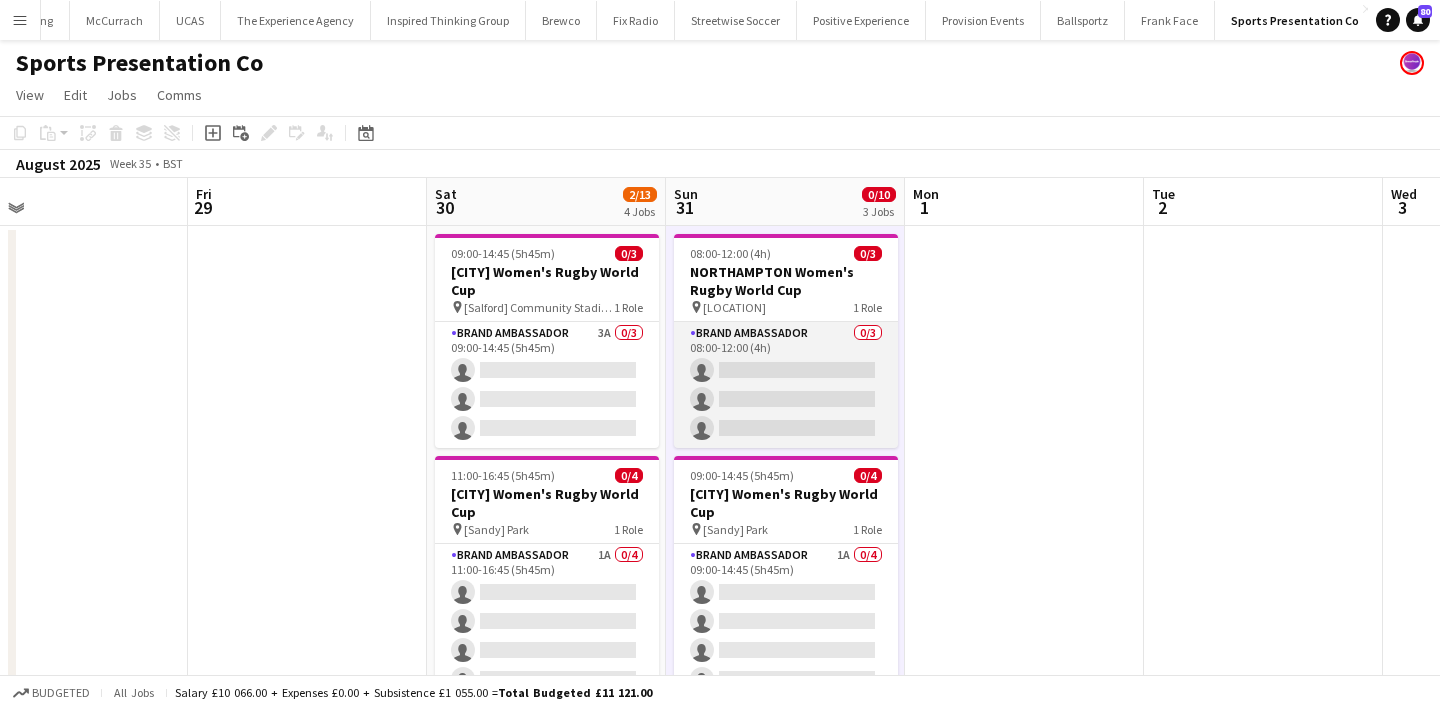 click on "Brand Ambassador   0/3   08:00-12:00 (4h)
single-neutral-actions
single-neutral-actions
single-neutral-actions" at bounding box center (786, 385) 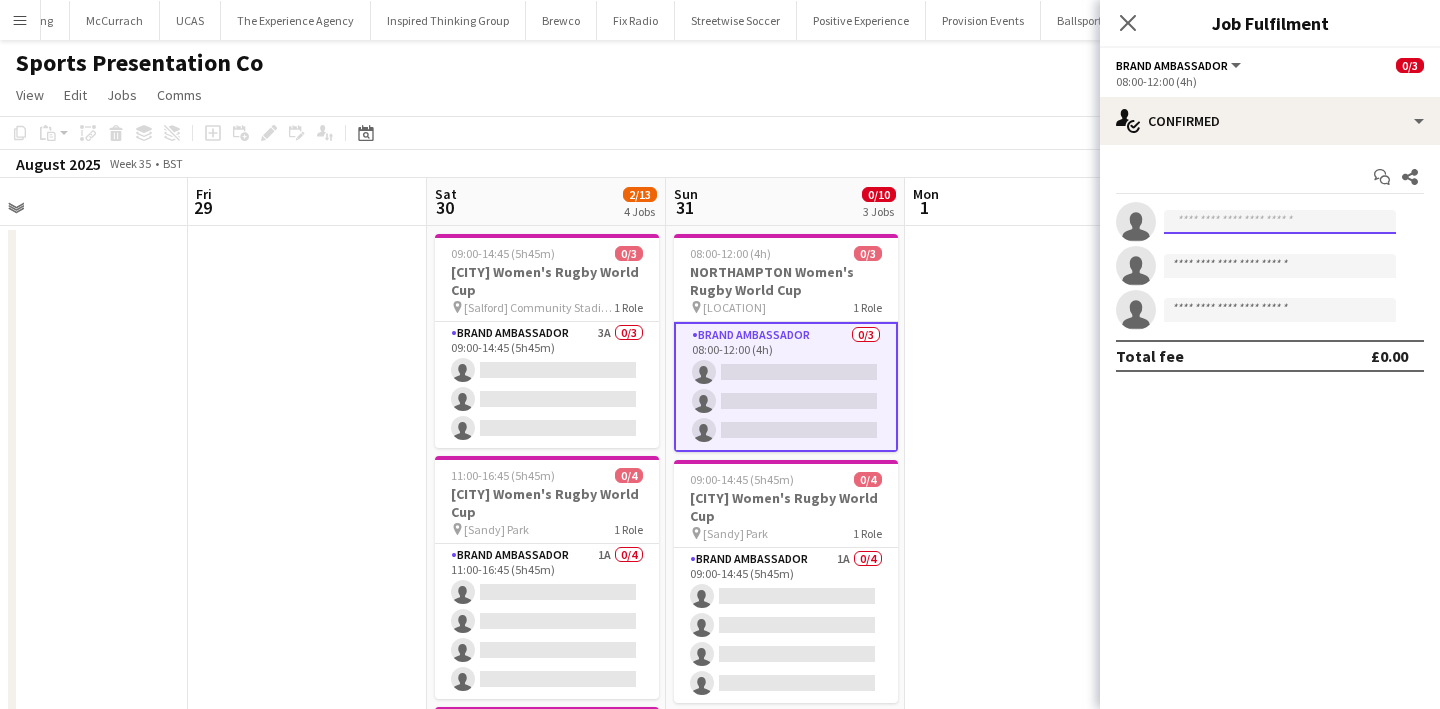 click at bounding box center (1280, 222) 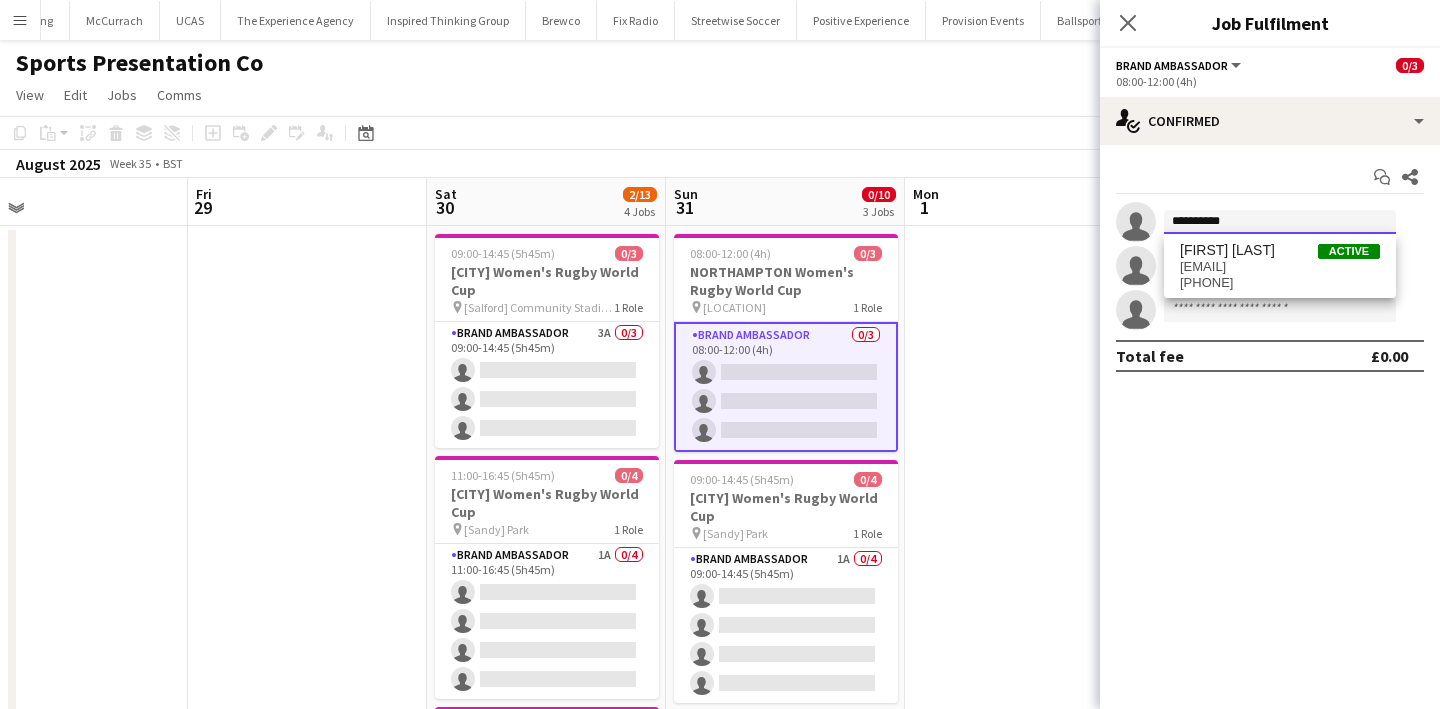 type on "**********" 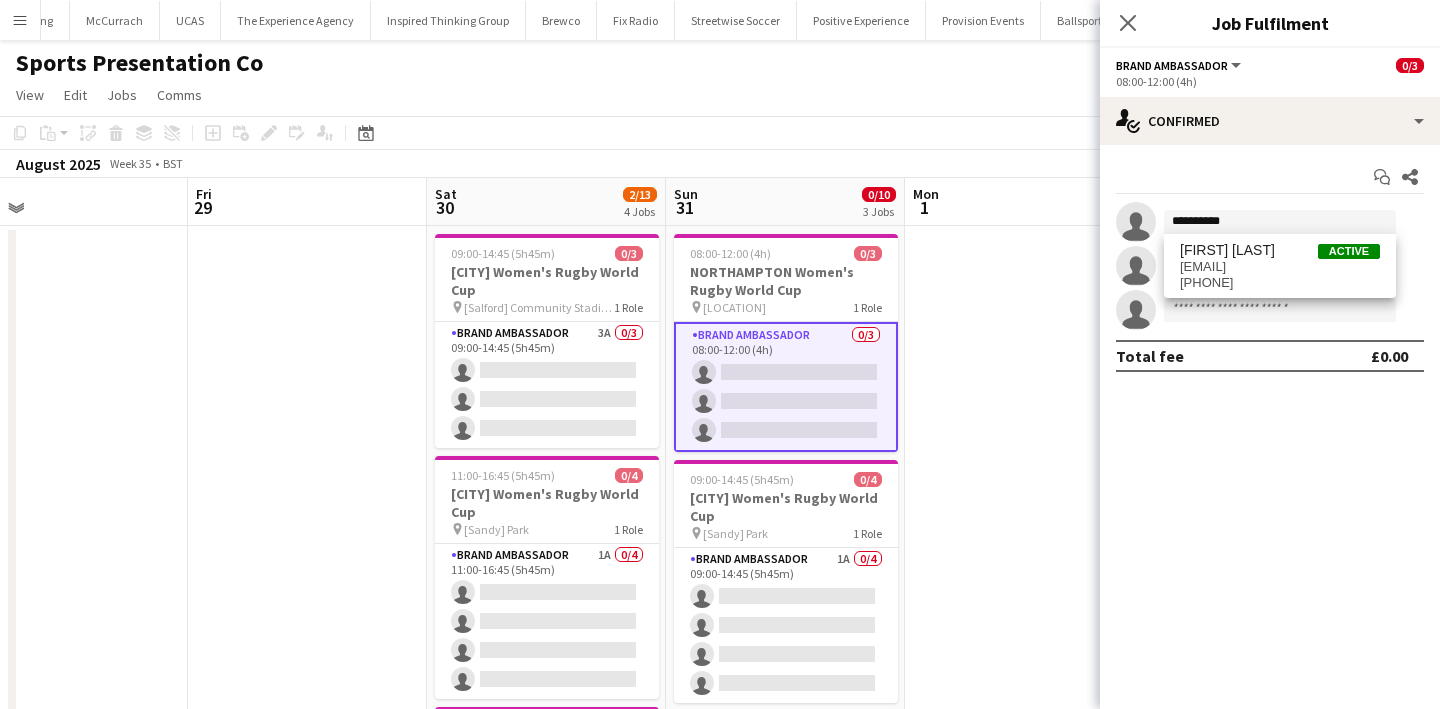 click on "[EMAIL]" at bounding box center (1280, 267) 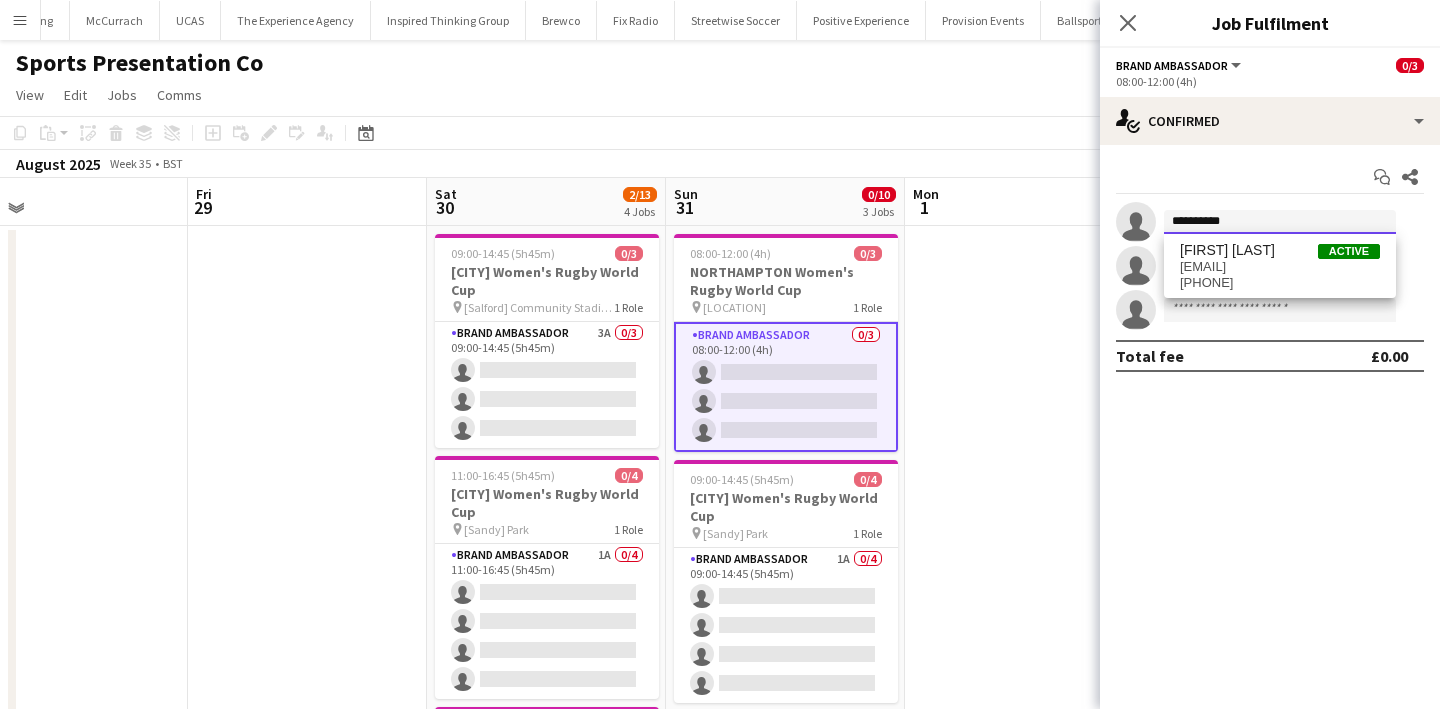 type 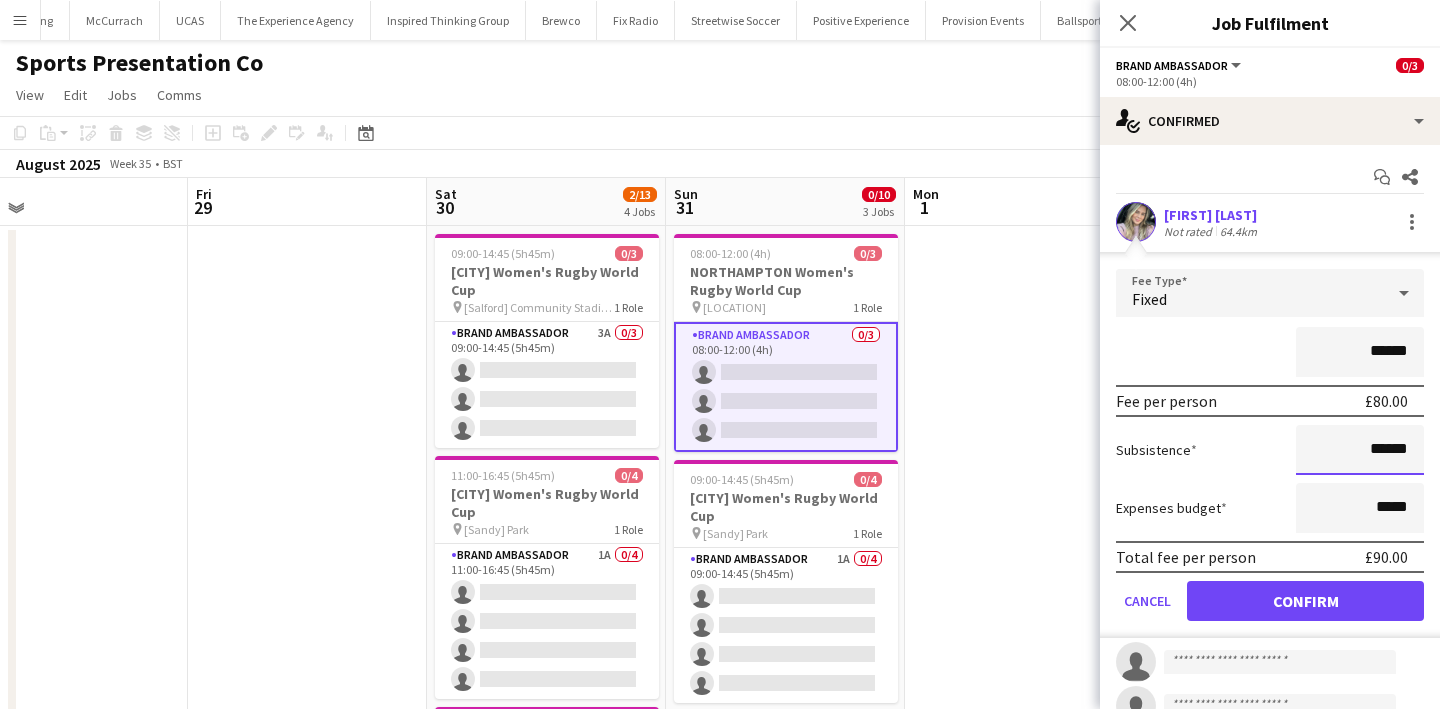 click on "******" at bounding box center [1360, 450] 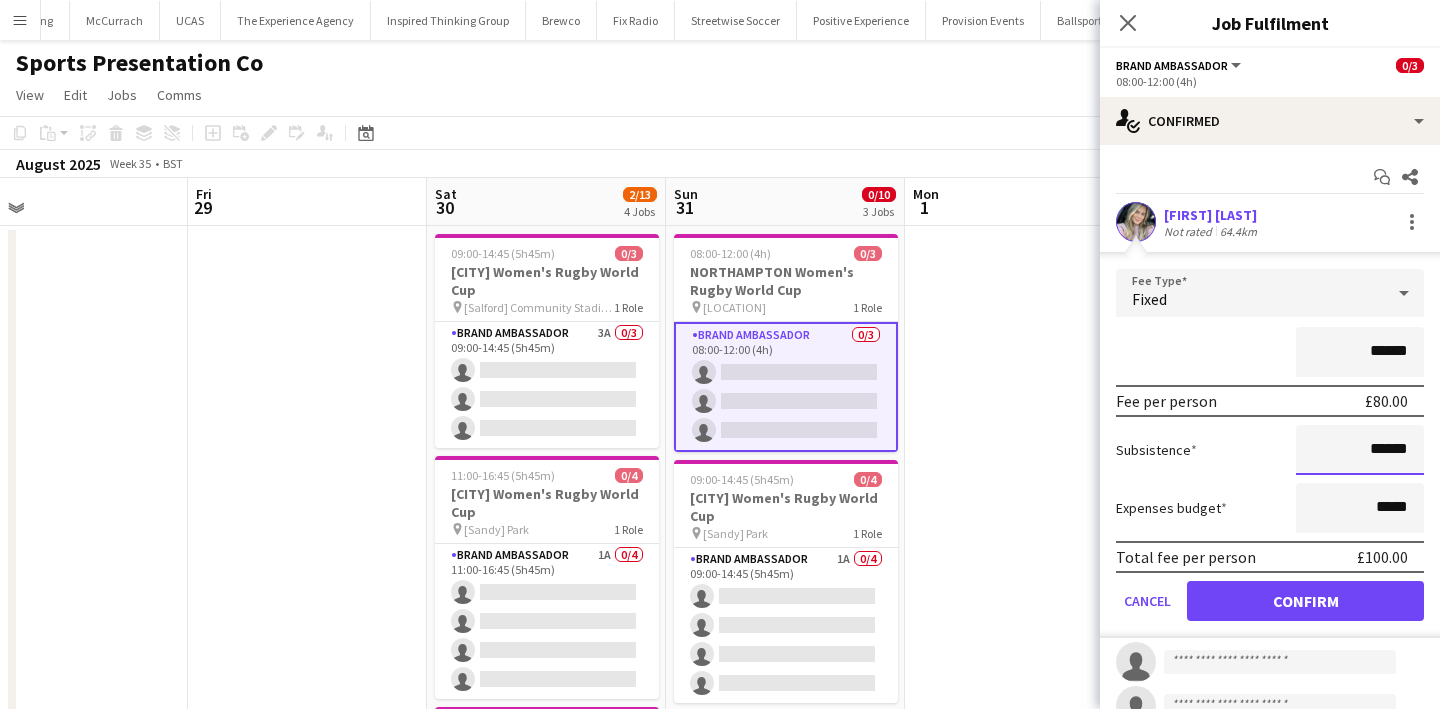 type on "******" 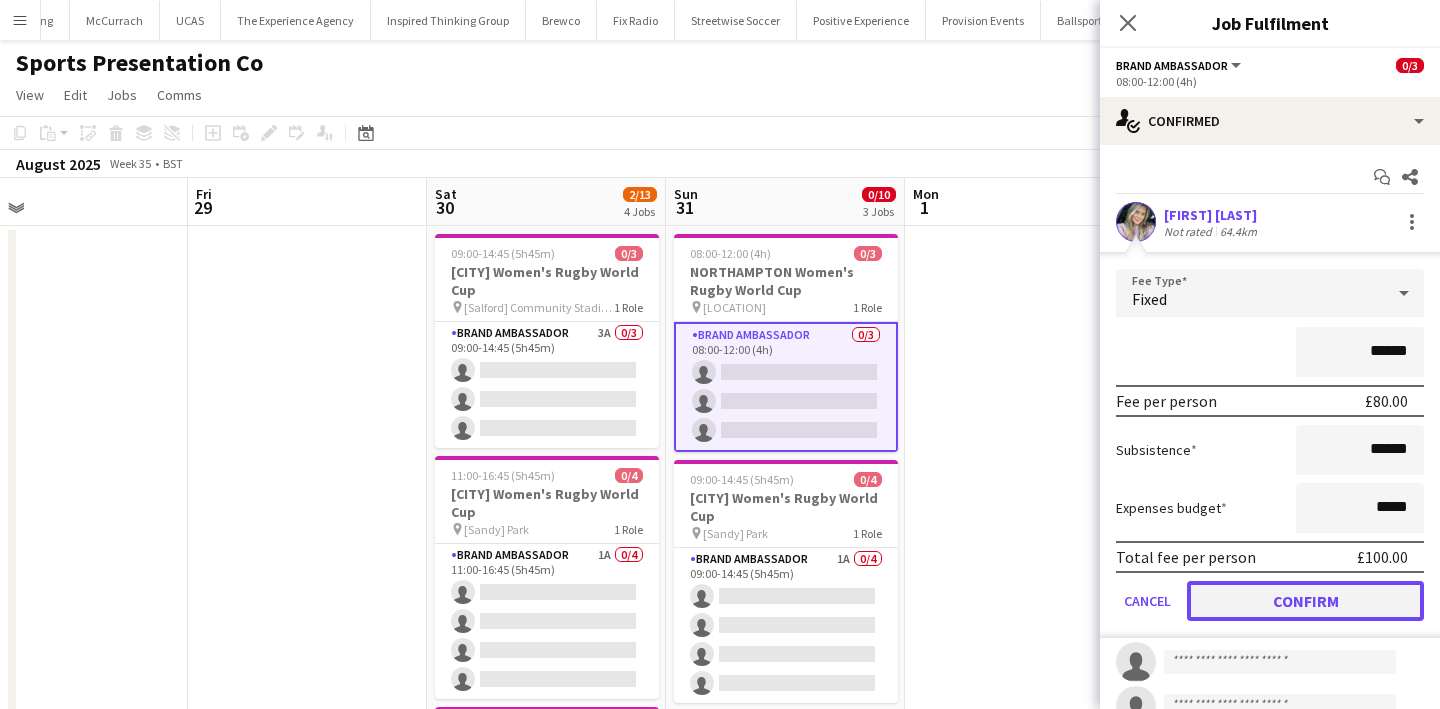 click on "Confirm" at bounding box center [1305, 601] 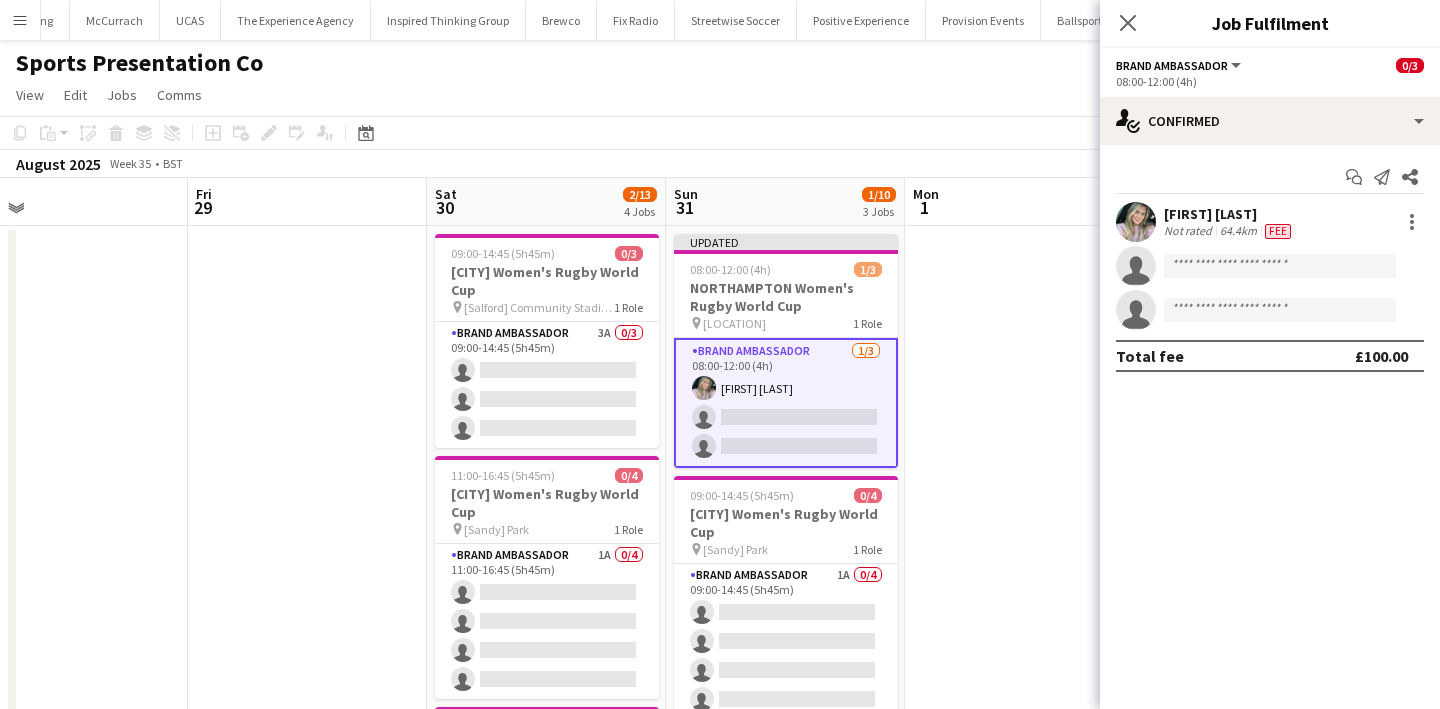 click at bounding box center [1024, 707] 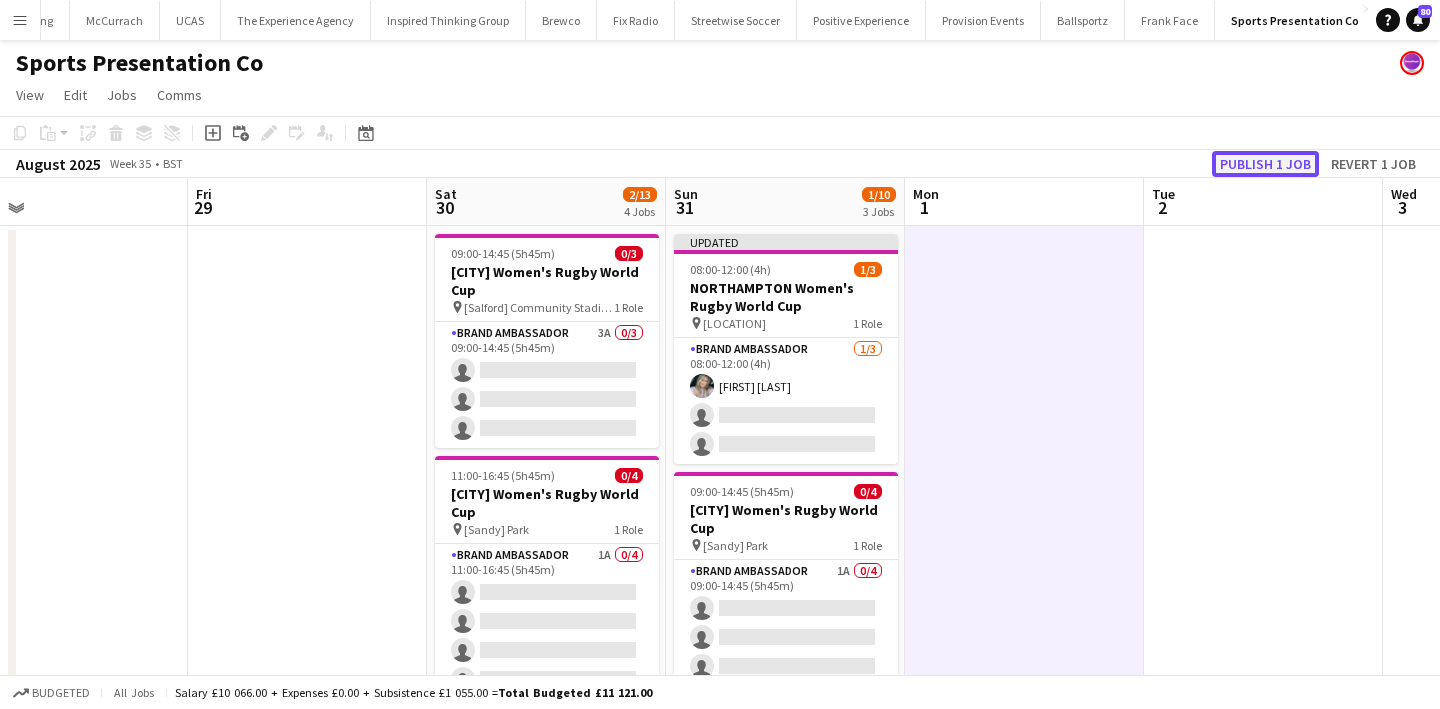 click on "Publish 1 job" 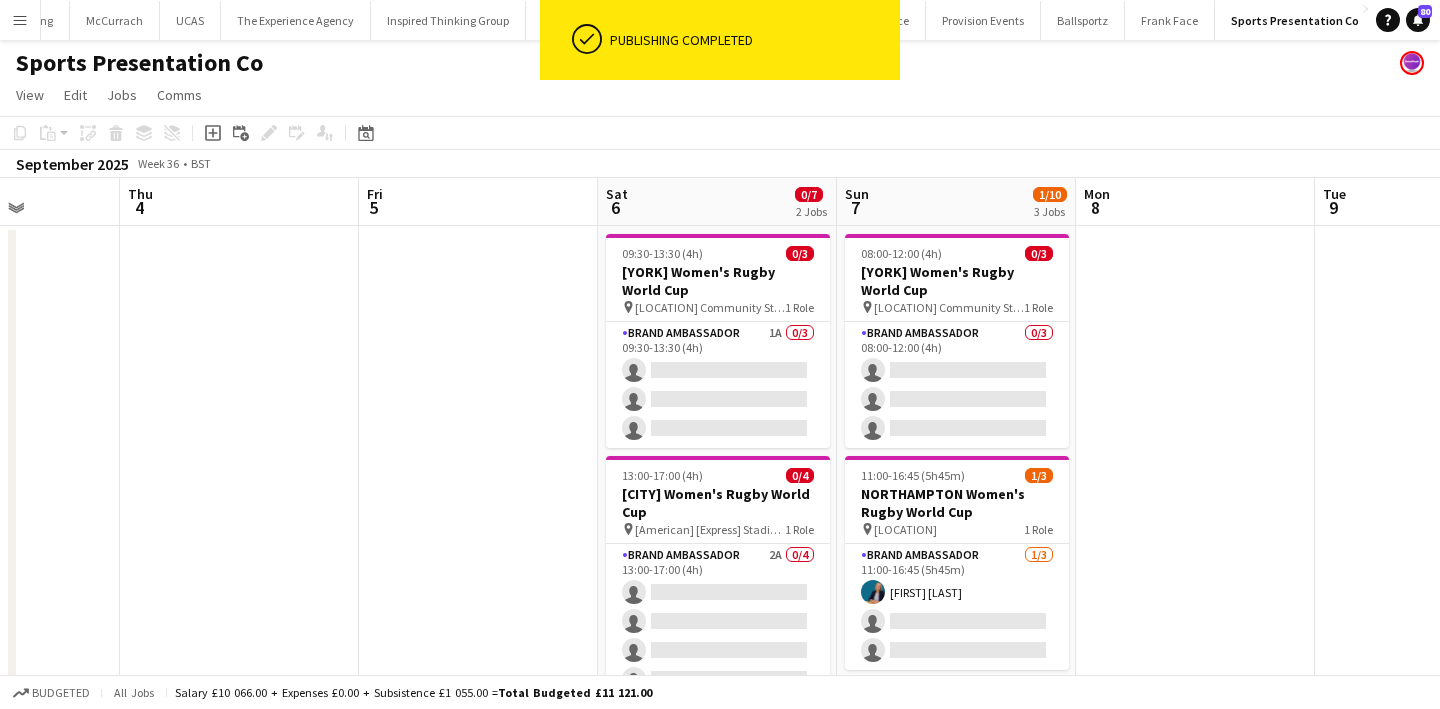 scroll, scrollTop: 0, scrollLeft: 732, axis: horizontal 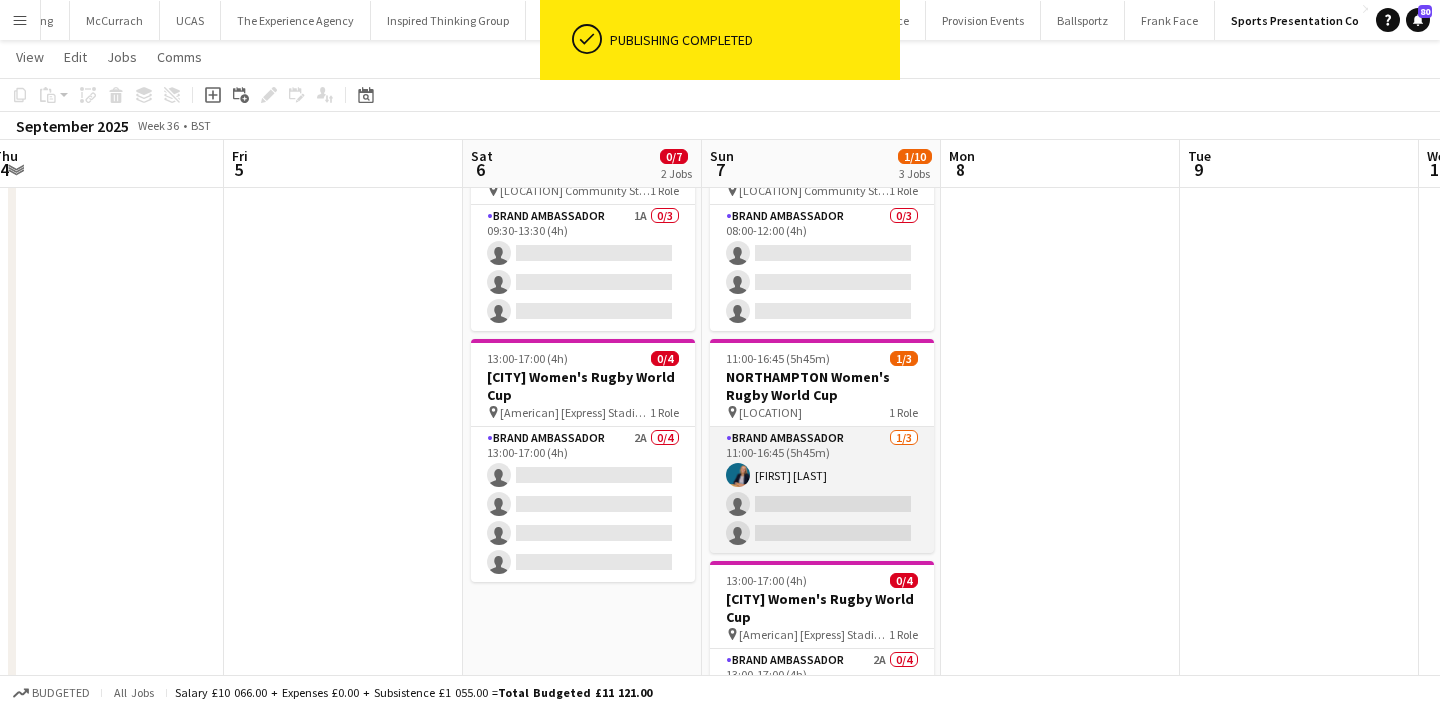 click on "Brand Ambassador   1/3   11:00-16:45 (5h45m)
Anna Geary
single-neutral-actions
single-neutral-actions" at bounding box center [822, 490] 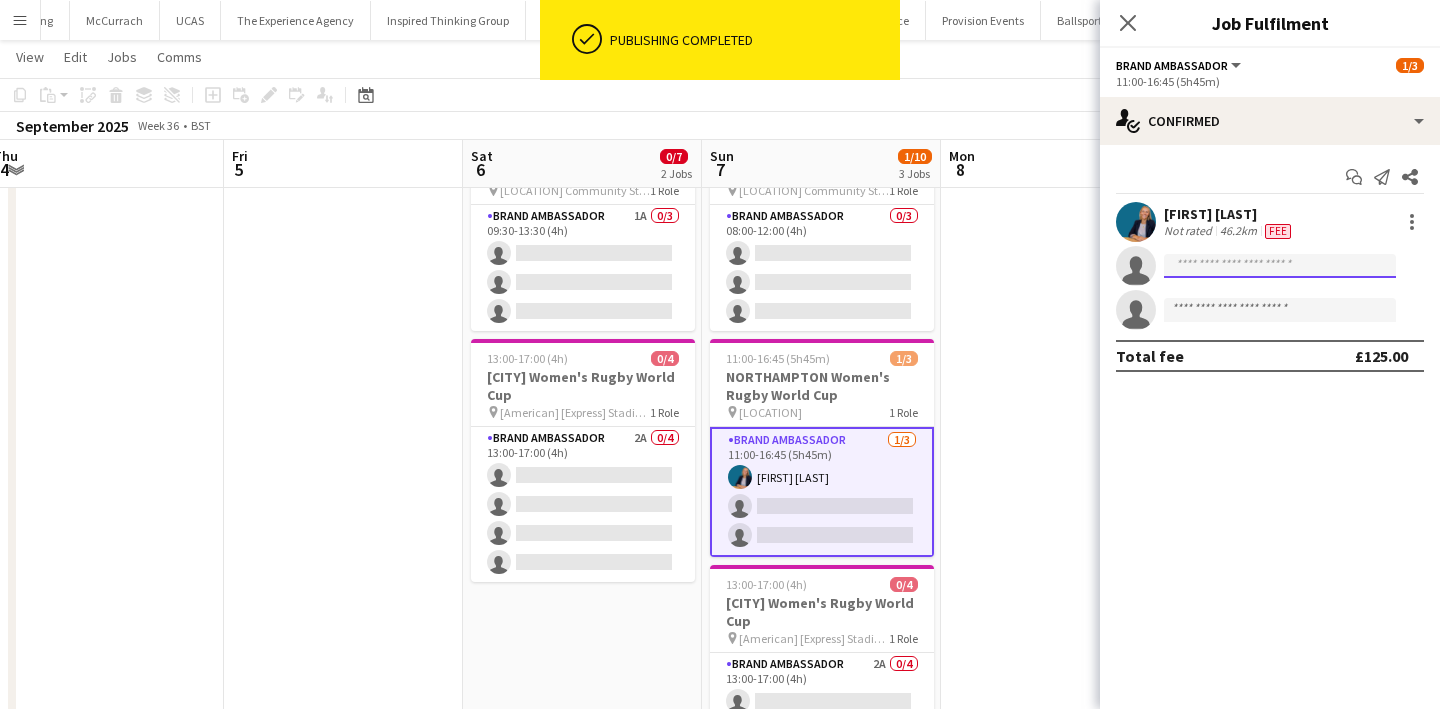 click at bounding box center [1280, 310] 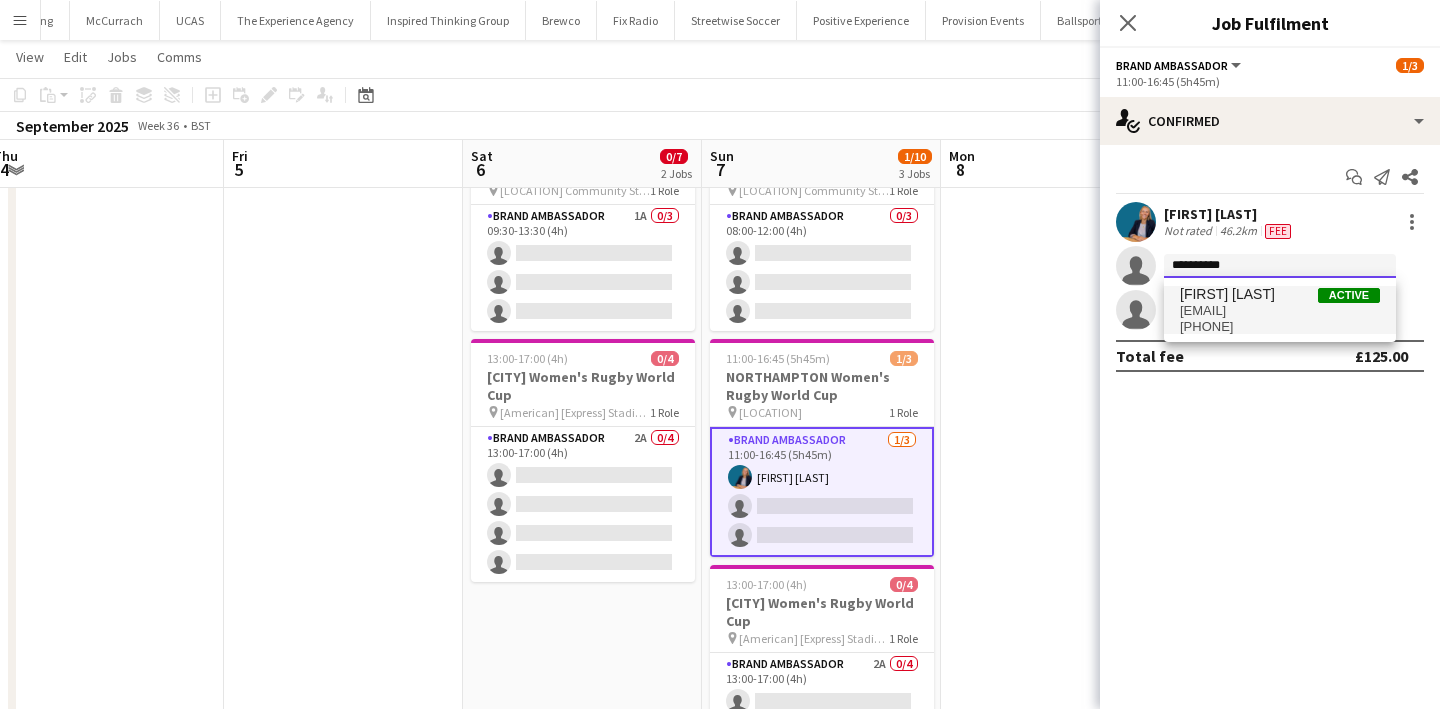 type on "**********" 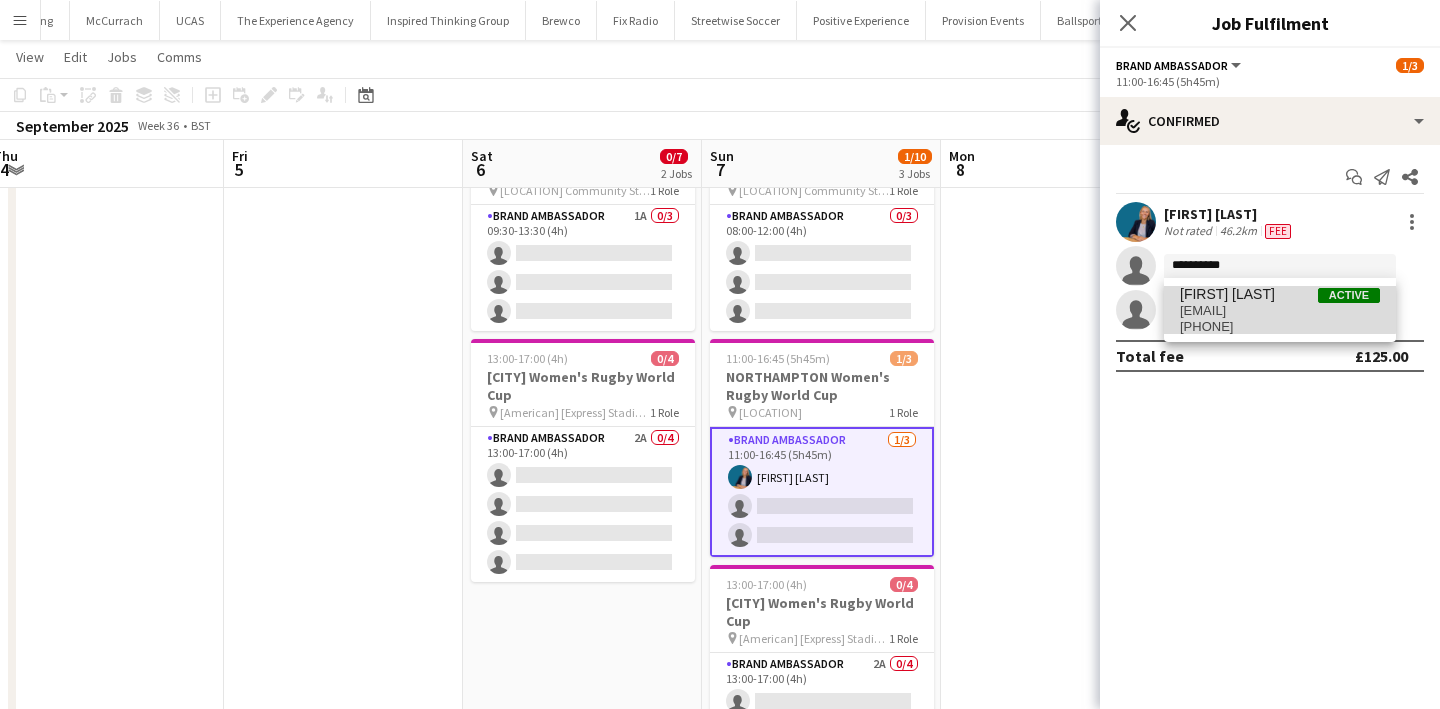 click on "Sophie Fowler  Active" at bounding box center [1280, 294] 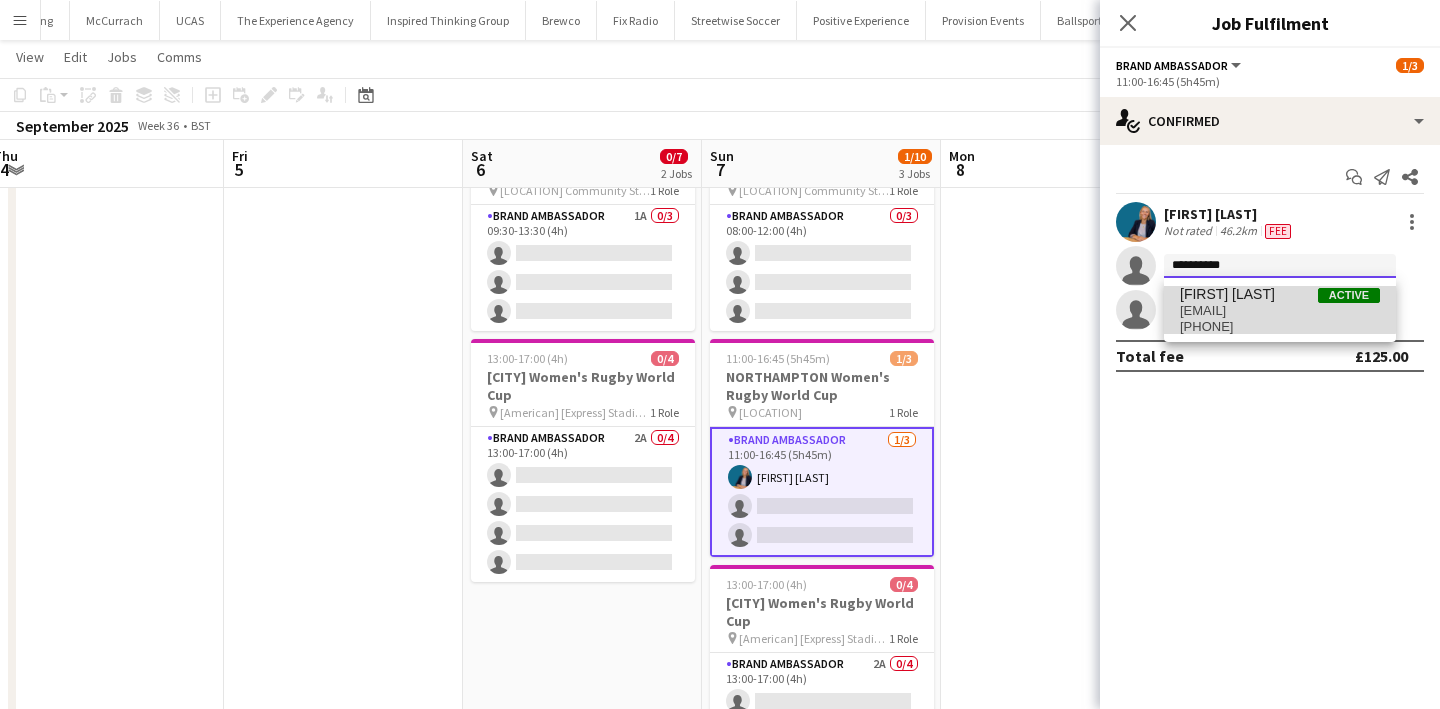 type 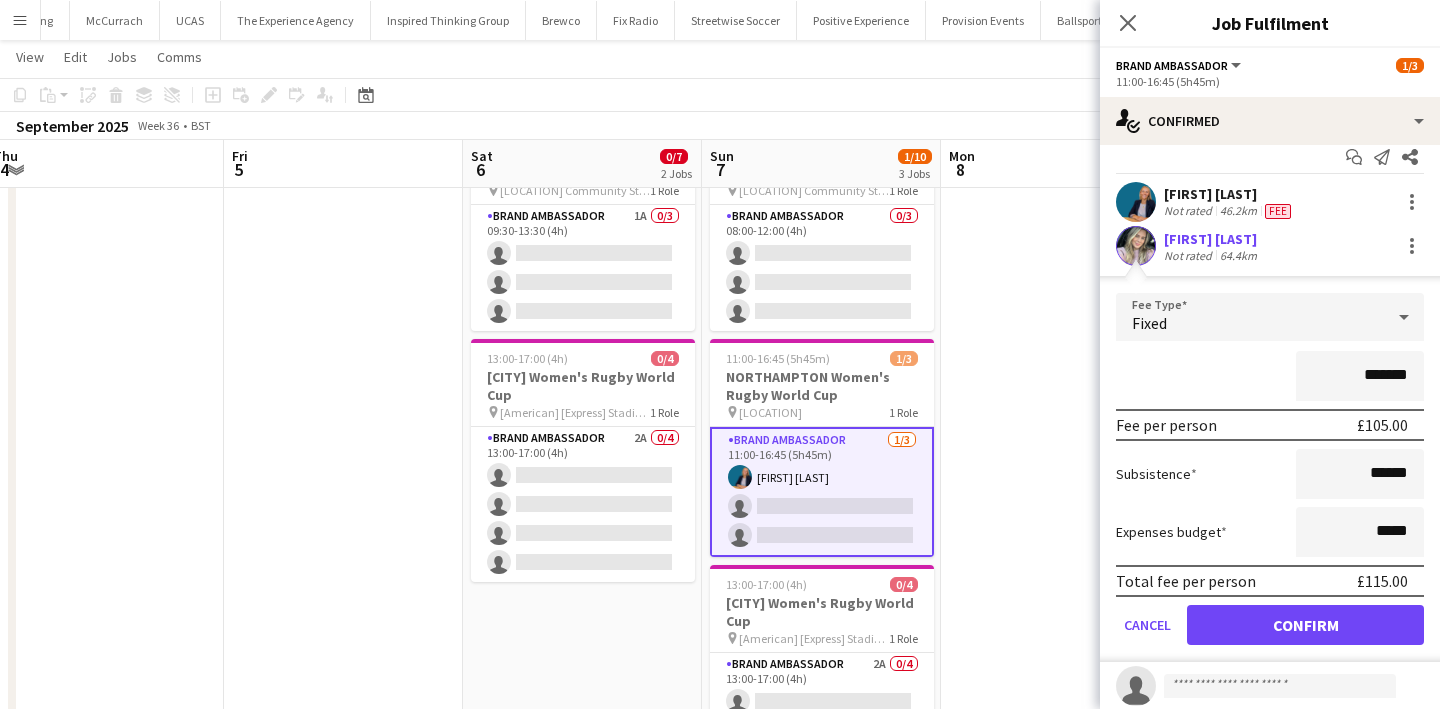 scroll, scrollTop: 21, scrollLeft: 0, axis: vertical 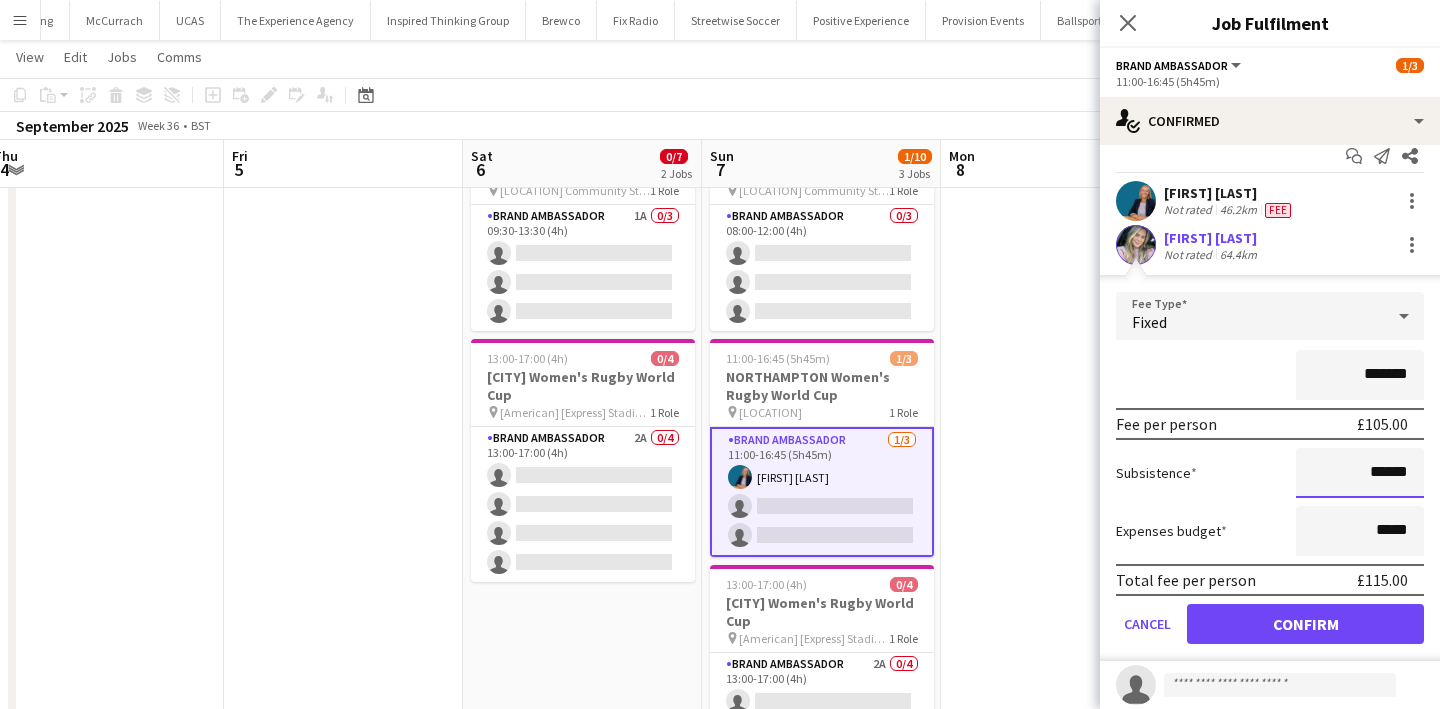 click on "******" at bounding box center [1360, 473] 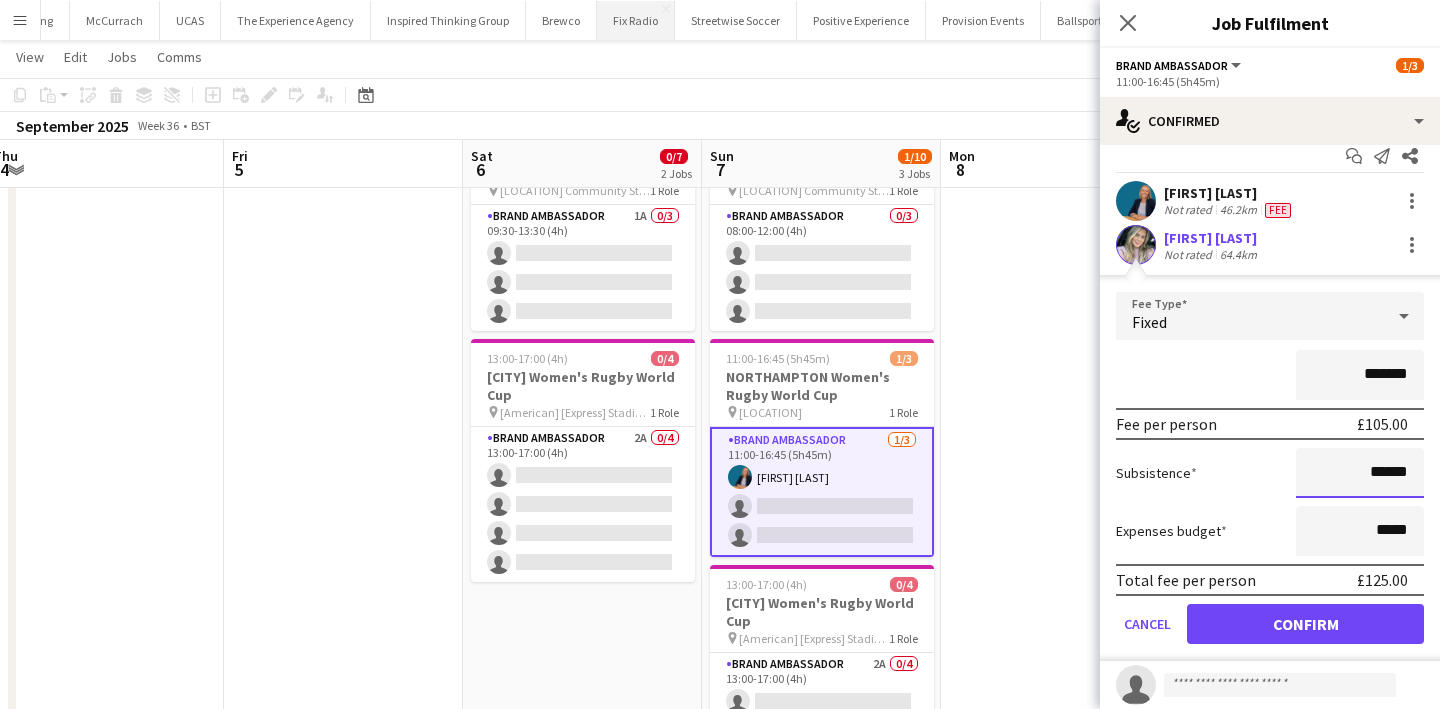 type on "******" 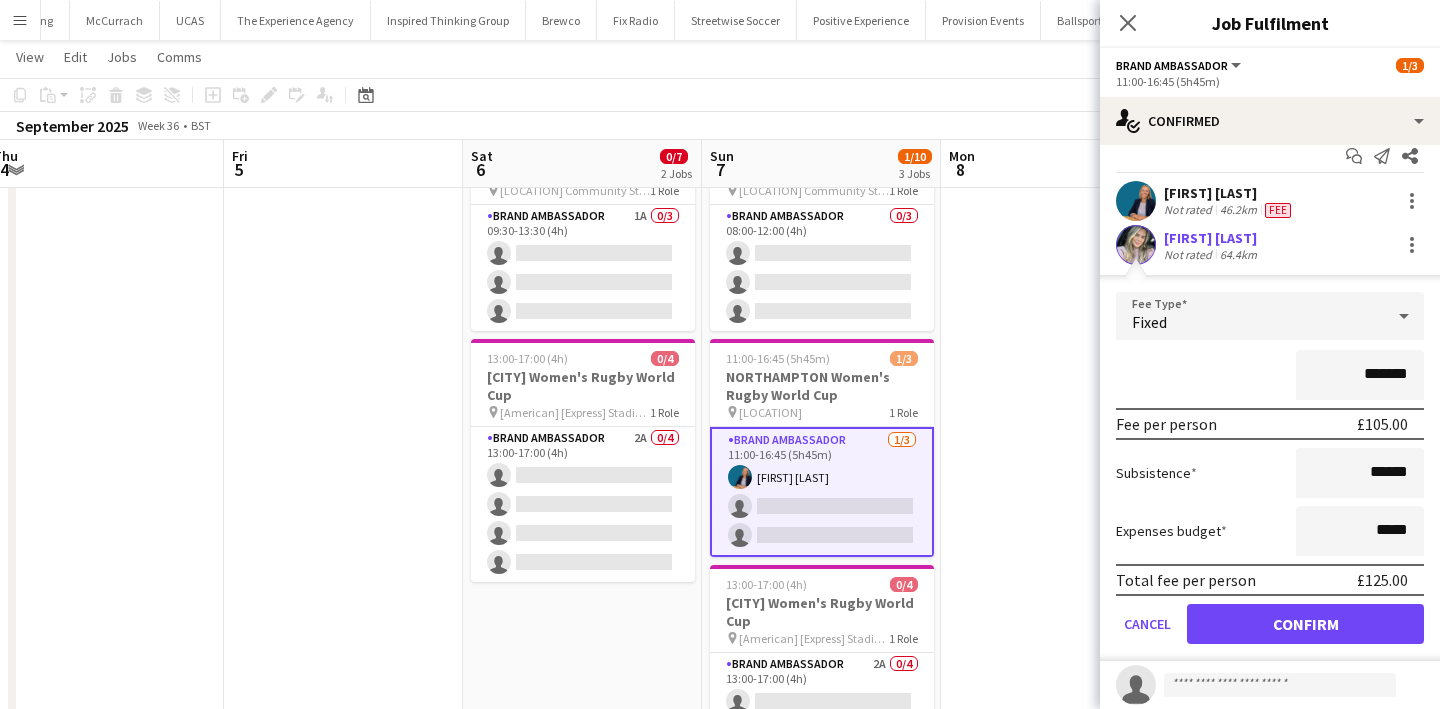 click on "Fee Type  Fixed *******  Fee per person   £105.00   Subsistence  ******  Expenses budget  *****  Total fee per person   £125.00   Cancel   Confirm" at bounding box center (1270, 476) 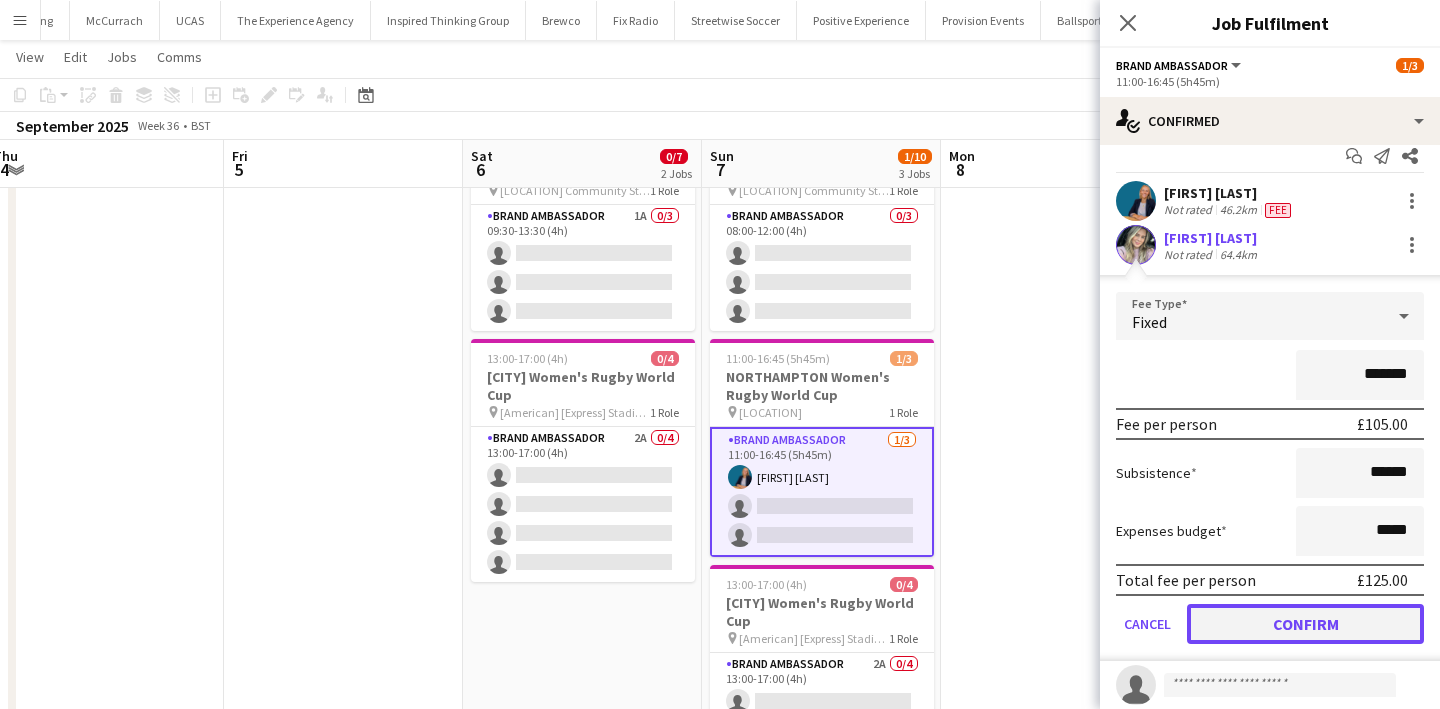 click on "Confirm" at bounding box center (1305, 624) 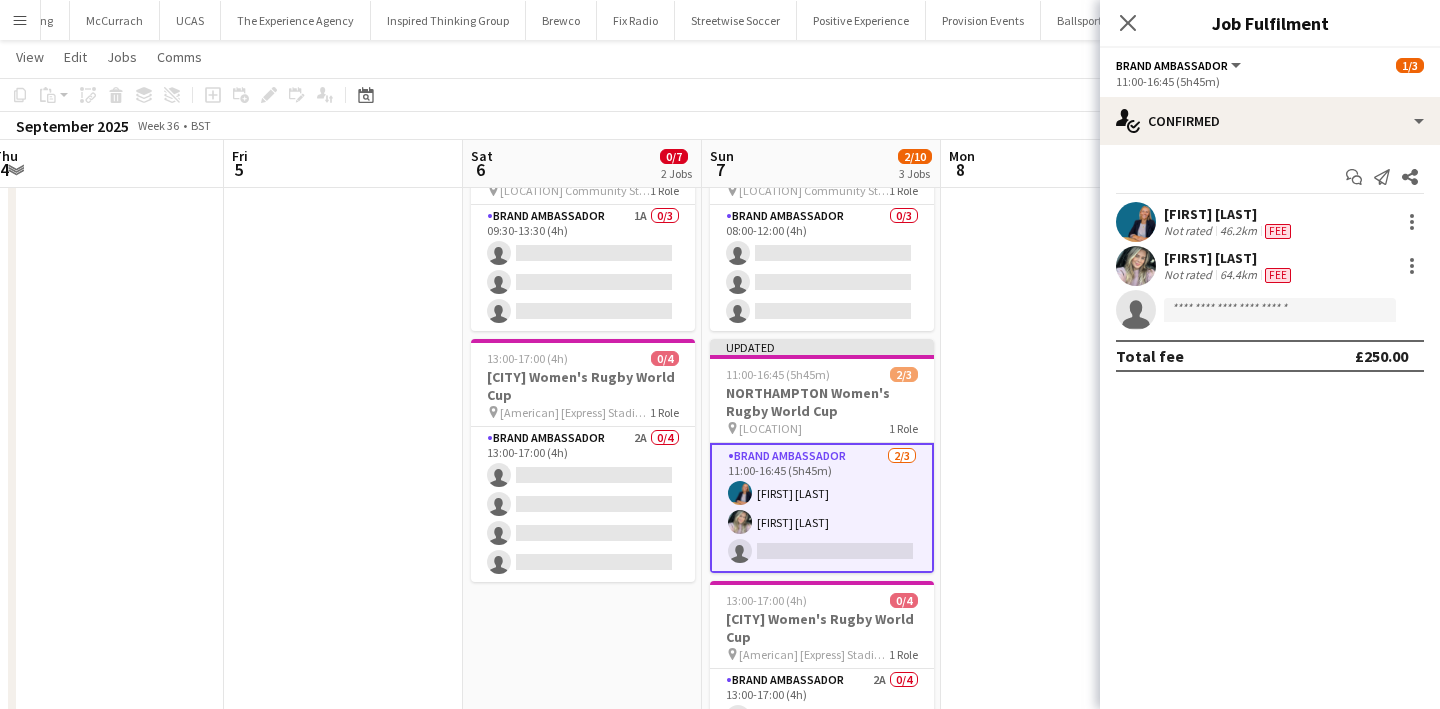 scroll, scrollTop: 0, scrollLeft: 0, axis: both 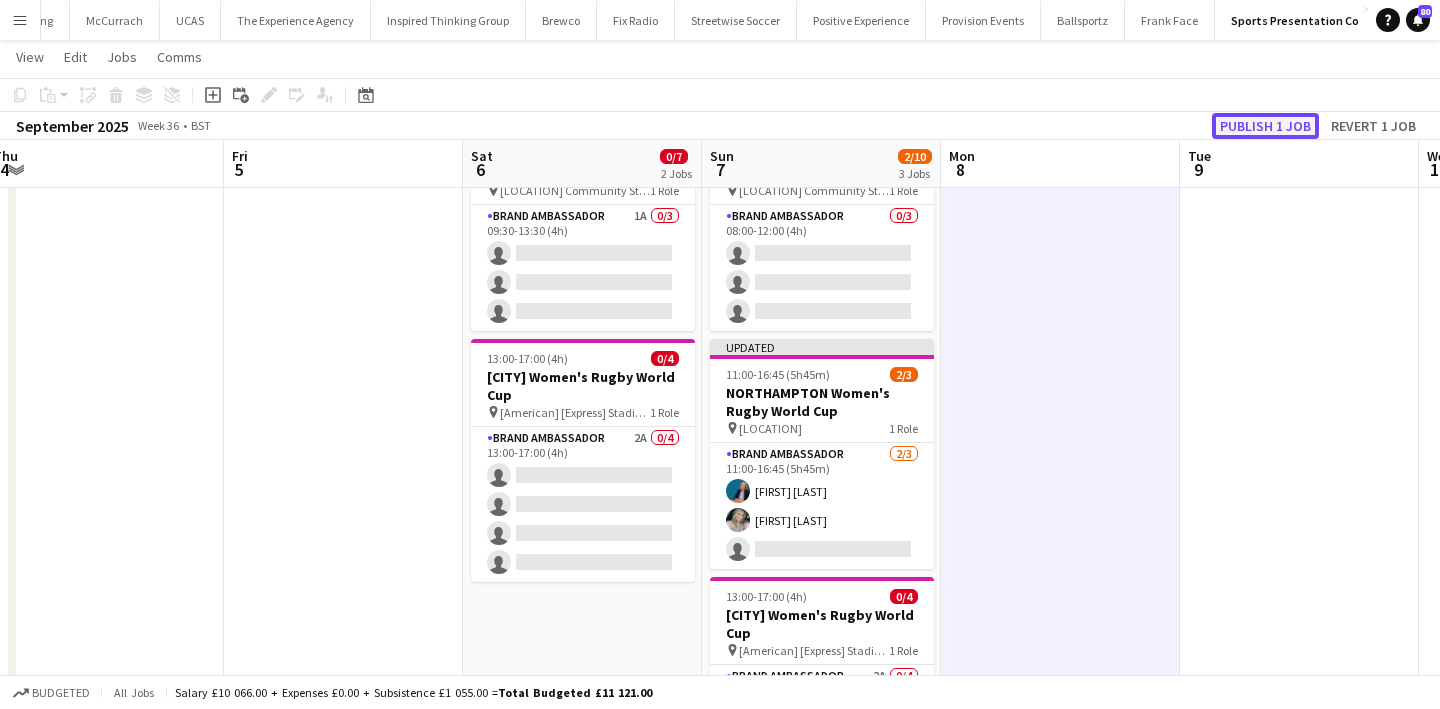 click on "Publish 1 job" 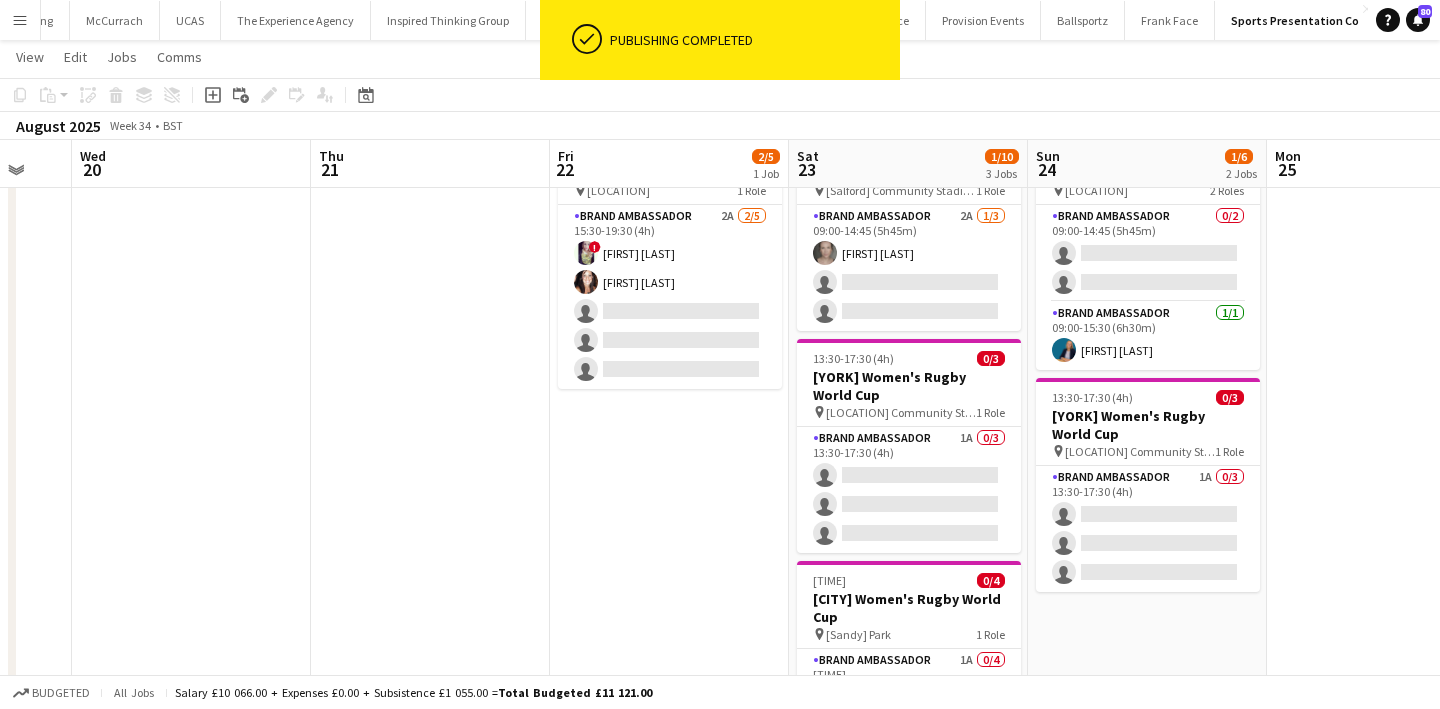 scroll, scrollTop: 0, scrollLeft: 551, axis: horizontal 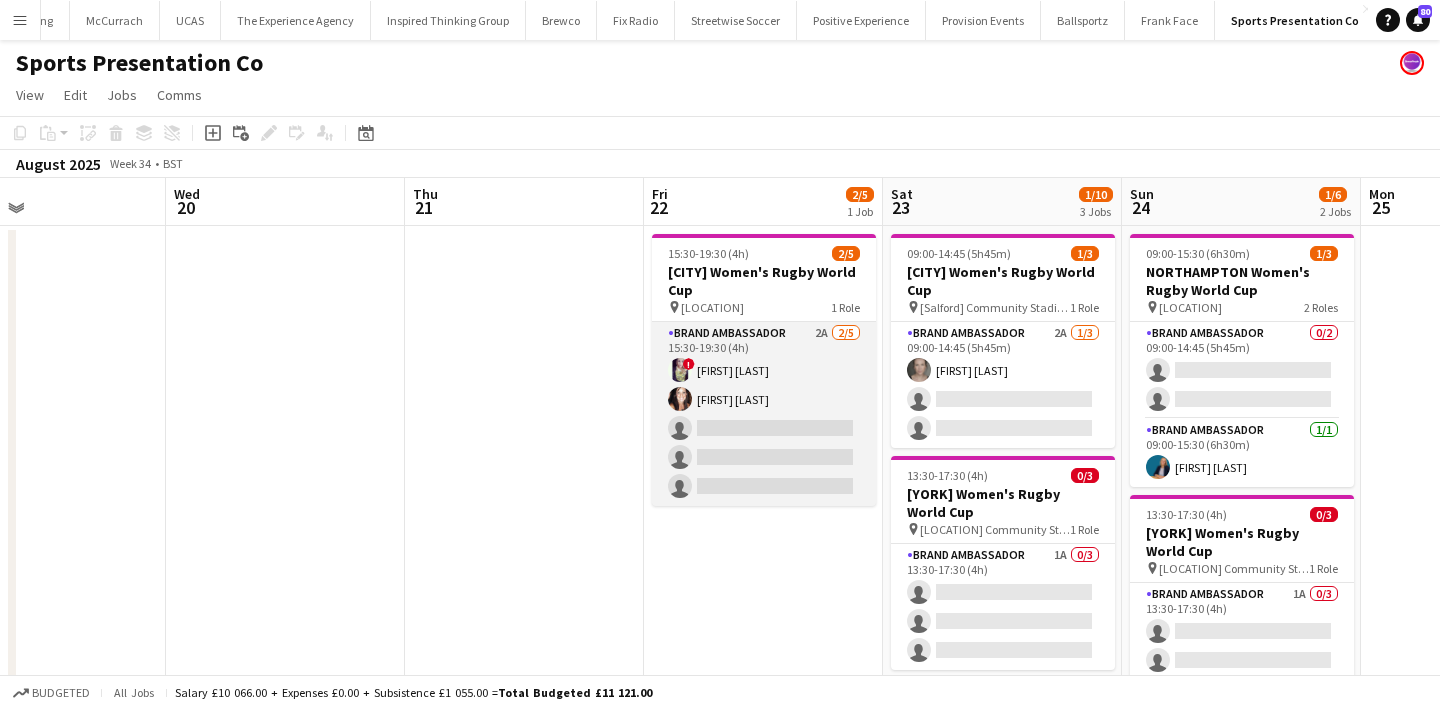 click on "Brand Ambassador   2A   2/5   15:30-19:30 (4h)
! Lucy Mercel Lisa Matthews
single-neutral-actions
single-neutral-actions
single-neutral-actions" at bounding box center [764, 414] 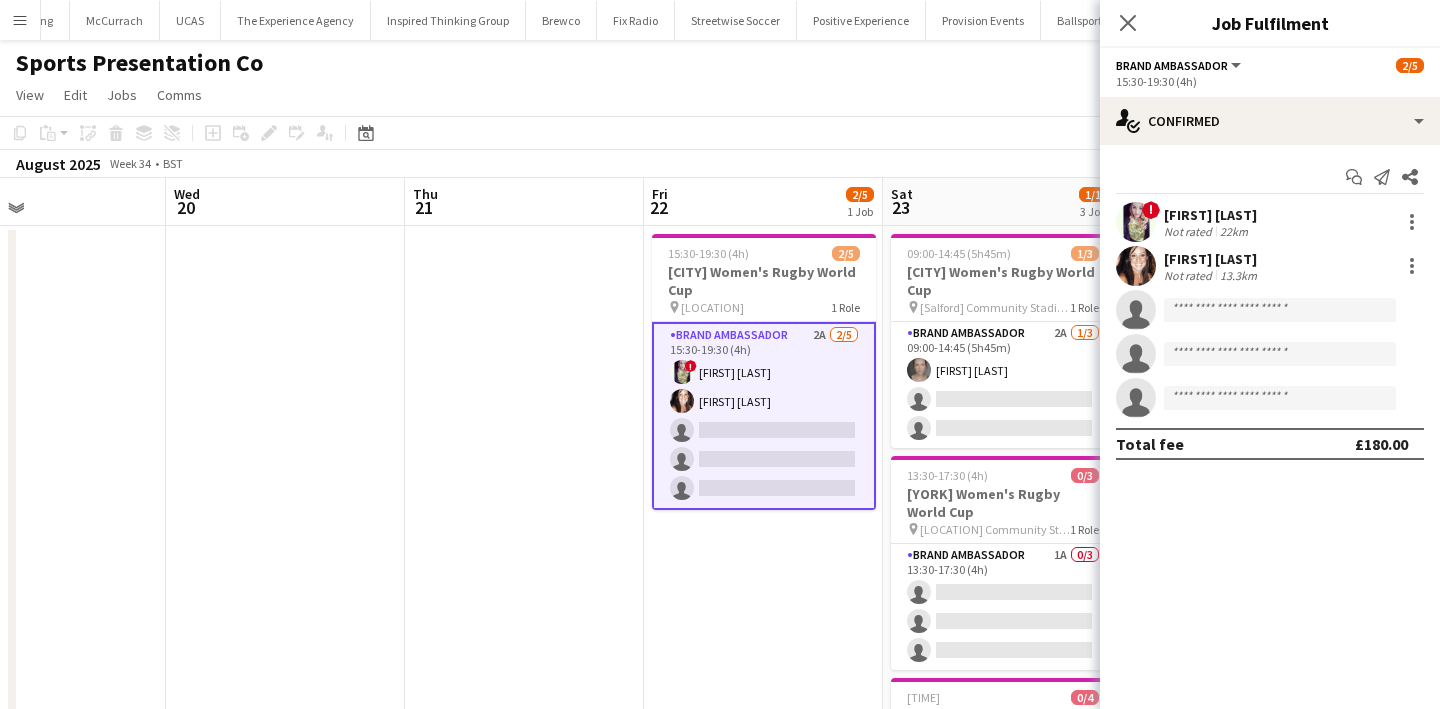 click at bounding box center [1136, 222] 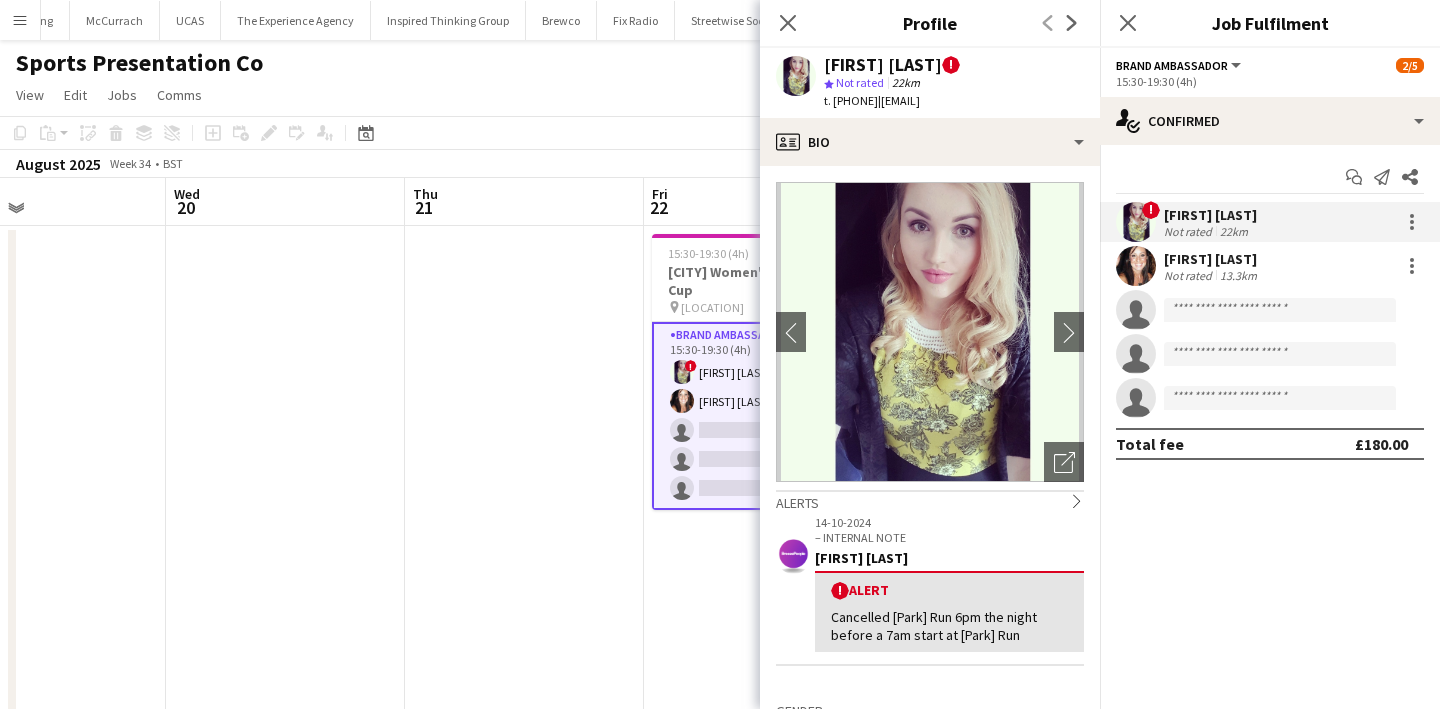 drag, startPoint x: 1062, startPoint y: 105, endPoint x: 807, endPoint y: 61, distance: 258.76825 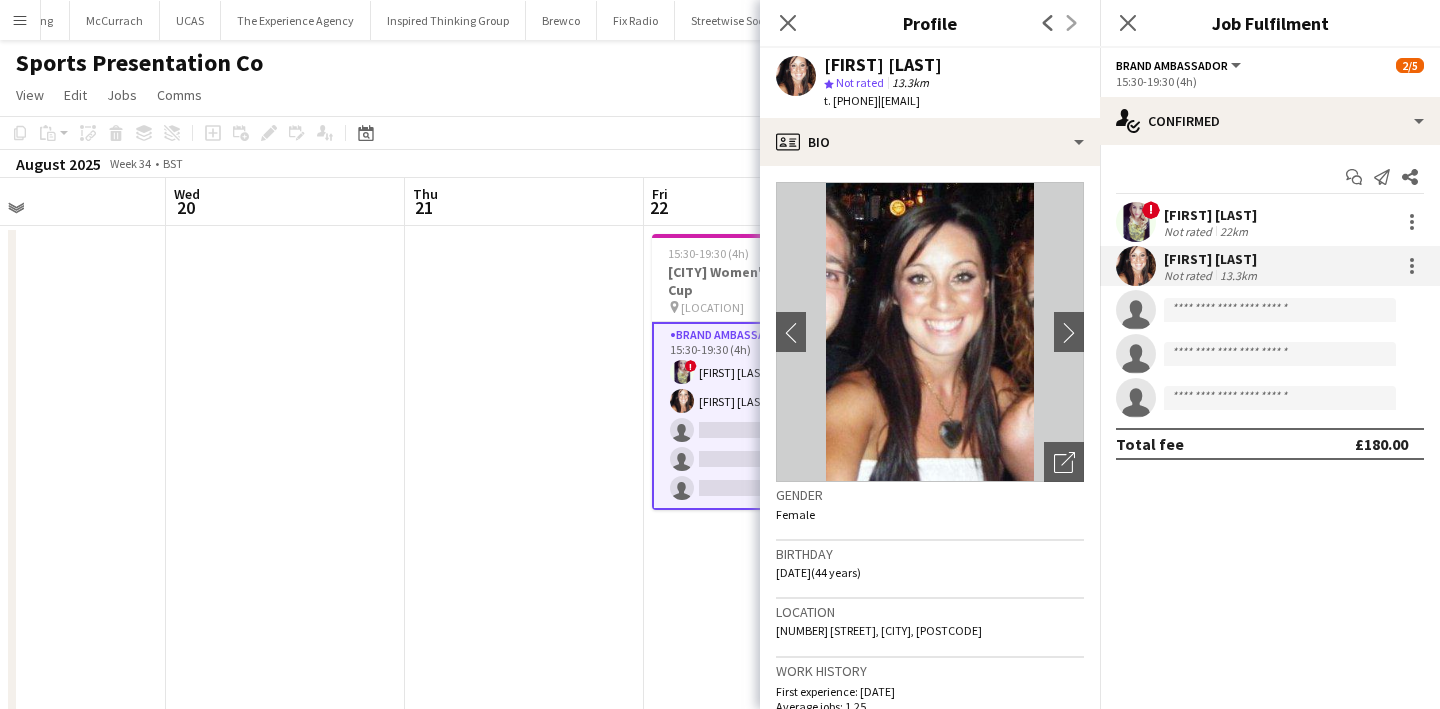 click on "t. +447887480701" 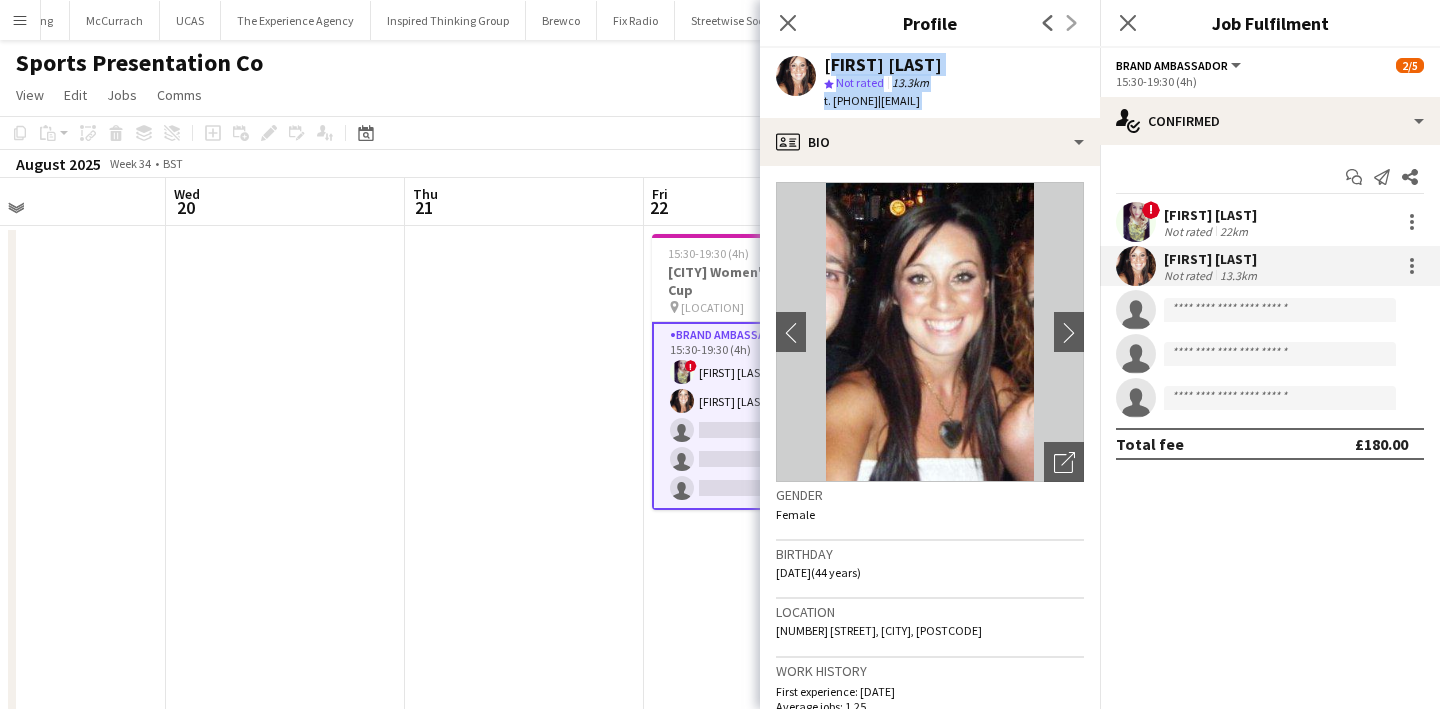 drag, startPoint x: 881, startPoint y: 100, endPoint x: 874, endPoint y: 62, distance: 38.63936 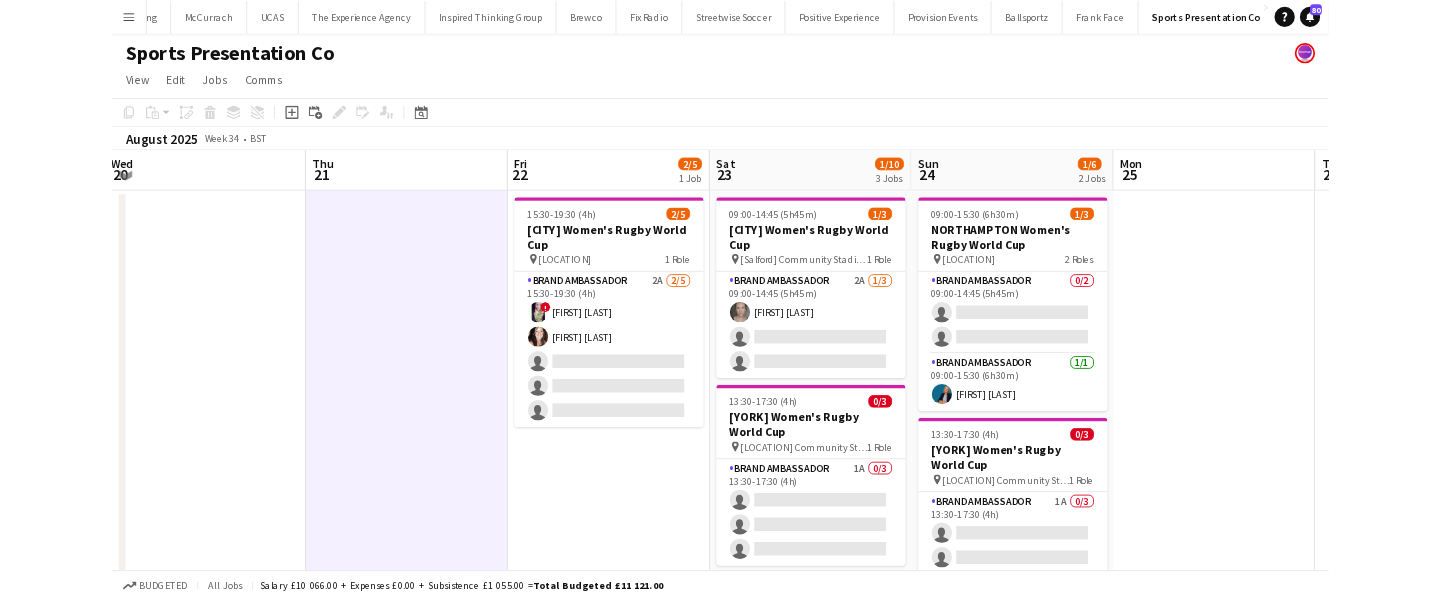 scroll, scrollTop: 0, scrollLeft: 728, axis: horizontal 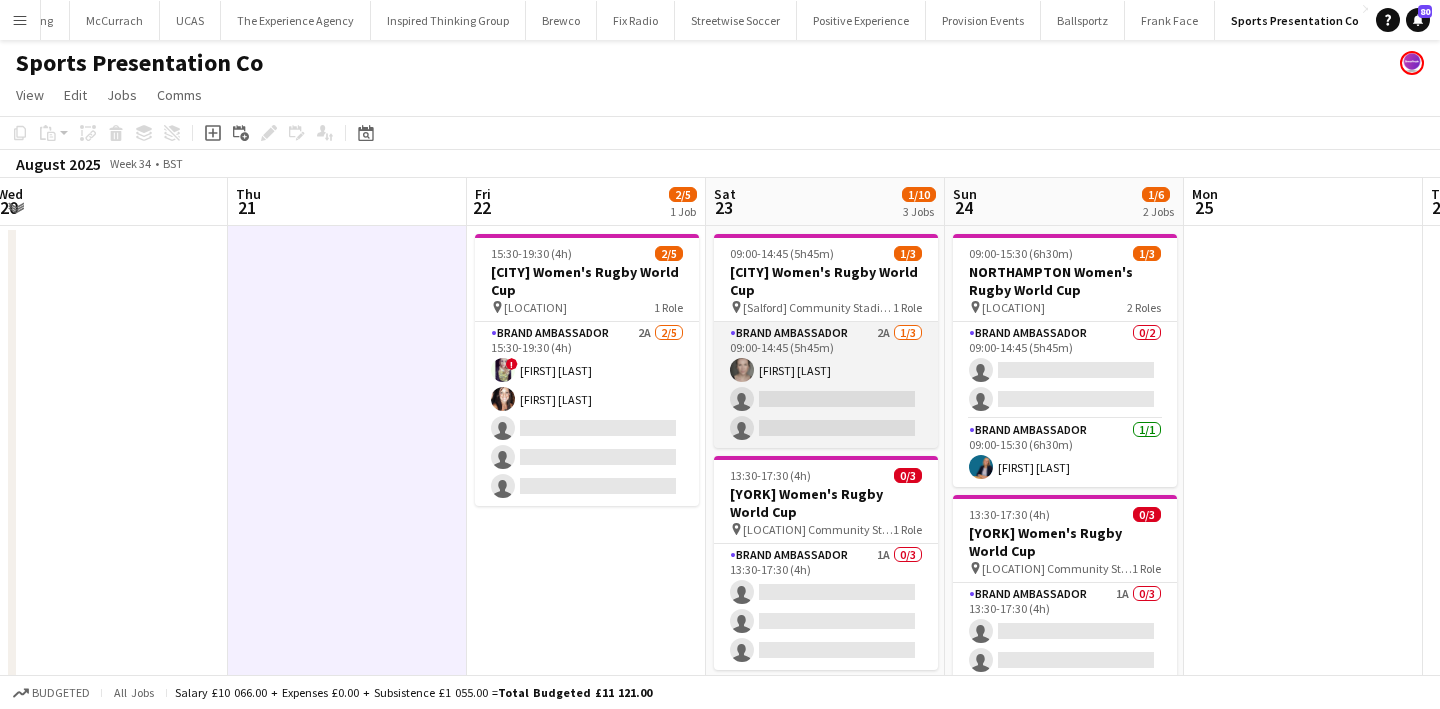 click on "Brand Ambassador   2A   1/3   09:00-14:45 (5h45m)
Samantha Vaughan
single-neutral-actions
single-neutral-actions" at bounding box center (826, 385) 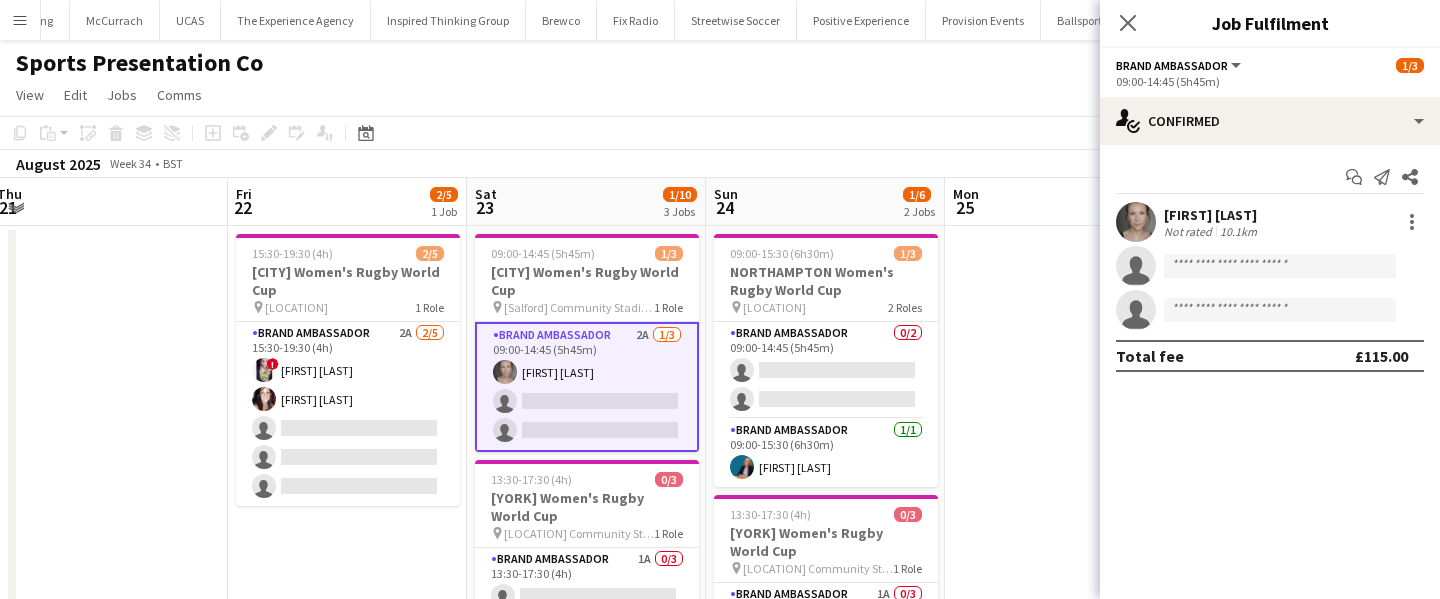 click at bounding box center (1136, 222) 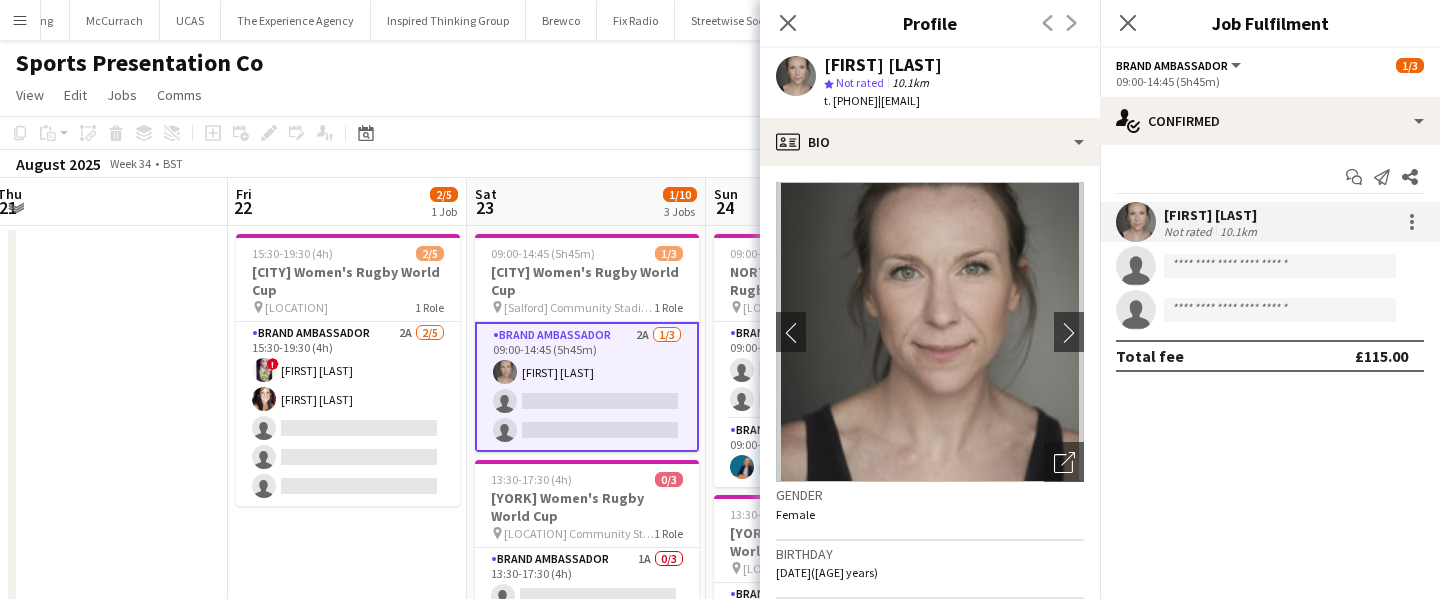 drag, startPoint x: 1064, startPoint y: 103, endPoint x: 806, endPoint y: 62, distance: 261.23743 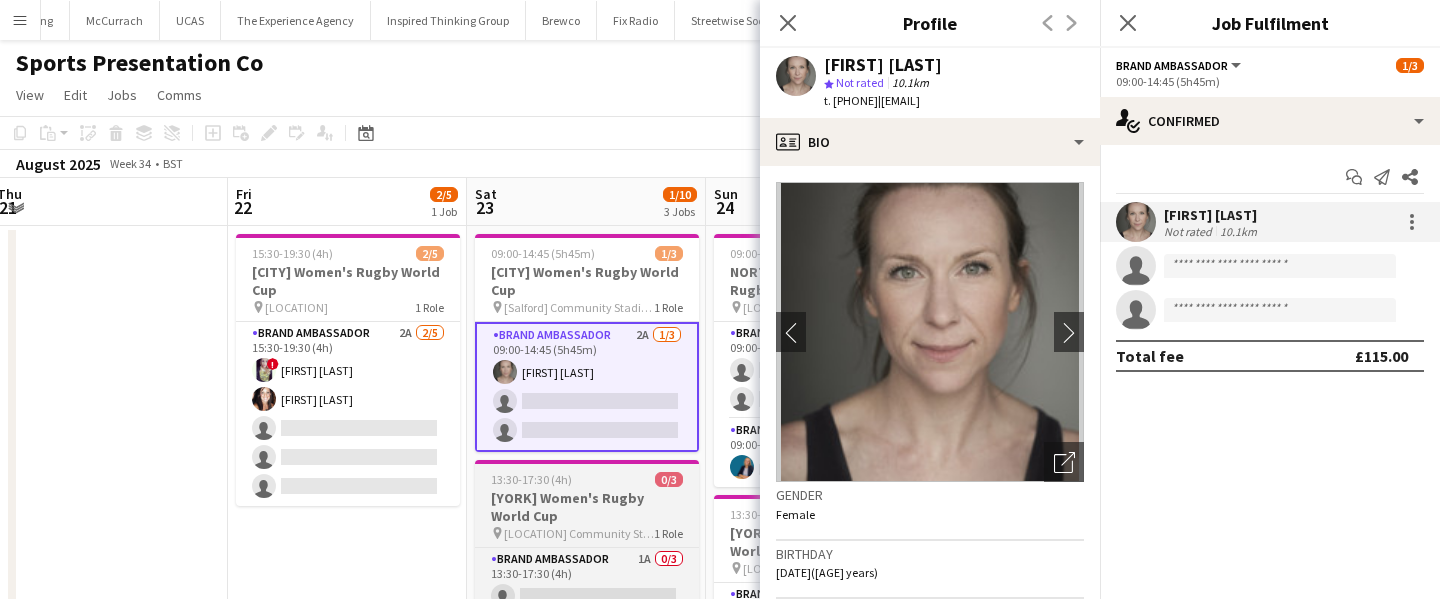 copy on "Samantha Vaughan
star
Not rated   10.1km   t. +447984412834   |   samantha.vaughan@live.co.uk" 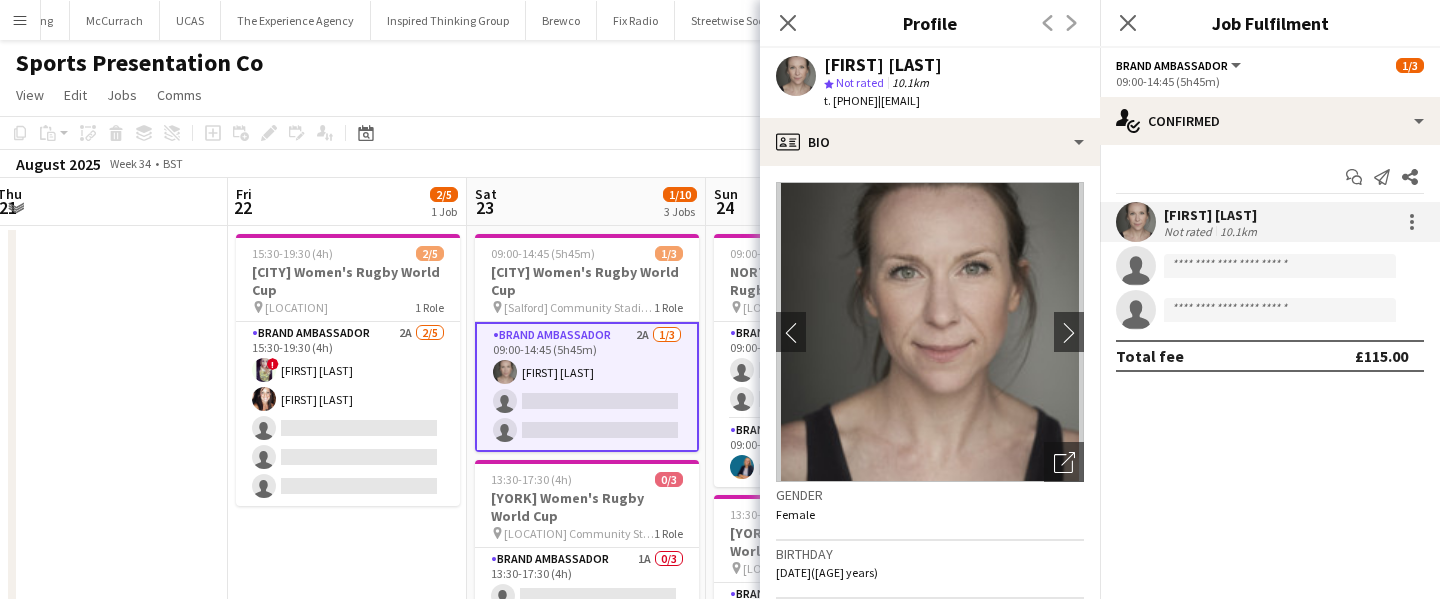 click on "15:30-19:30 (4h)    2/5   SUNDERLAND Women's Rugby World Cup
pin
Stadium Of Light   1 Role   Brand Ambassador   2A   2/5   15:30-19:30 (4h)
! Lucy Mercel Lisa Matthews
single-neutral-actions
single-neutral-actions
single-neutral-actions" at bounding box center (347, 707) 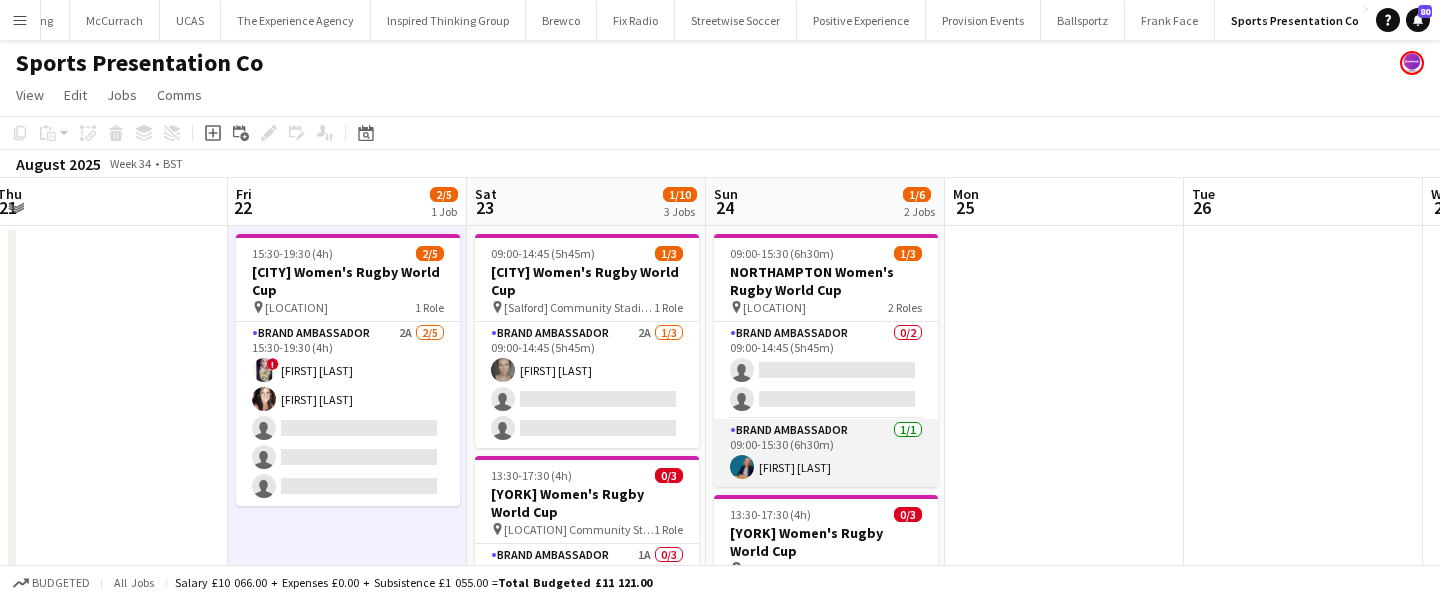 click on "Brand Ambassador   1/1   09:00-15:30 (6h30m)
Anna Geary" at bounding box center [826, 453] 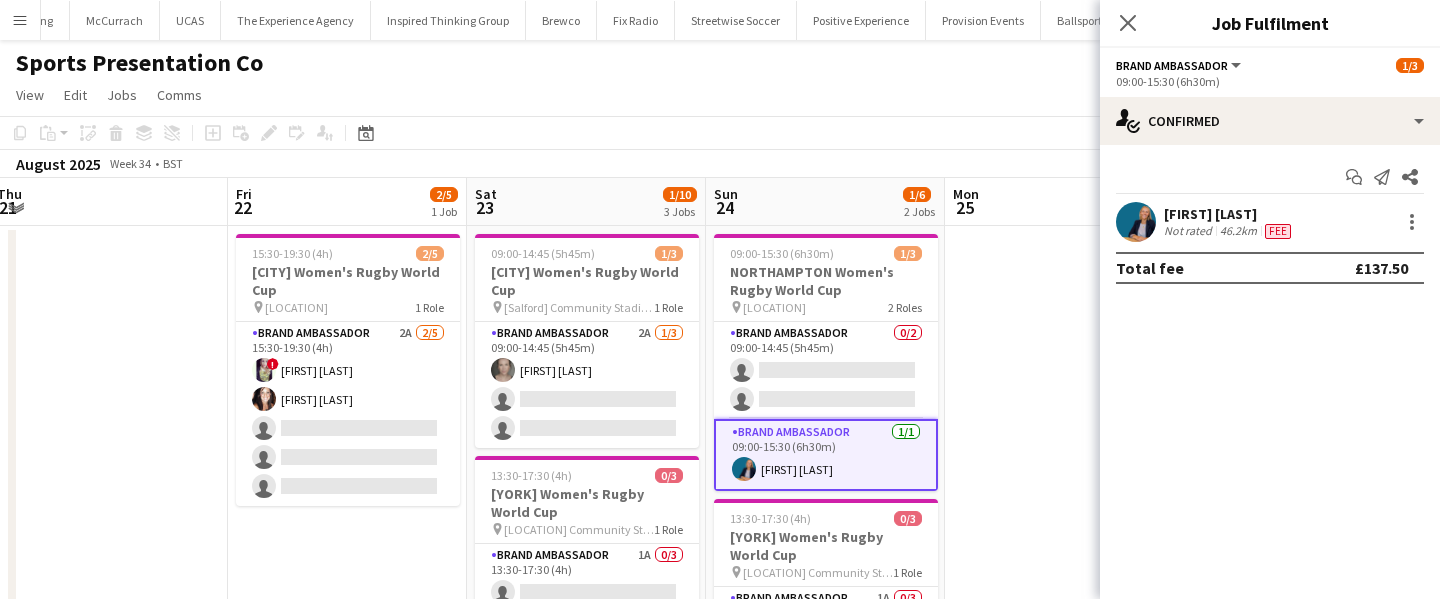 click at bounding box center [1136, 222] 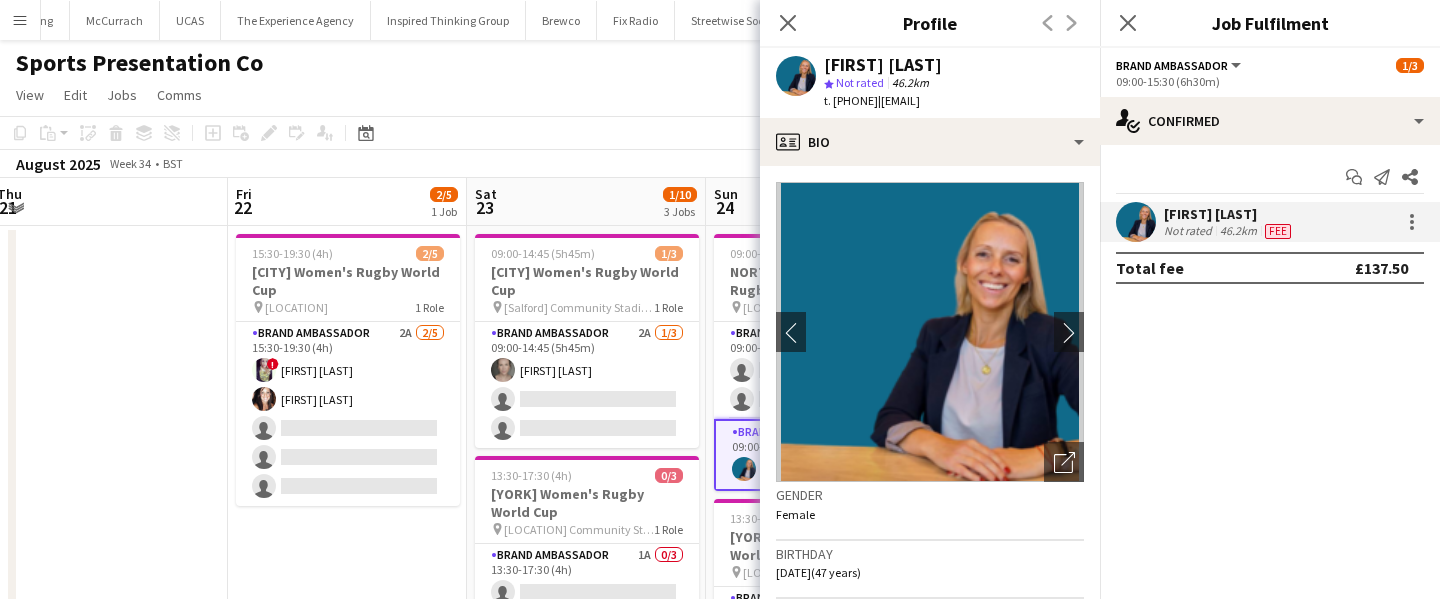 drag, startPoint x: 1058, startPoint y: 102, endPoint x: 820, endPoint y: 62, distance: 241.33794 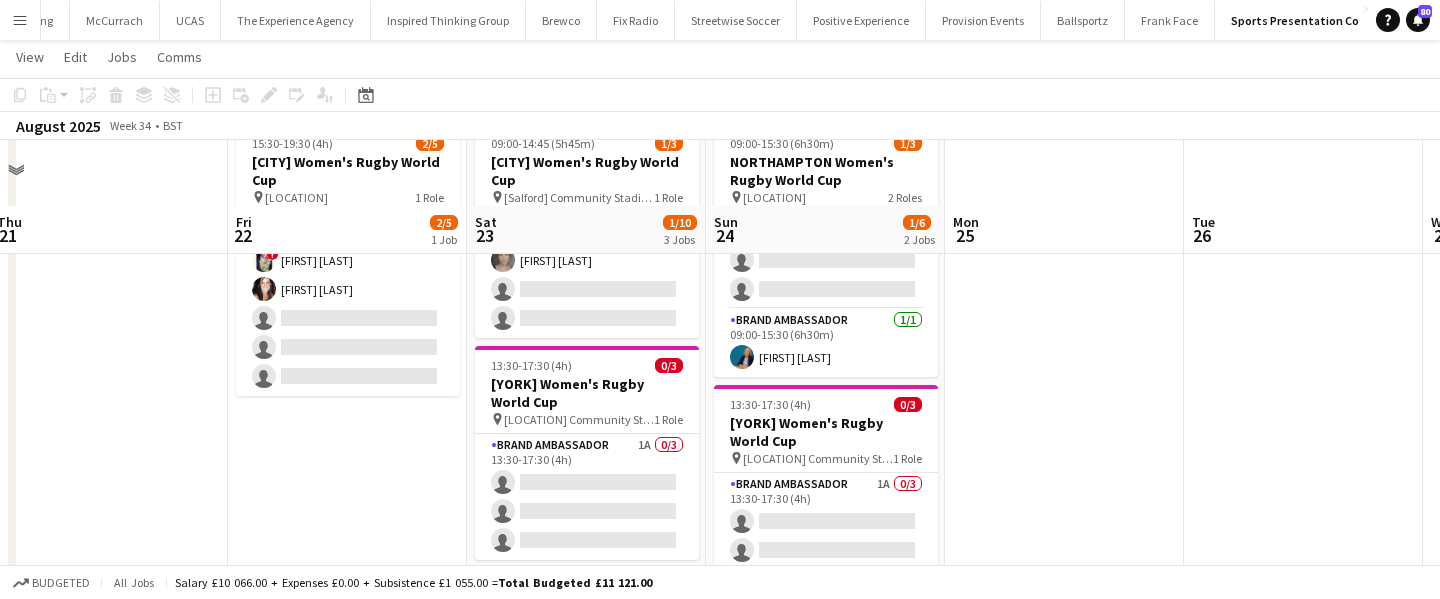 scroll, scrollTop: 78, scrollLeft: 0, axis: vertical 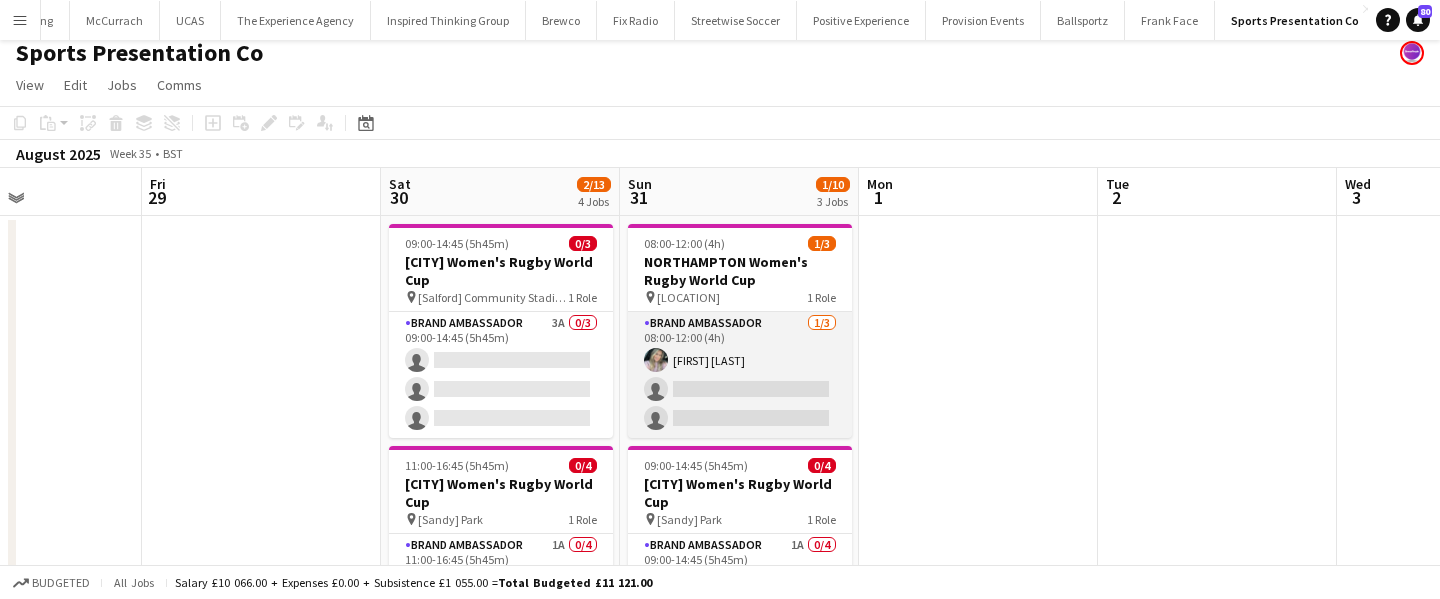 click on "Brand Ambassador   1/3   08:00-12:00 (4h)
Sophie Fowler
single-neutral-actions
single-neutral-actions" at bounding box center (740, 375) 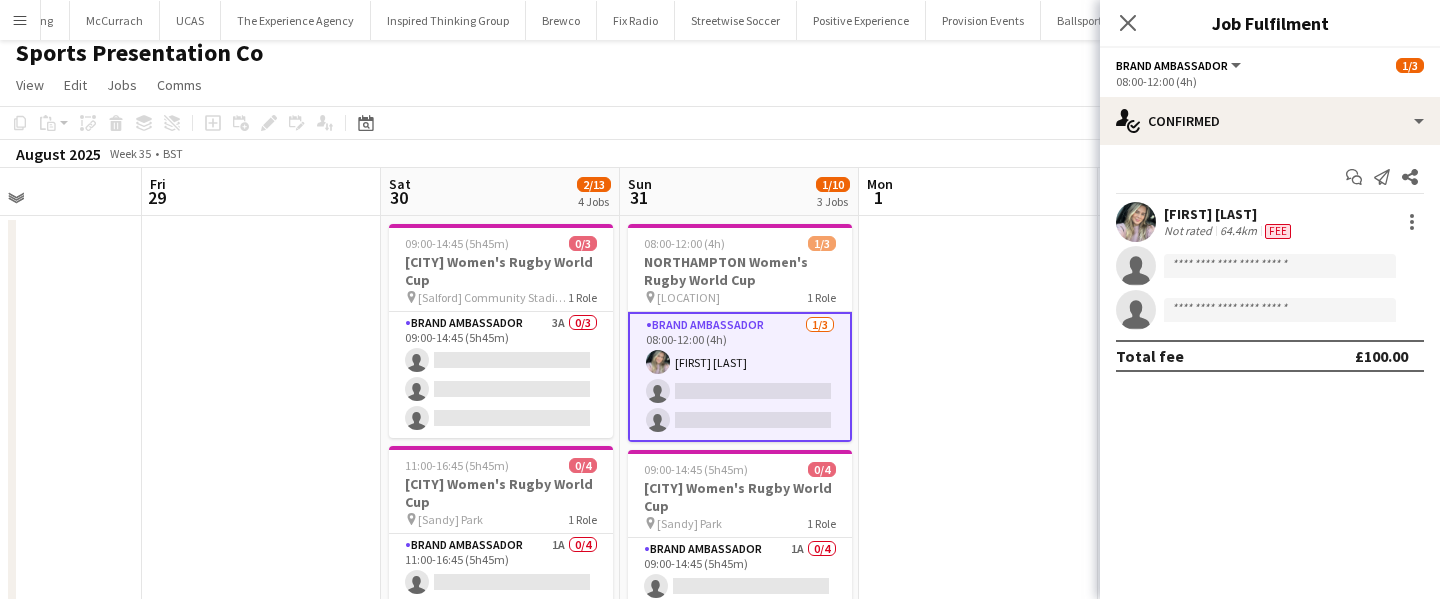 click on "64.4km" at bounding box center [1238, 231] 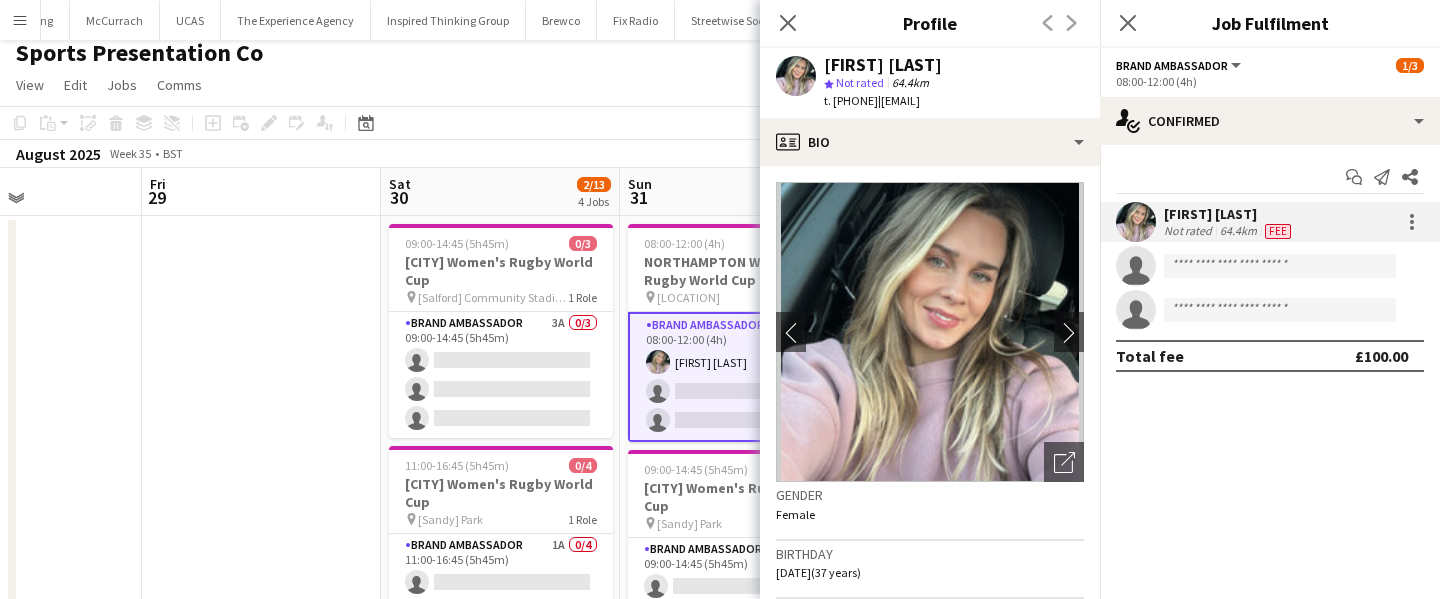 drag, startPoint x: 1057, startPoint y: 101, endPoint x: 828, endPoint y: 59, distance: 232.81967 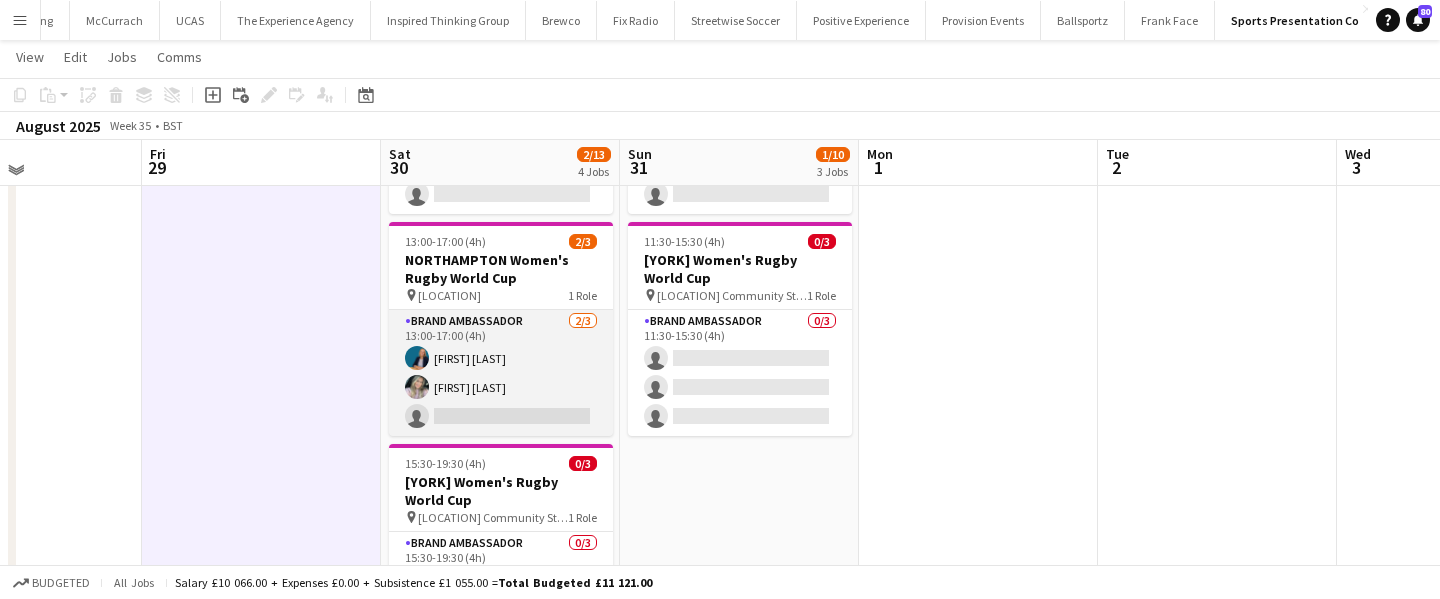 scroll, scrollTop: 481, scrollLeft: 0, axis: vertical 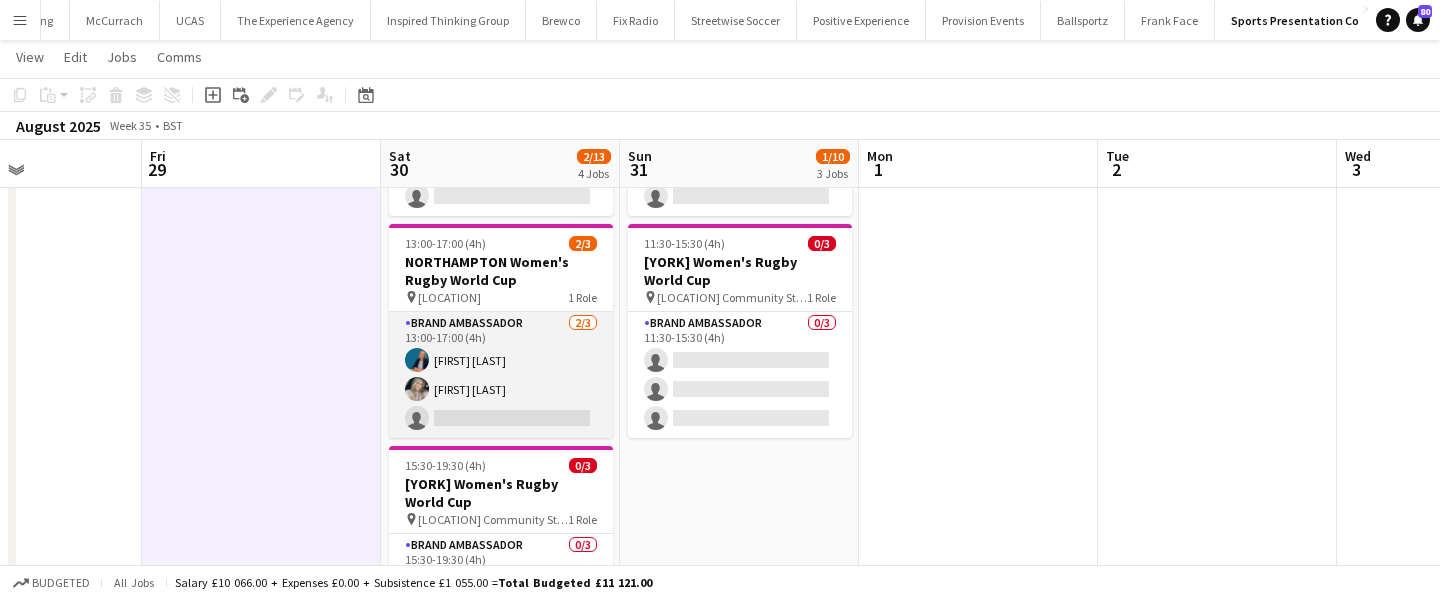 click on "Brand Ambassador   2/3   13:00-17:00 (4h)
Anna Geary Sophie Fowler
single-neutral-actions" at bounding box center (501, 375) 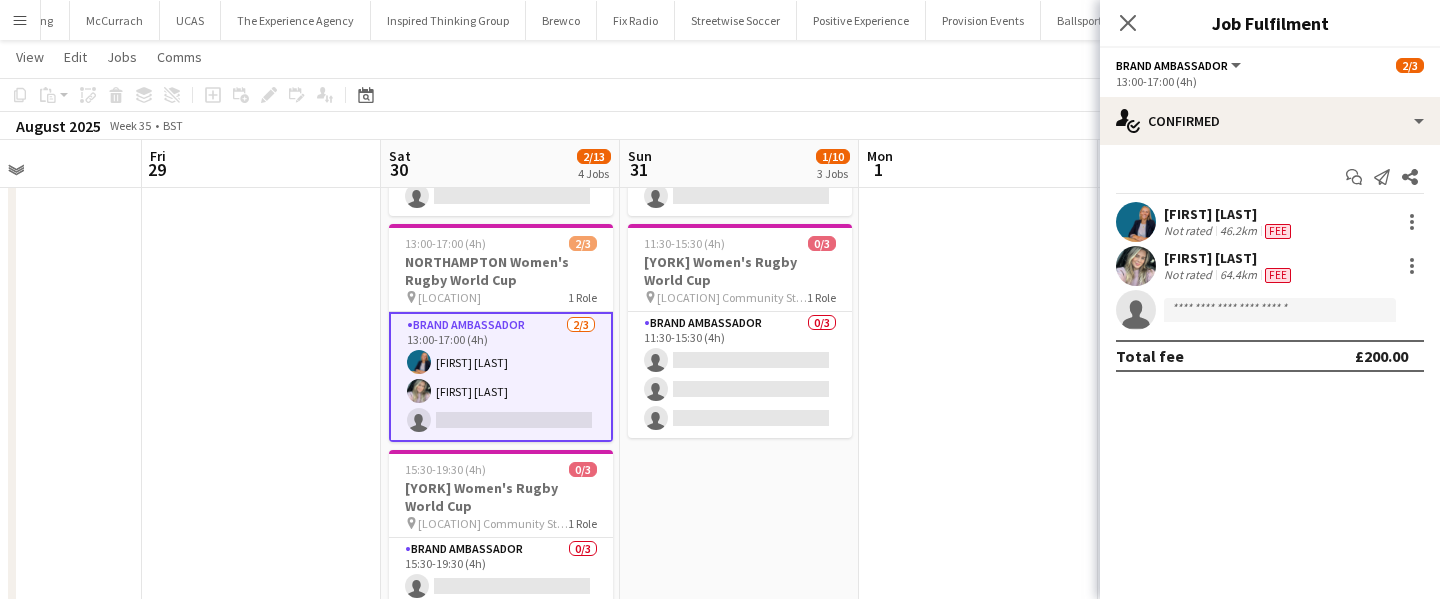 click at bounding box center [1136, 222] 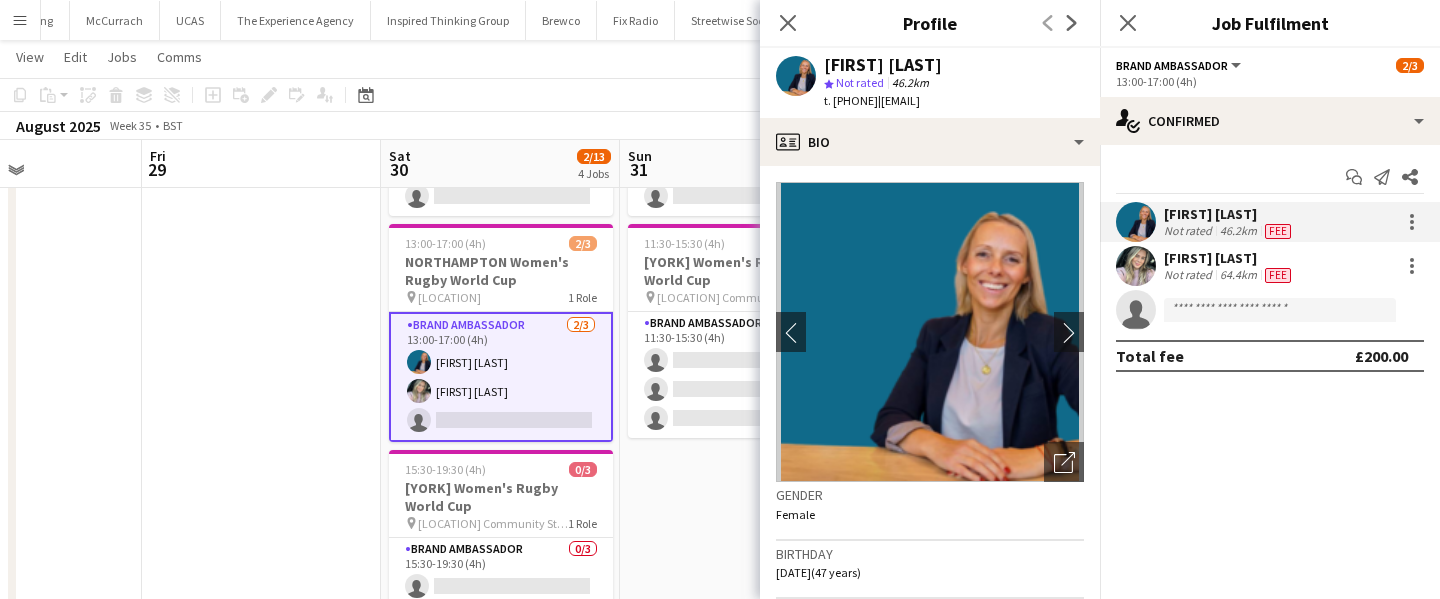 drag, startPoint x: 1061, startPoint y: 102, endPoint x: 812, endPoint y: 65, distance: 251.734 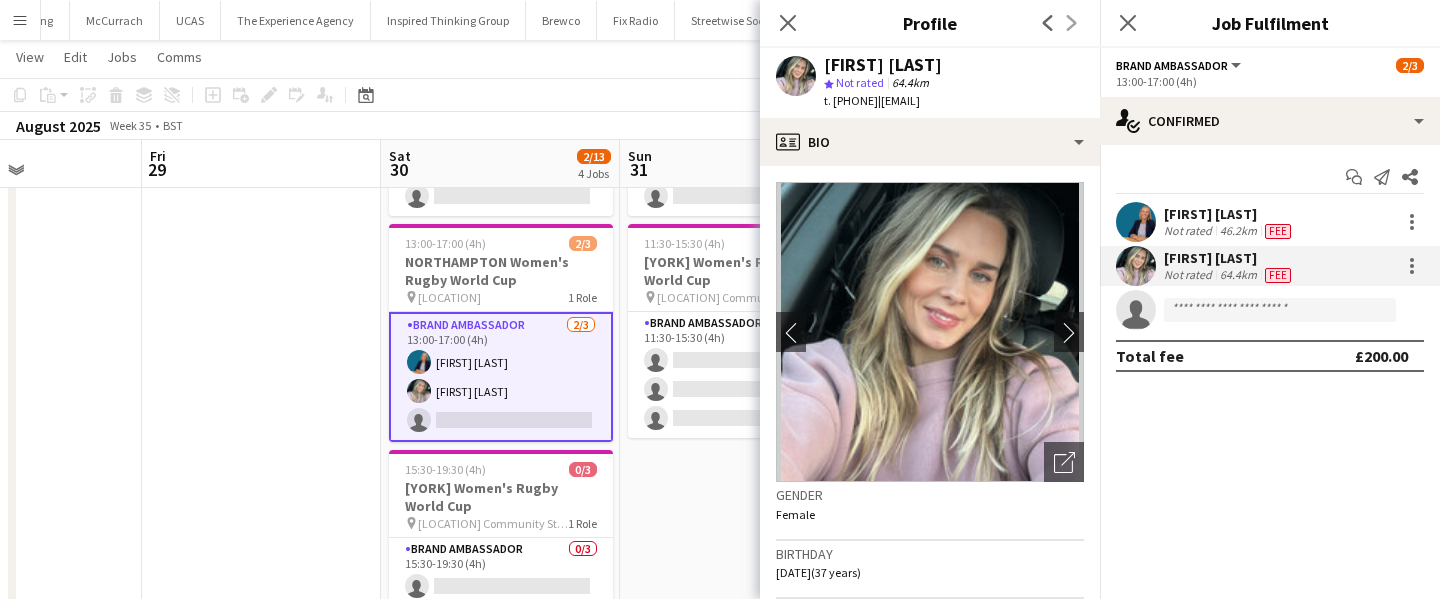 click on "t. +447940062725   |   sophiek17@hotmail.com" 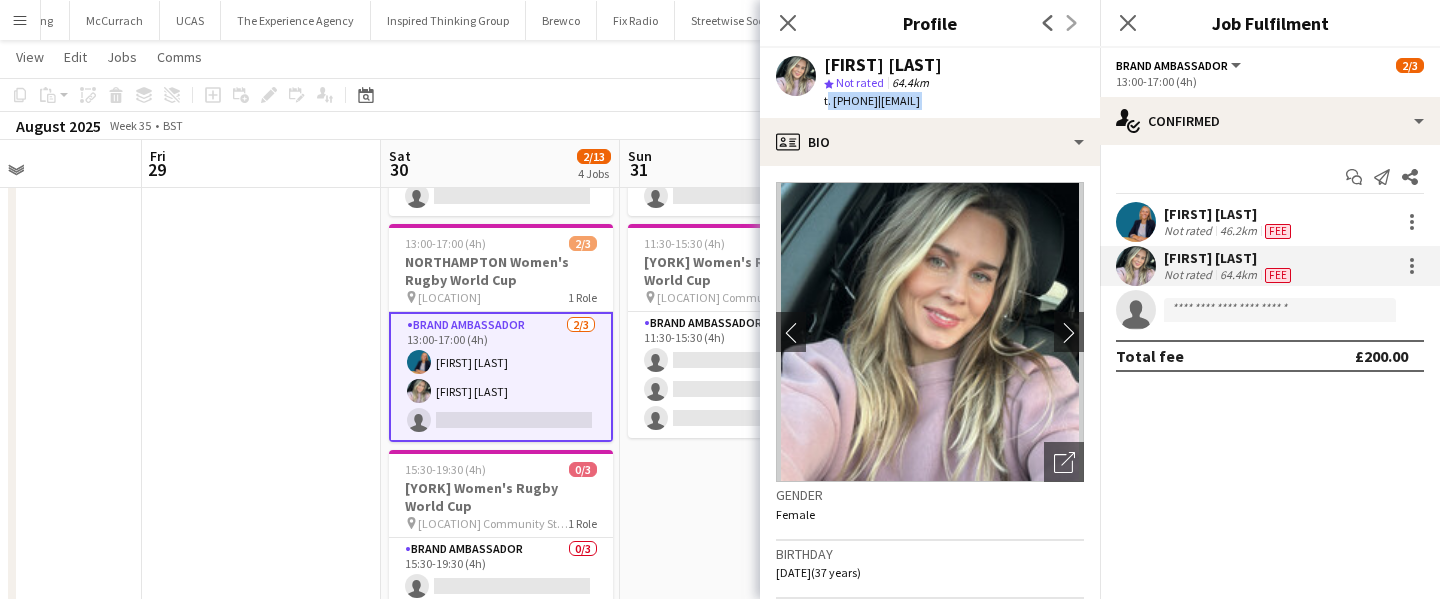 click on "t. +447940062725   |   sophiek17@hotmail.com" 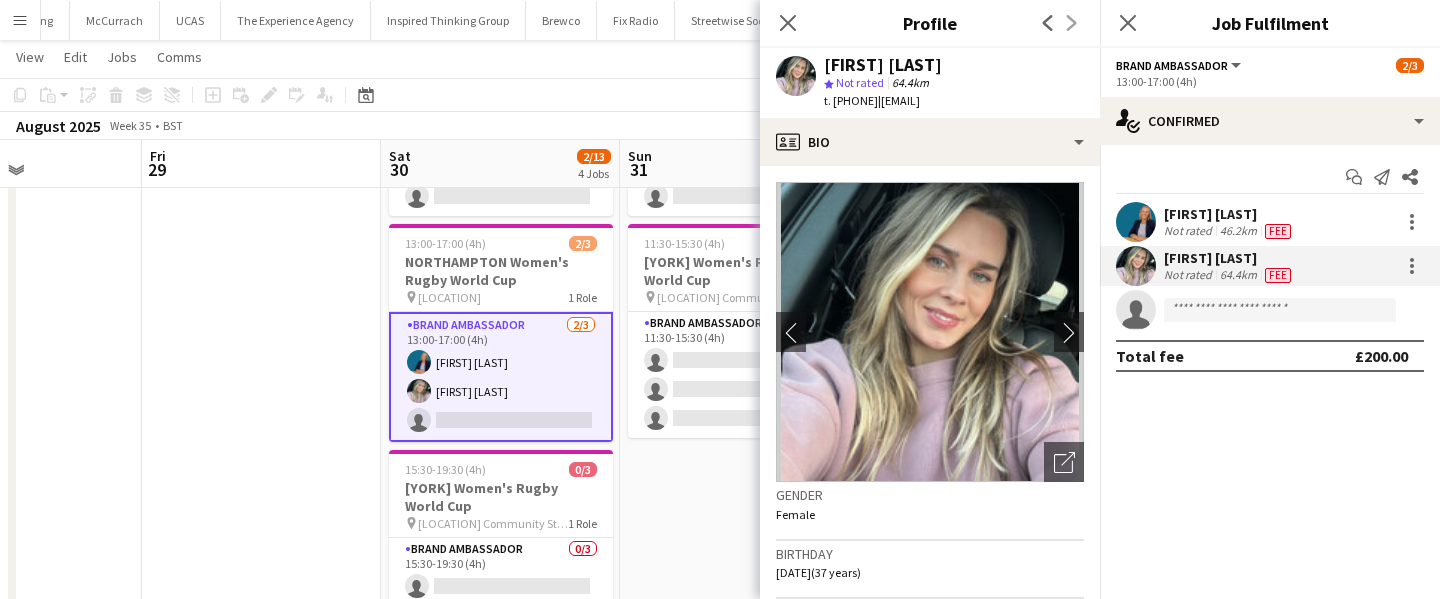 click on "t. +447940062725" 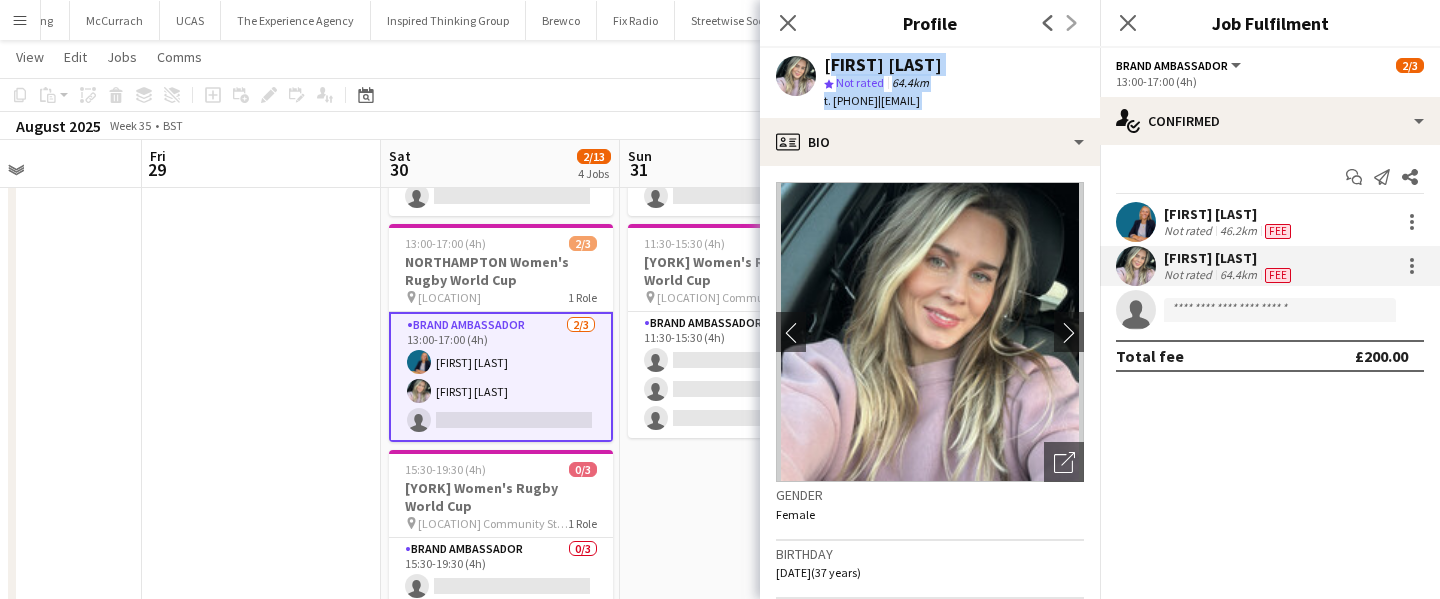 drag, startPoint x: 893, startPoint y: 104, endPoint x: 892, endPoint y: 62, distance: 42.0119 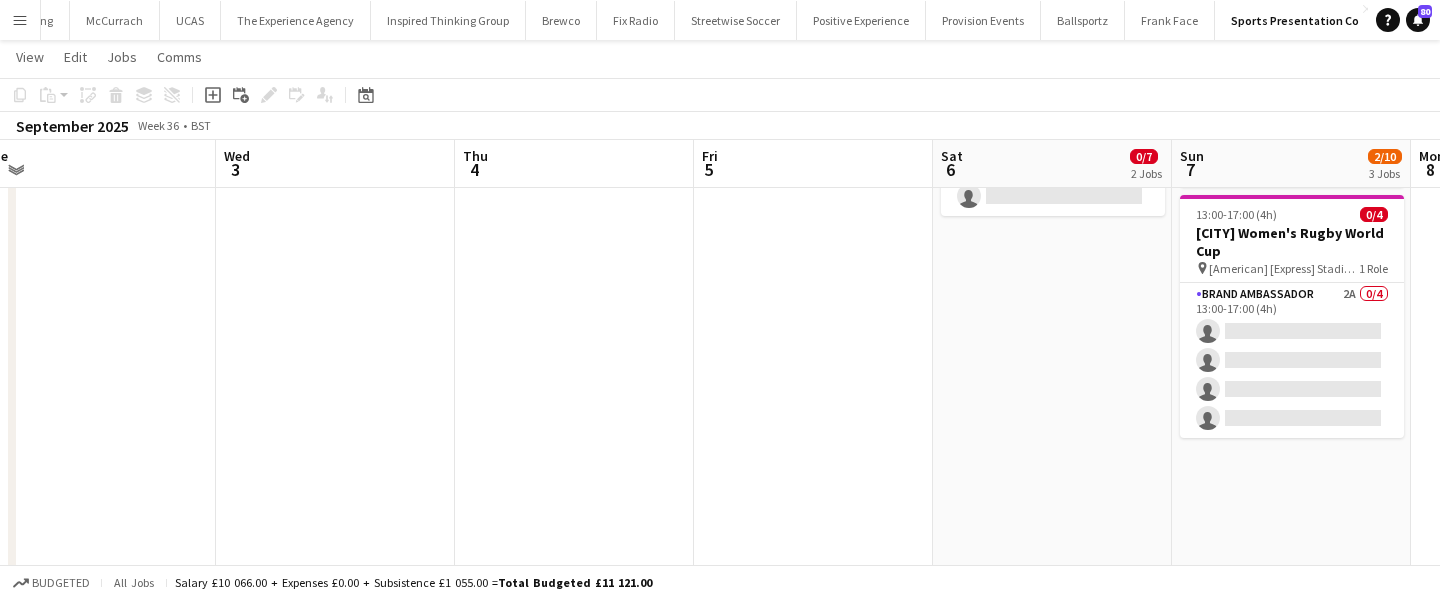 scroll, scrollTop: 0, scrollLeft: 787, axis: horizontal 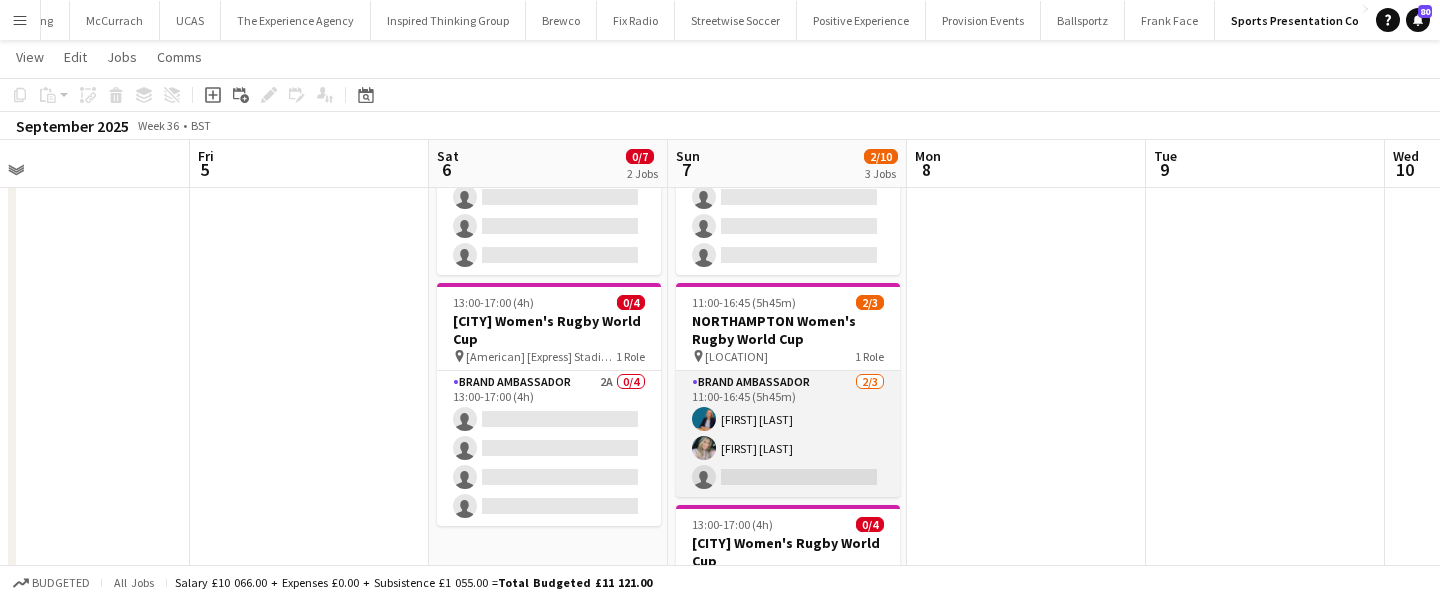 click on "Brand Ambassador   2/3   11:00-16:45 (5h45m)
Anna Geary Sophie Fowler
single-neutral-actions" at bounding box center (788, 434) 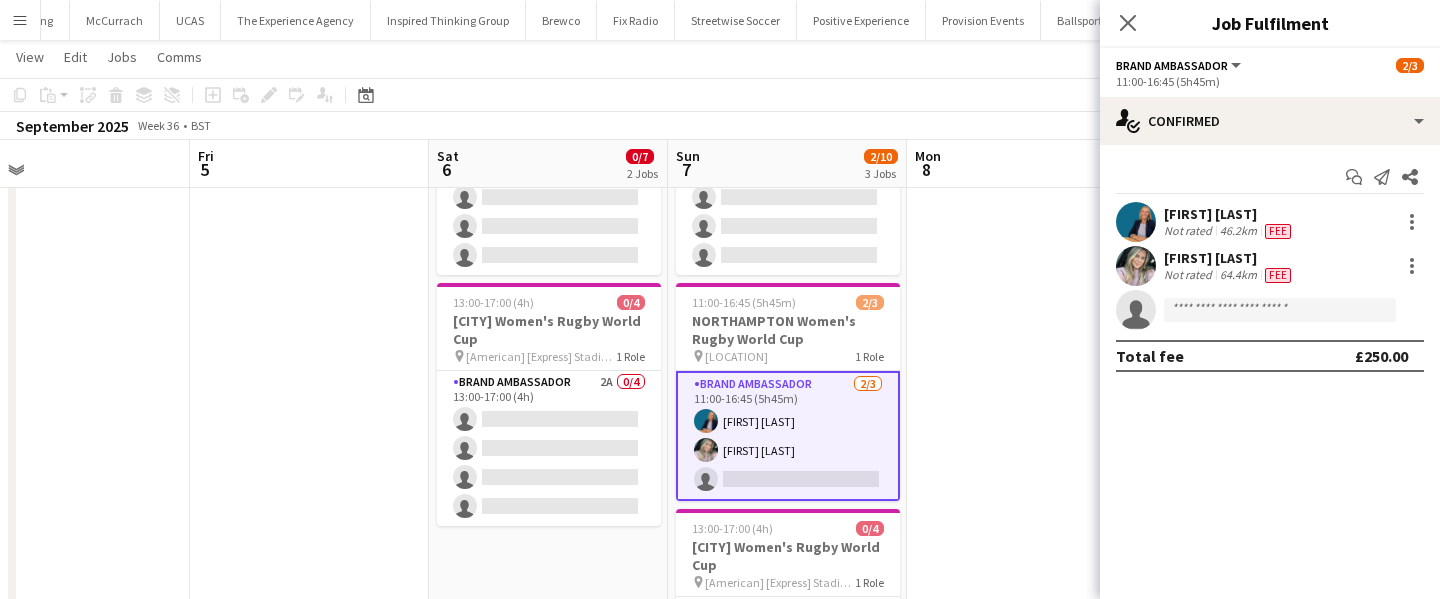 click at bounding box center [1136, 222] 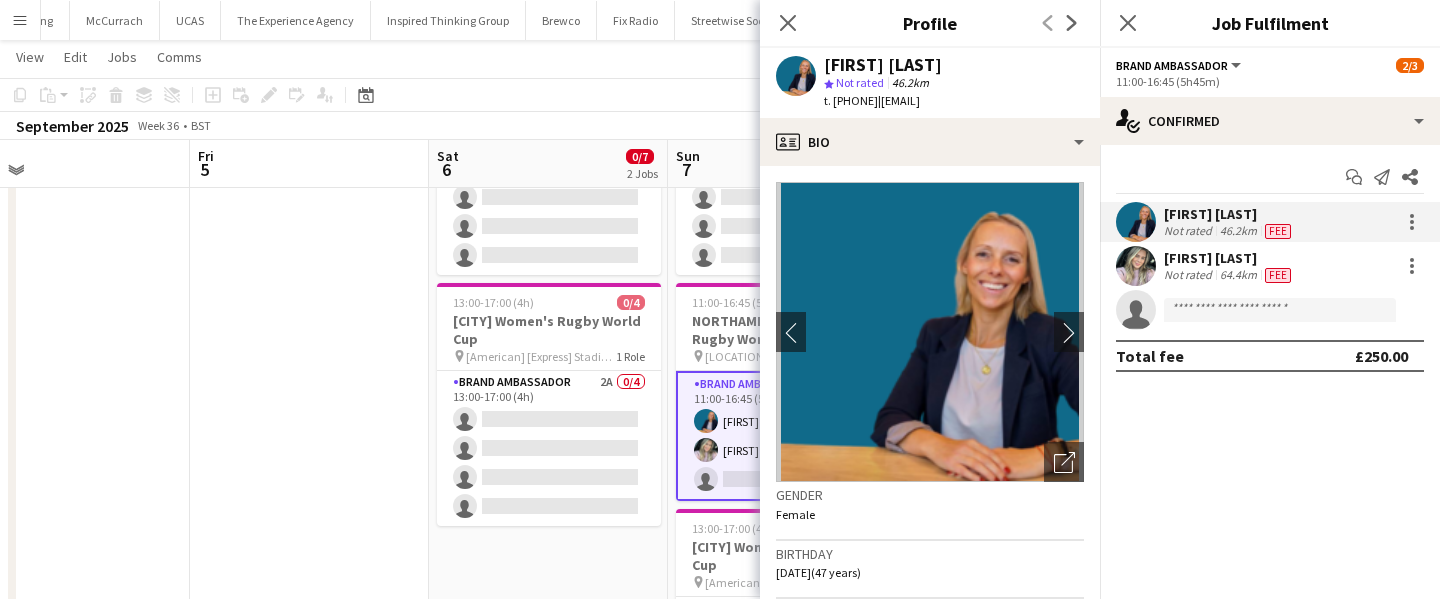 drag, startPoint x: 1052, startPoint y: 101, endPoint x: 831, endPoint y: 66, distance: 223.75433 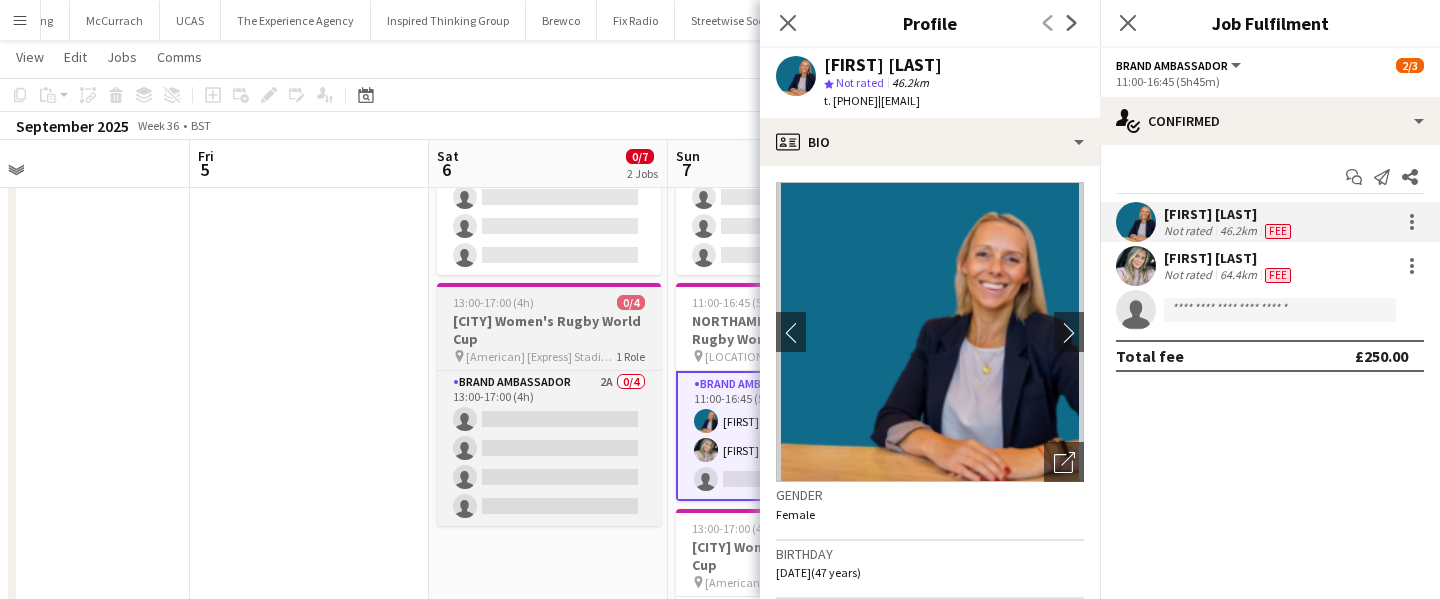 copy on "Anna Geary
star
Not rated   46.2km   t. +447788722201   |   anna.geary37@gmail.com" 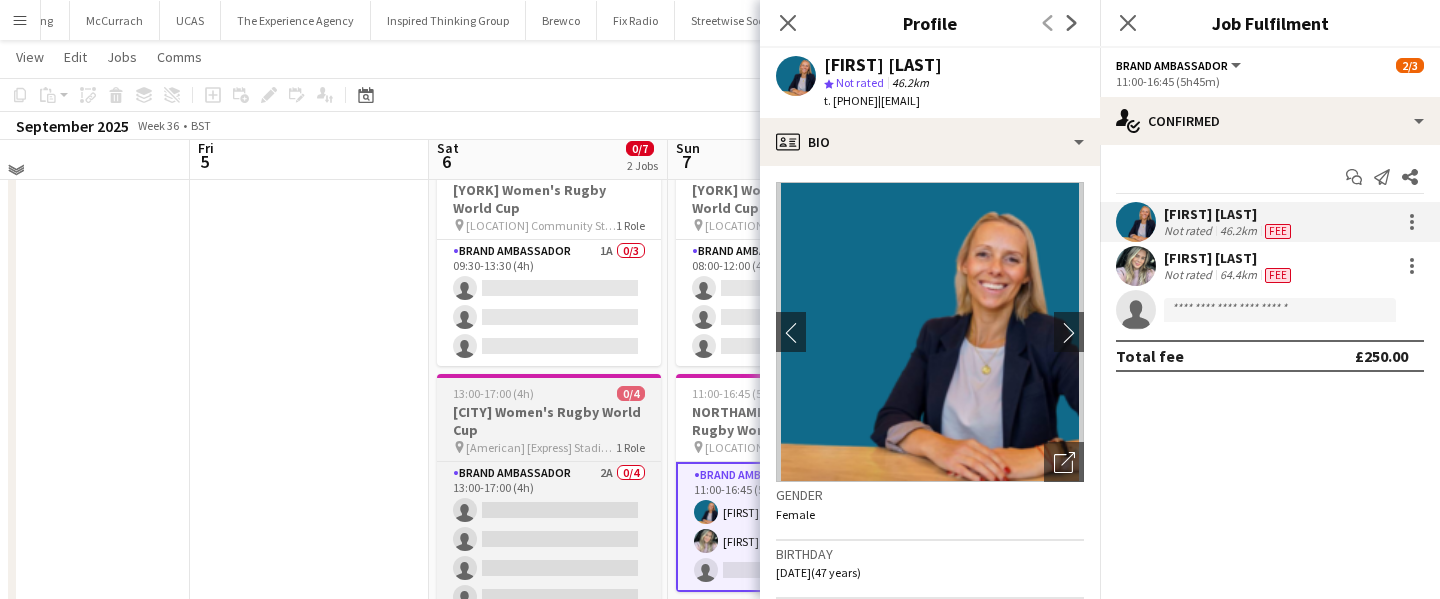 scroll, scrollTop: 72, scrollLeft: 0, axis: vertical 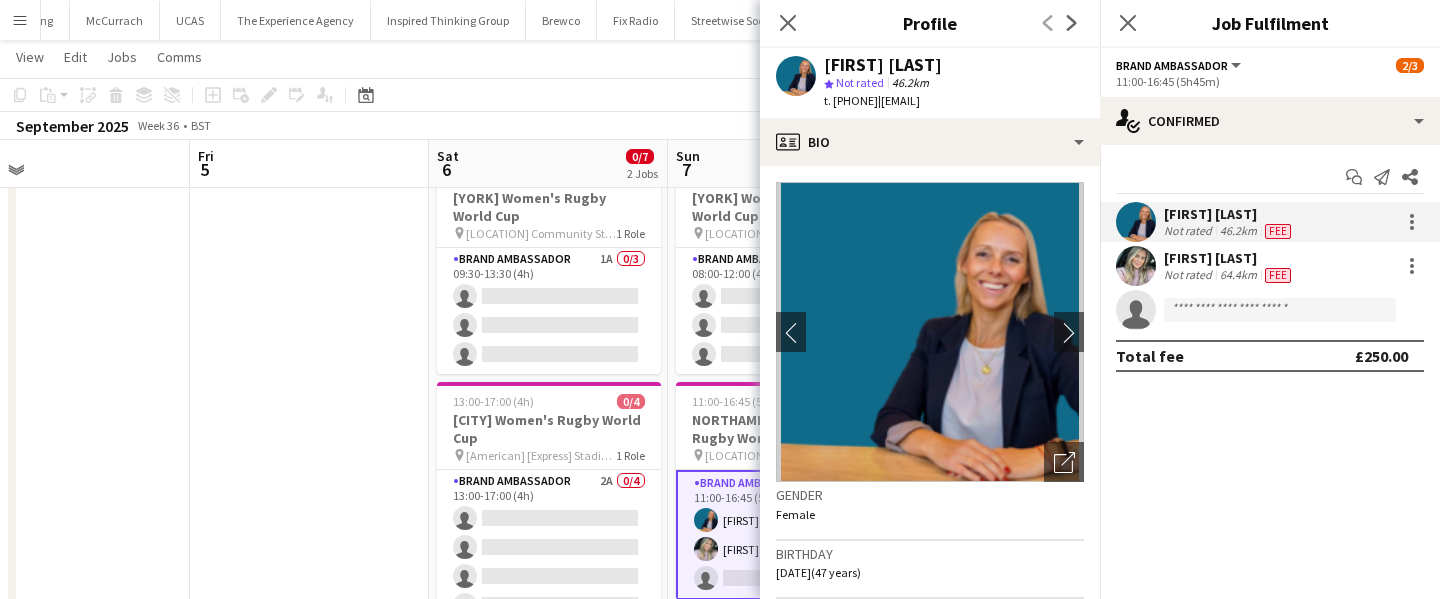 click at bounding box center [309, 633] 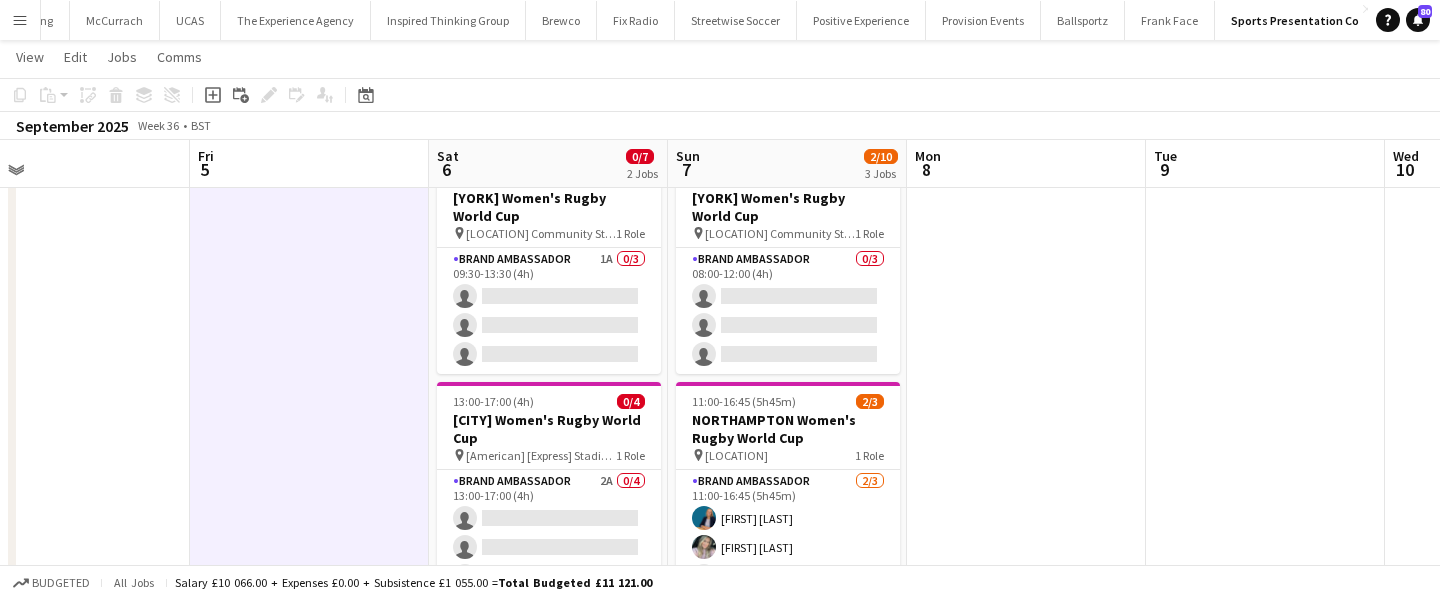 scroll, scrollTop: 0, scrollLeft: 777, axis: horizontal 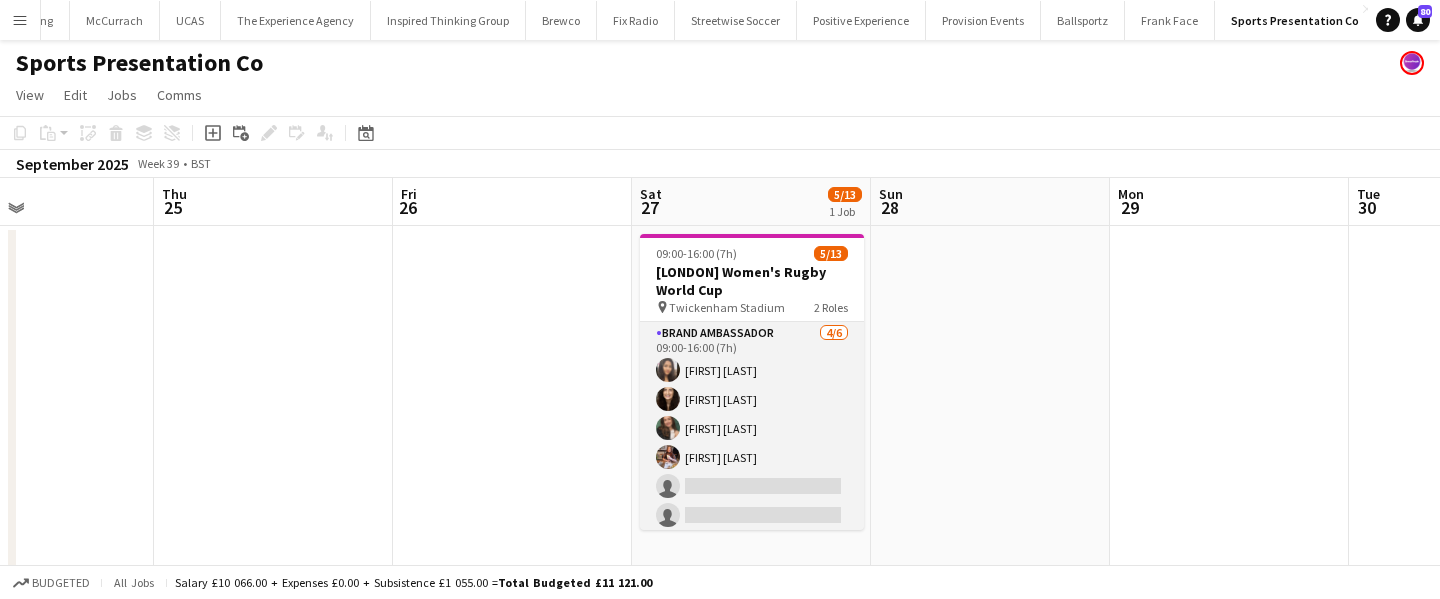 click on "Brand Ambassador   4/6   09:00-16:00 (7h)
Eymi Ajax Helen Karadoruk Rebecca Cilento Megan Burrows
single-neutral-actions
single-neutral-actions" at bounding box center [752, 428] 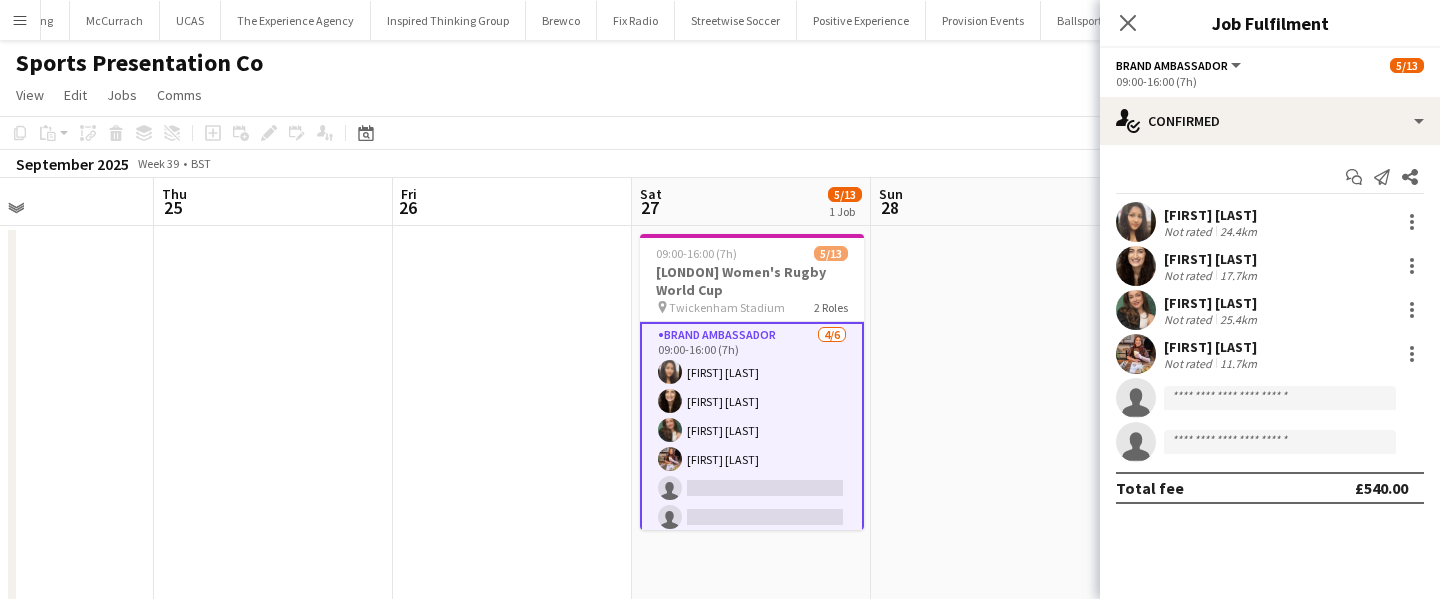 click on "Not rated" at bounding box center (1190, 231) 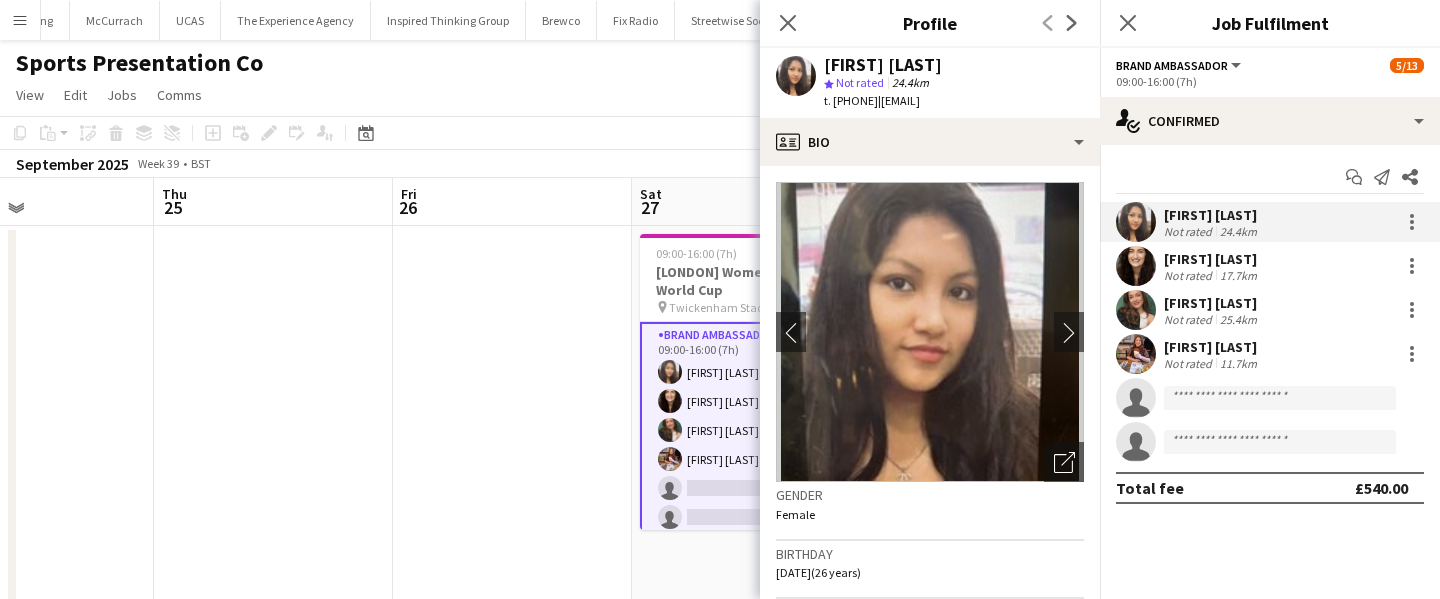 drag, startPoint x: 1047, startPoint y: 109, endPoint x: 823, endPoint y: 68, distance: 227.72131 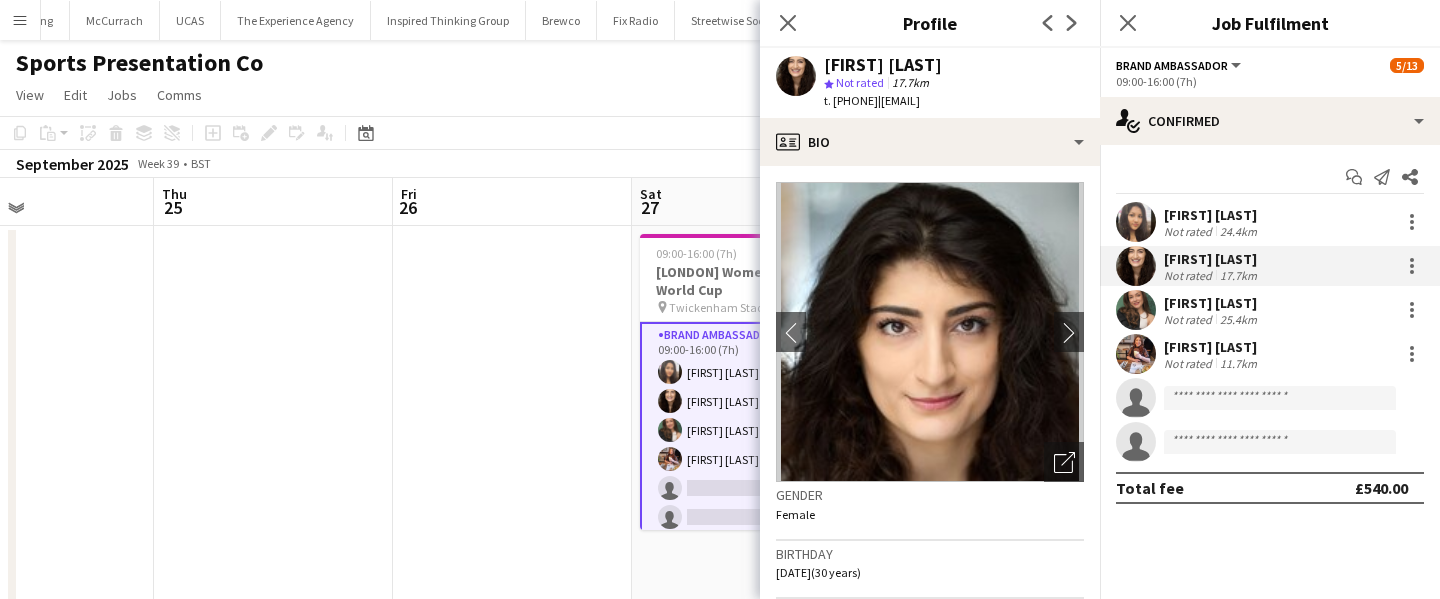 drag, startPoint x: 1078, startPoint y: 105, endPoint x: 828, endPoint y: 54, distance: 255.14897 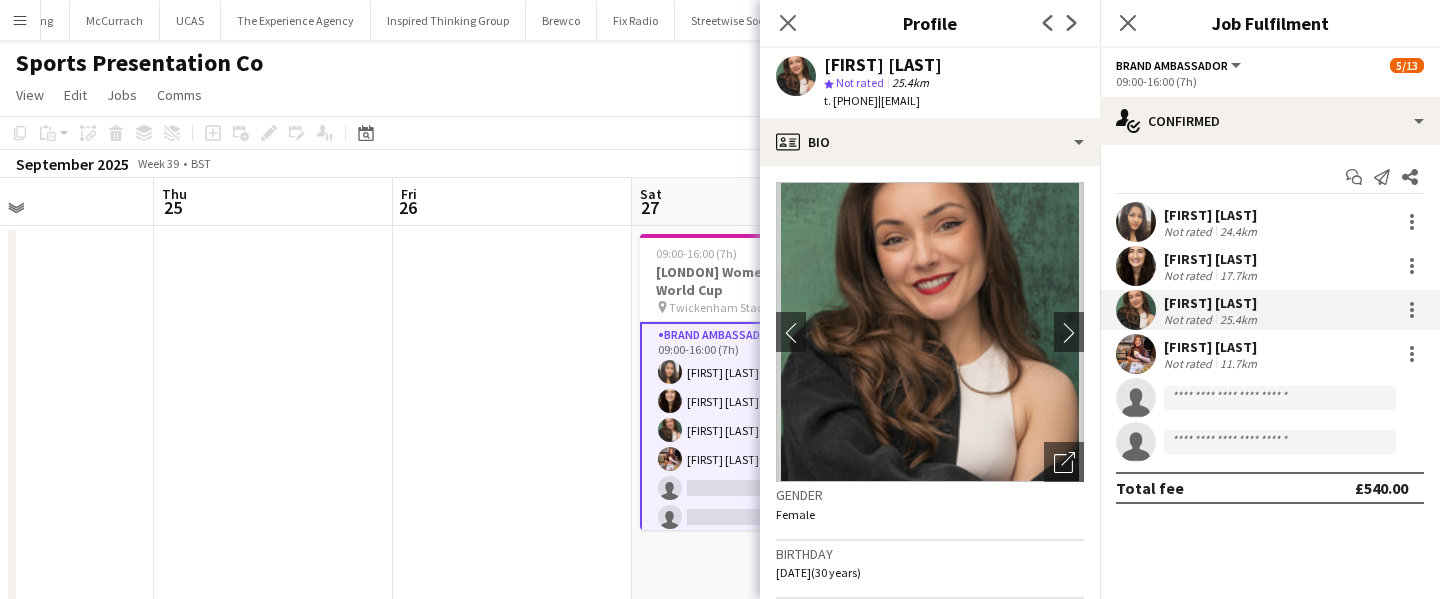 click on "t. +447519383294   |   rebeccacilento@hotmail.com" 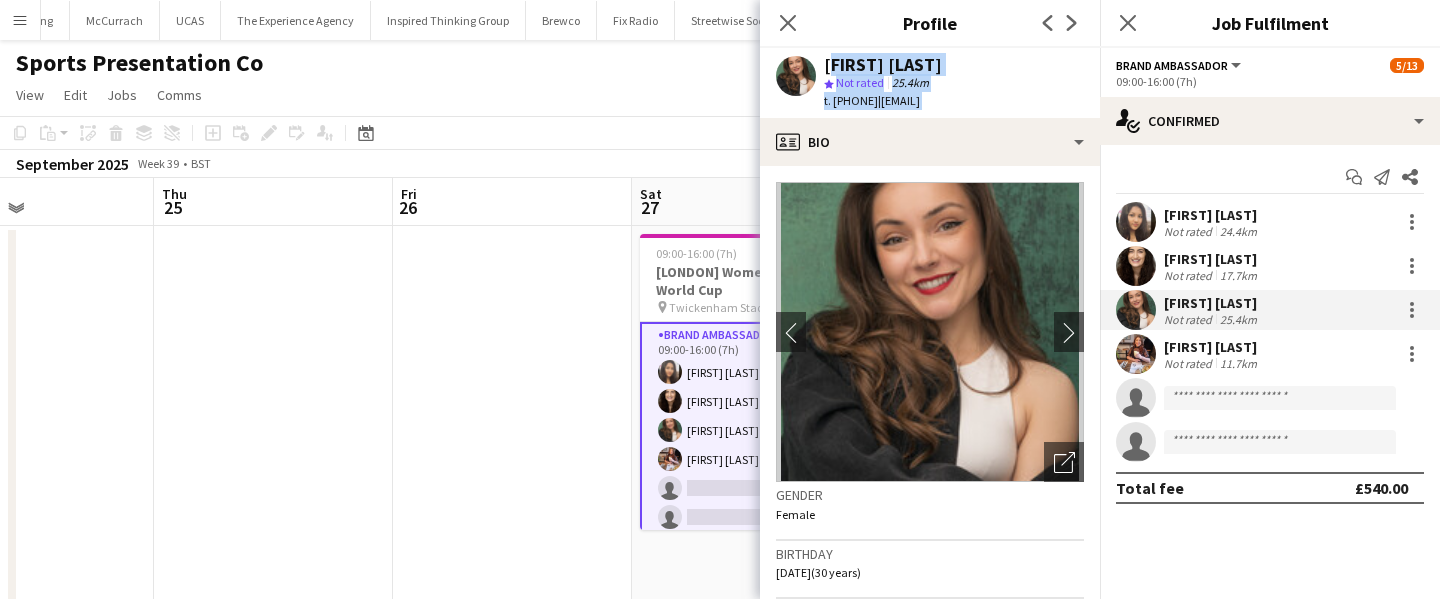 drag, startPoint x: 955, startPoint y: 109, endPoint x: 940, endPoint y: 68, distance: 43.65776 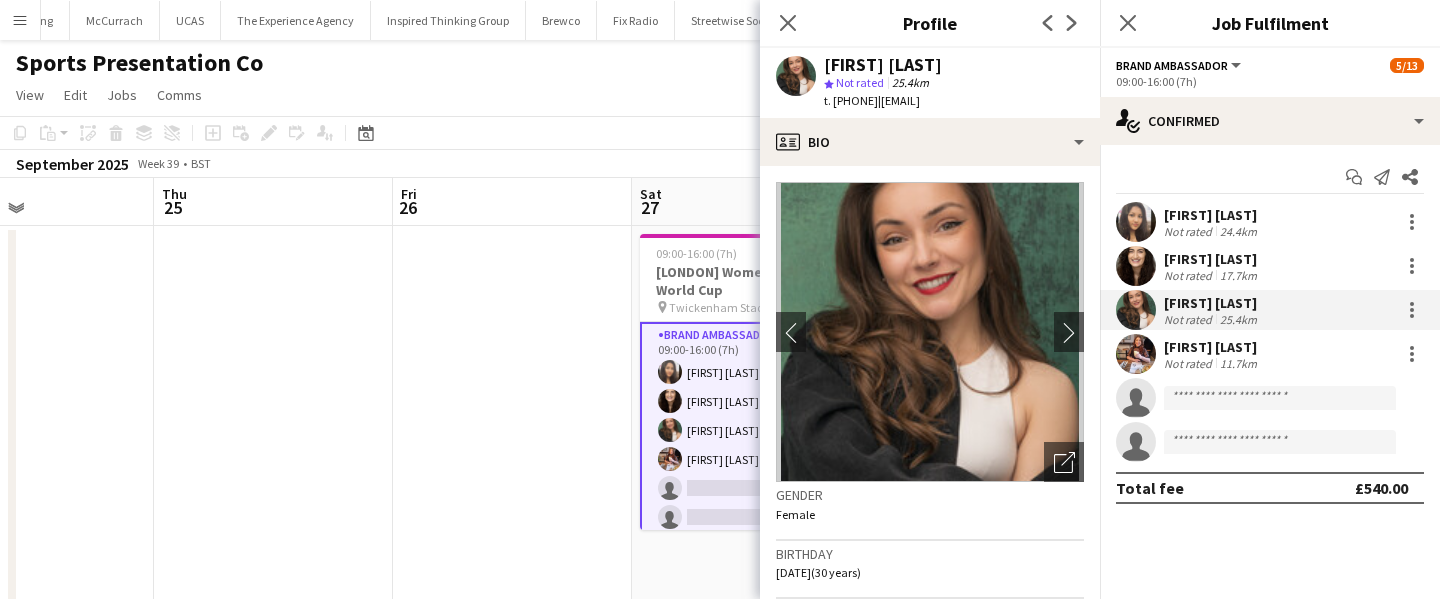 click on "Megan Burrows   Not rated   11.7km" at bounding box center (1270, 354) 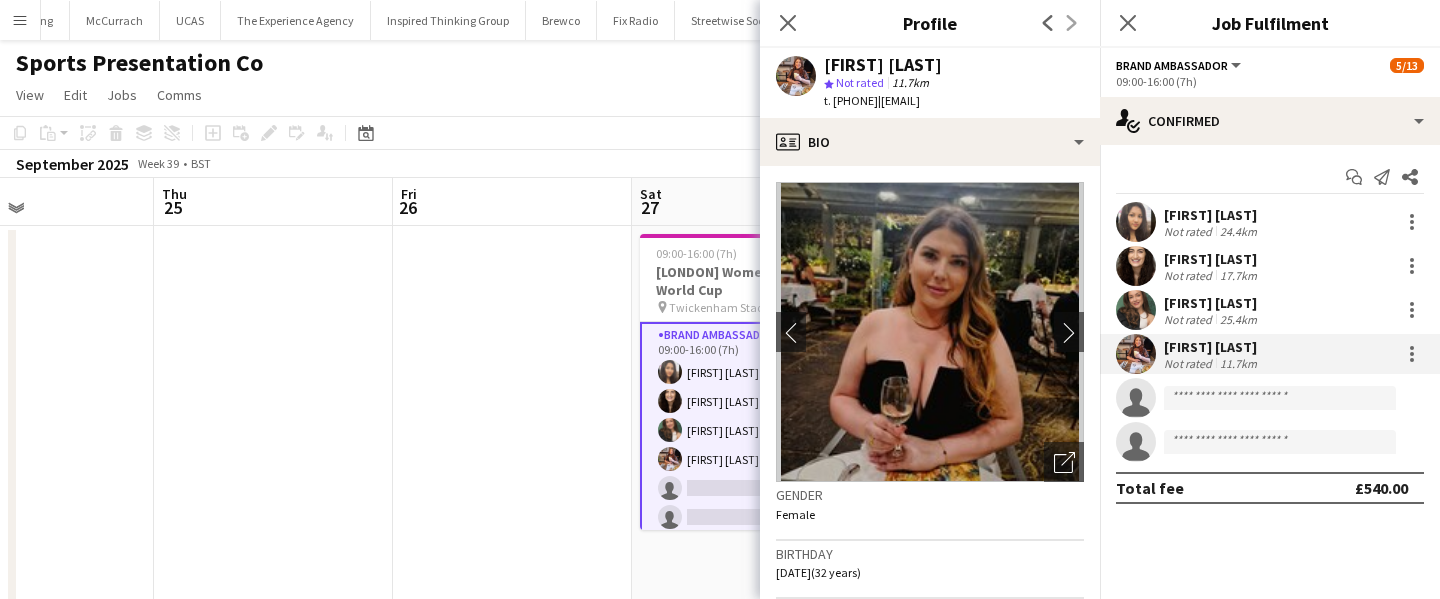 click on "t. +4407885397695   |   meganwsburrows@hotmail.co.uk" 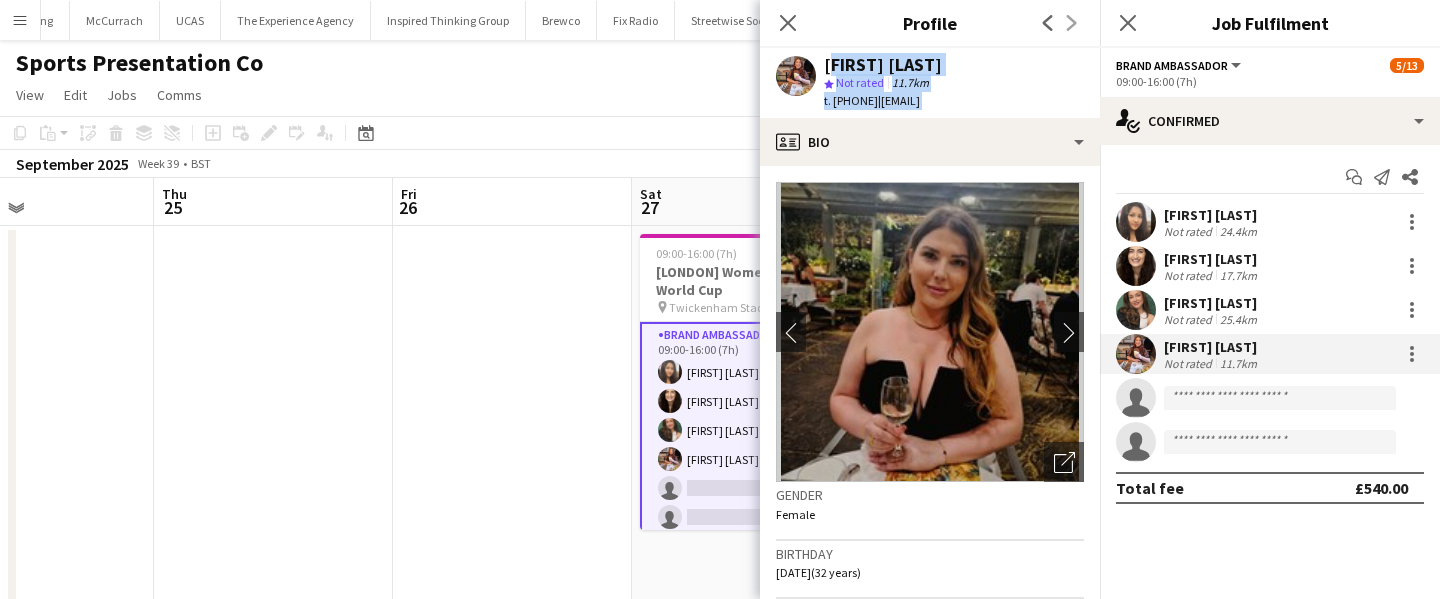 drag, startPoint x: 914, startPoint y: 112, endPoint x: 834, endPoint y: 65, distance: 92.7847 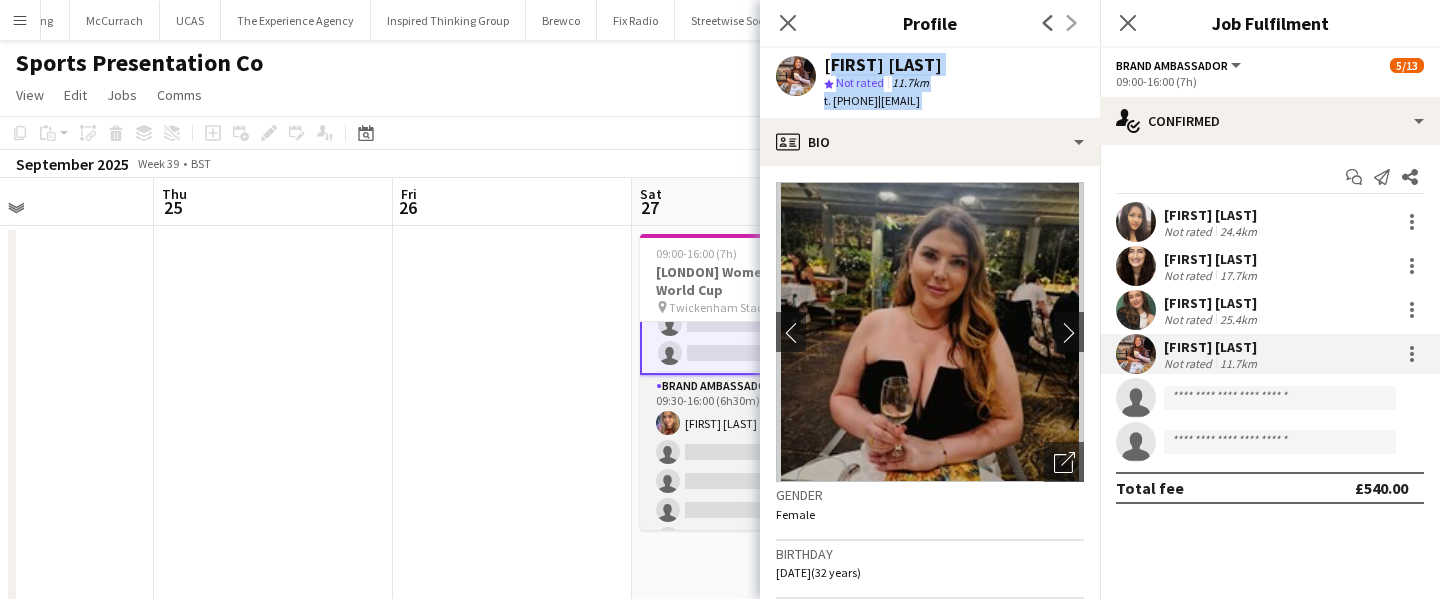 click on "Brand Ambassador   1A   1/7   09:30-16:00 (6h30m)
Kelly Darcy
single-neutral-actions
single-neutral-actions
single-neutral-actions
single-neutral-actions
single-neutral-actions
single-neutral-actions" at bounding box center (752, 496) 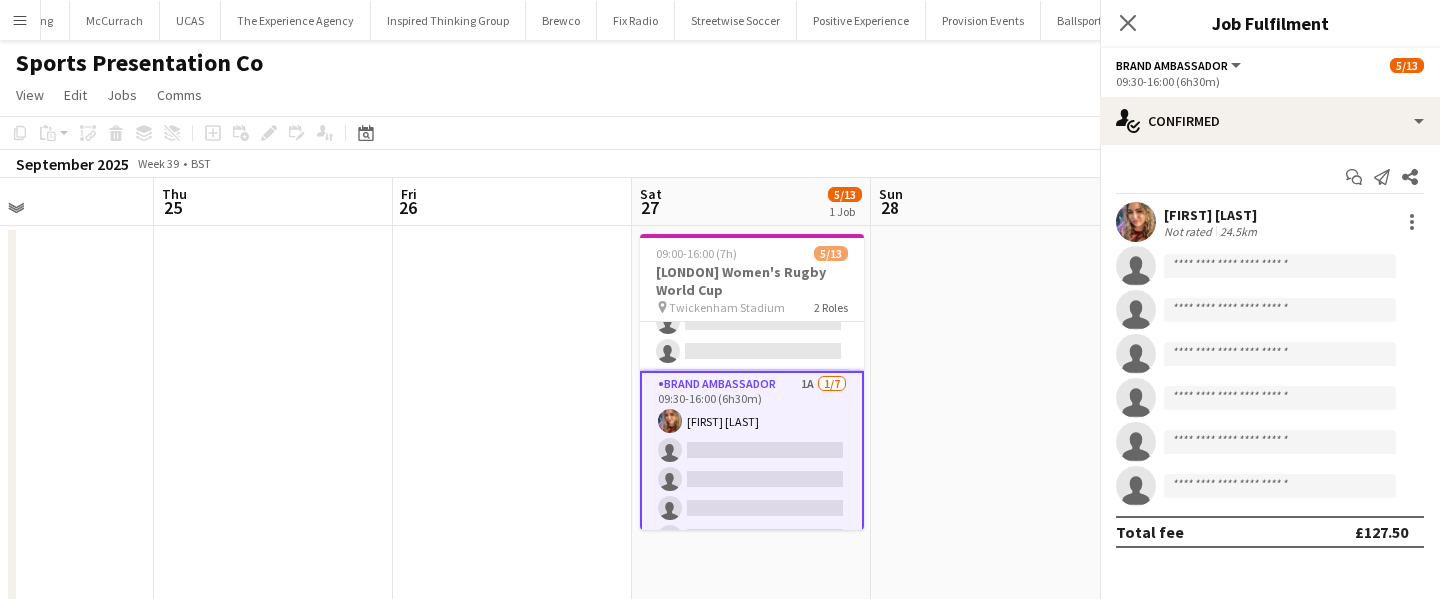 scroll, scrollTop: 162, scrollLeft: 0, axis: vertical 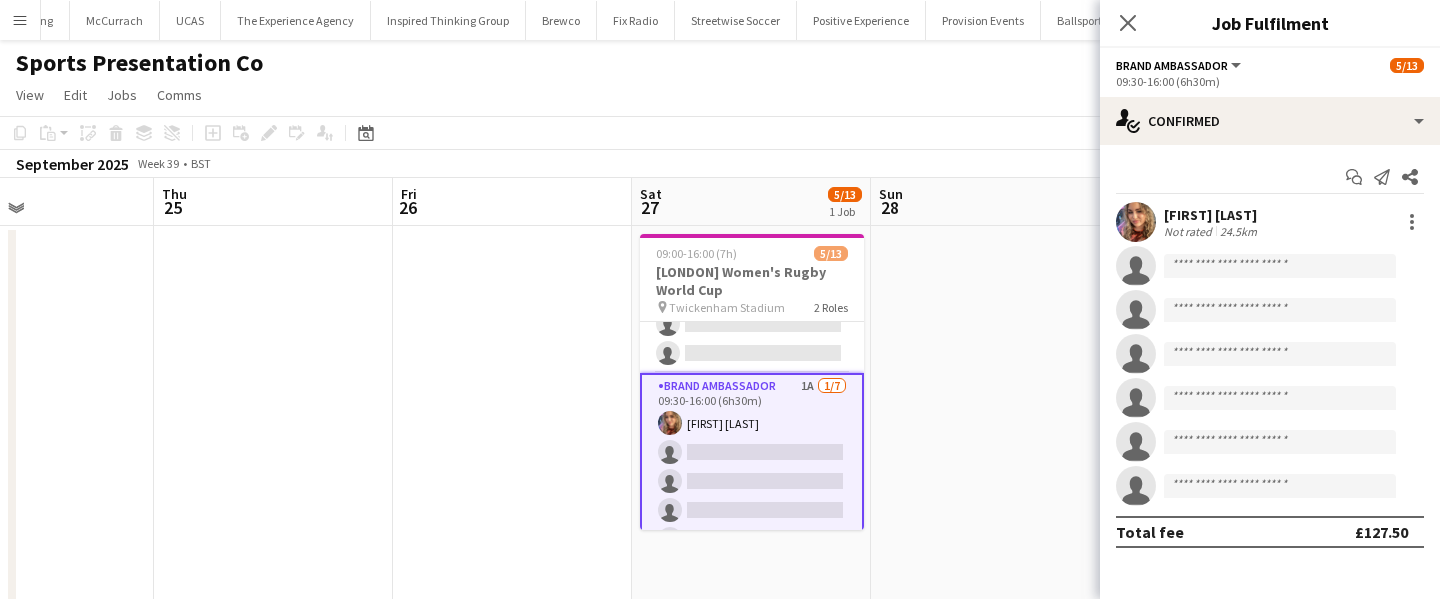 click at bounding box center (1136, 222) 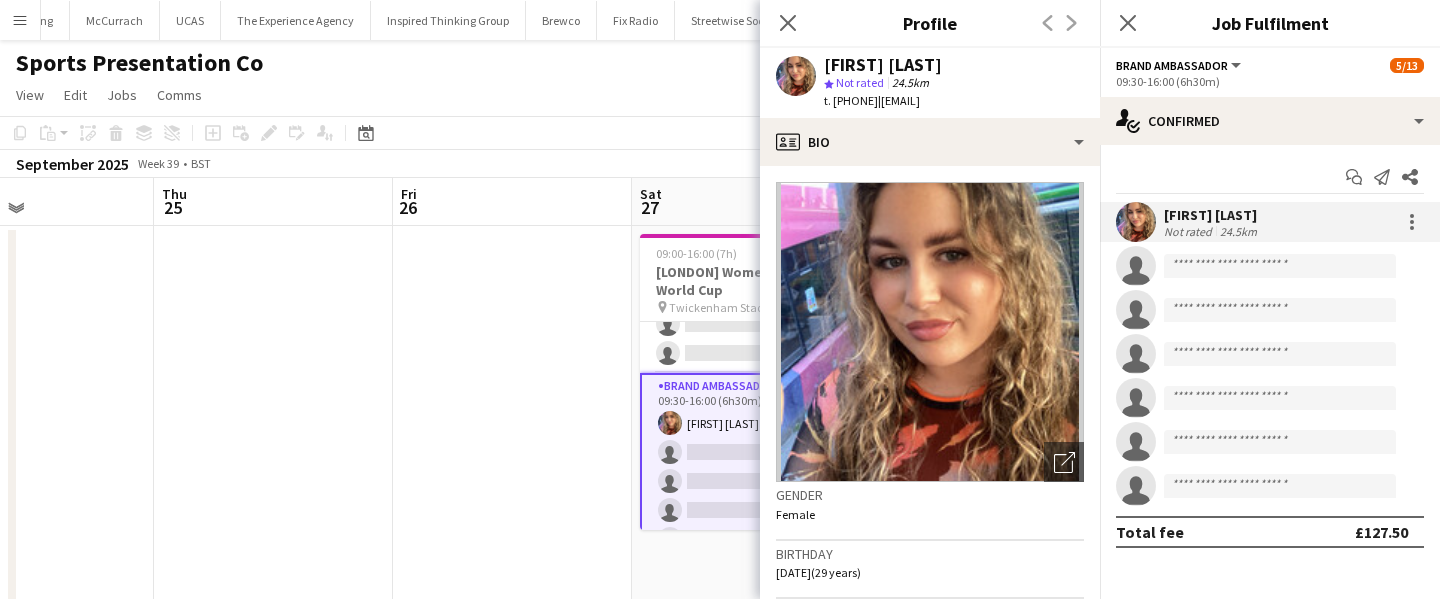 click on "|   kelly.darcy@hotmail.com" 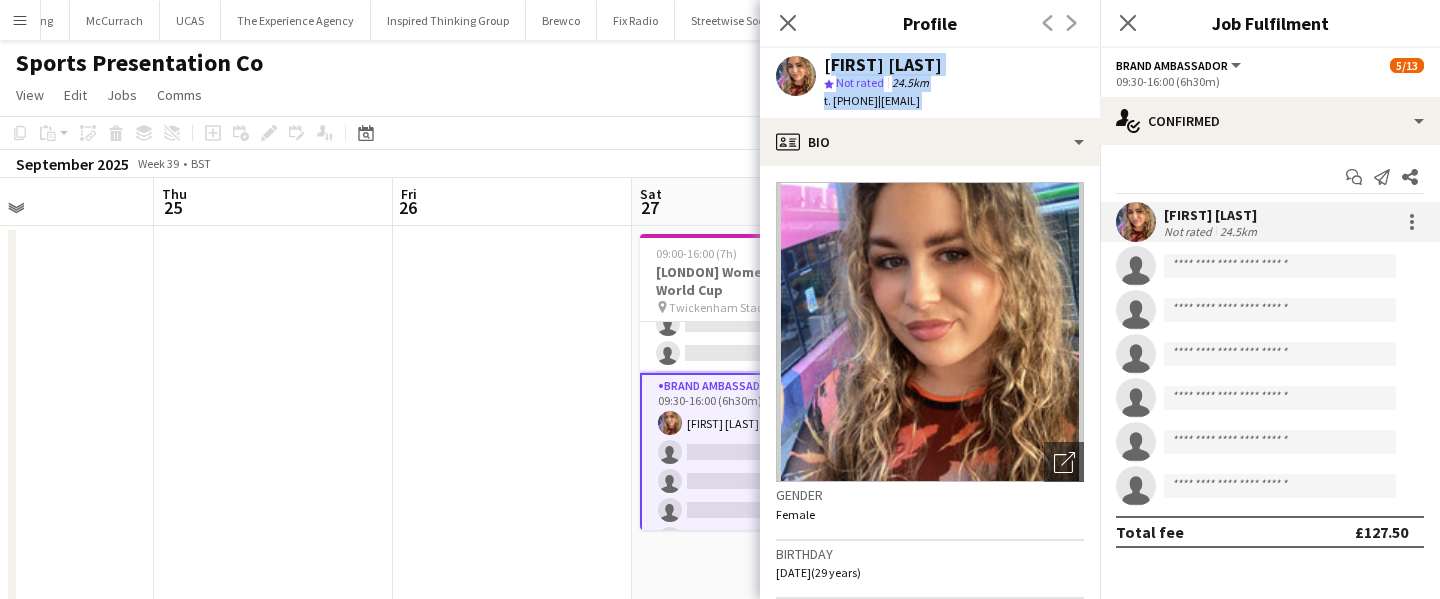 drag, startPoint x: 976, startPoint y: 98, endPoint x: 967, endPoint y: 55, distance: 43.931767 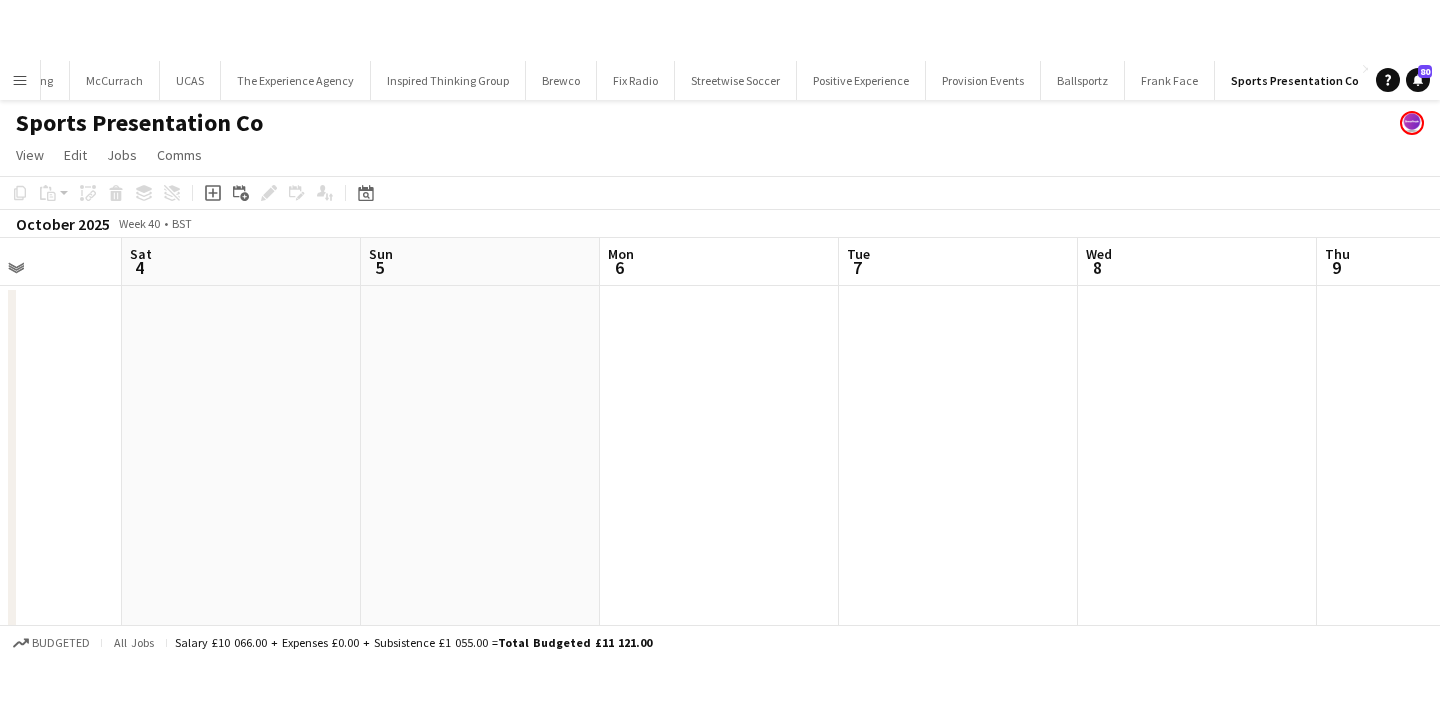 scroll, scrollTop: 0, scrollLeft: 607, axis: horizontal 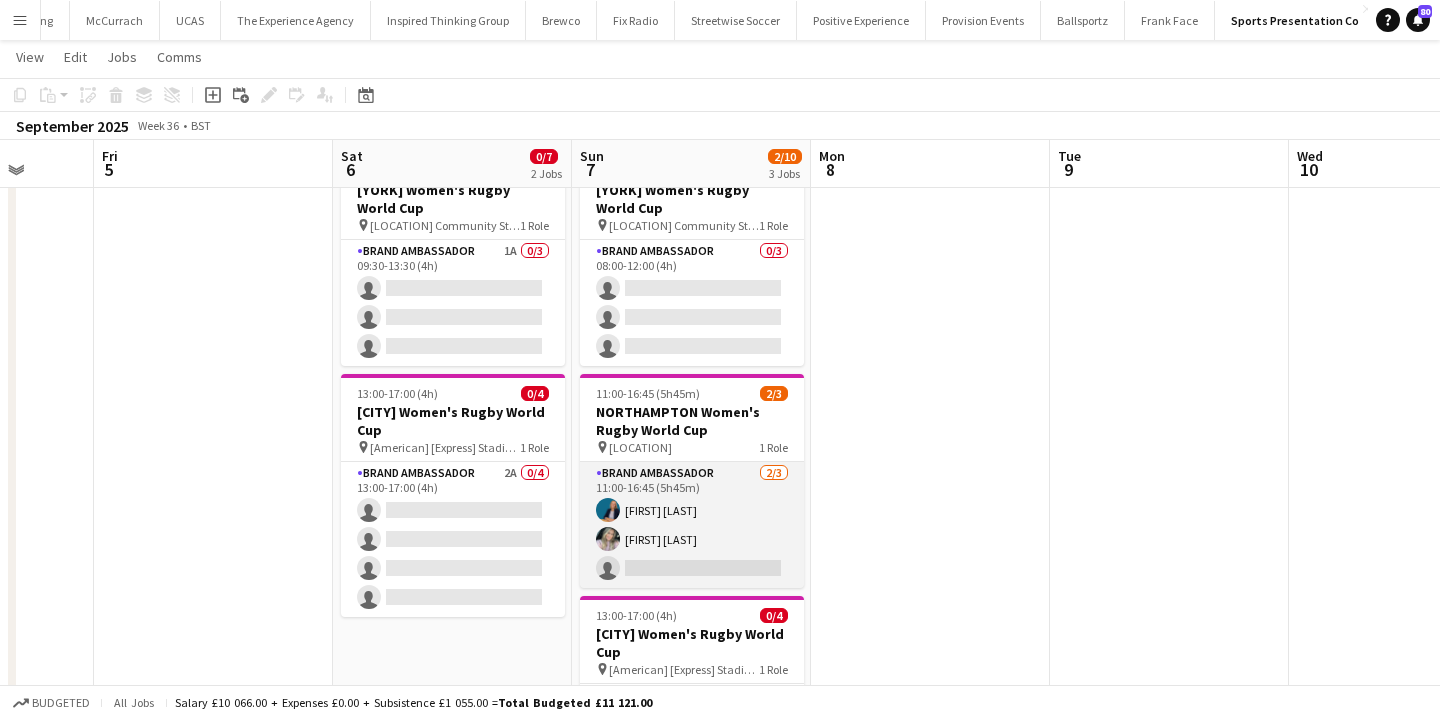 click on "Brand Ambassador   2/3   11:00-16:45 (5h45m)
Anna Geary Sophie Fowler
single-neutral-actions" at bounding box center [692, 525] 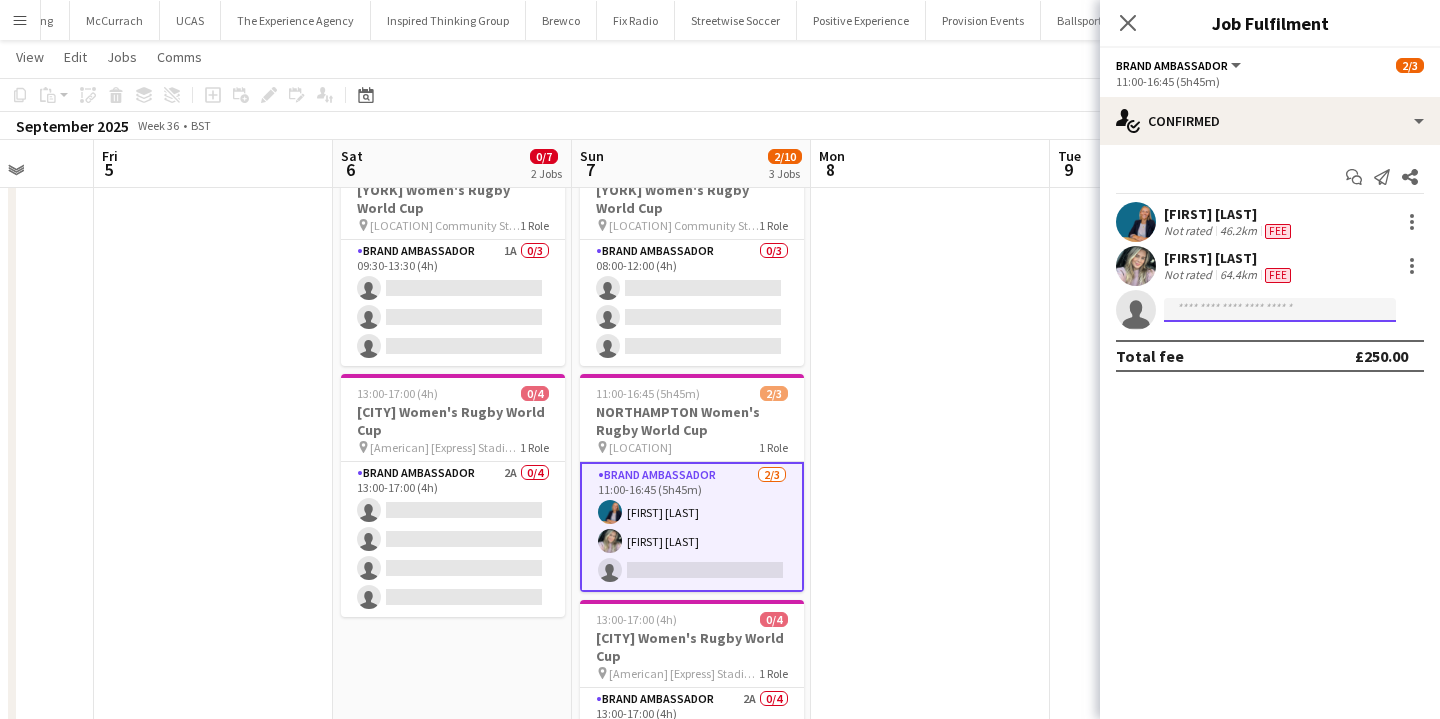 click 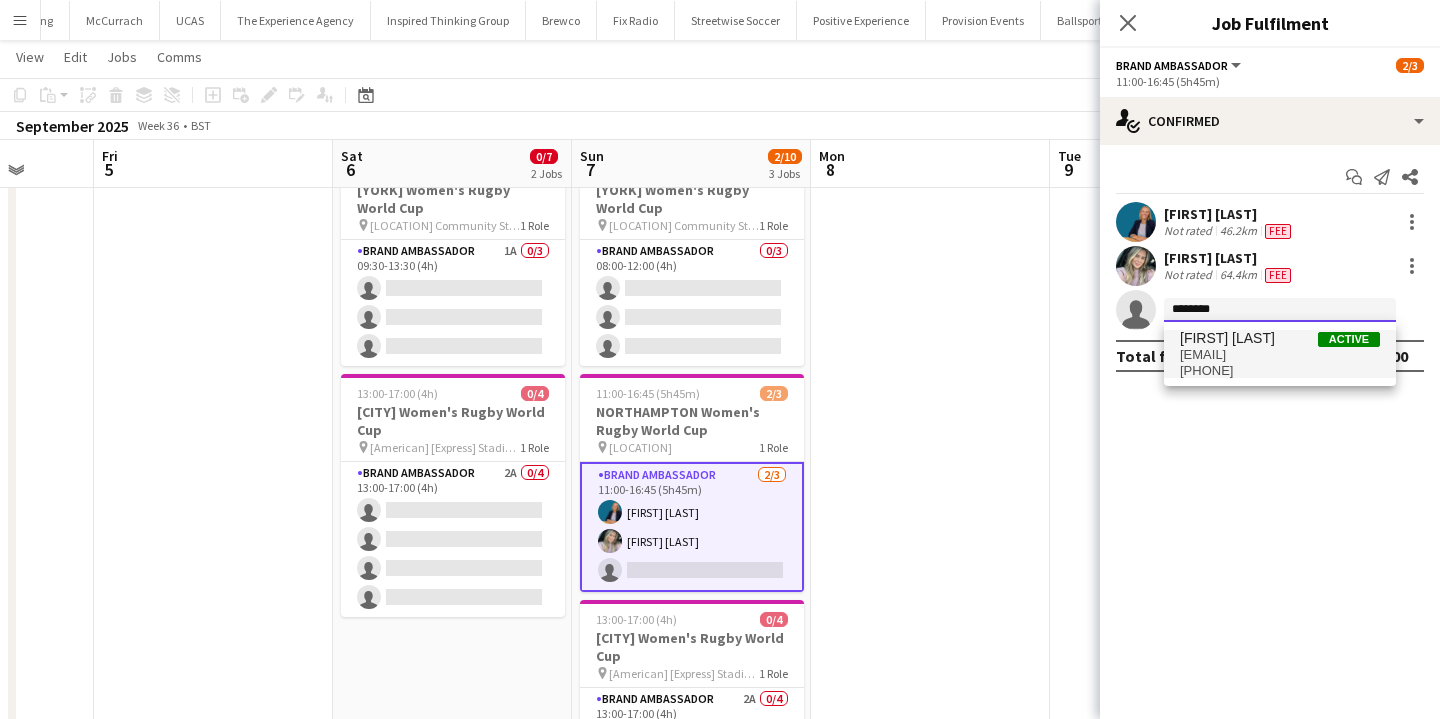 type on "********" 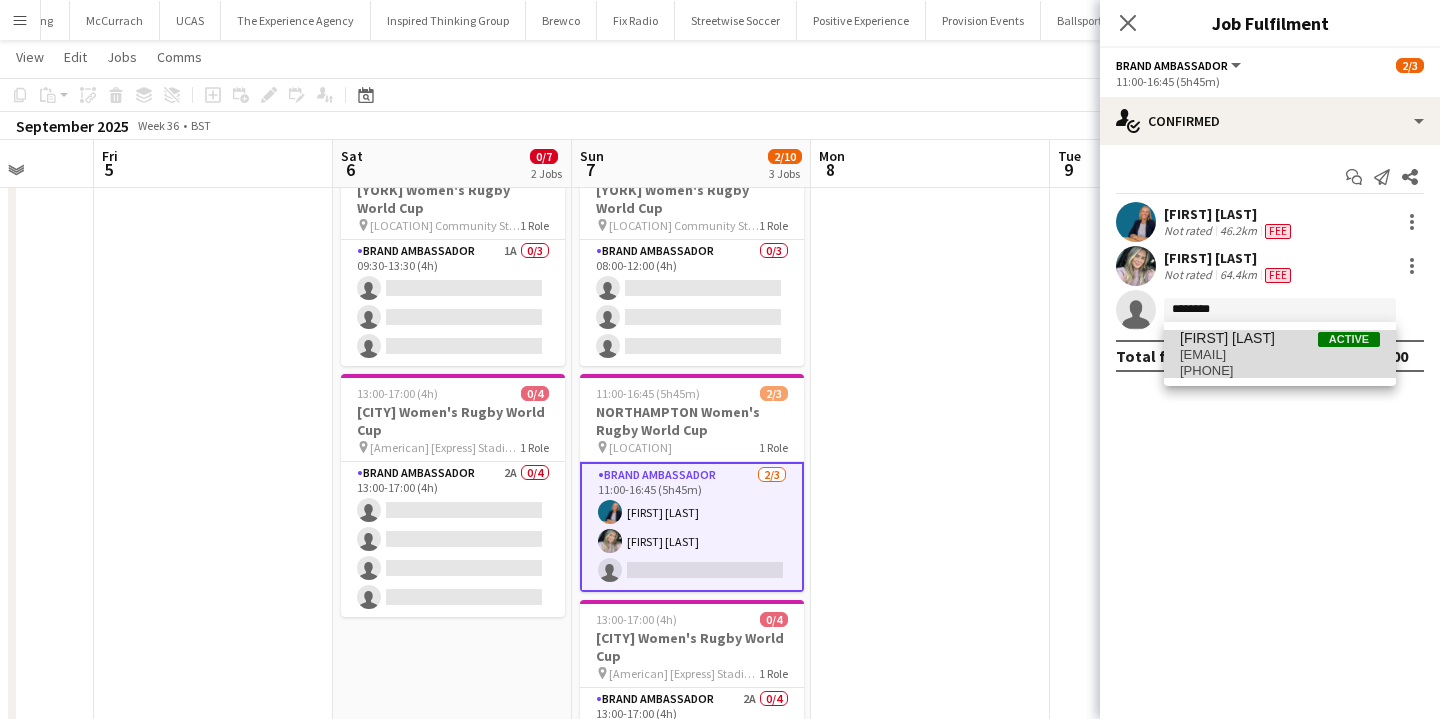 click on "[EMAIL]" at bounding box center [1280, 355] 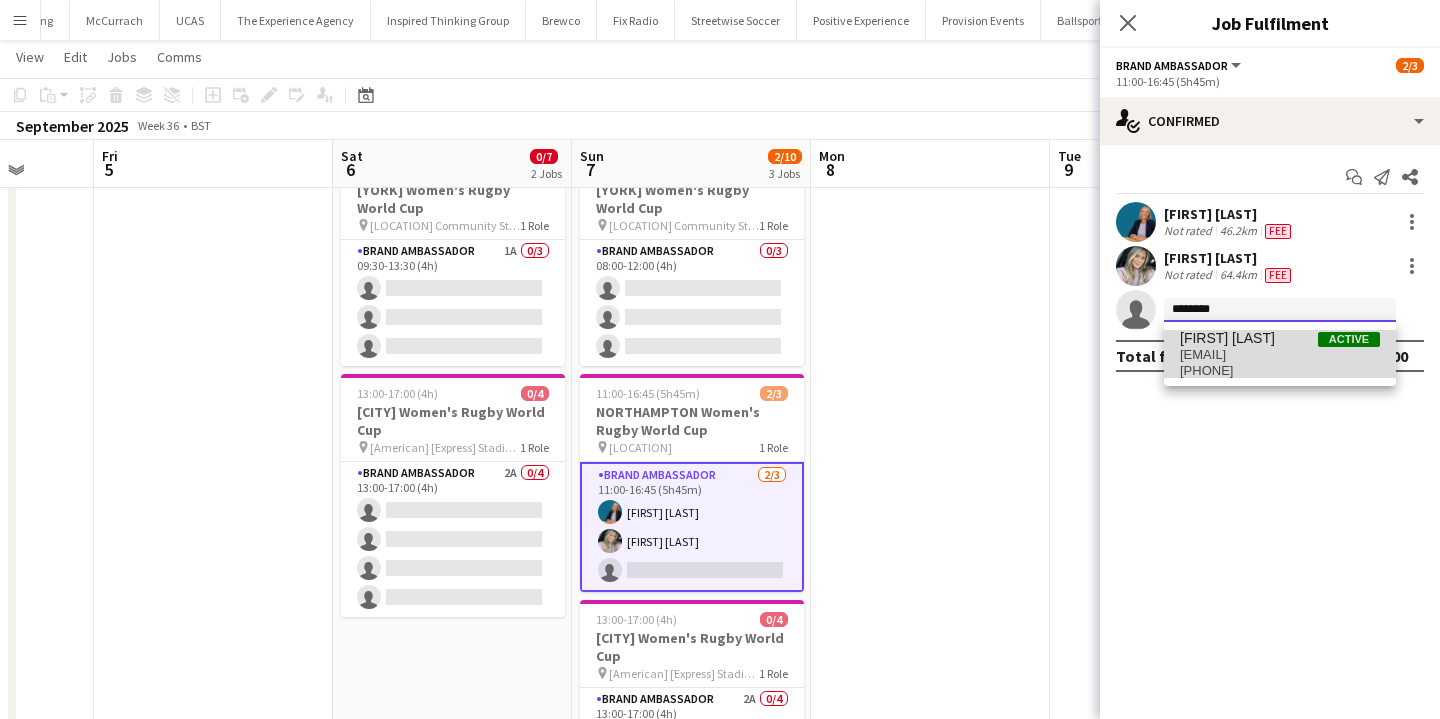 type 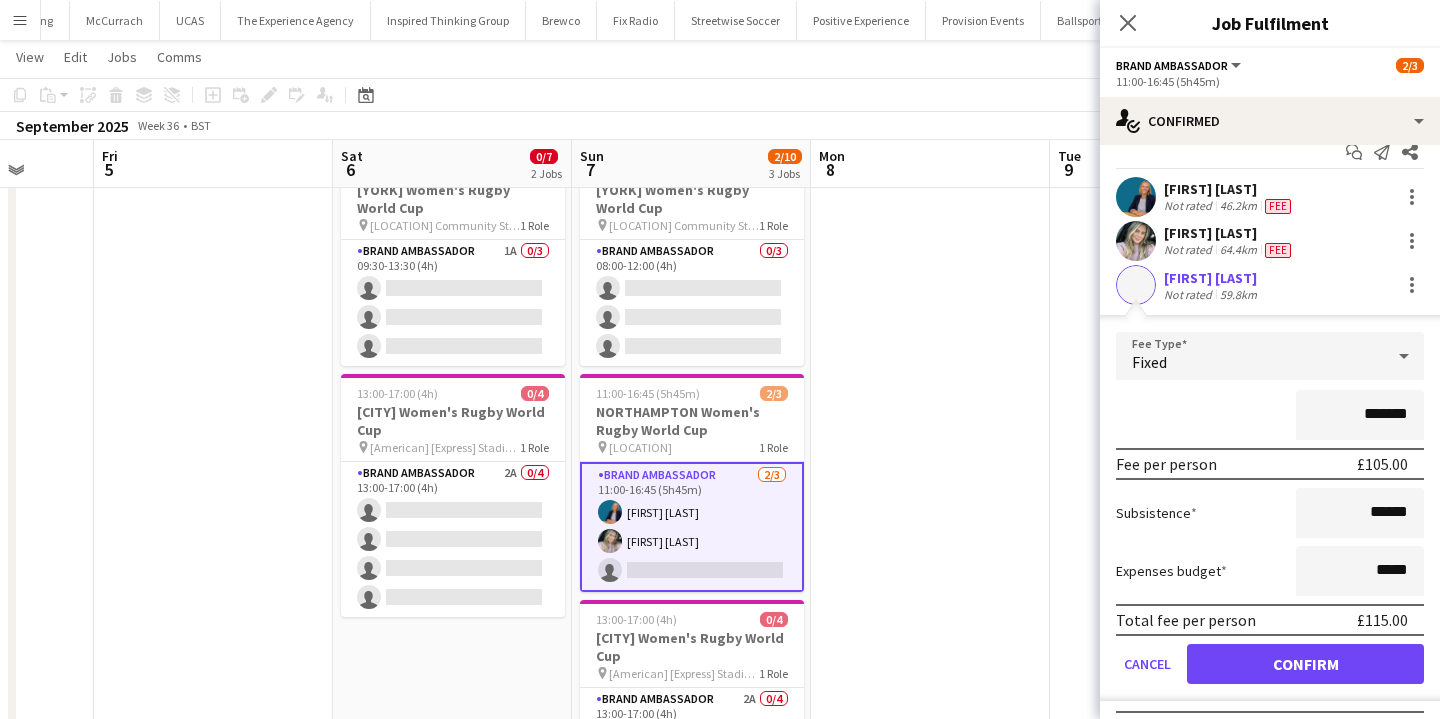 scroll, scrollTop: 39, scrollLeft: 0, axis: vertical 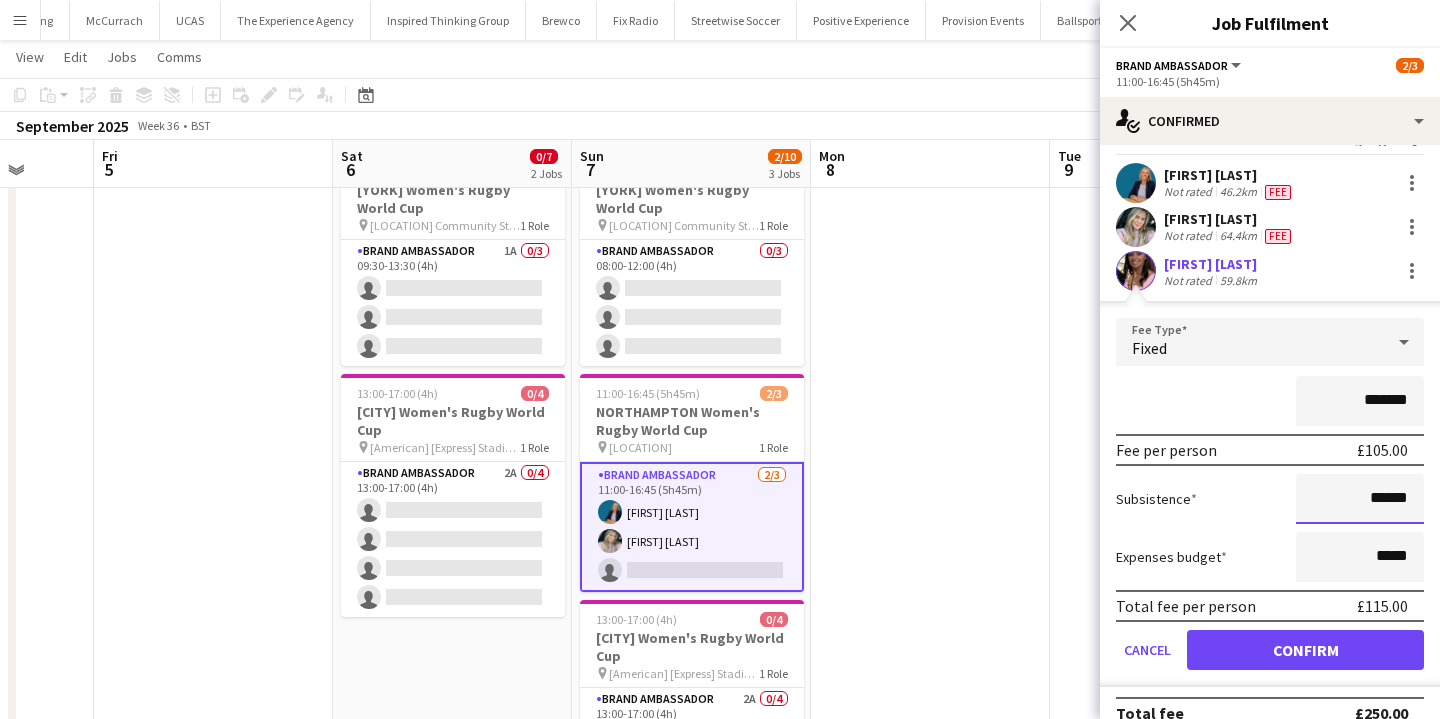 click on "******" at bounding box center (1360, 499) 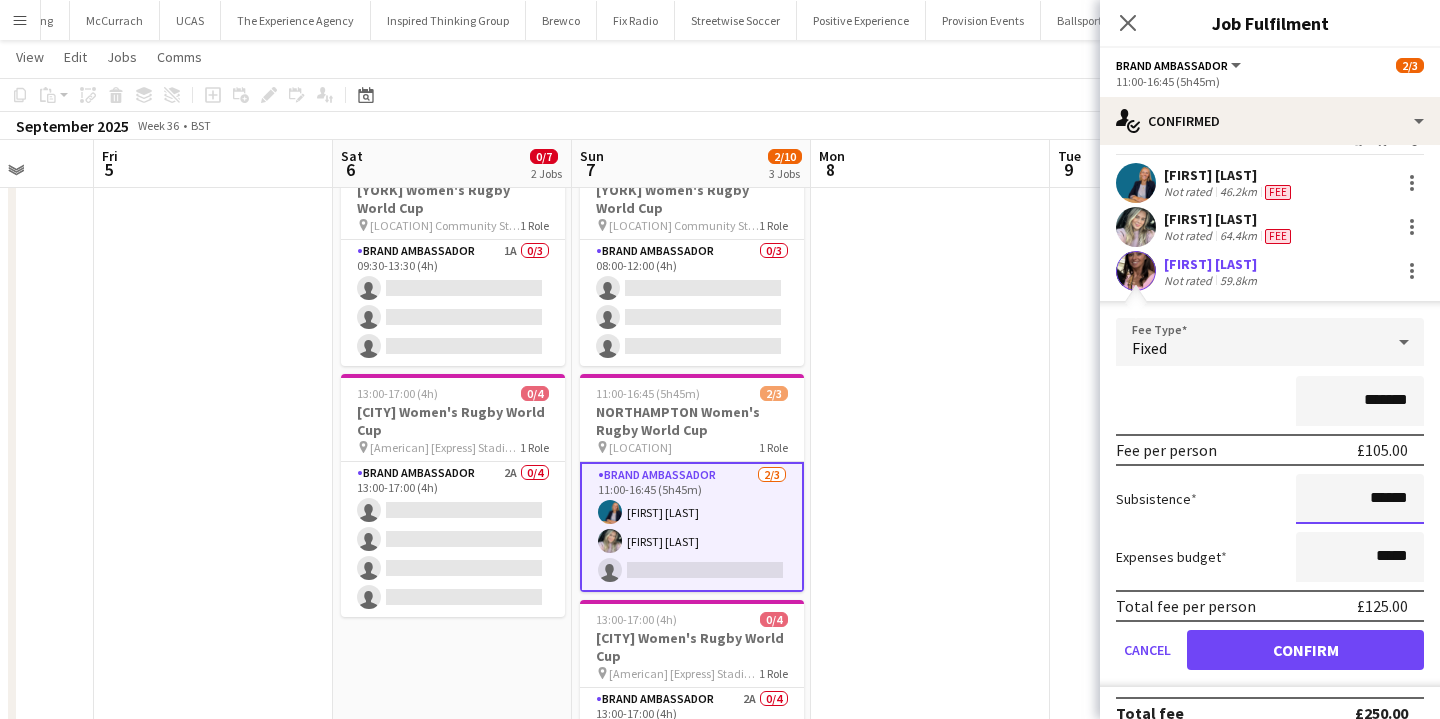 type on "******" 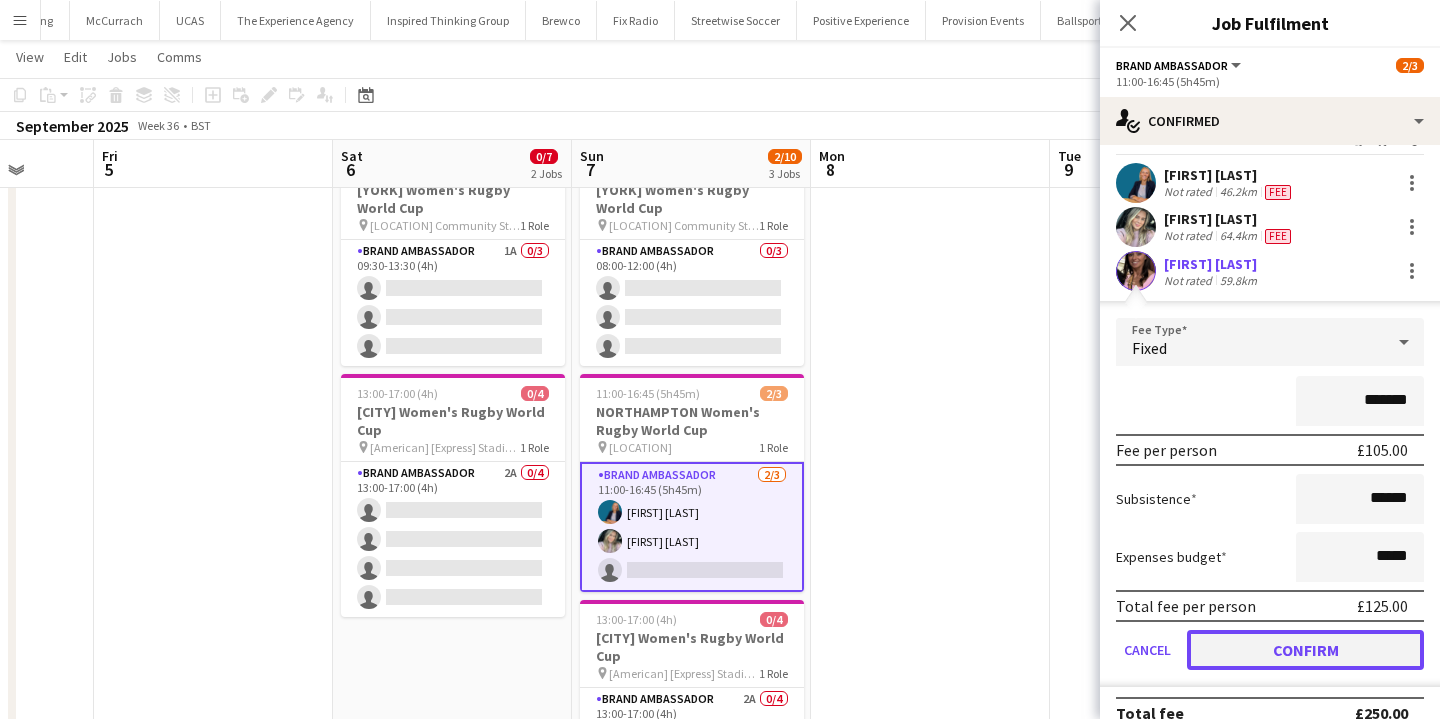 click on "Confirm" at bounding box center (1305, 650) 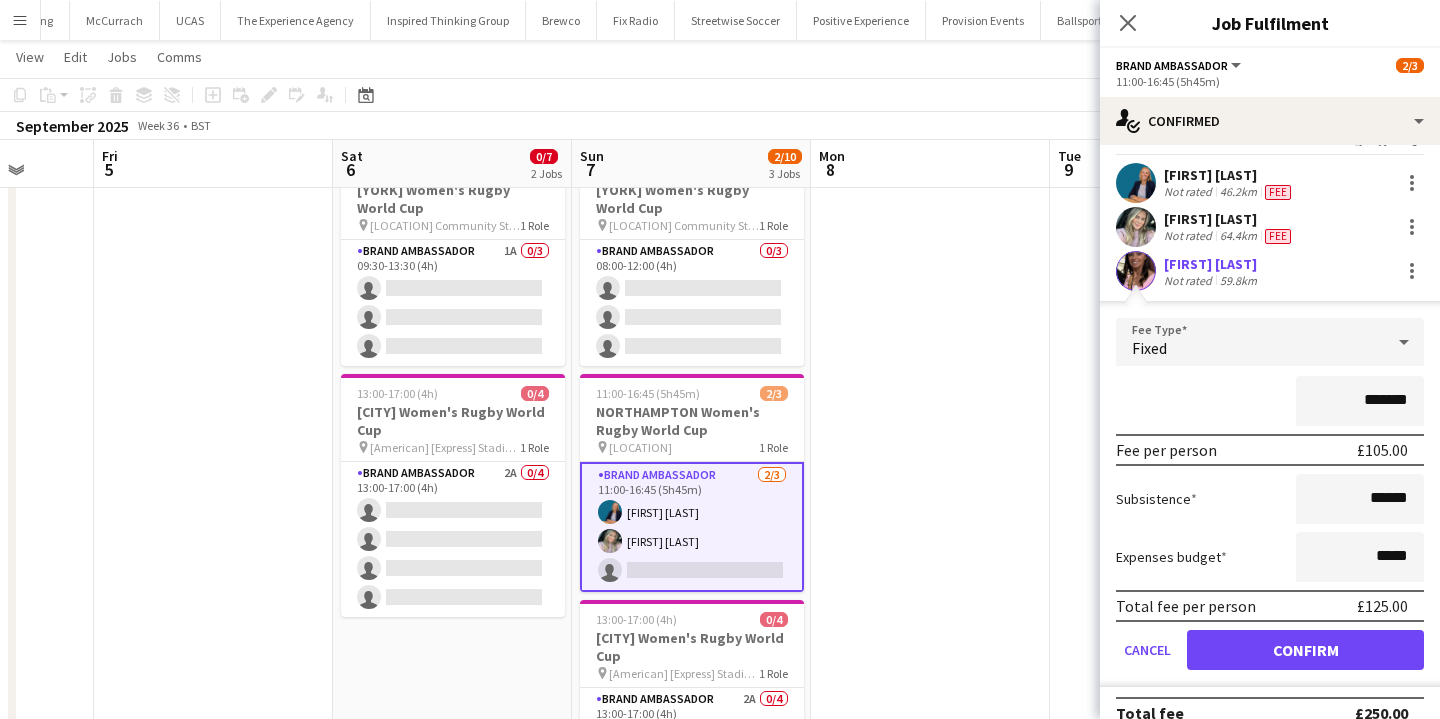 scroll, scrollTop: 0, scrollLeft: 0, axis: both 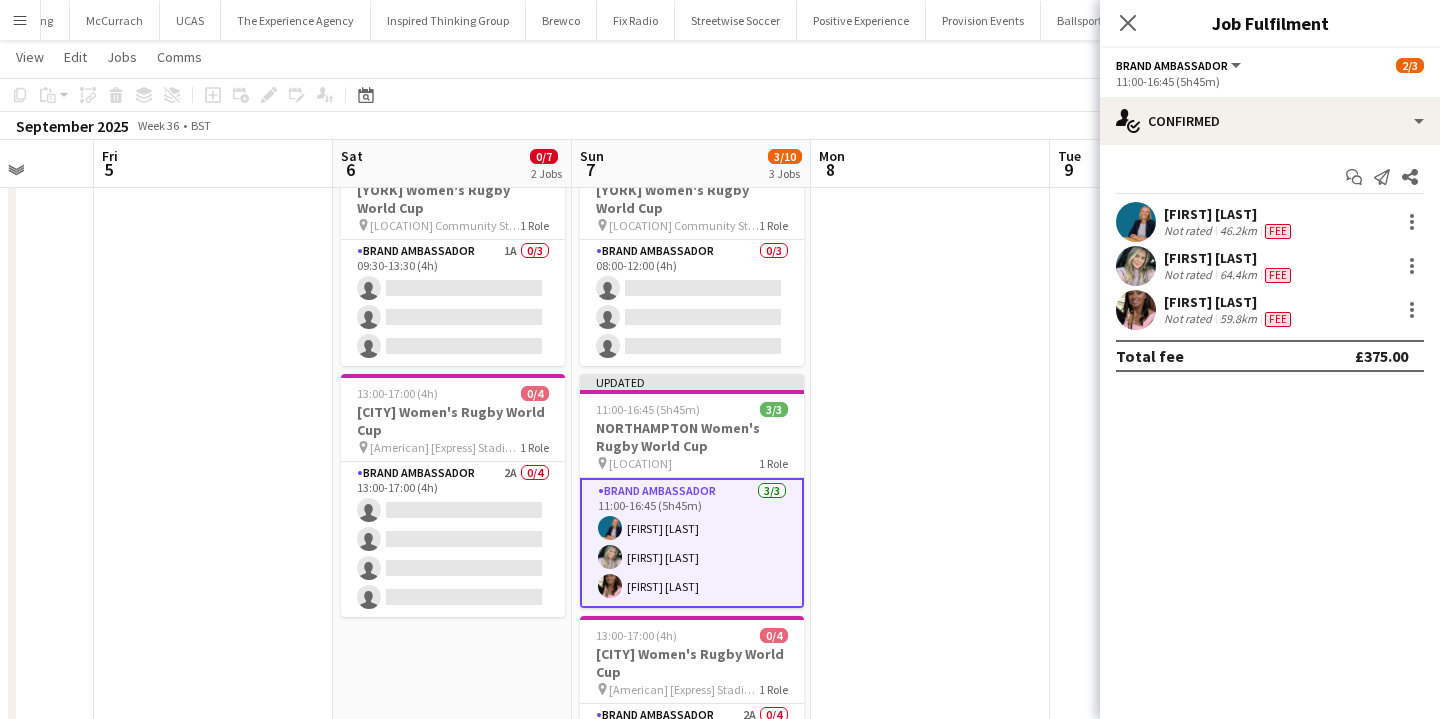click at bounding box center (930, 625) 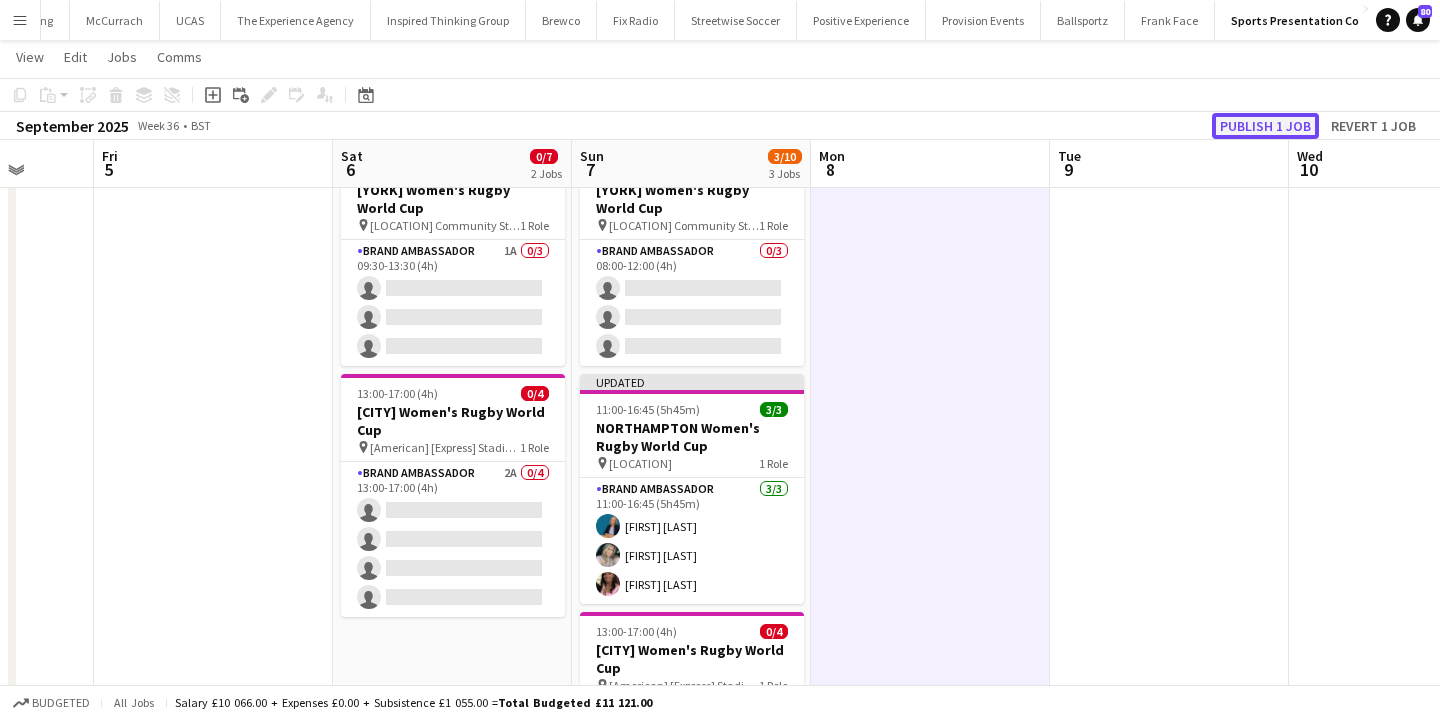 click on "Publish 1 job" 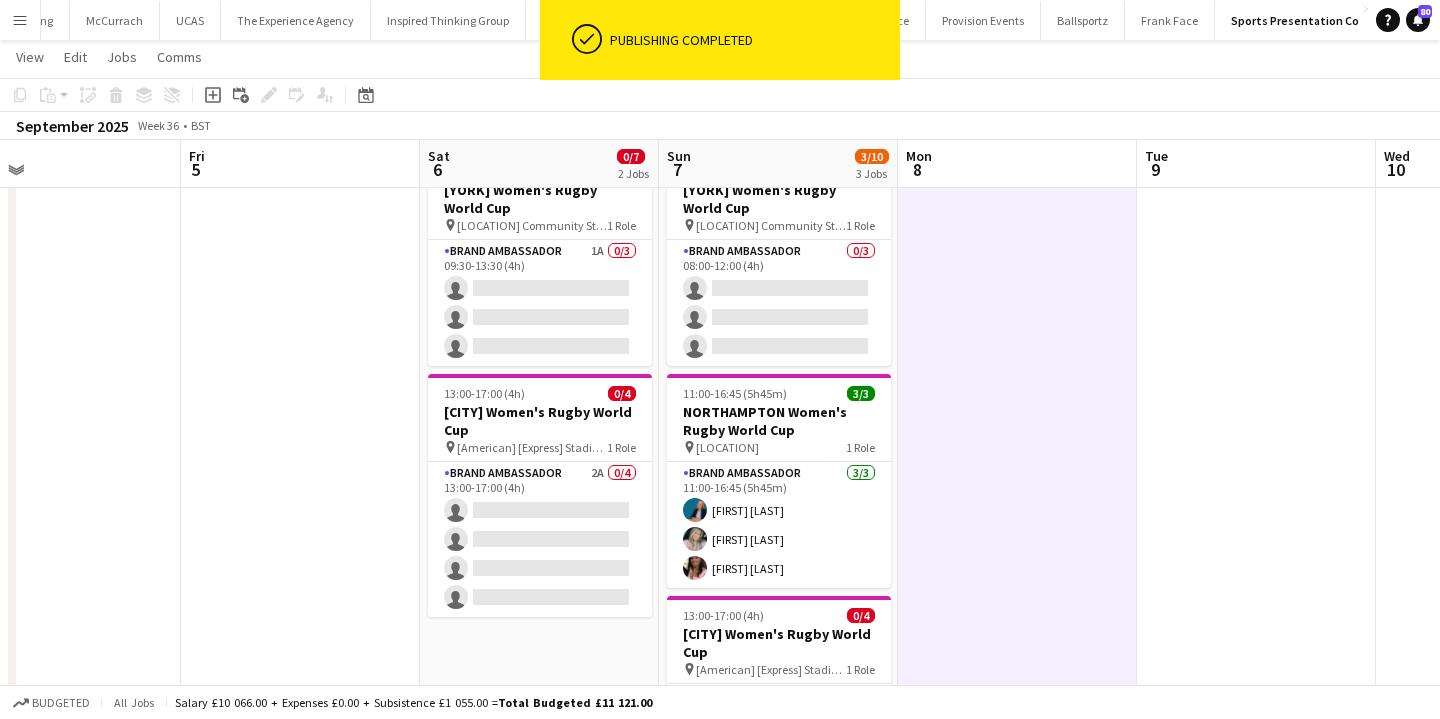 scroll, scrollTop: 0, scrollLeft: 529, axis: horizontal 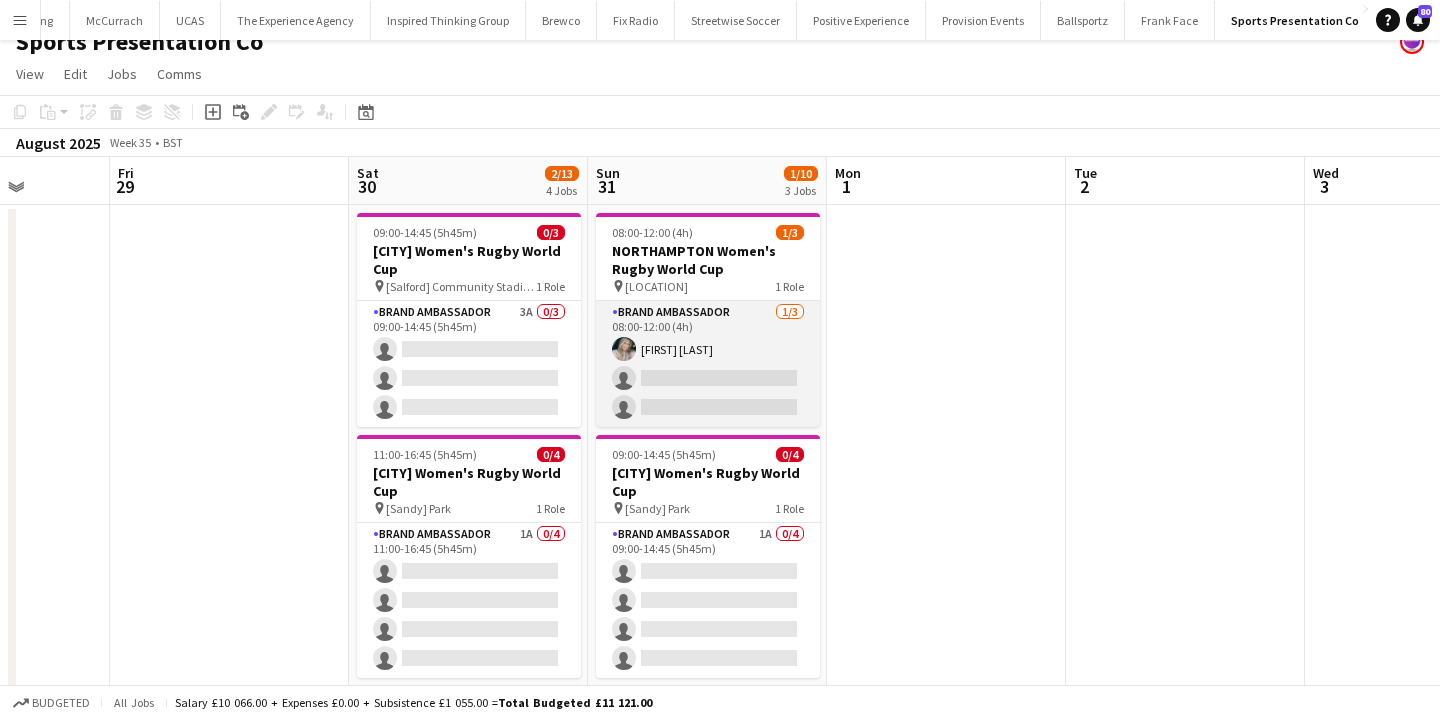 click on "Brand Ambassador   1/3   08:00-12:00 (4h)
Sophie Fowler
single-neutral-actions
single-neutral-actions" at bounding box center [708, 364] 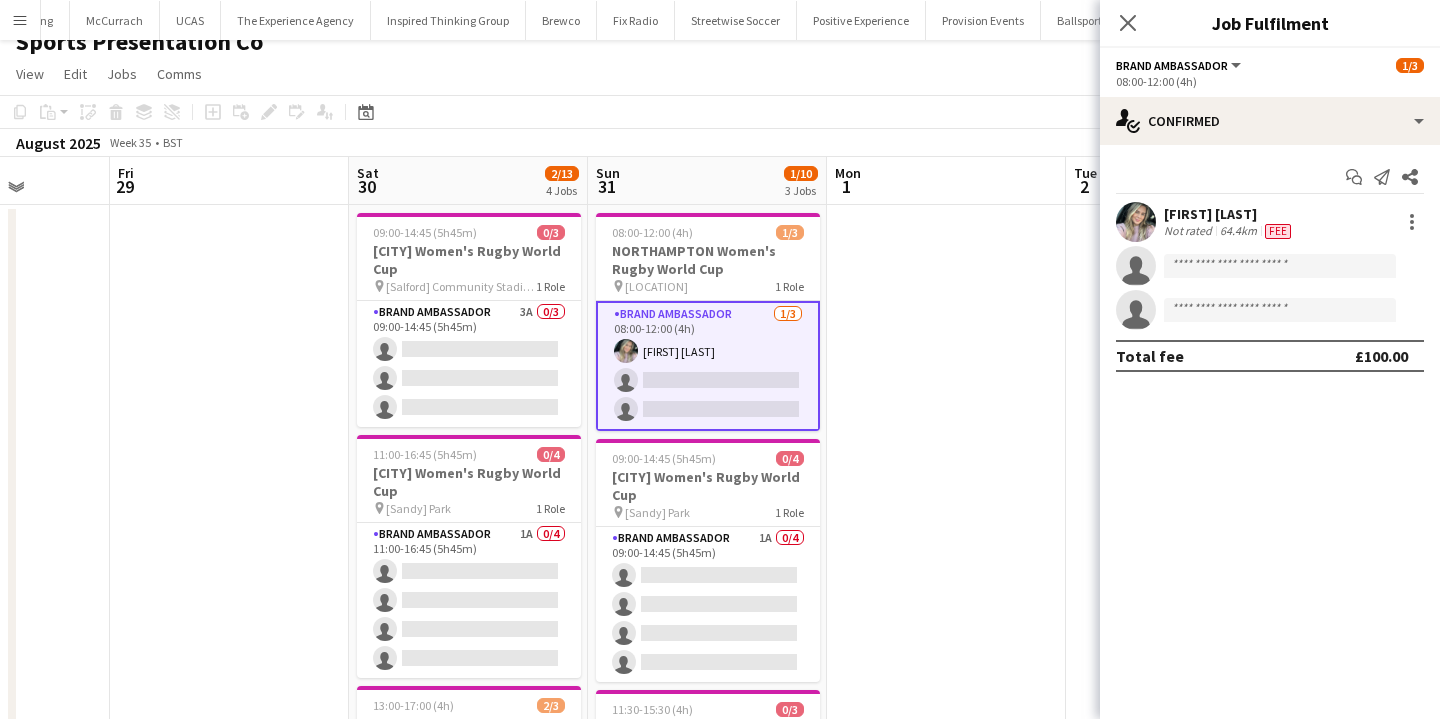 click at bounding box center [946, 686] 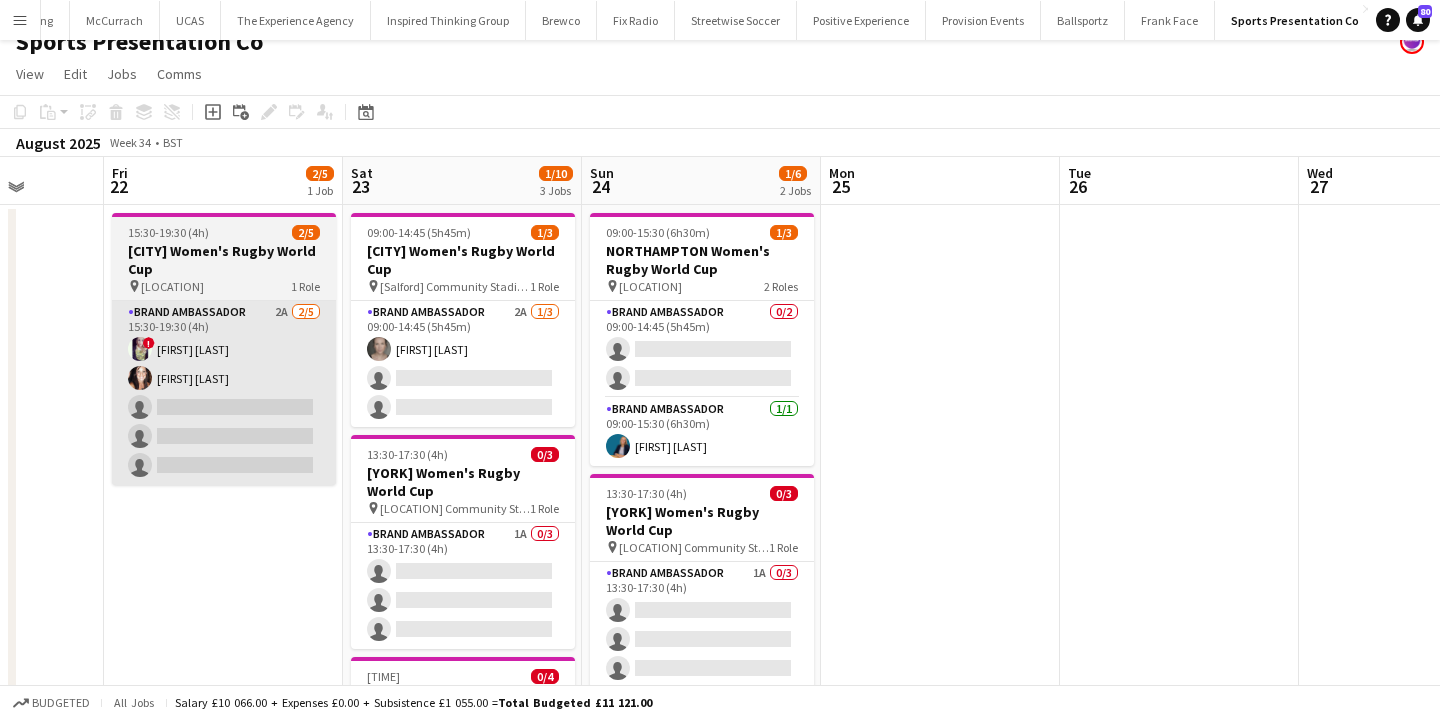 scroll, scrollTop: 0, scrollLeft: 958, axis: horizontal 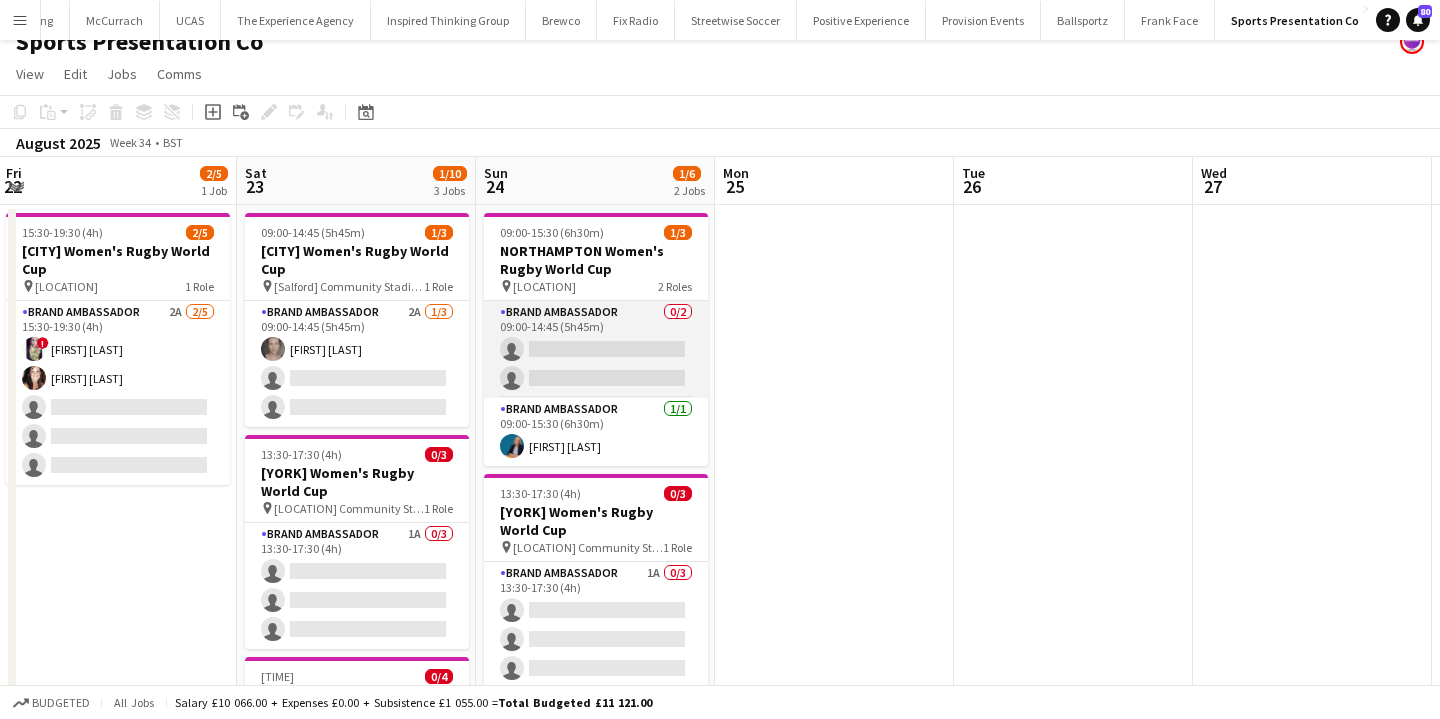 click on "Brand Ambassador   0/2   09:00-14:45 (5h45m)
single-neutral-actions
single-neutral-actions" at bounding box center [596, 349] 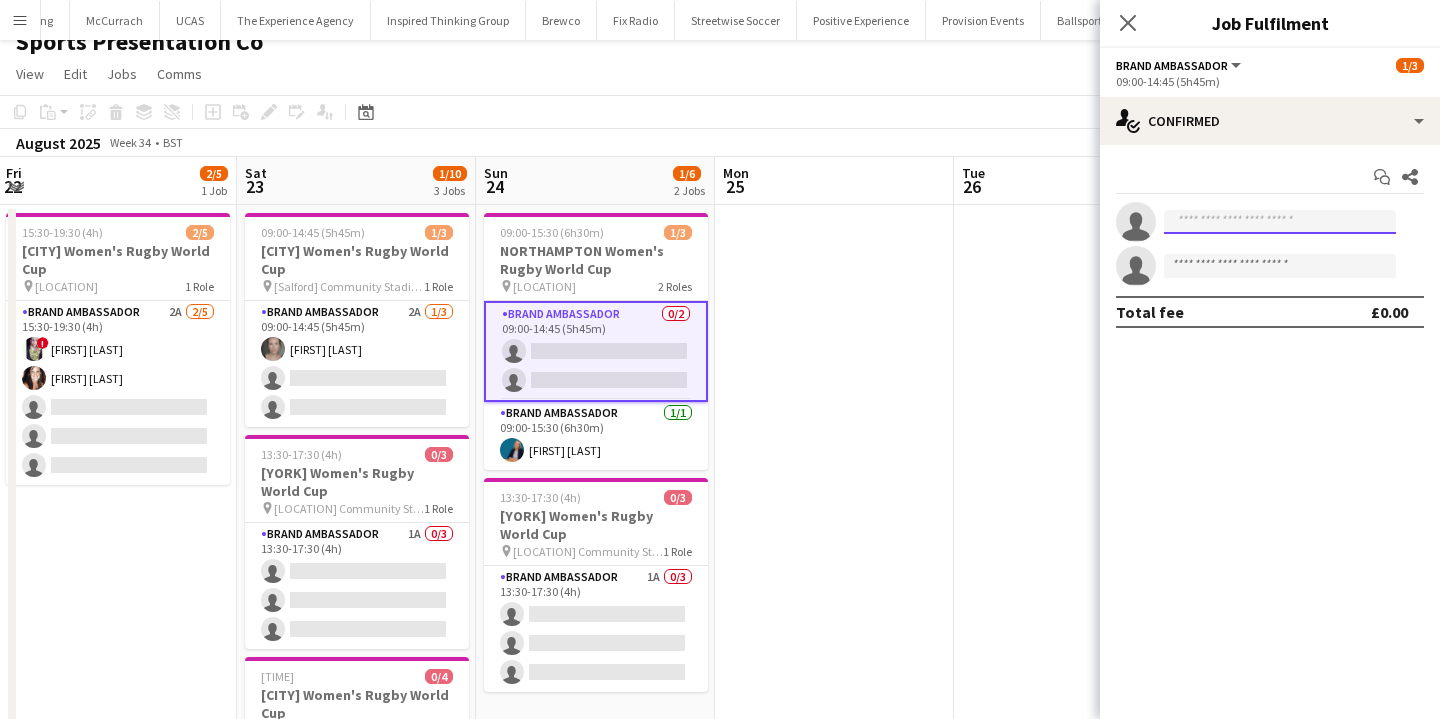click at bounding box center (1280, 222) 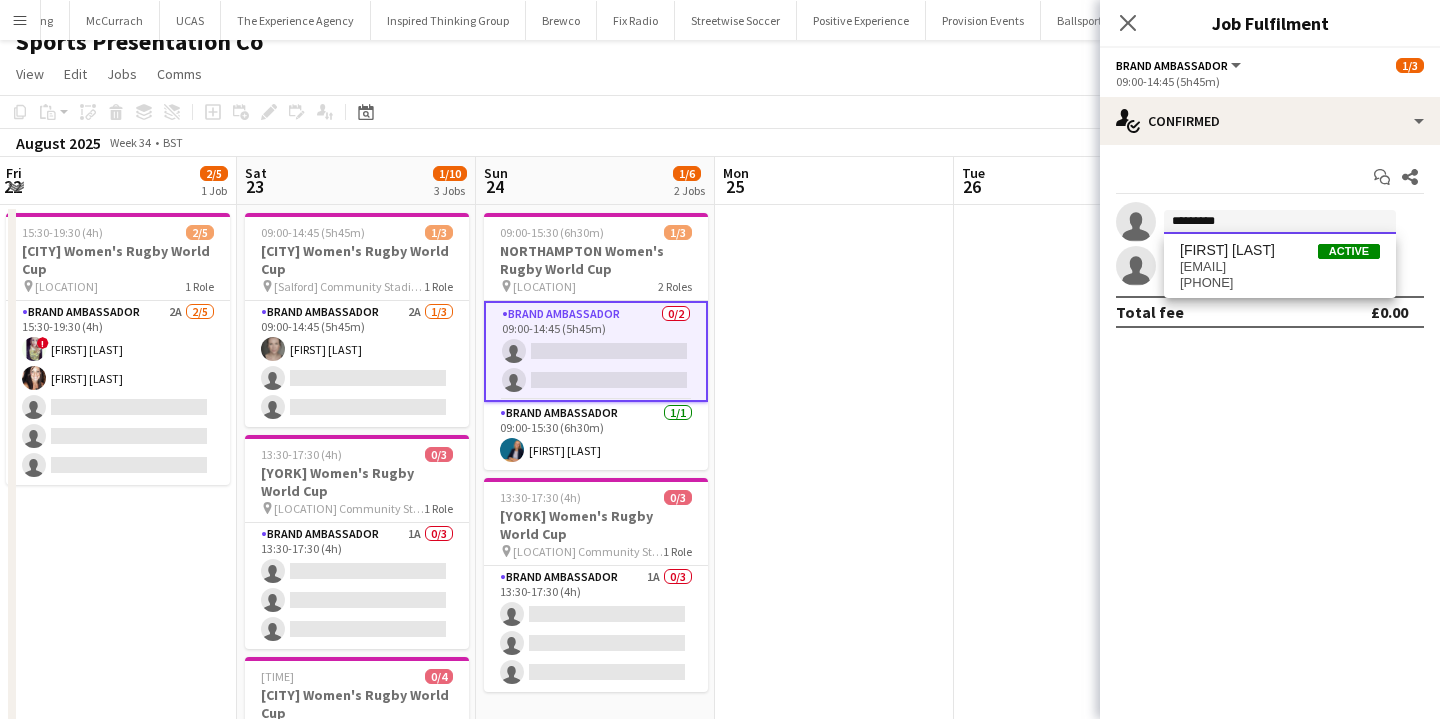 type on "*********" 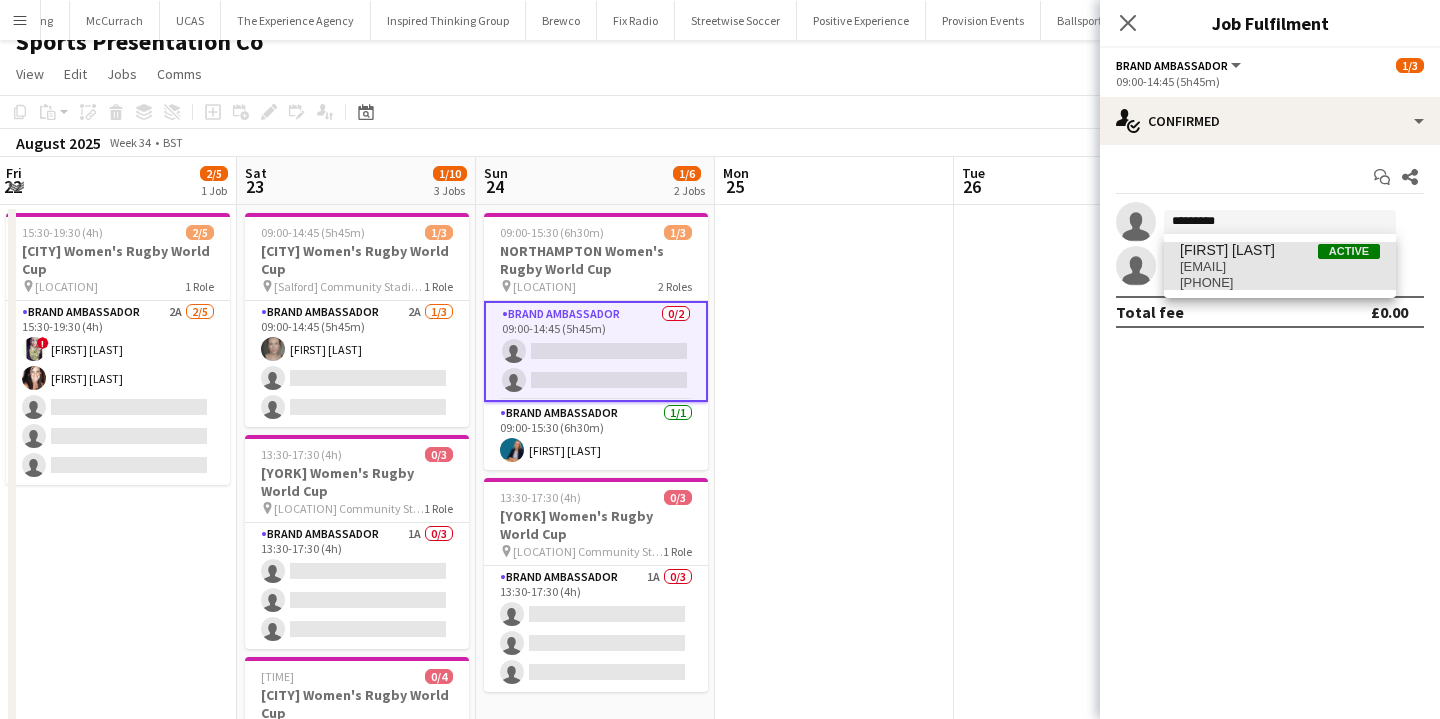 click on "[PHONE]" at bounding box center [1280, 283] 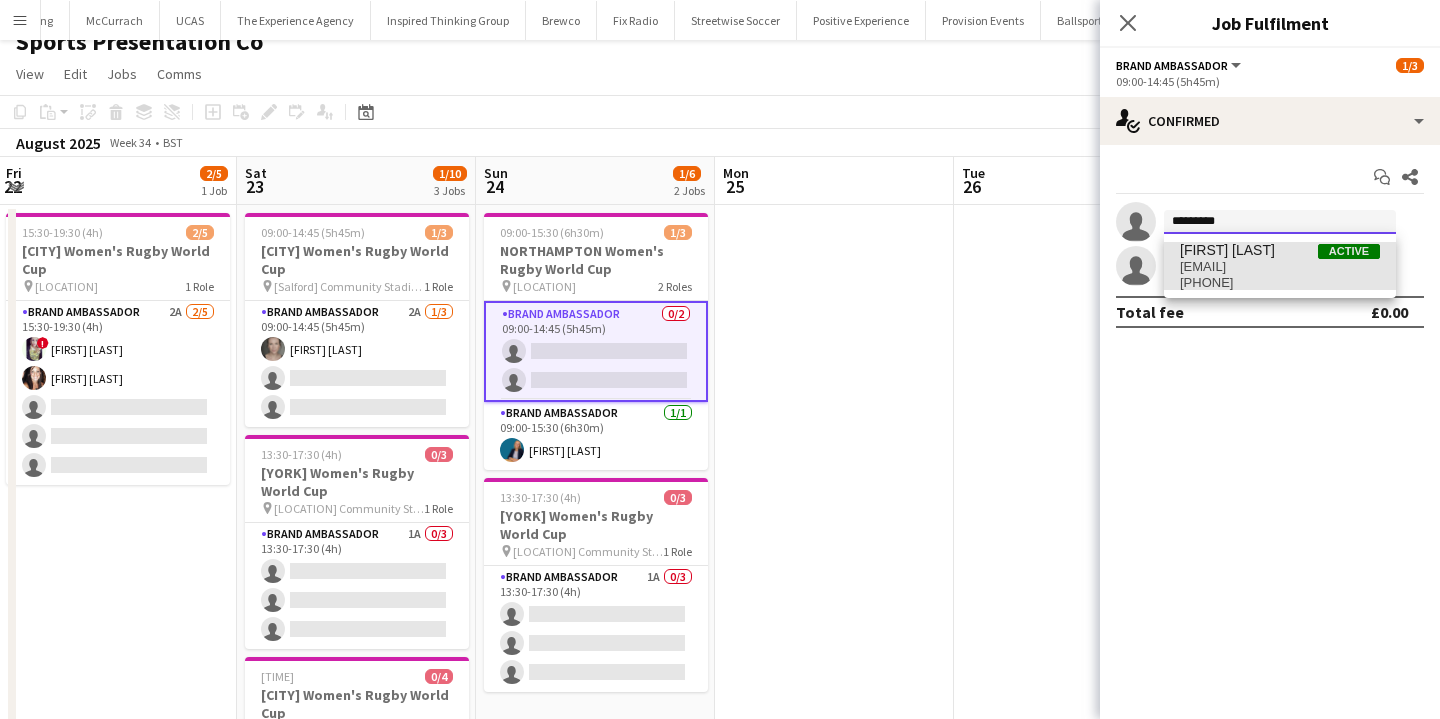 type 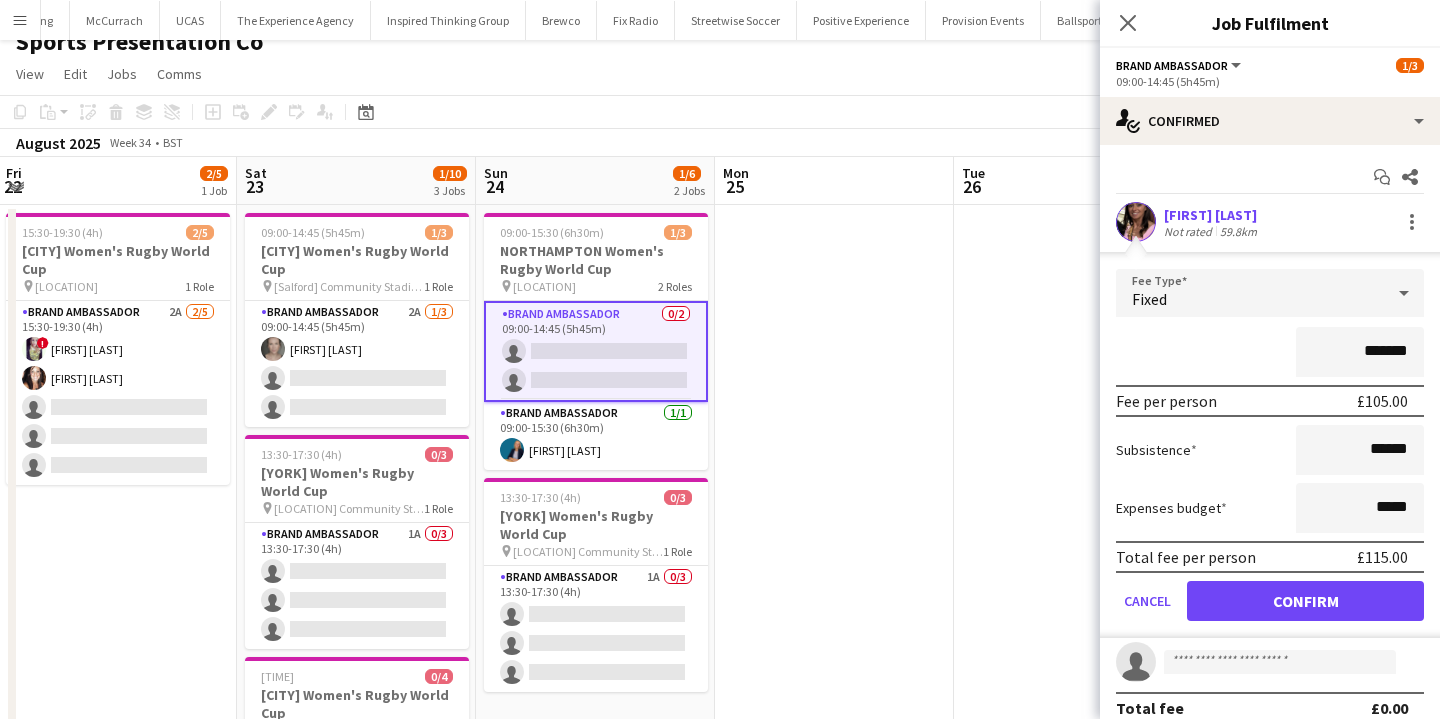 scroll, scrollTop: 8, scrollLeft: 0, axis: vertical 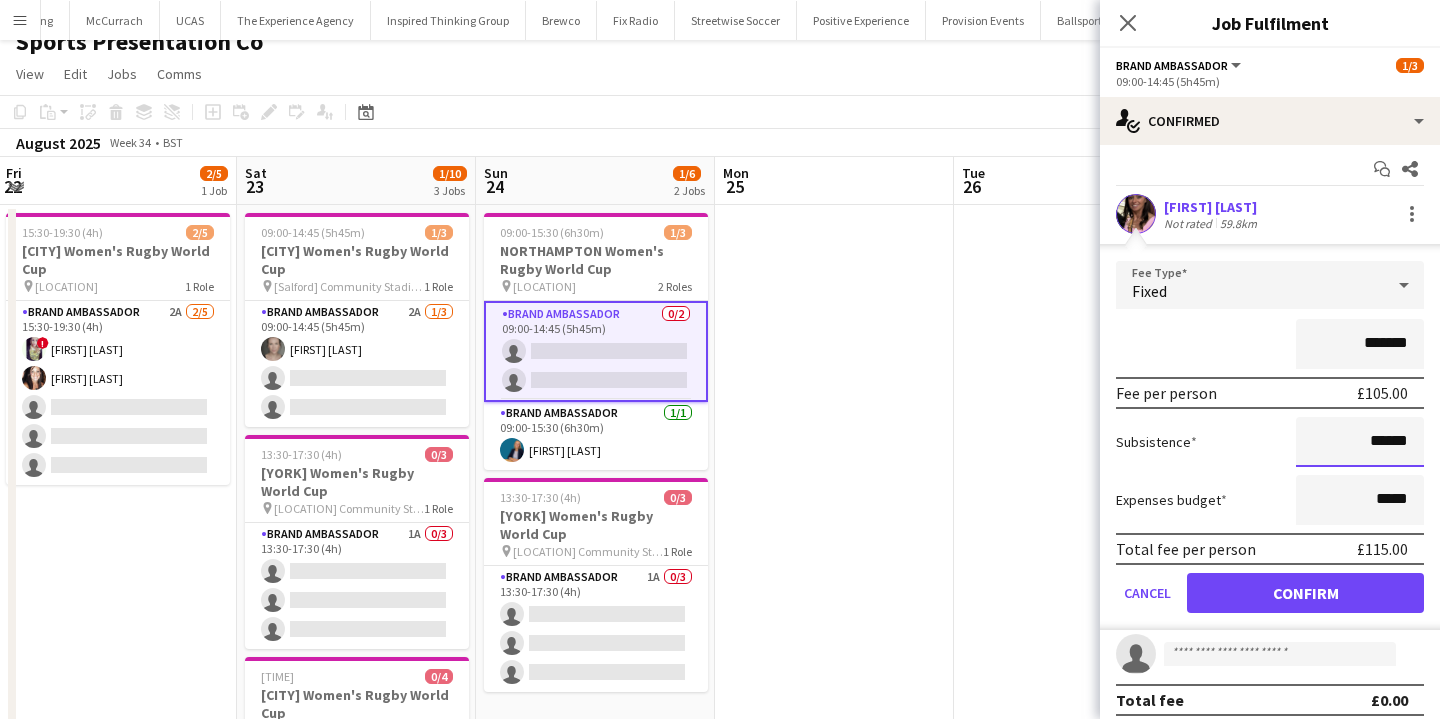 click on "******" at bounding box center [1360, 442] 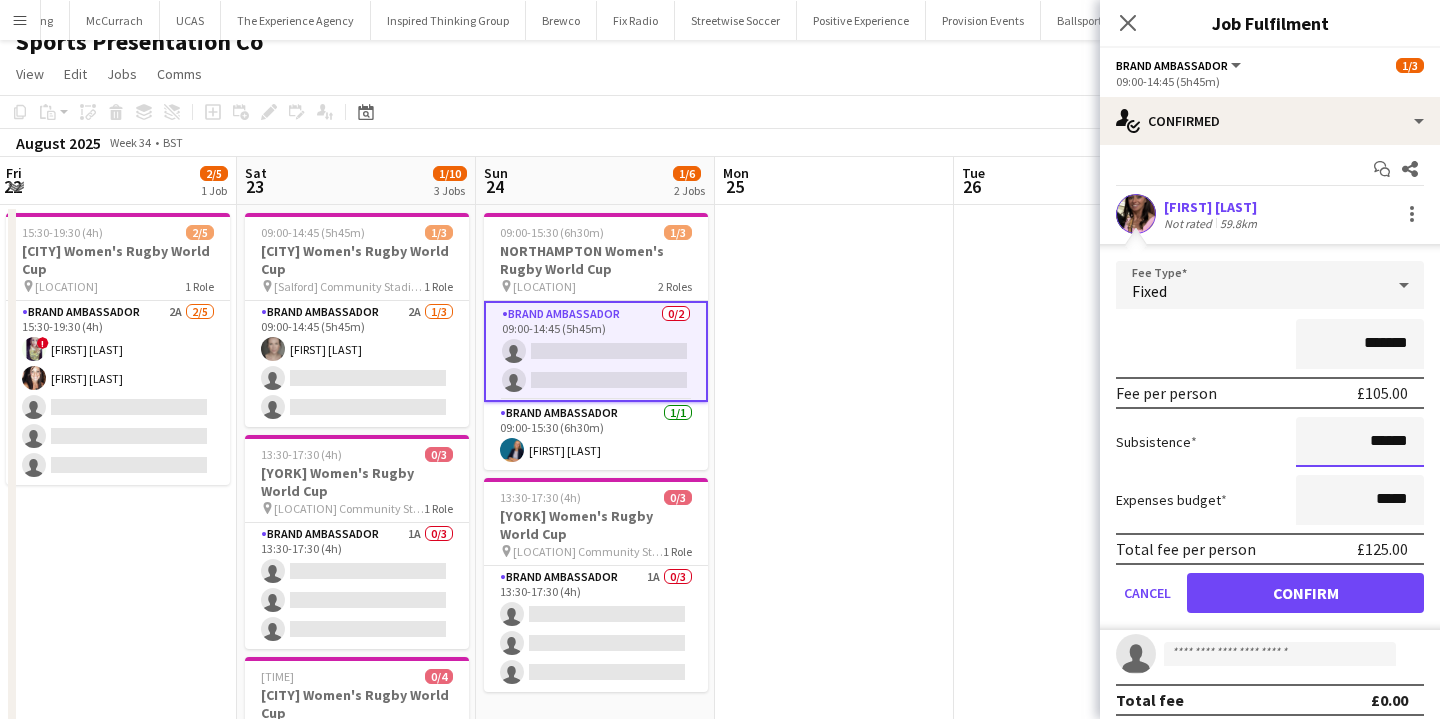 type on "******" 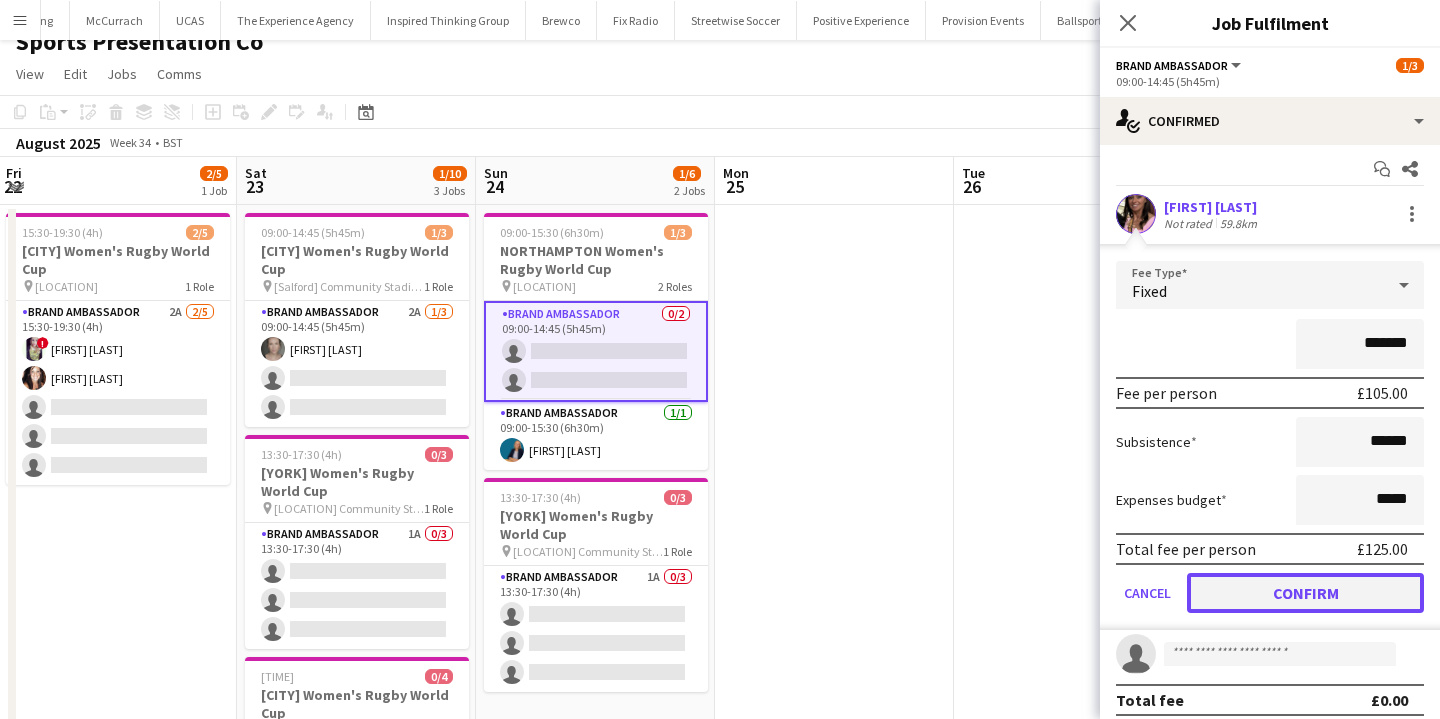 click on "Confirm" at bounding box center (1305, 593) 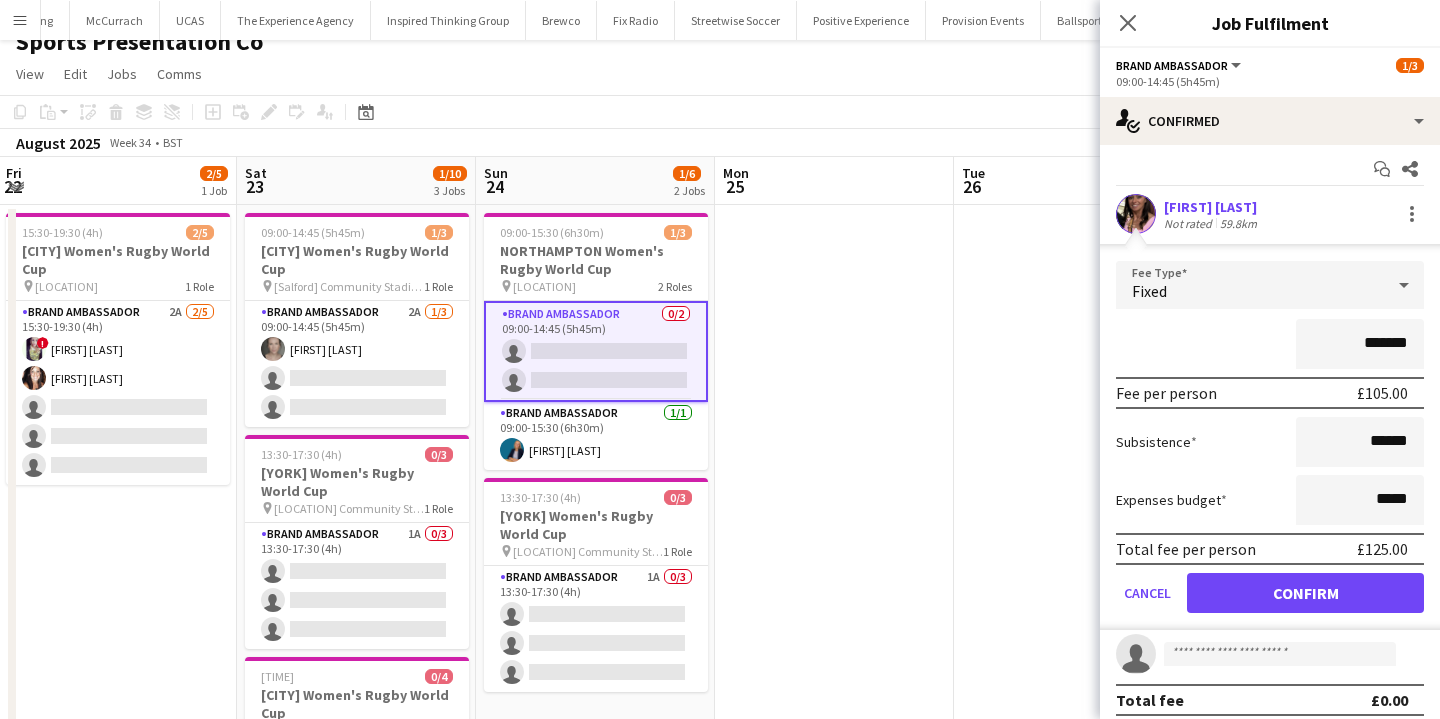 scroll, scrollTop: 0, scrollLeft: 0, axis: both 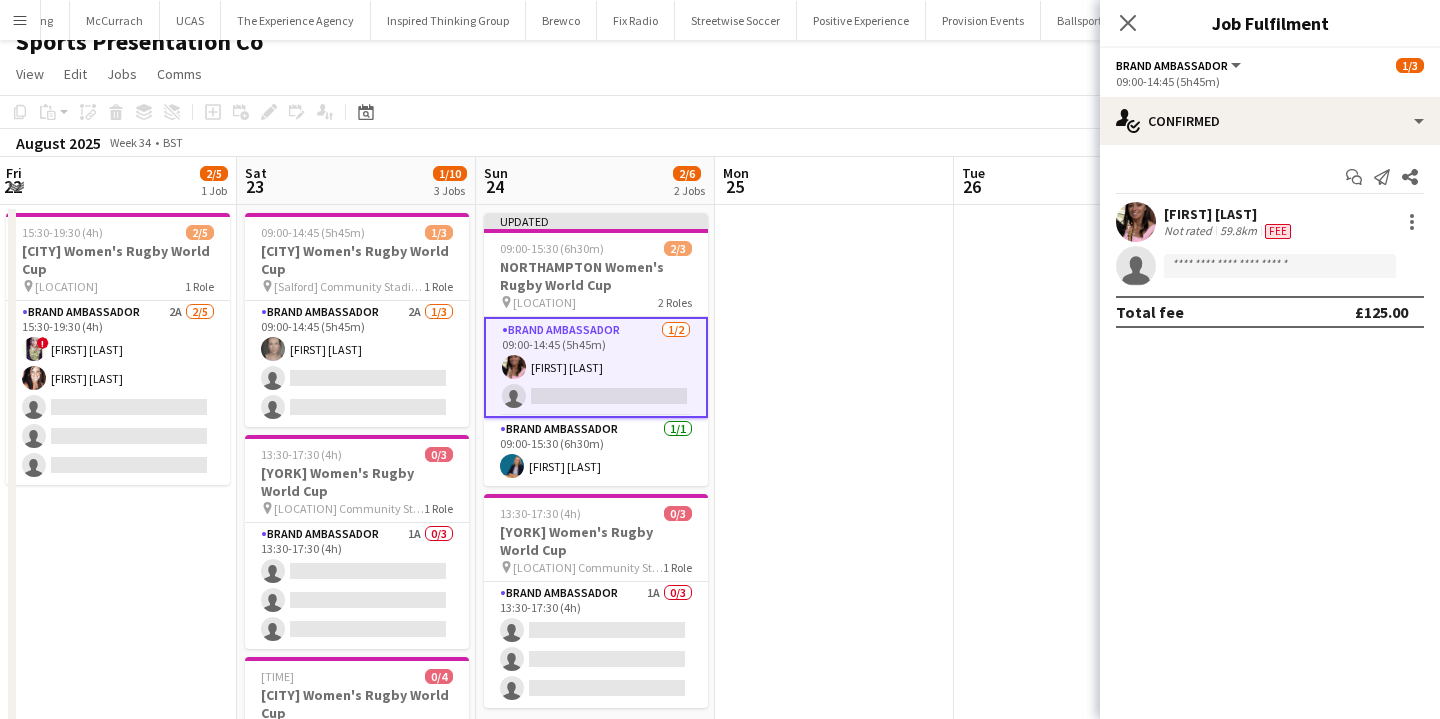 click at bounding box center (834, 686) 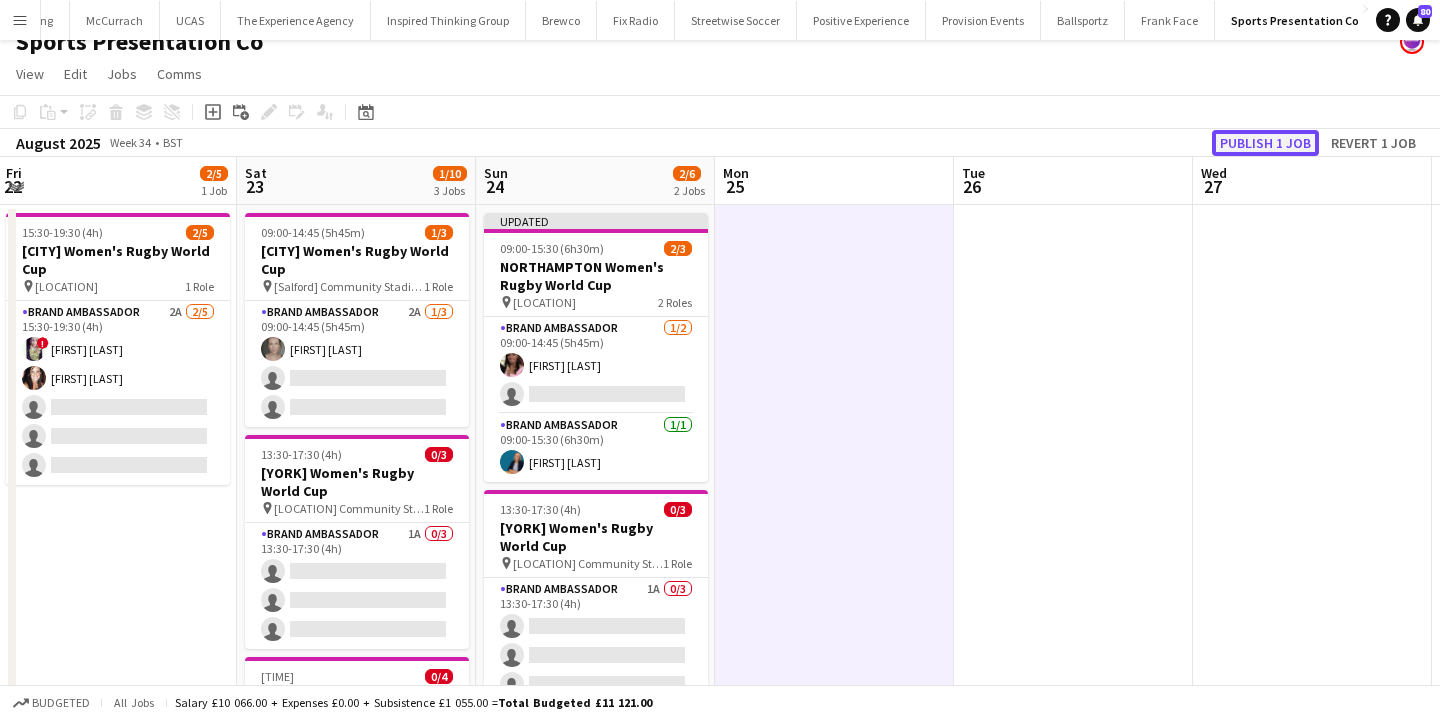 click on "Publish 1 job" 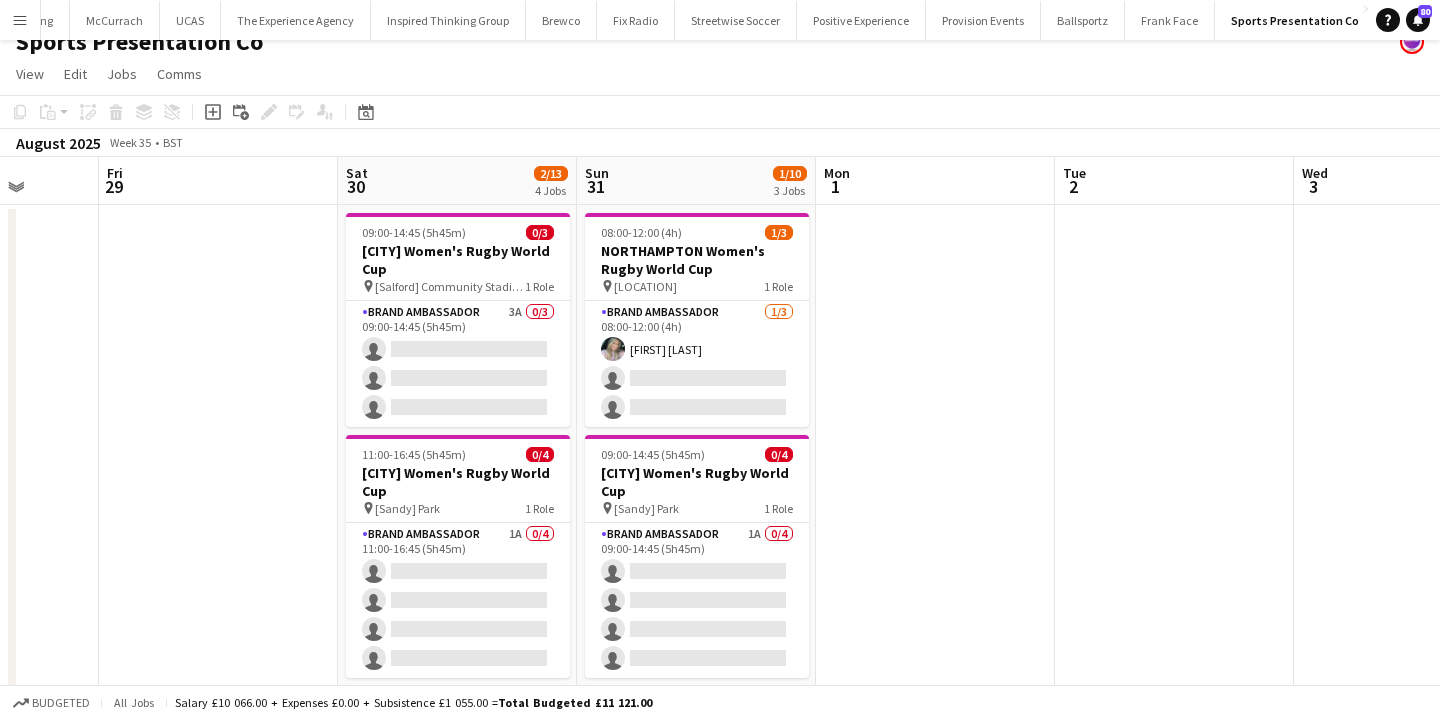 scroll, scrollTop: 0, scrollLeft: 688, axis: horizontal 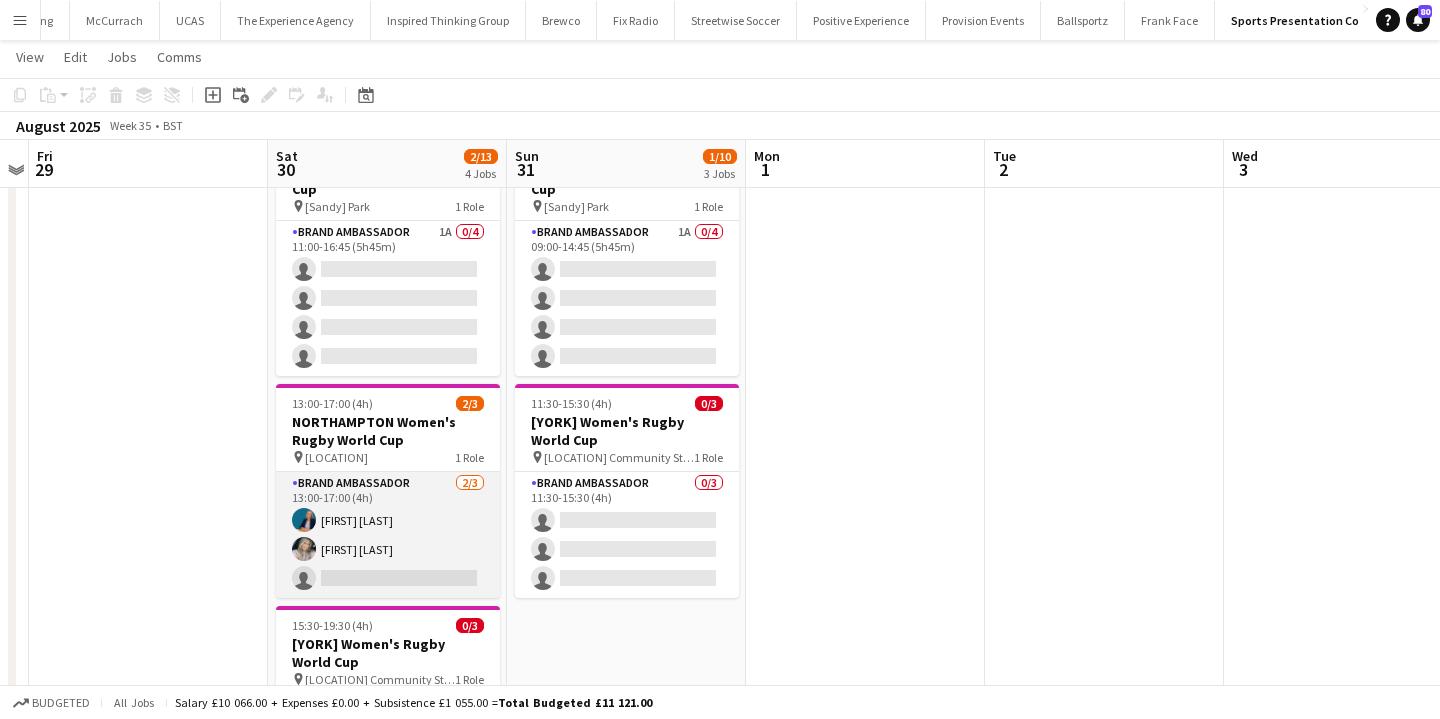 click on "Brand Ambassador   2/3   13:00-17:00 (4h)
Anna Geary Sophie Fowler
single-neutral-actions" at bounding box center [388, 535] 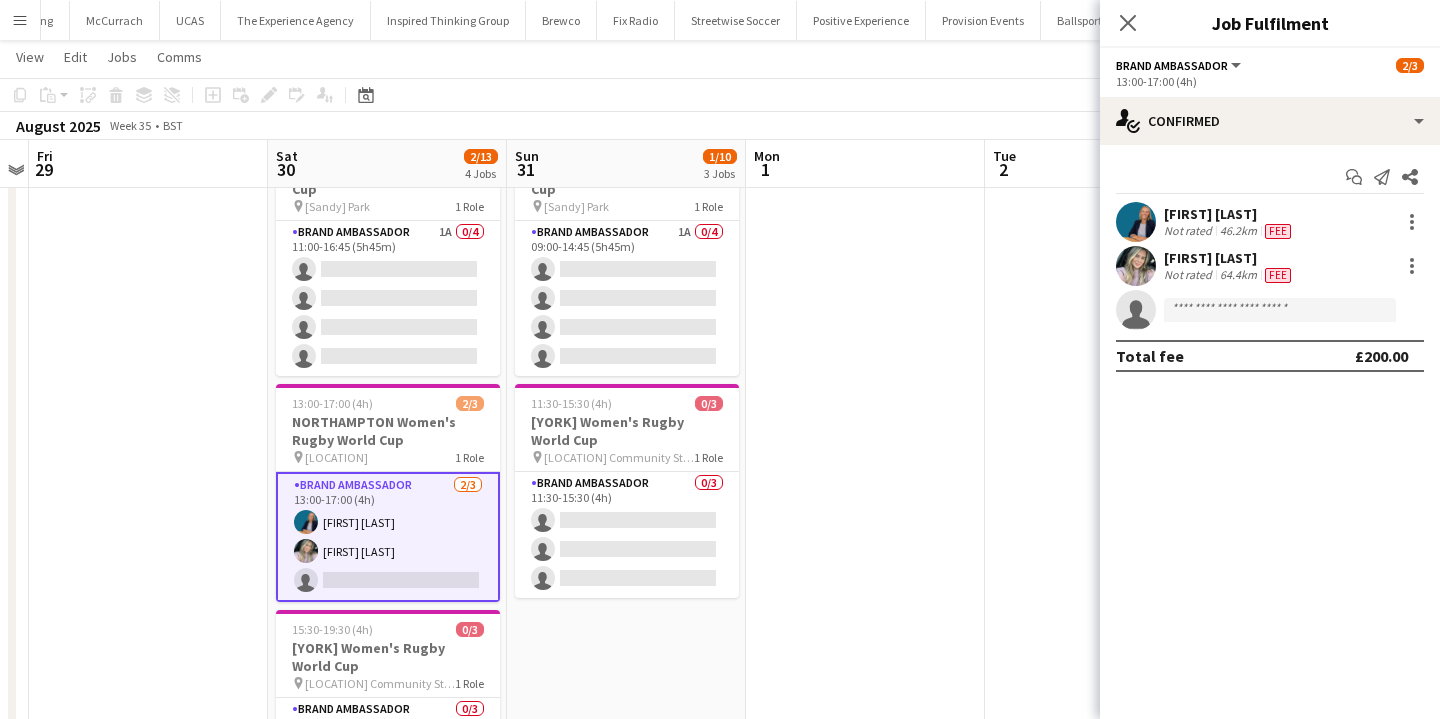 click at bounding box center [865, 384] 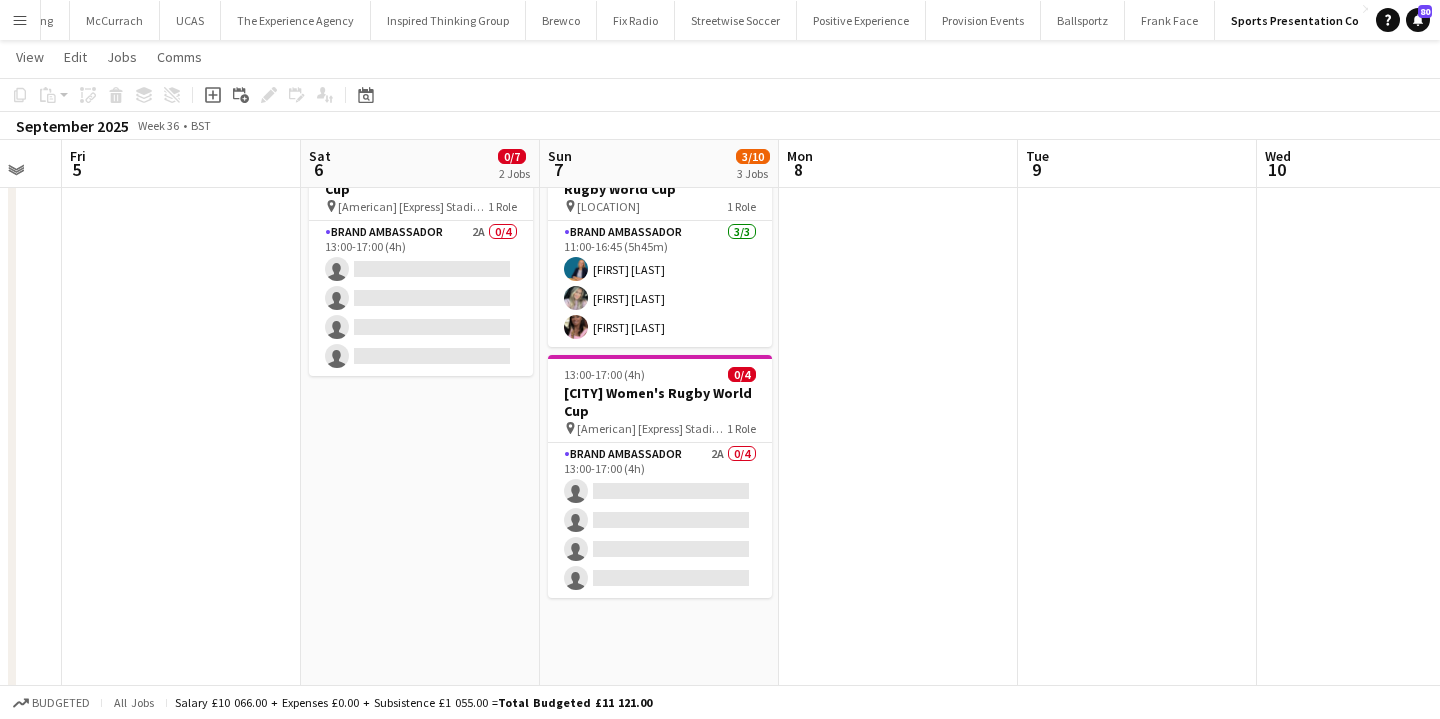 scroll, scrollTop: 0, scrollLeft: 931, axis: horizontal 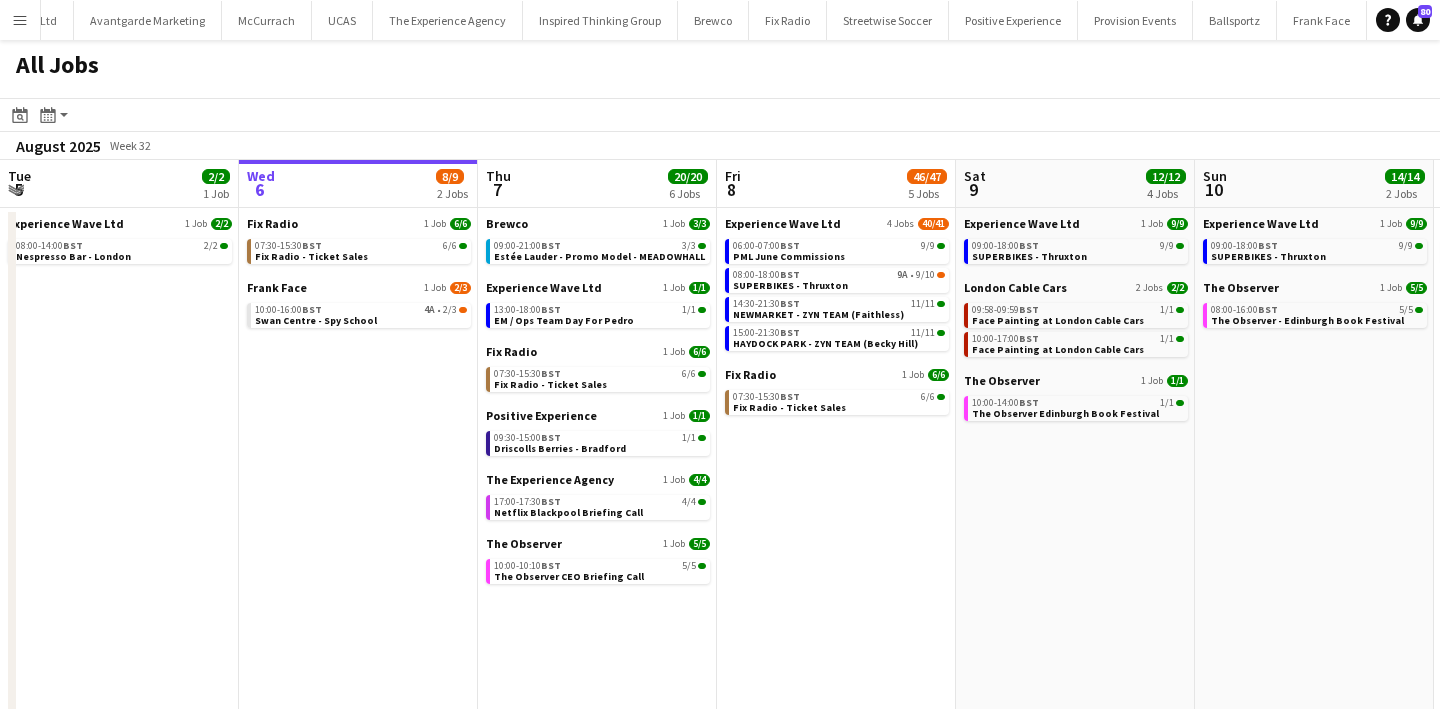 click on "Menu" at bounding box center (20, 20) 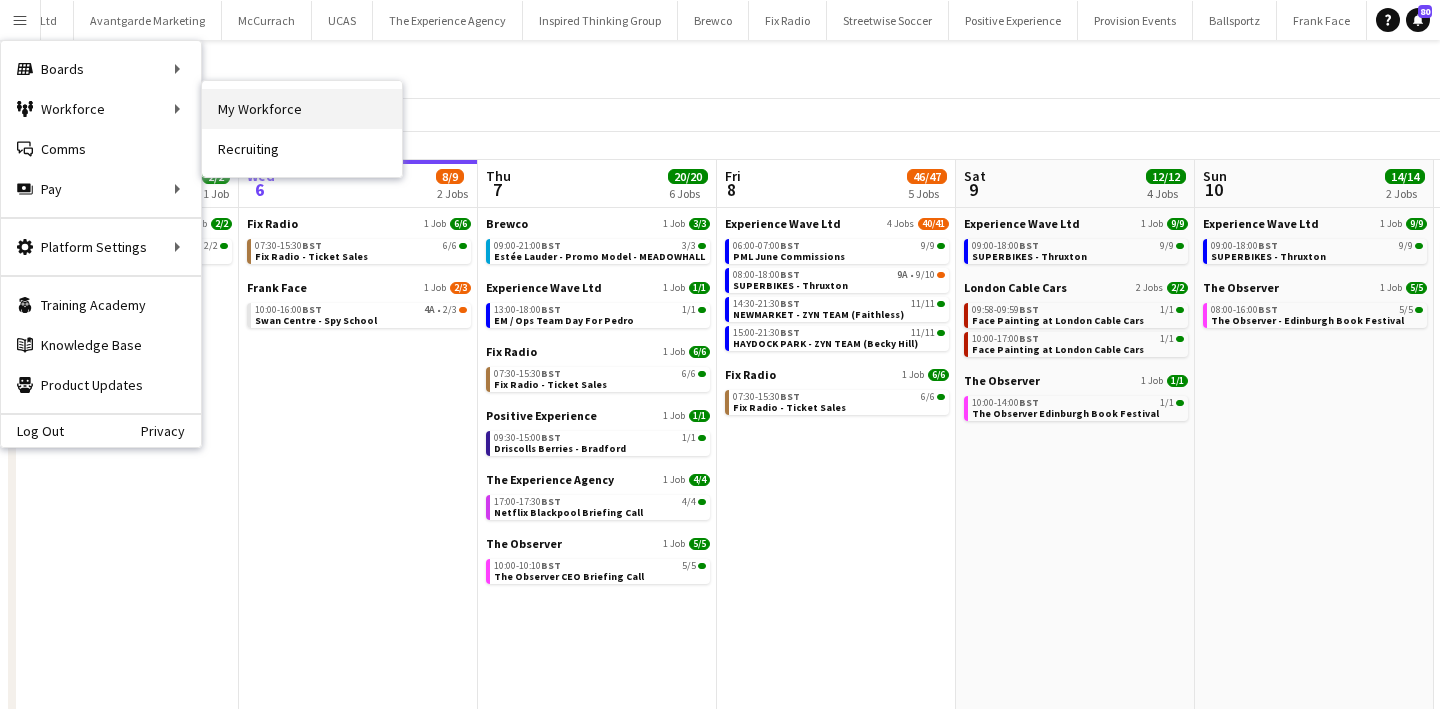 click on "My Workforce" at bounding box center (302, 109) 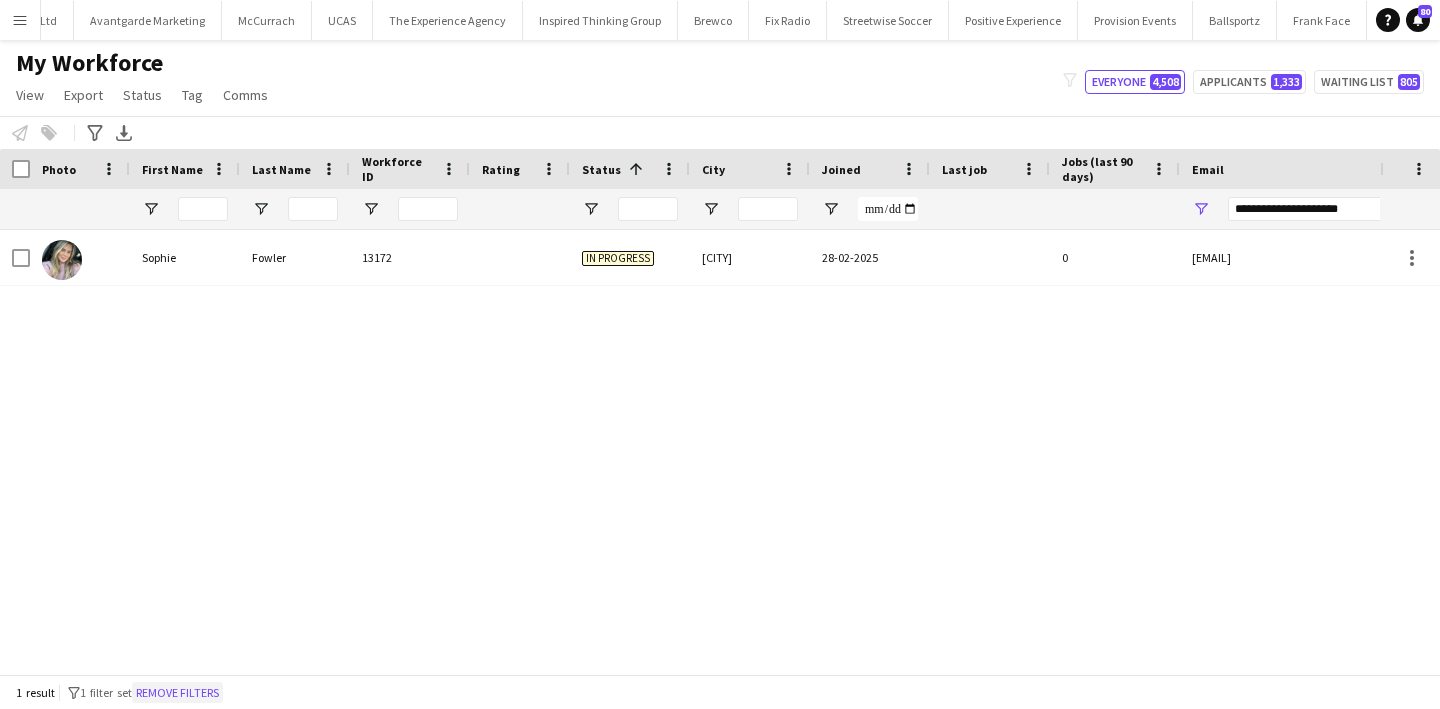 click on "Remove filters" 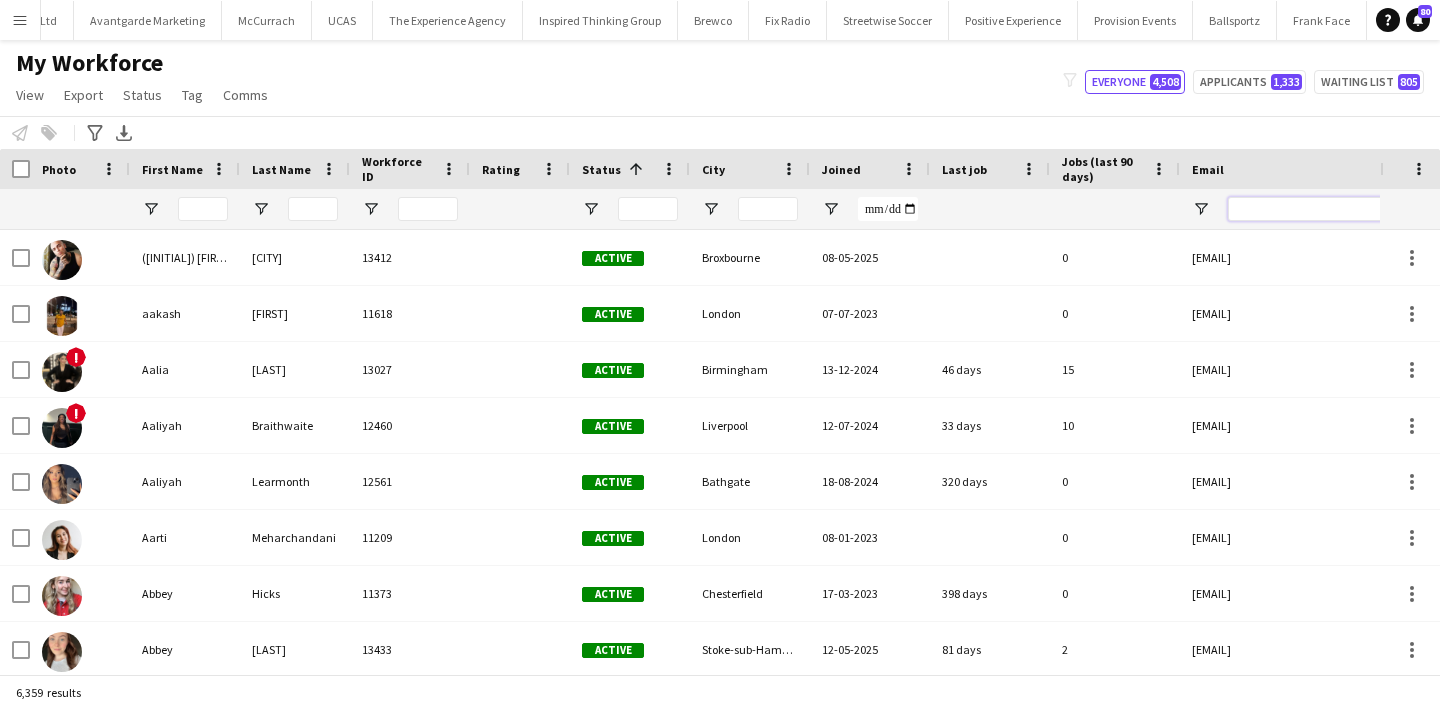 click at bounding box center [1398, 209] 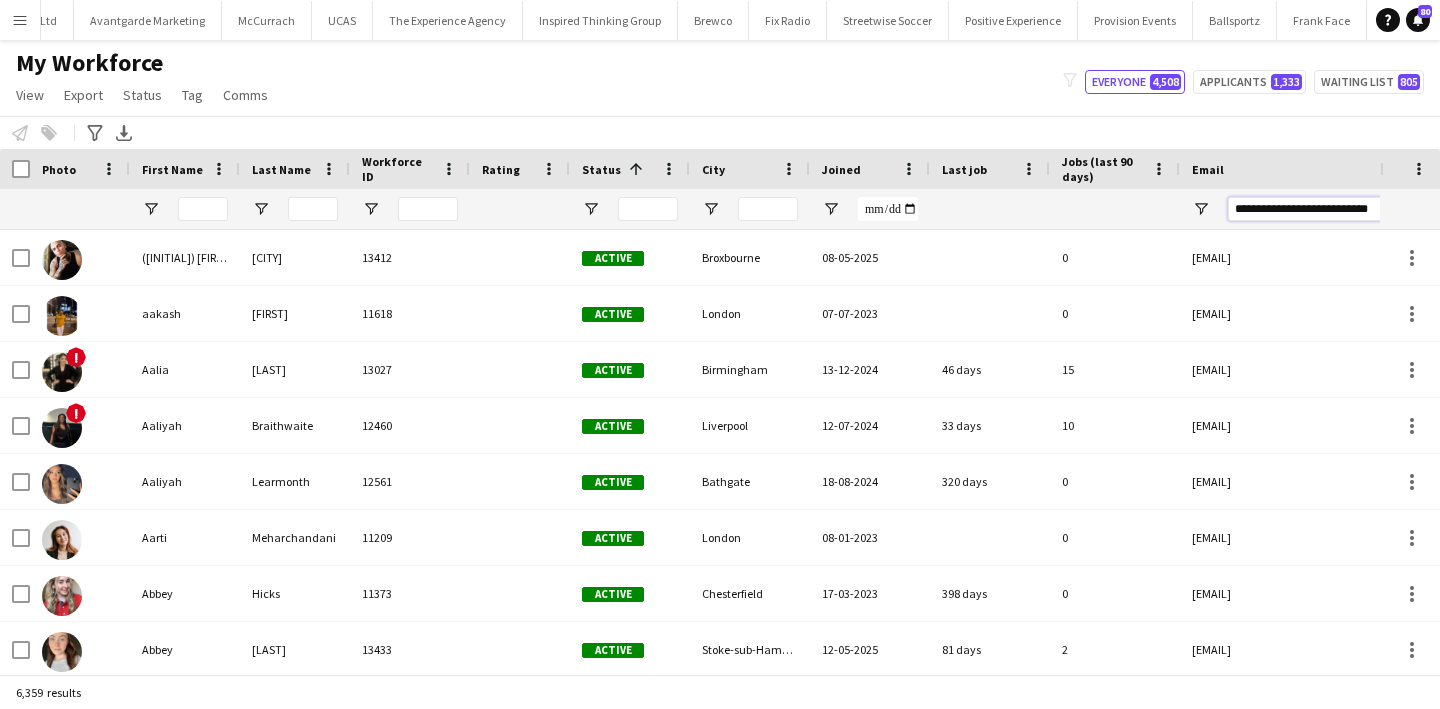 scroll, scrollTop: 0, scrollLeft: 9, axis: horizontal 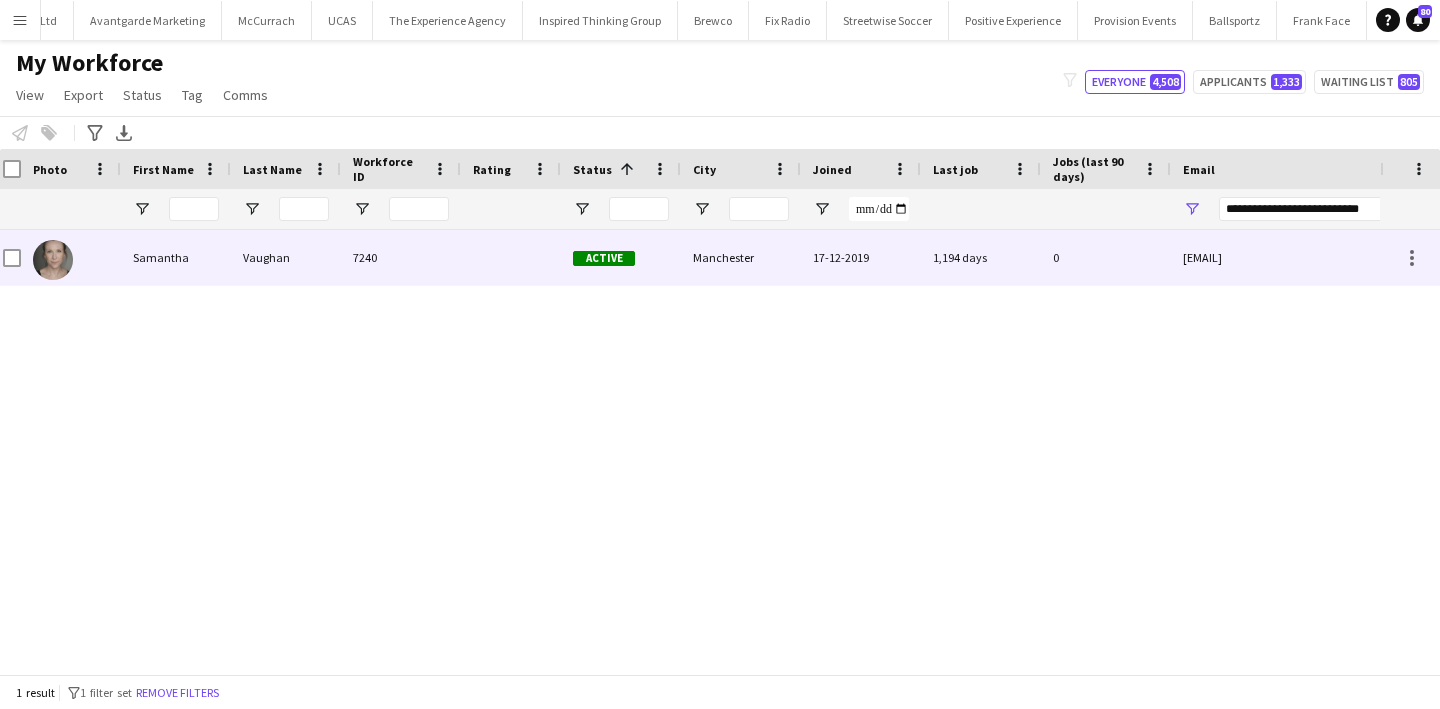 click on "0" at bounding box center (1106, 257) 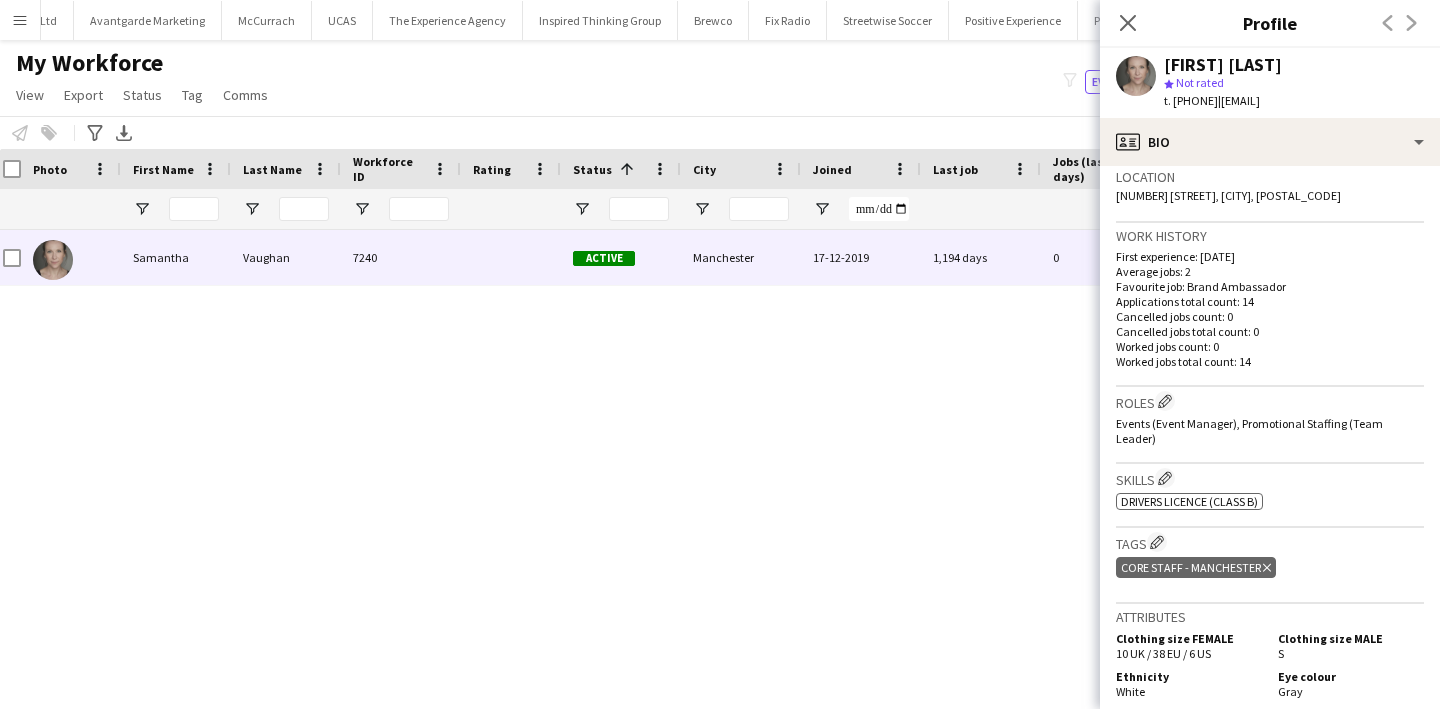 scroll, scrollTop: 79, scrollLeft: 0, axis: vertical 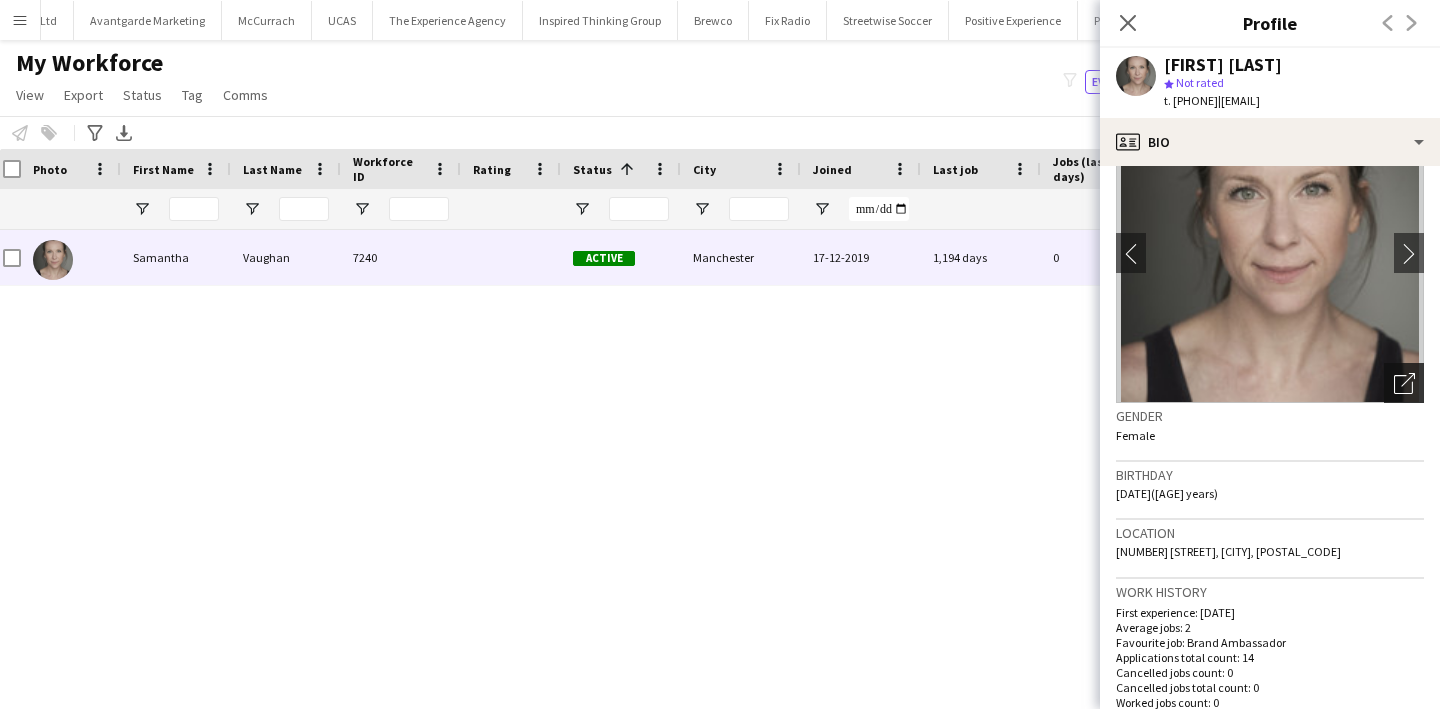 click 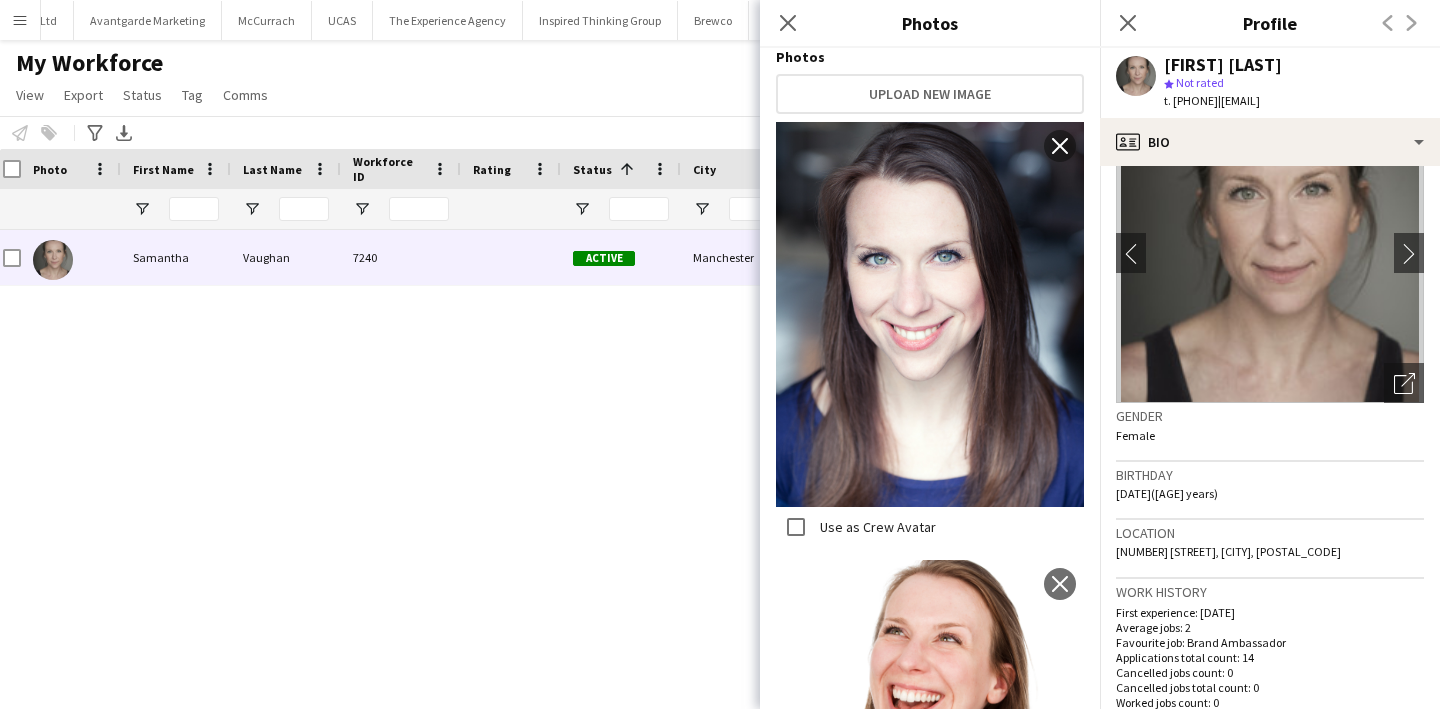 scroll, scrollTop: 356, scrollLeft: 0, axis: vertical 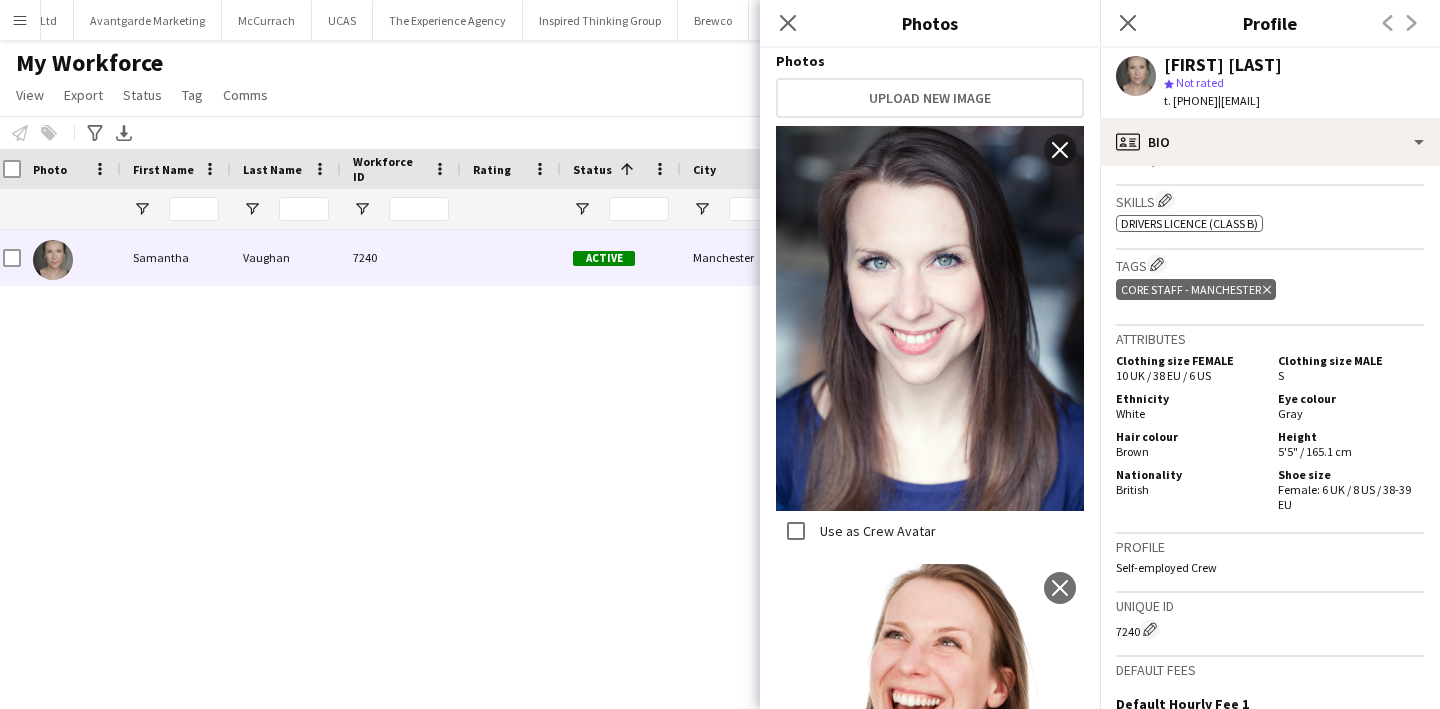 click on "Samantha Vaughan 7240 Active Manchester 17-12-2019 1,194 days 0 samantha.vaughan@live.co.uk +447984412834" at bounding box center (690, 452) 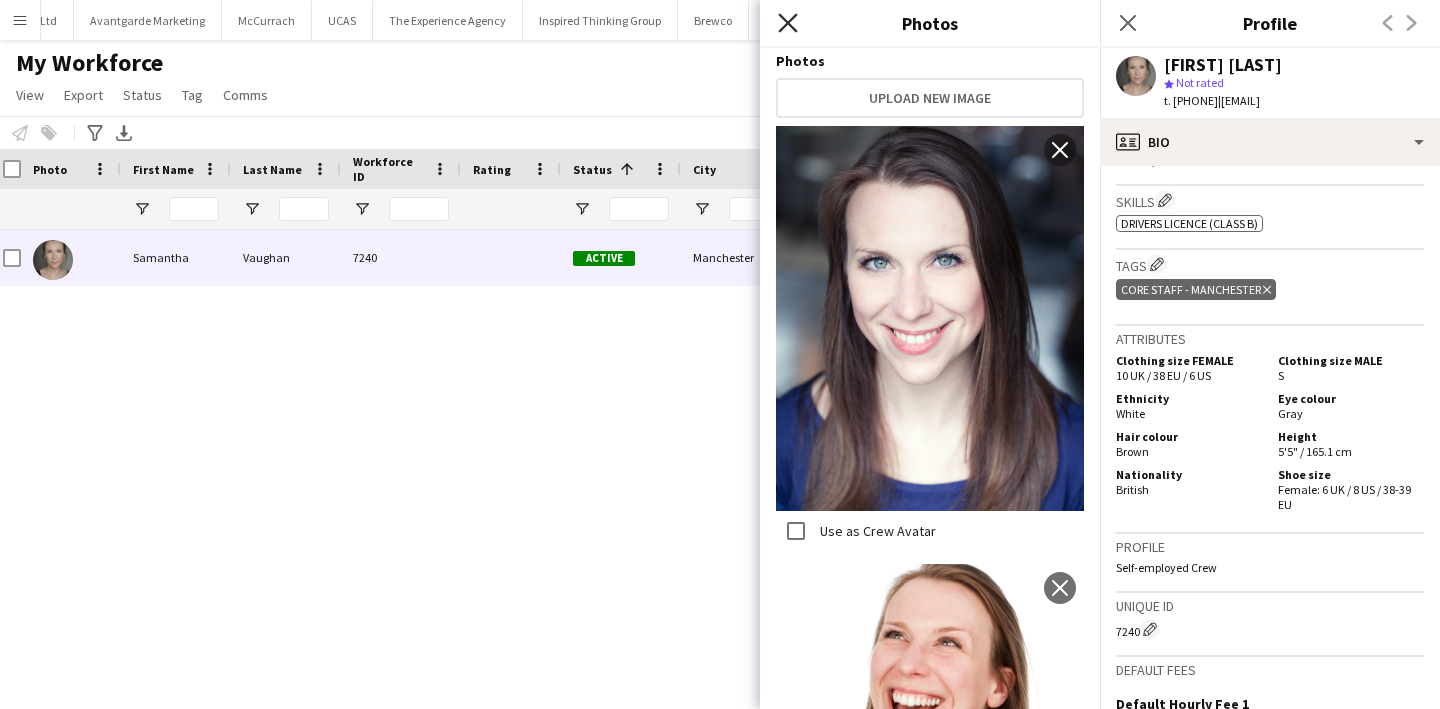 click on "Close pop-in" 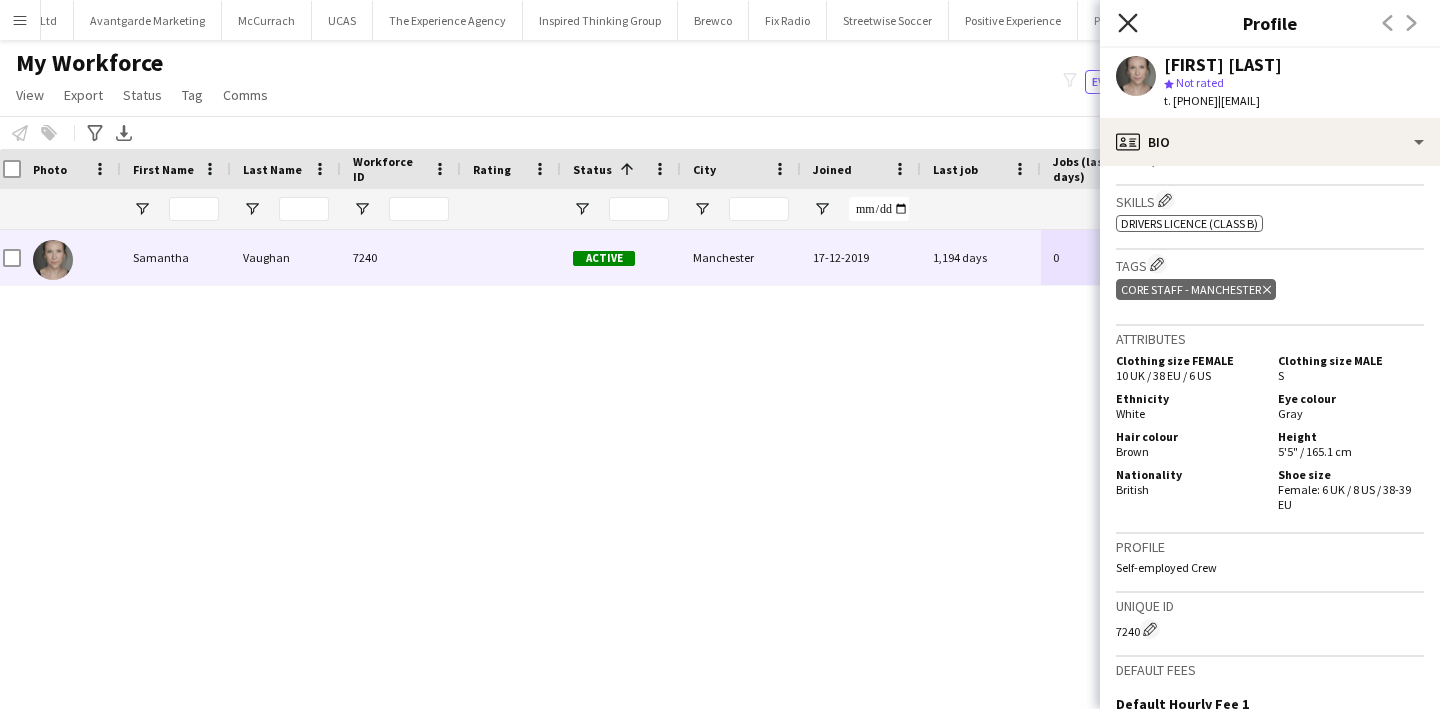 click on "Close pop-in" 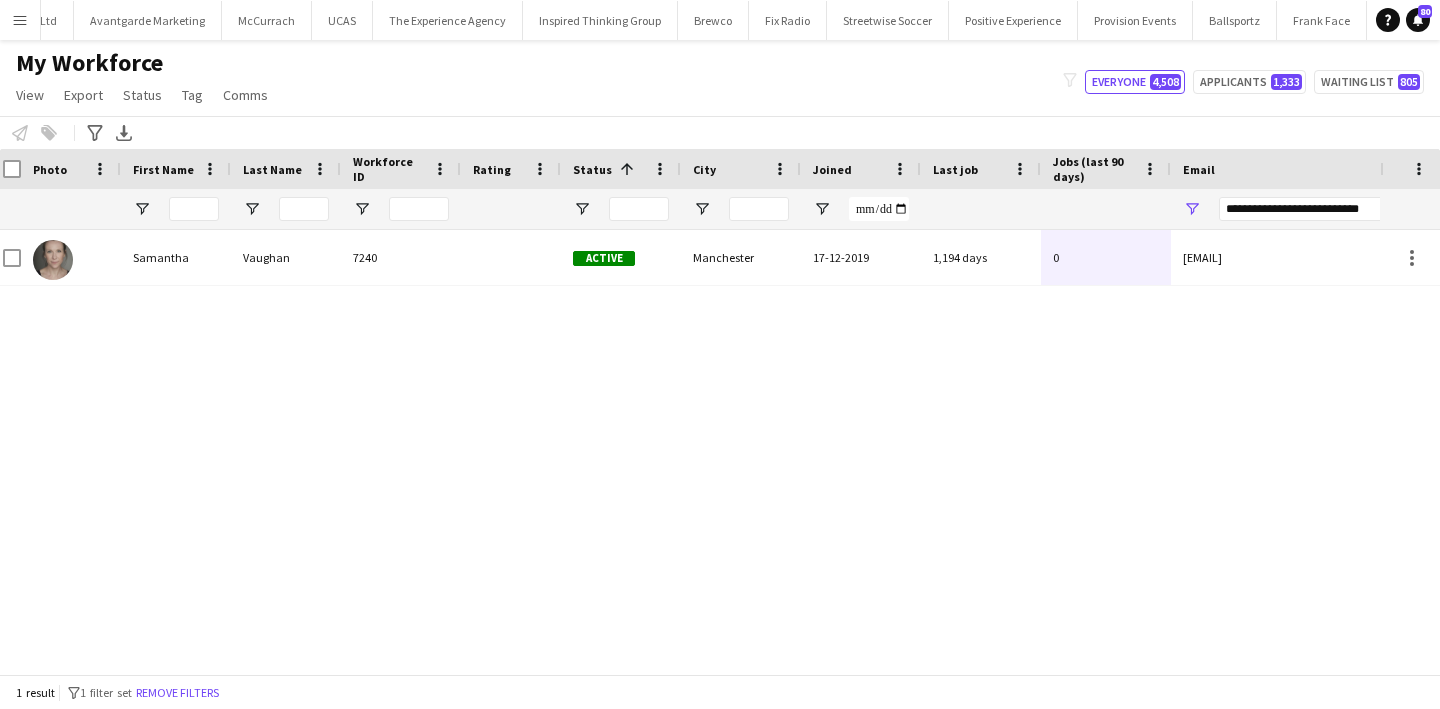 click on "**********" at bounding box center (1389, 209) 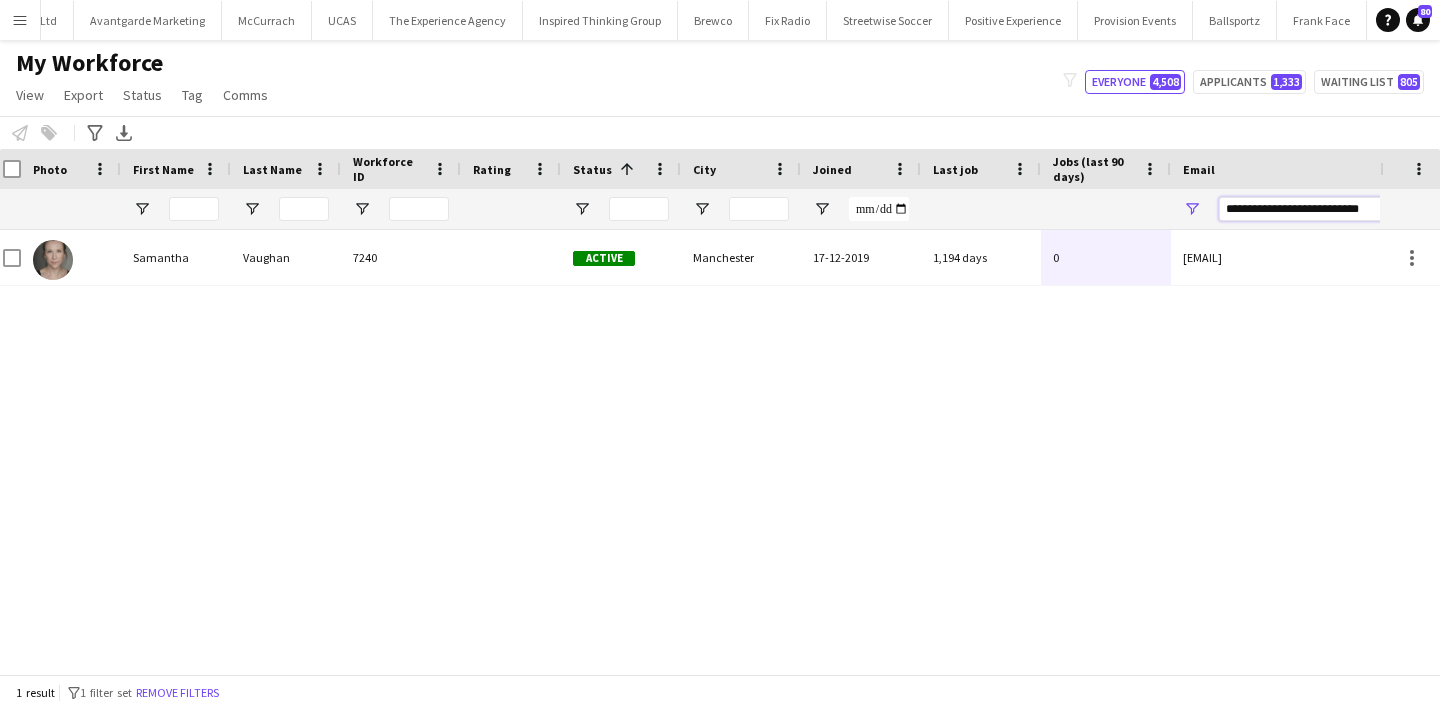 click on "**********" at bounding box center [1389, 209] 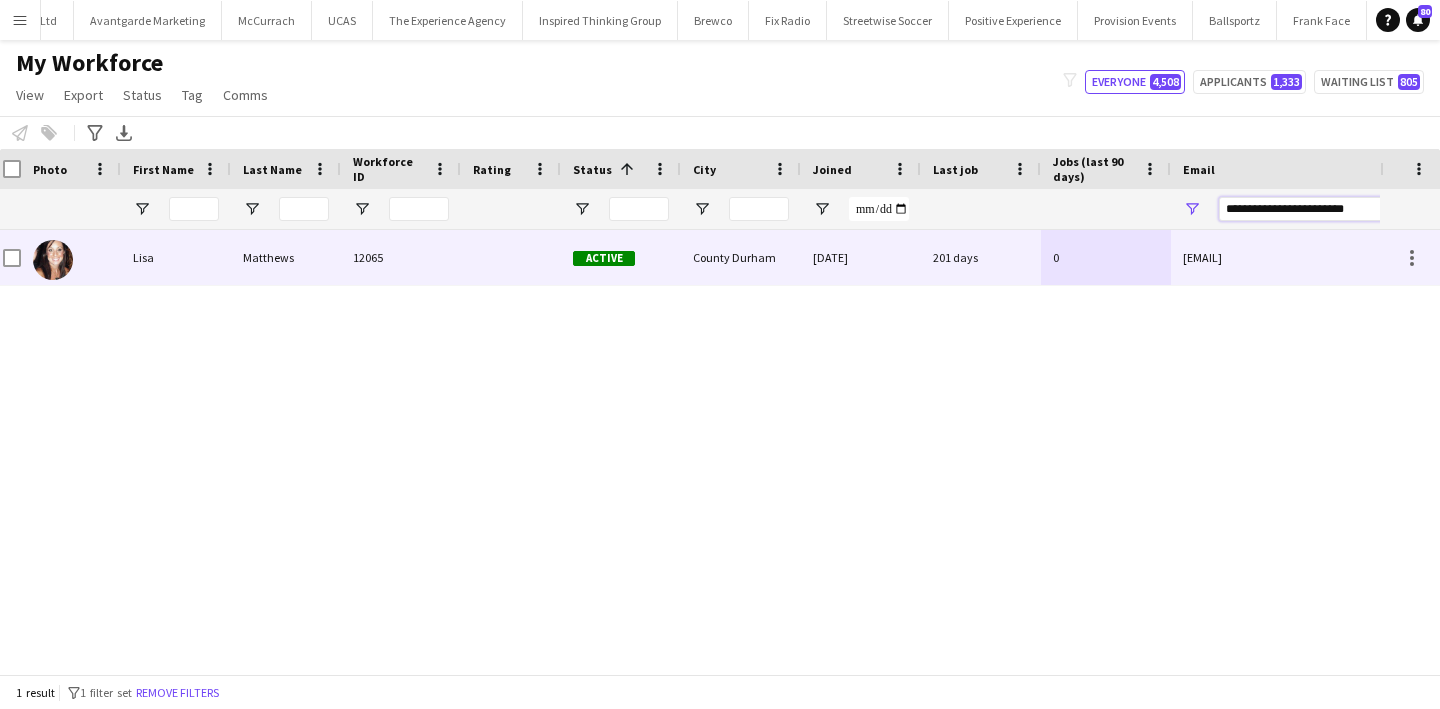 type on "**********" 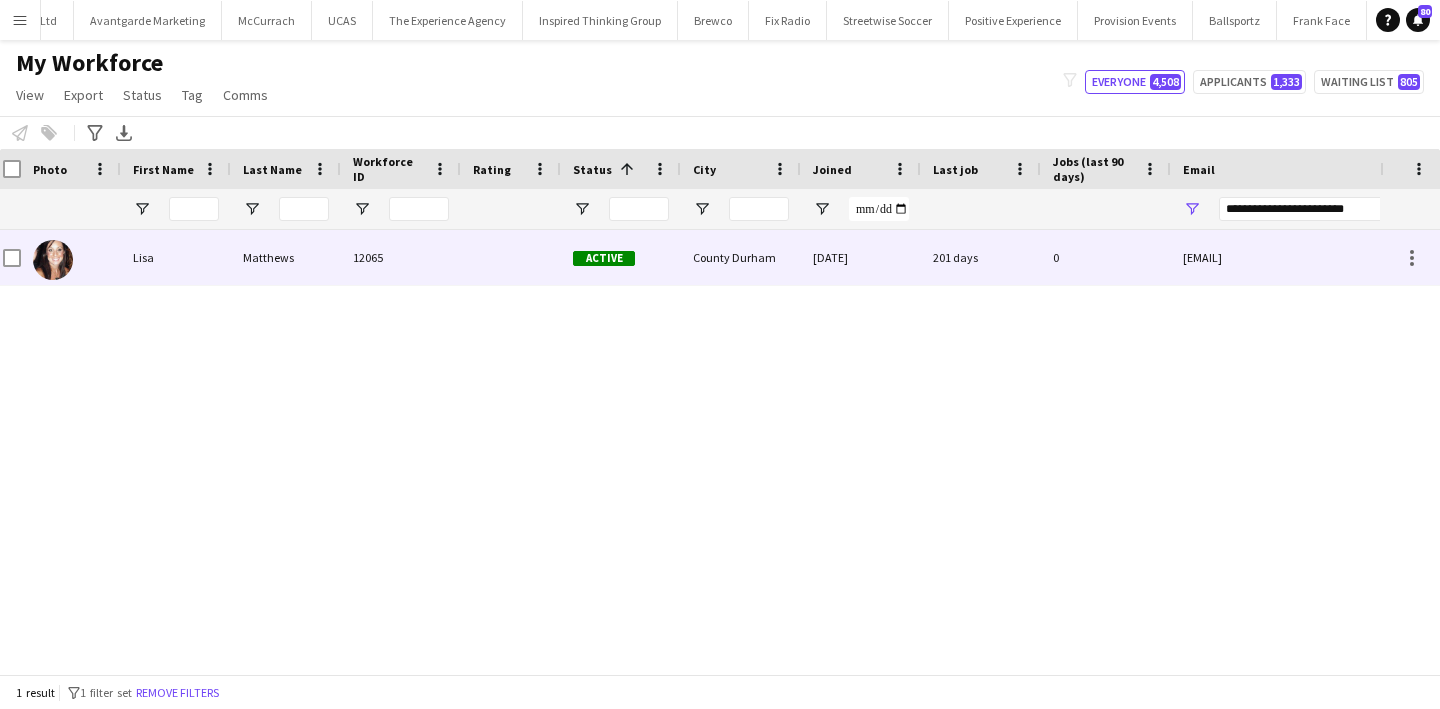 click on "lmatthews.1980@gmail.com" at bounding box center [1371, 257] 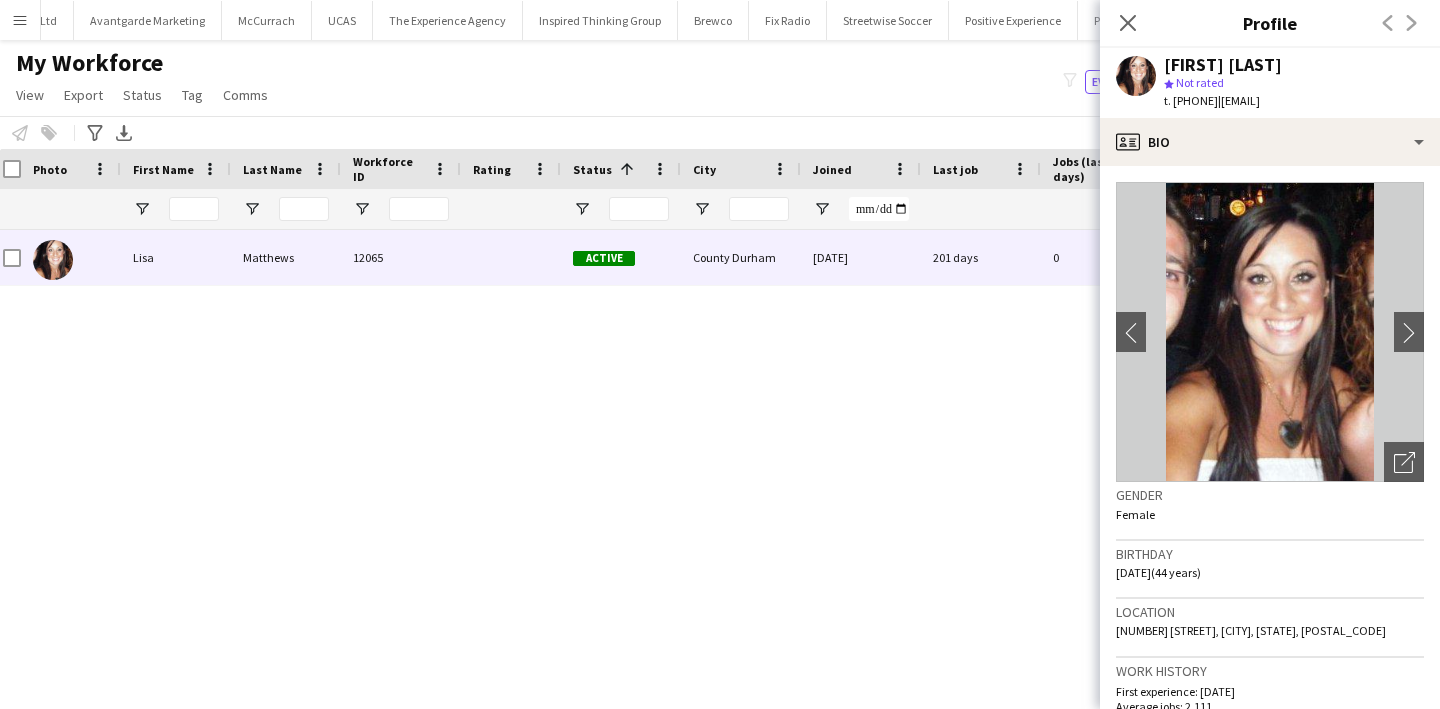 scroll, scrollTop: 21, scrollLeft: 0, axis: vertical 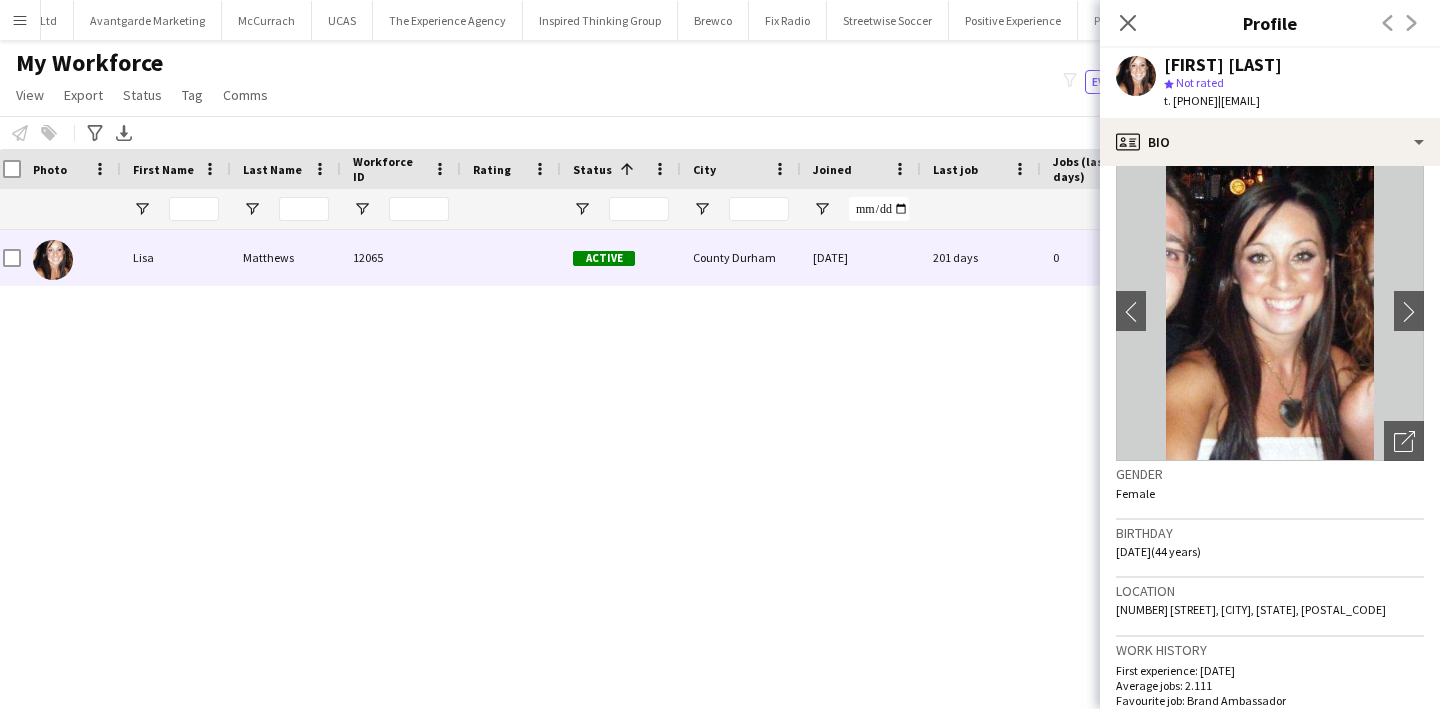 click on "4 River Terrace, Chester le Street, County Durham, DH3 3QN" 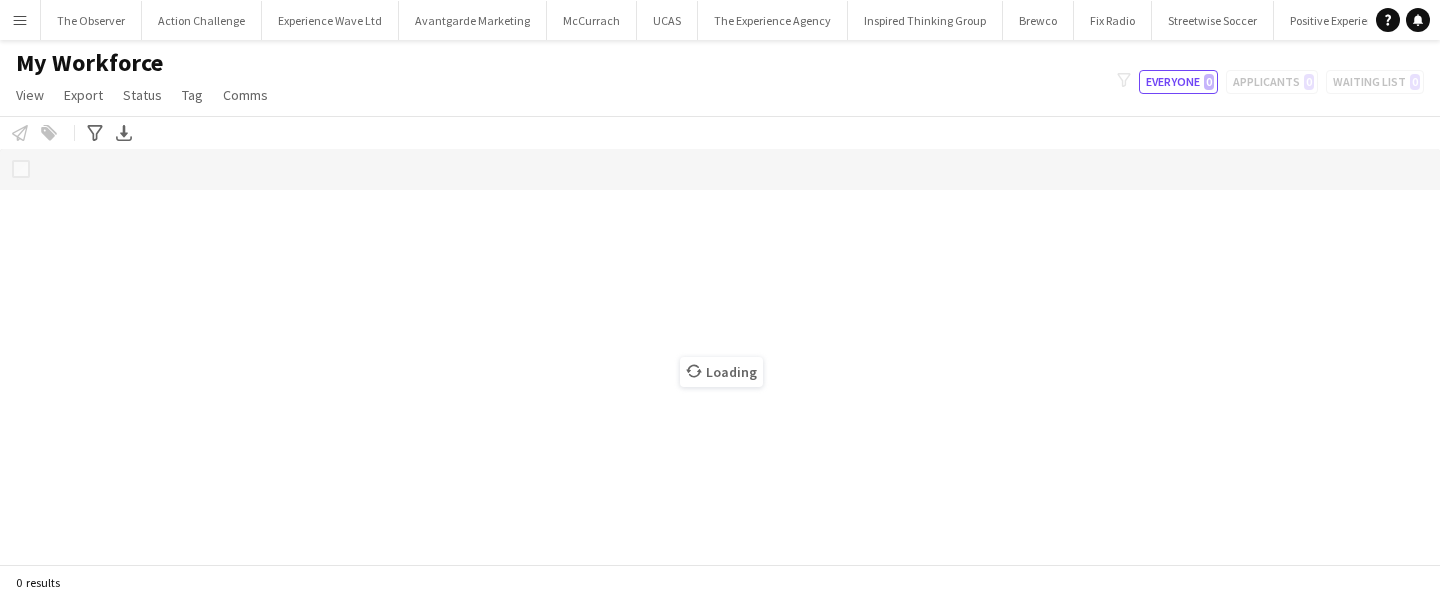 scroll, scrollTop: 0, scrollLeft: 0, axis: both 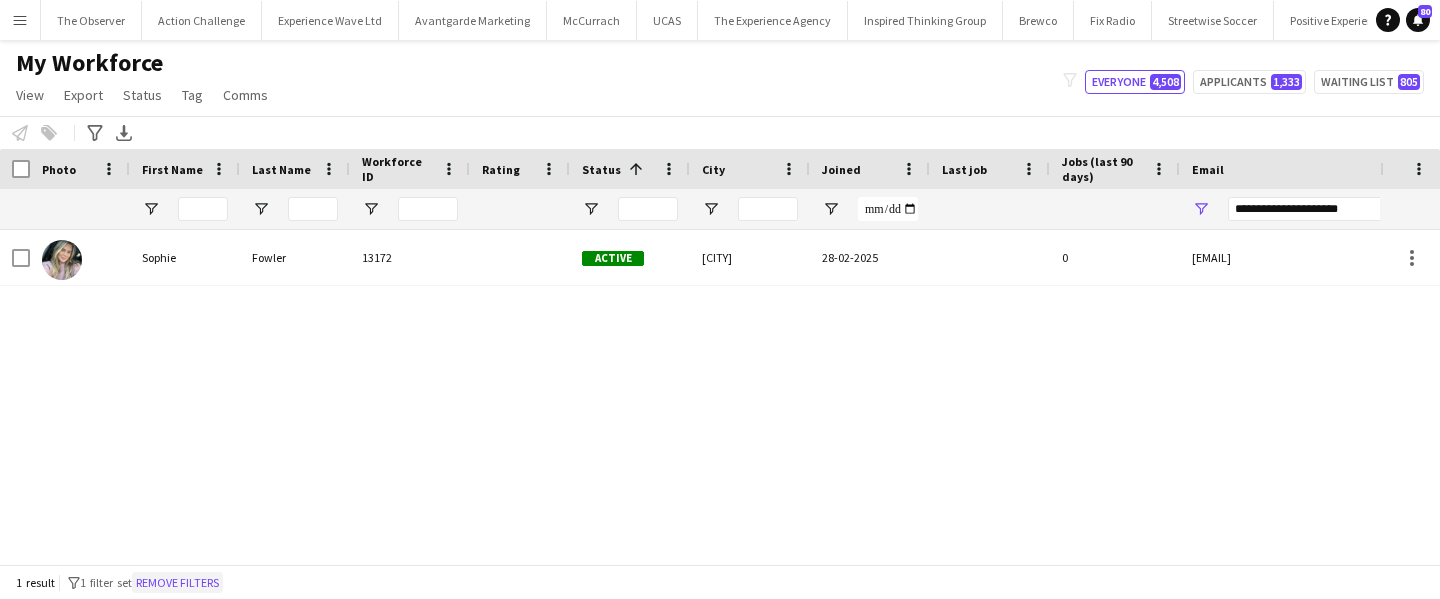 click on "Remove filters" 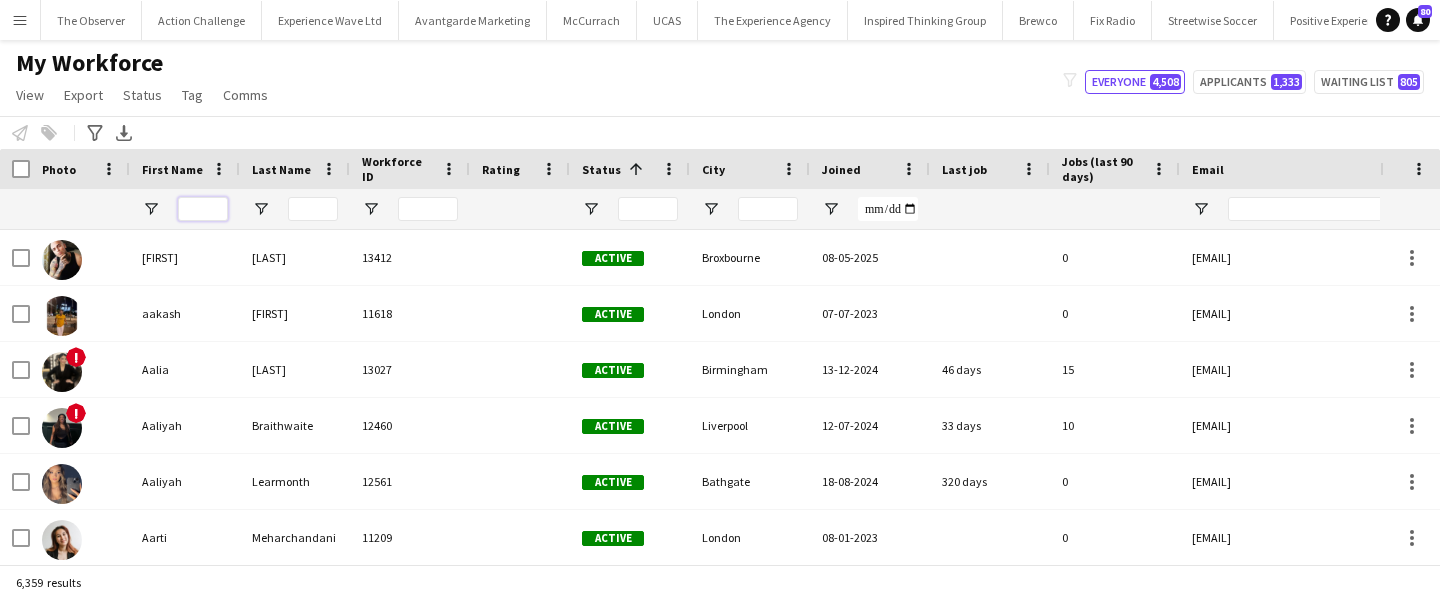 click at bounding box center (203, 209) 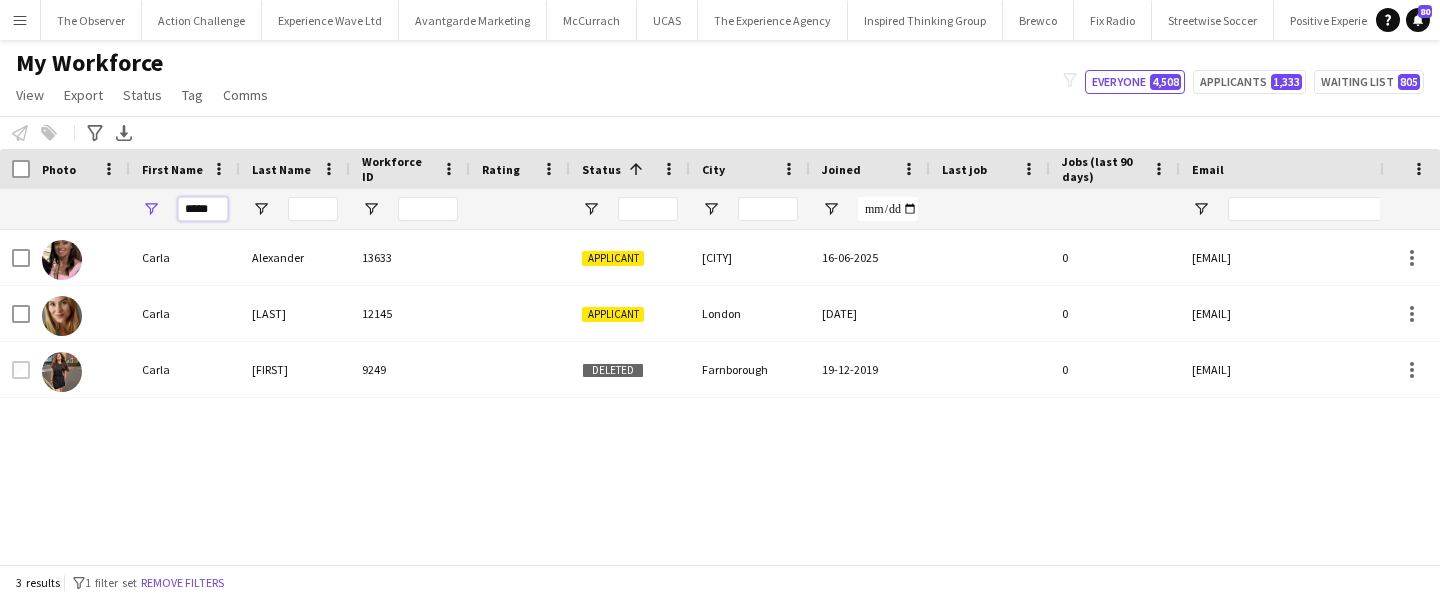 type on "*****" 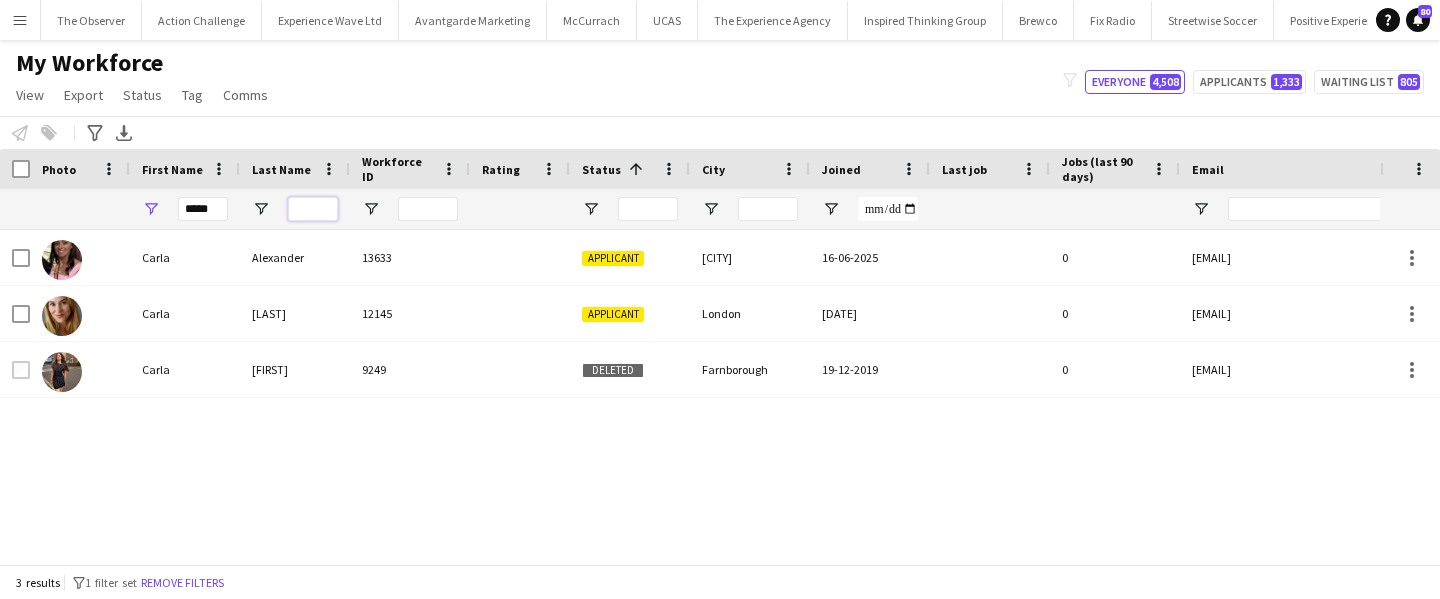 click at bounding box center (313, 209) 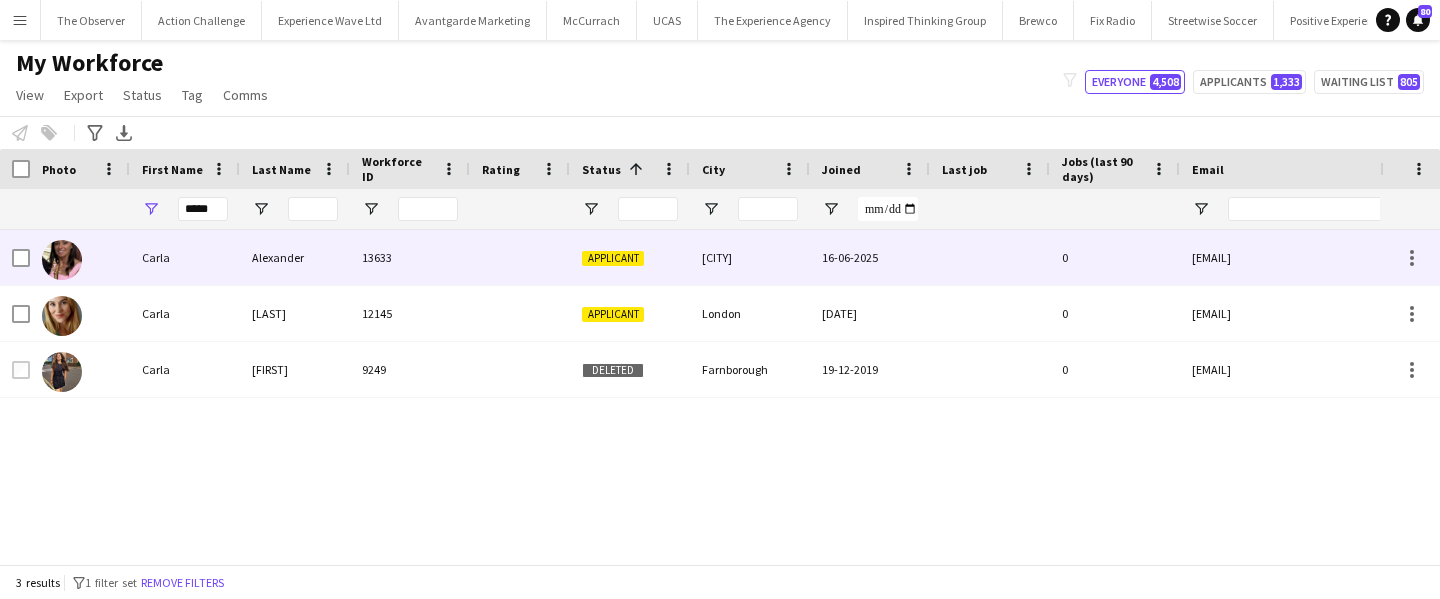 click on "Alexander" at bounding box center [295, 257] 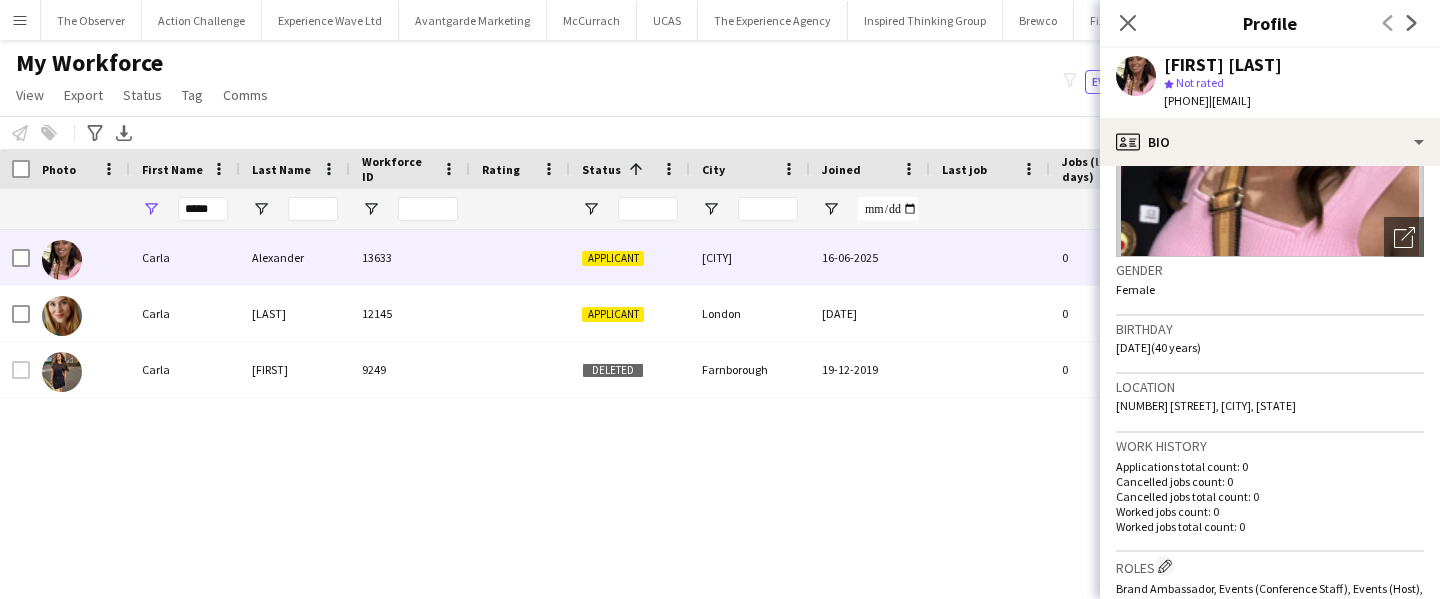 scroll, scrollTop: 30, scrollLeft: 0, axis: vertical 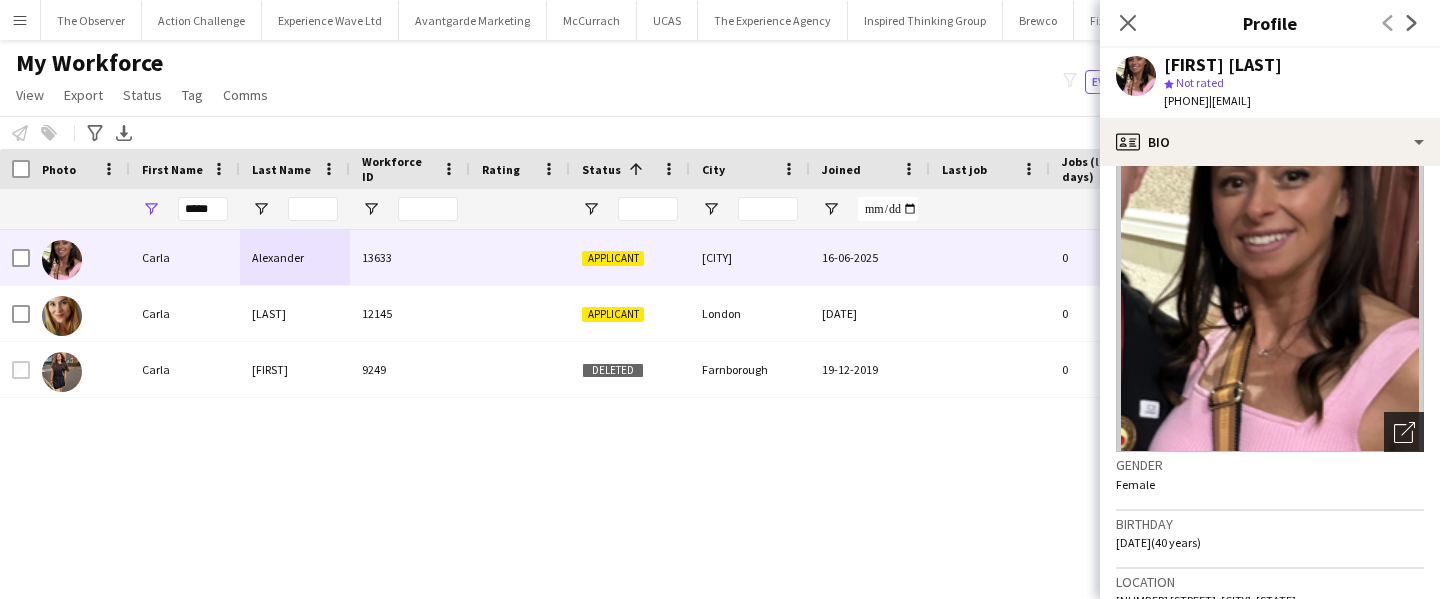 click on "Open photos pop-in" 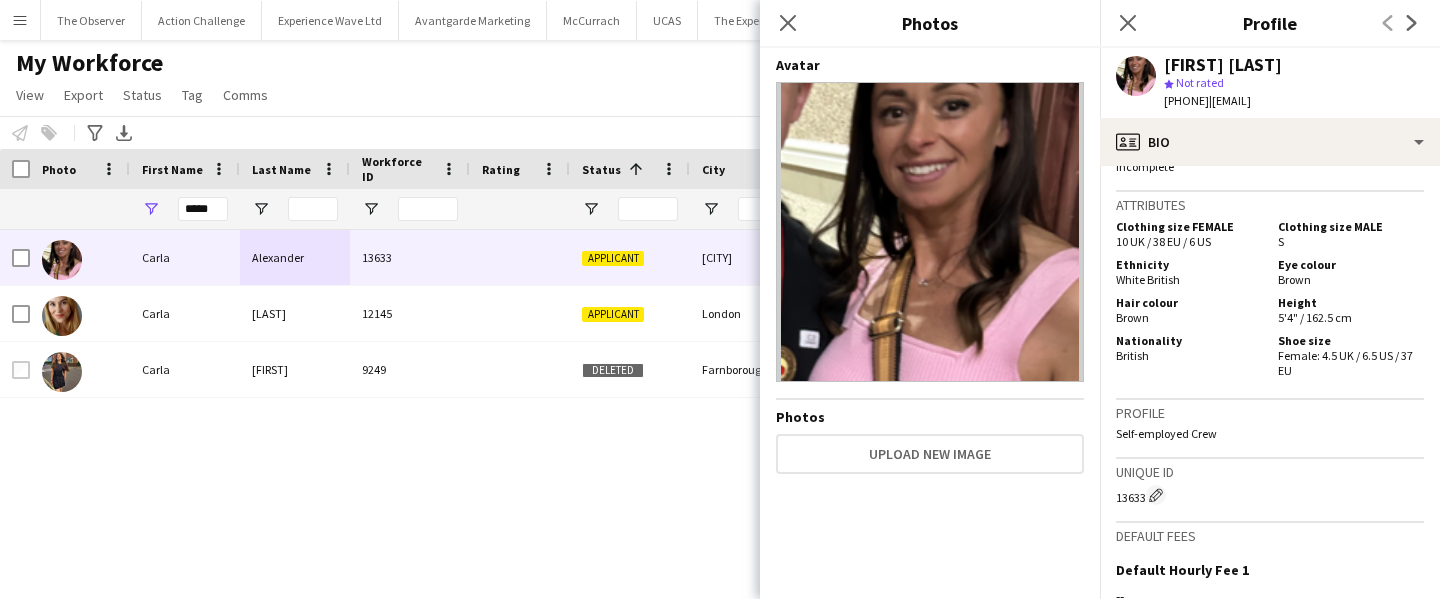 scroll, scrollTop: 1096, scrollLeft: 0, axis: vertical 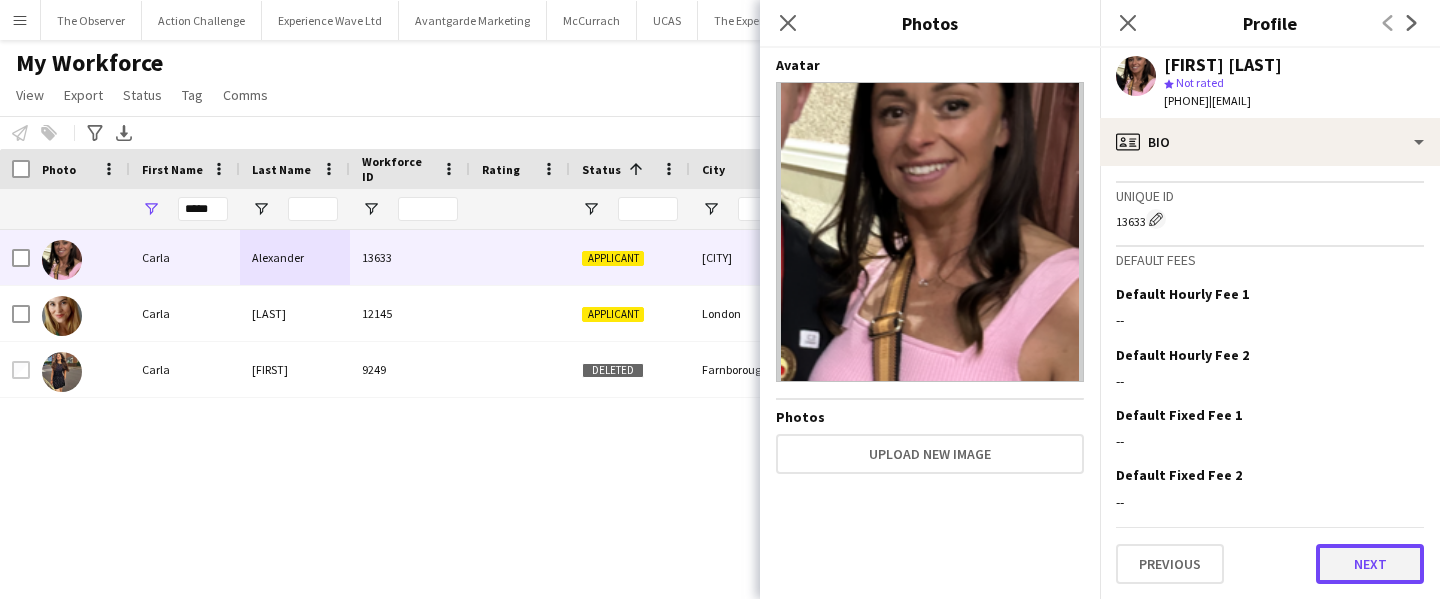 click on "Next" 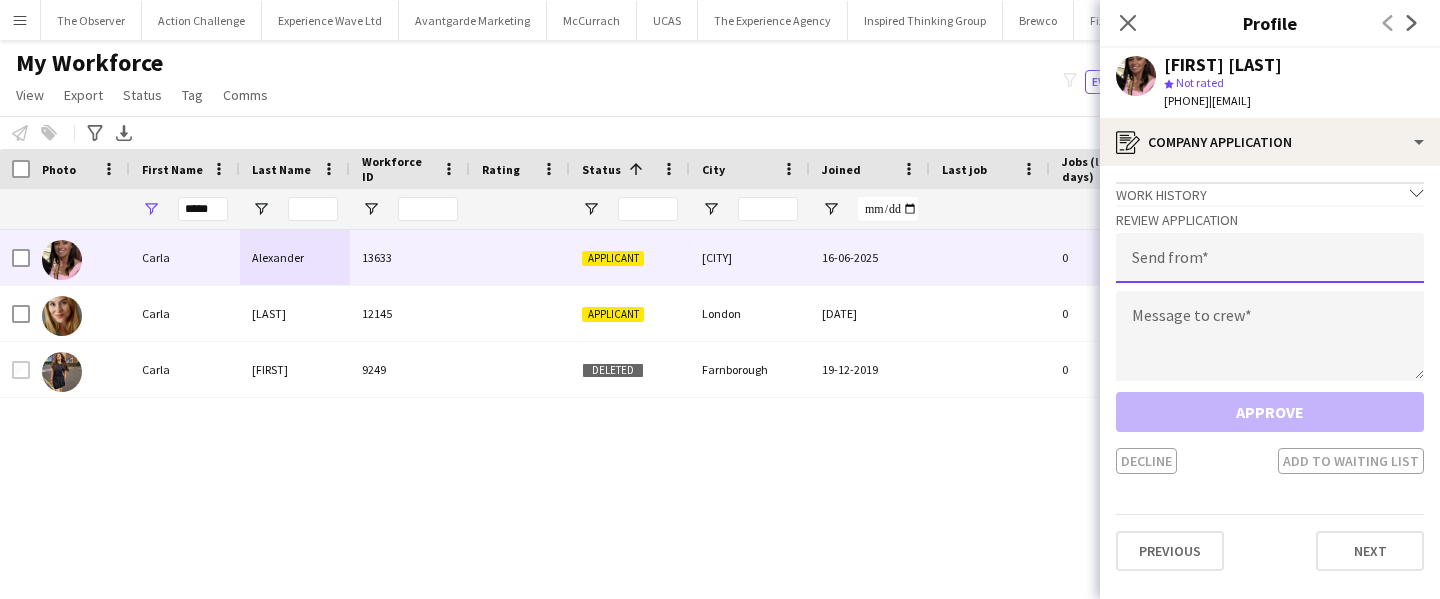 click 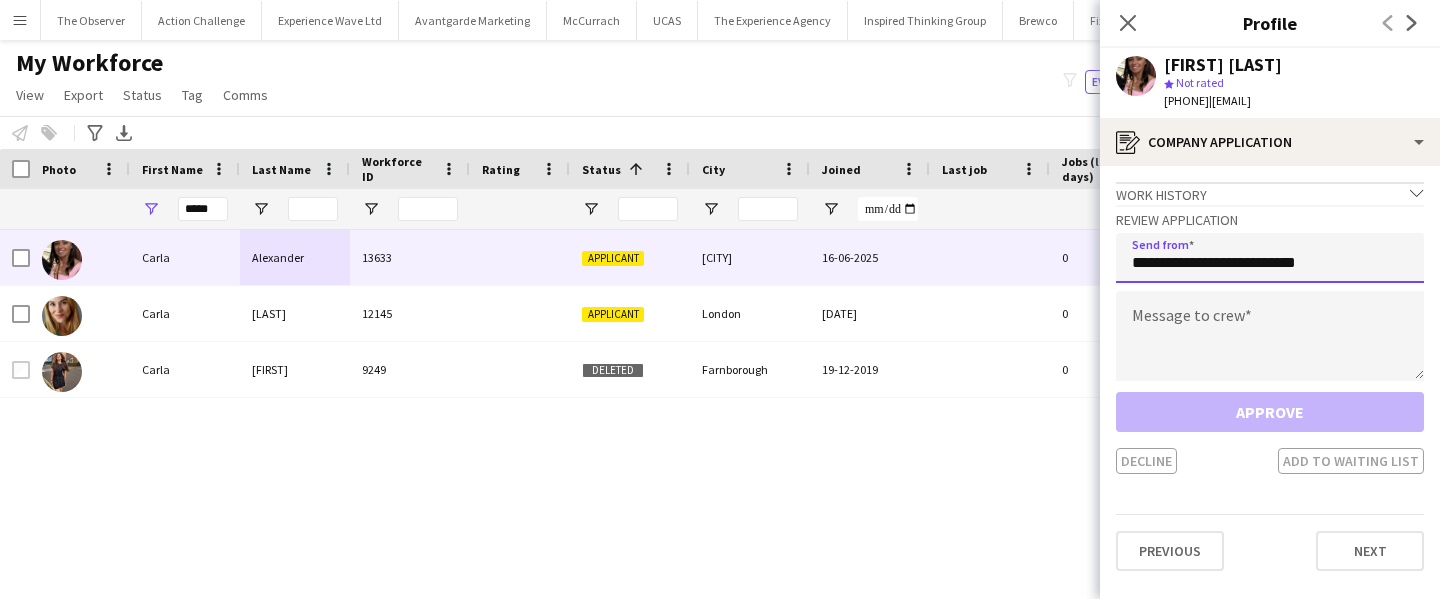 type on "**********" 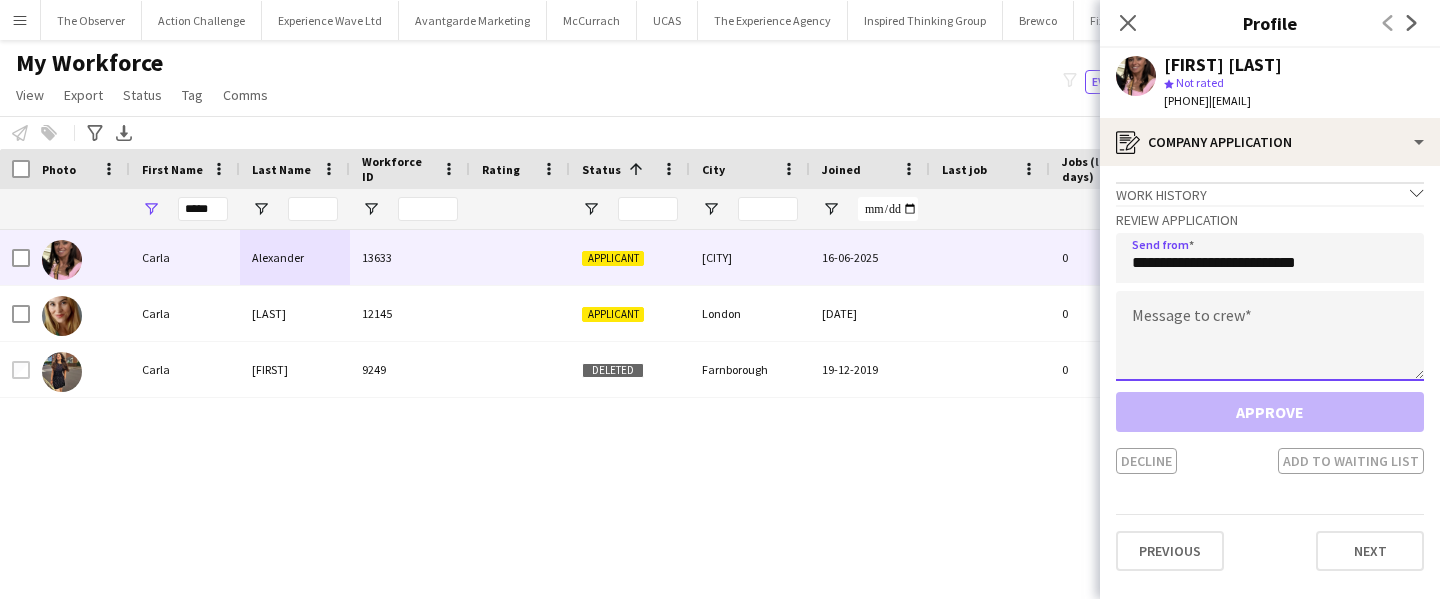 click 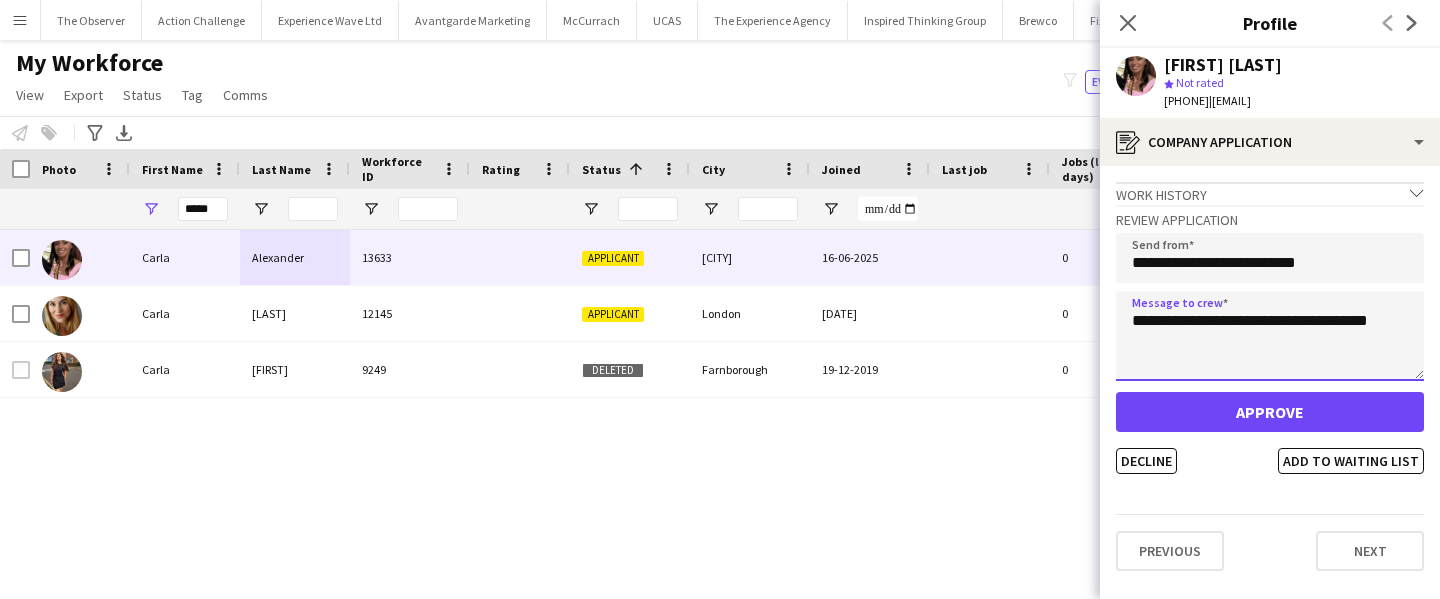 type on "**********" 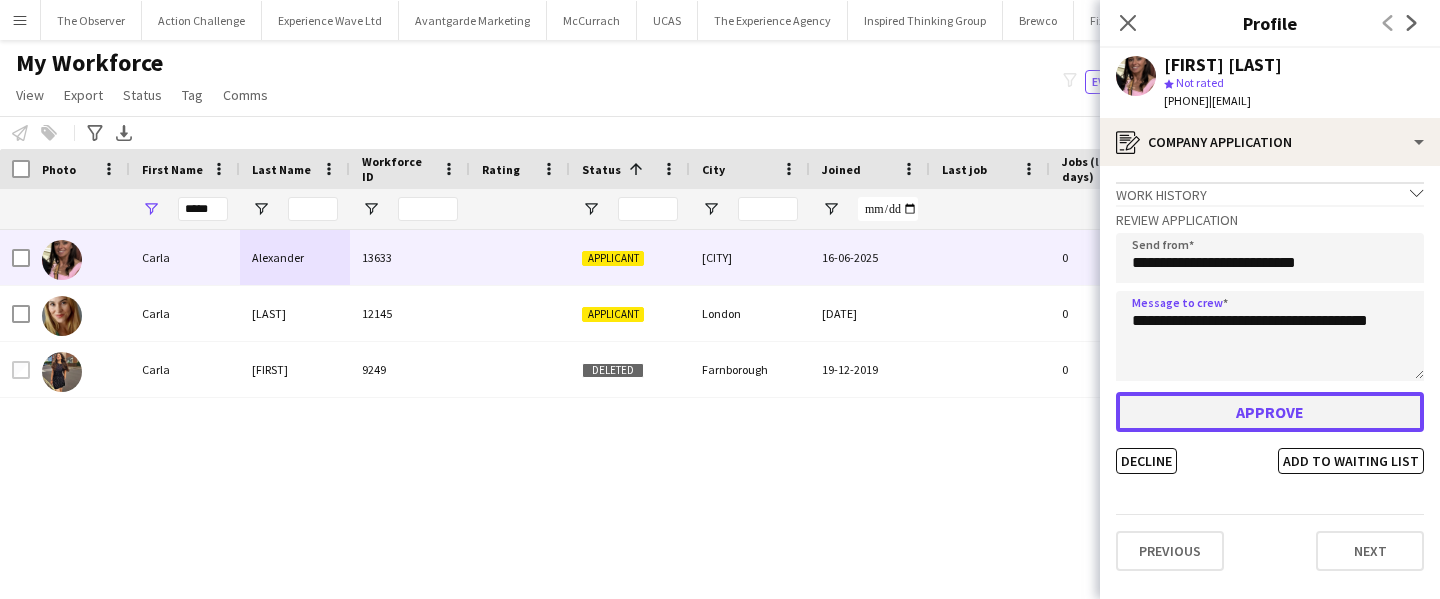 click on "Approve" 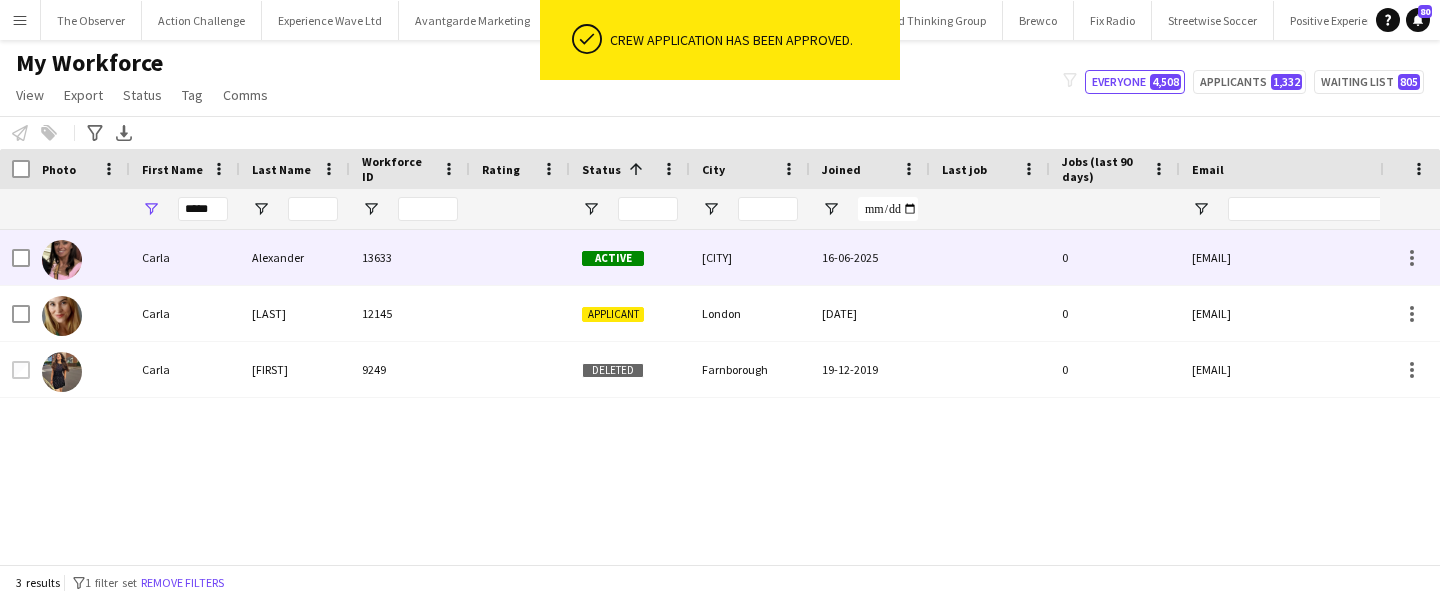 click at bounding box center (990, 257) 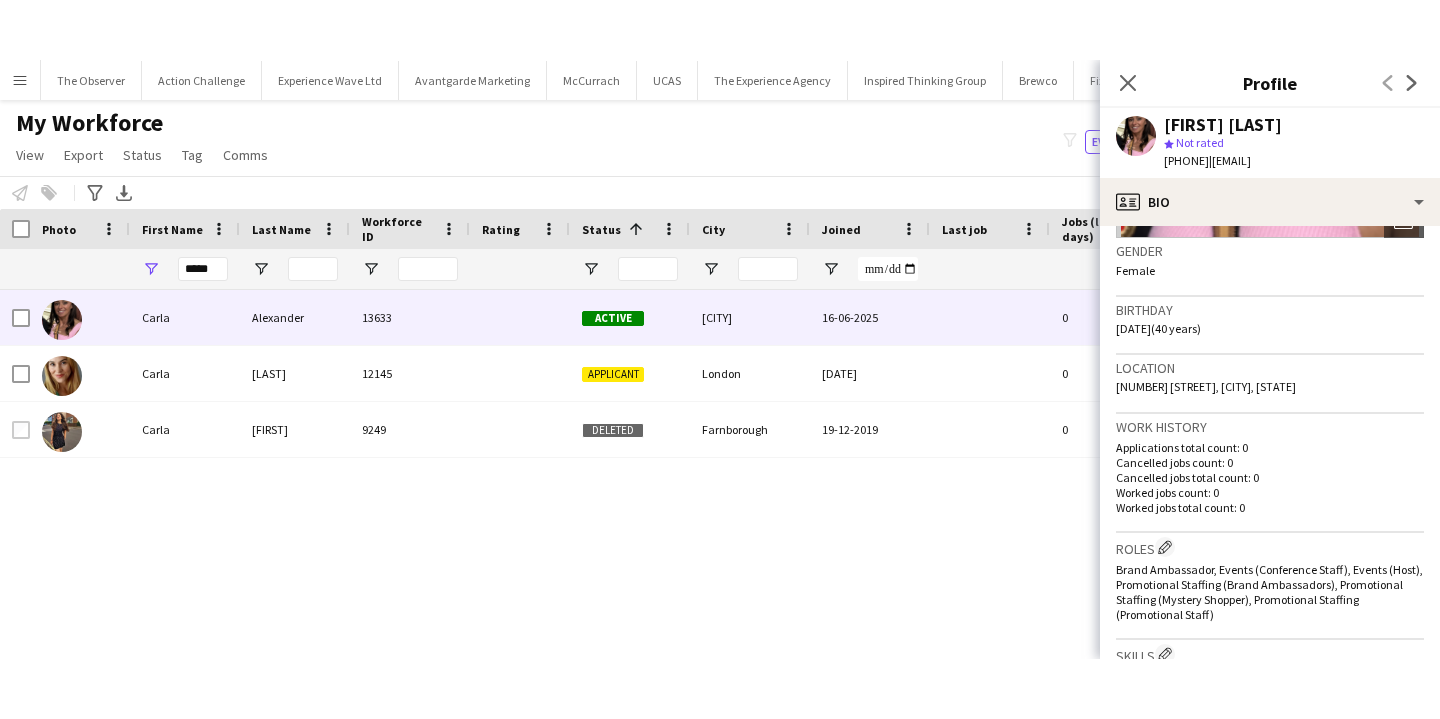 scroll, scrollTop: 298, scrollLeft: 0, axis: vertical 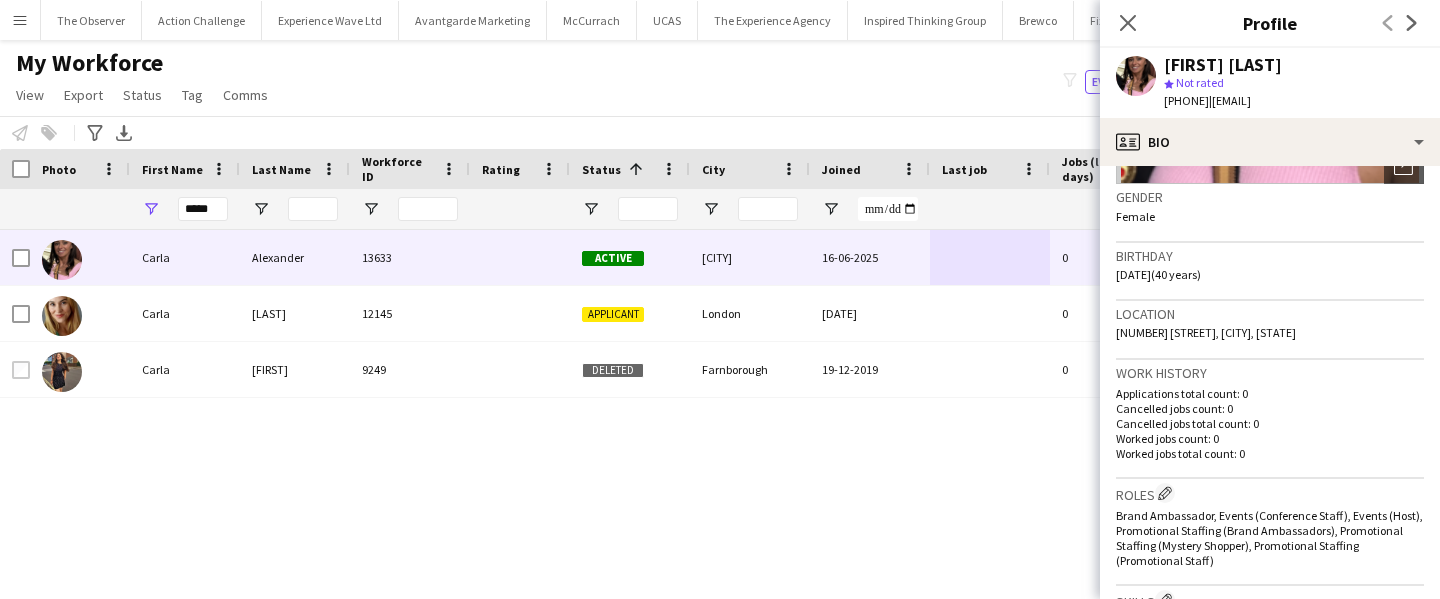 click on "[NUMBER] [STREET], [CITY], [STATE]" 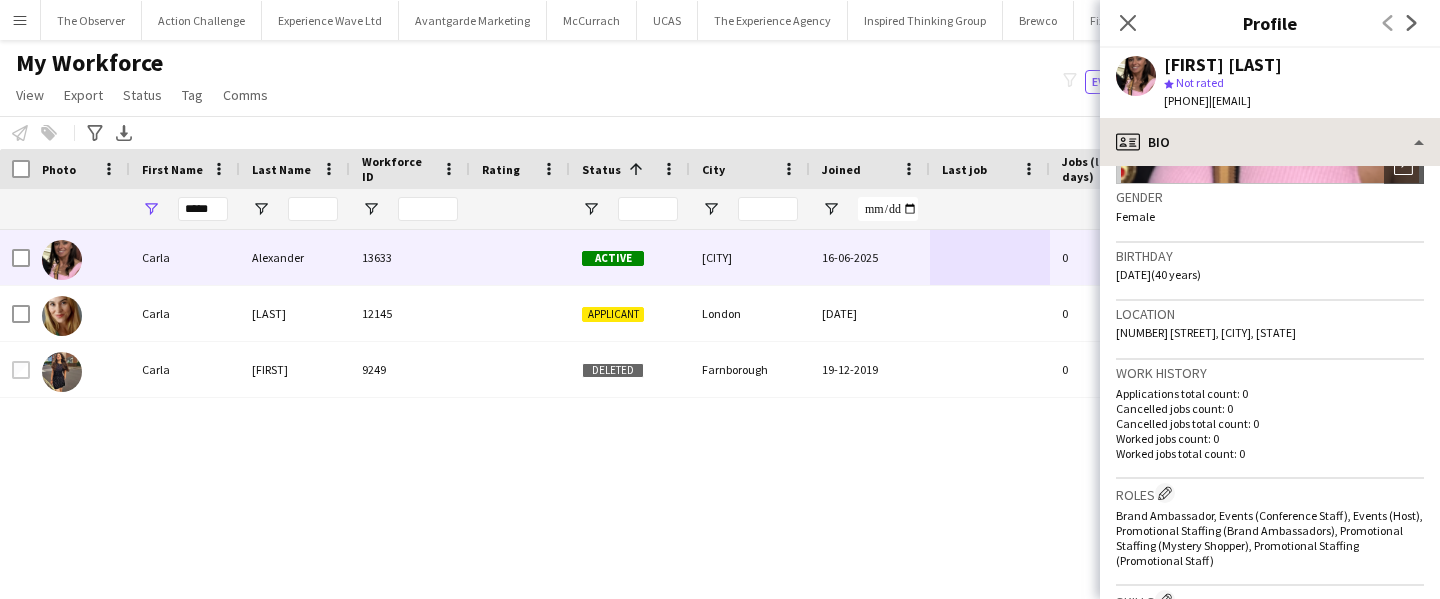 copy on "[POSTAL_CODE]" 